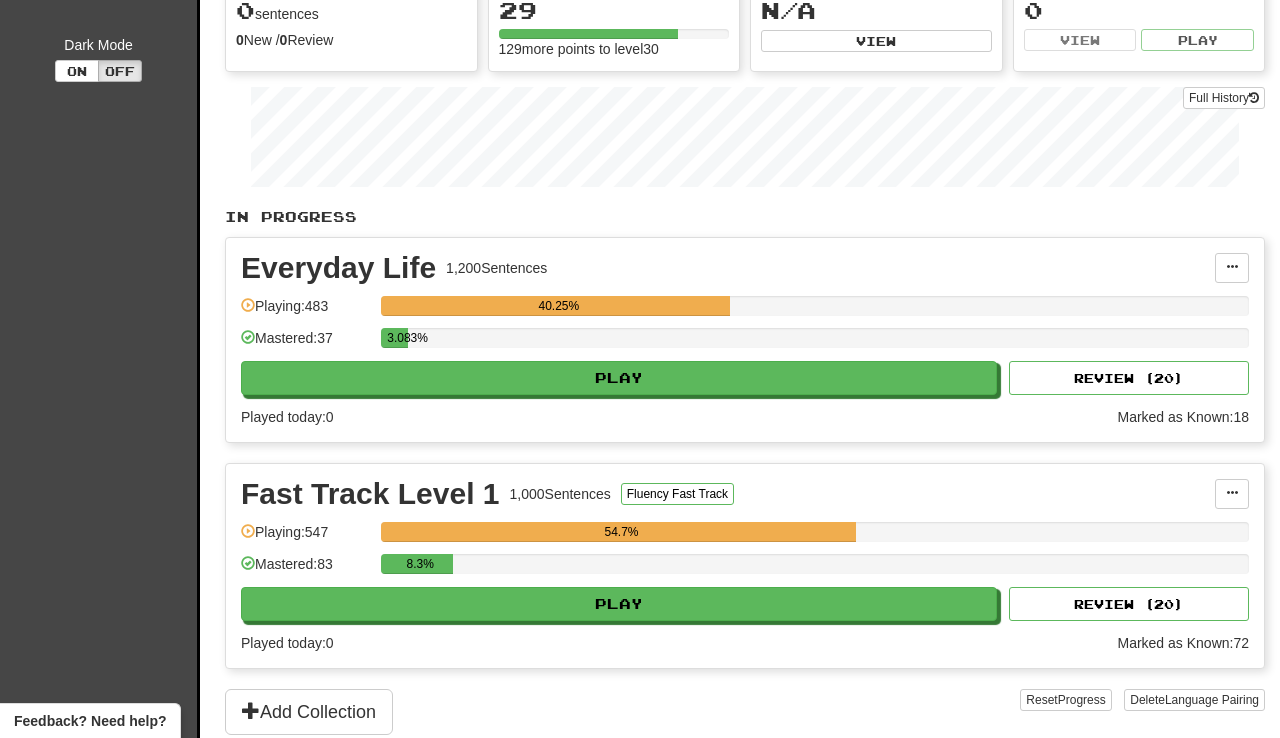 scroll, scrollTop: 250, scrollLeft: 0, axis: vertical 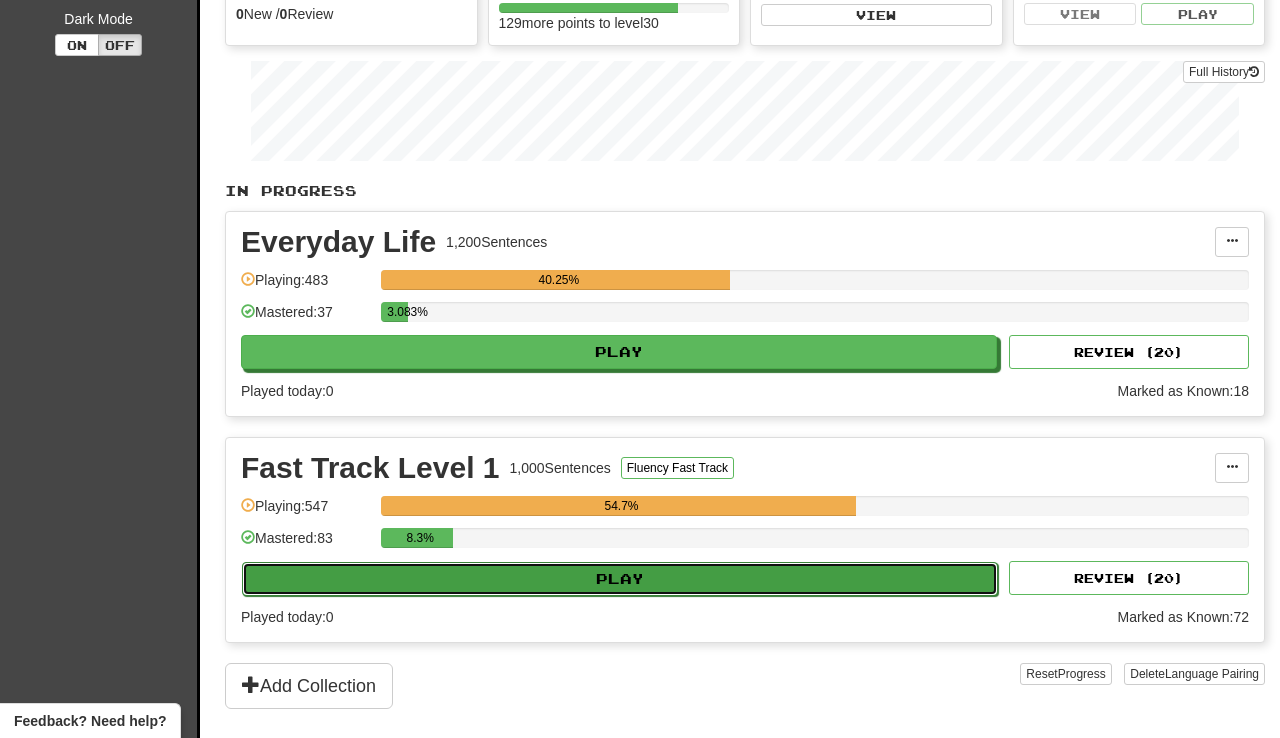 click on "Play" at bounding box center [620, 579] 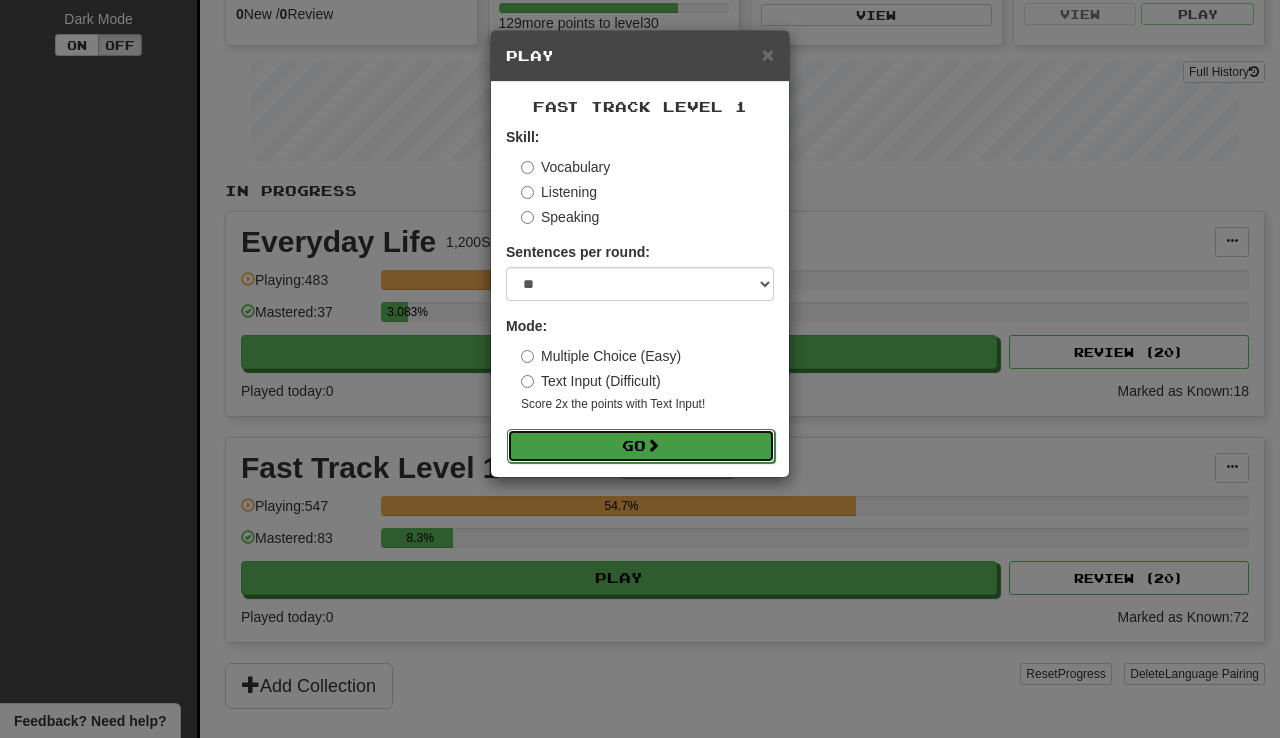 click on "Go" at bounding box center [641, 446] 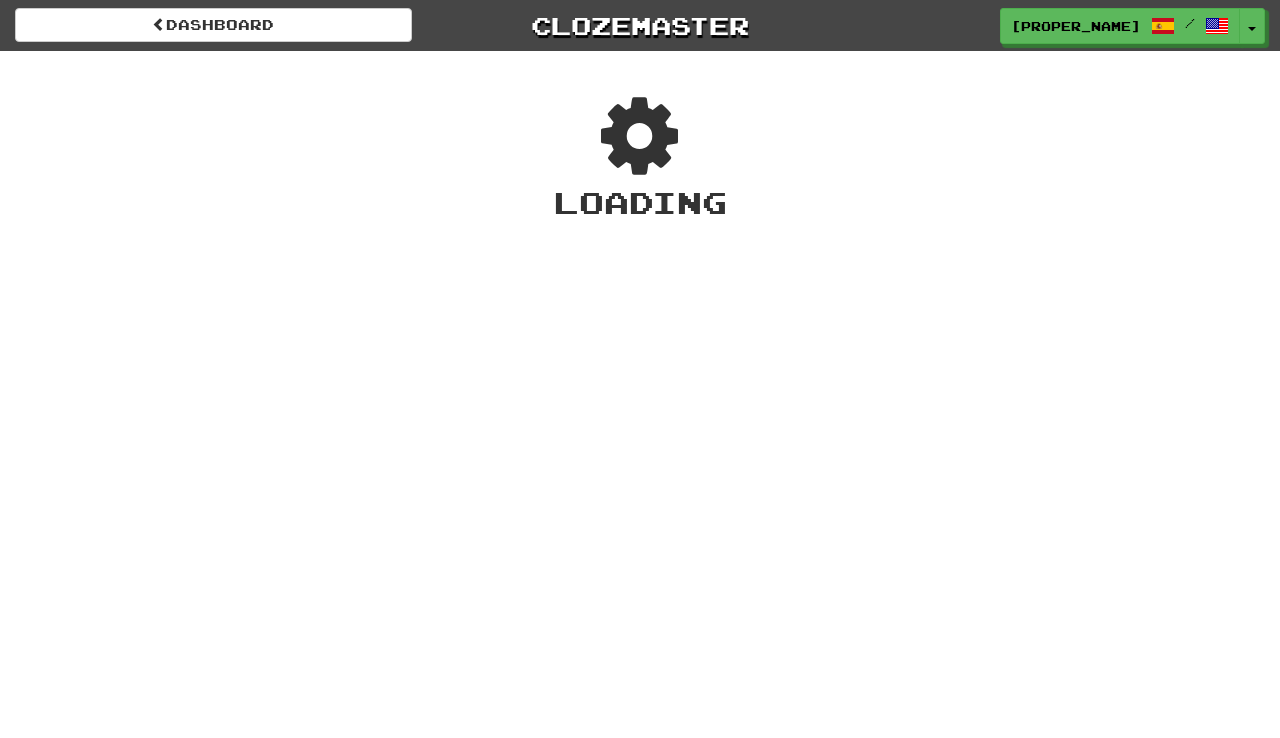 scroll, scrollTop: 0, scrollLeft: 0, axis: both 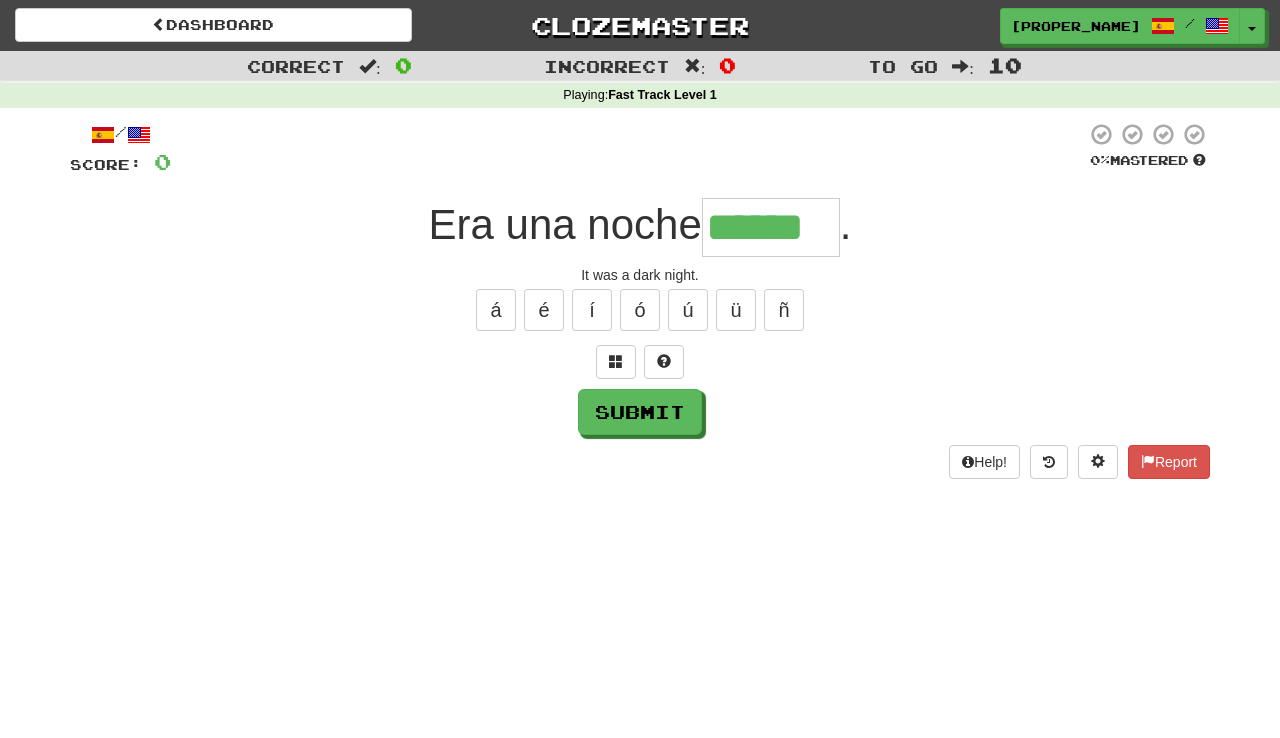 type on "******" 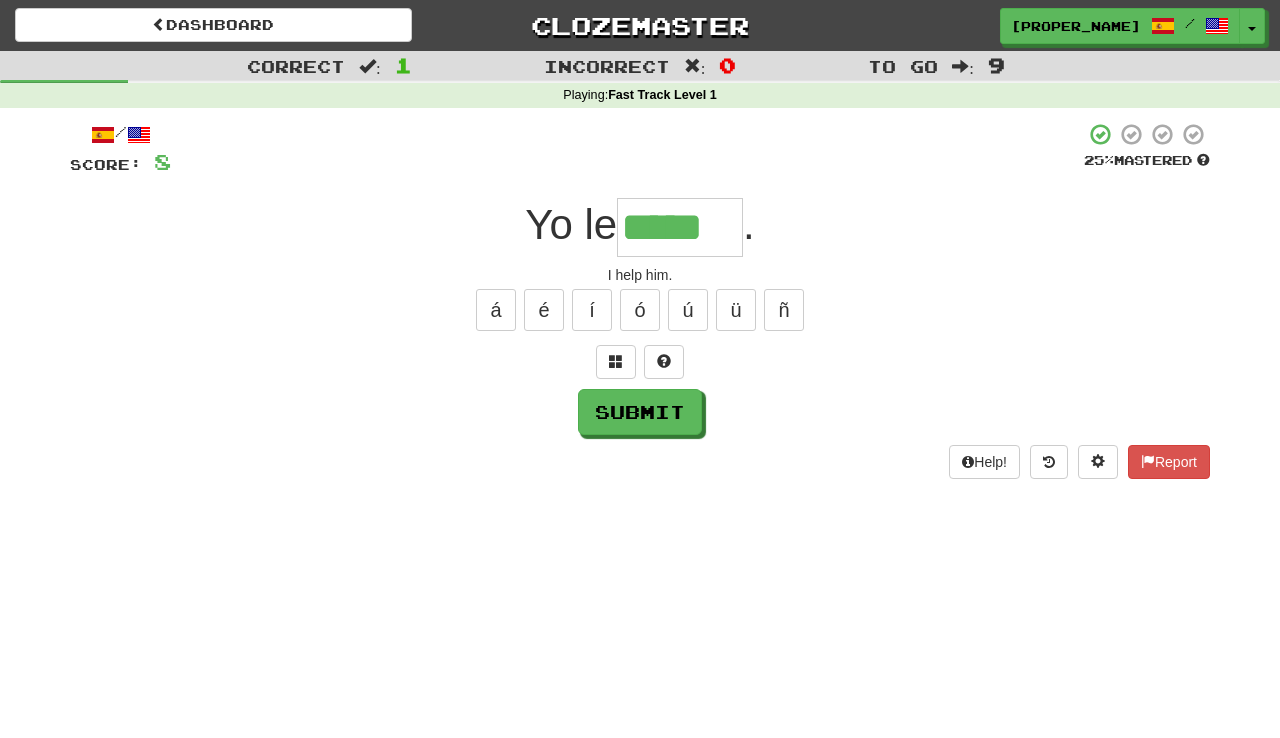 type on "*****" 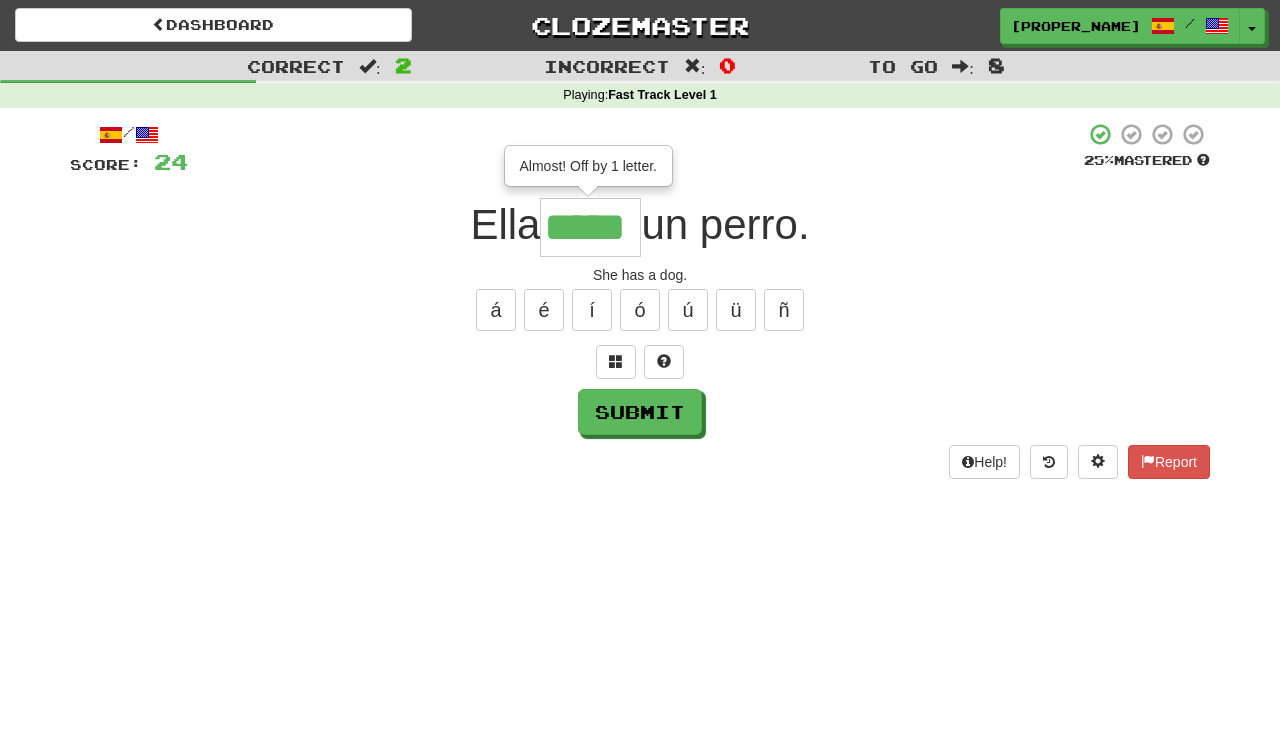 type on "*****" 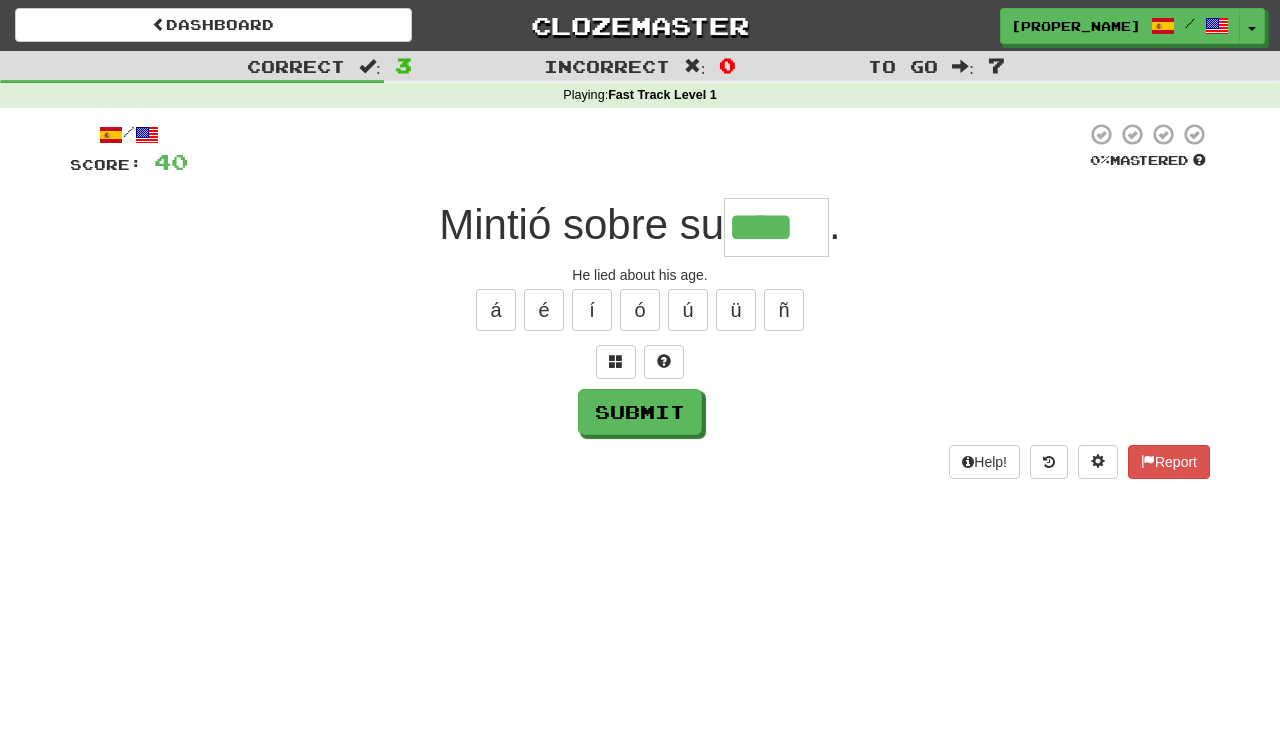type on "****" 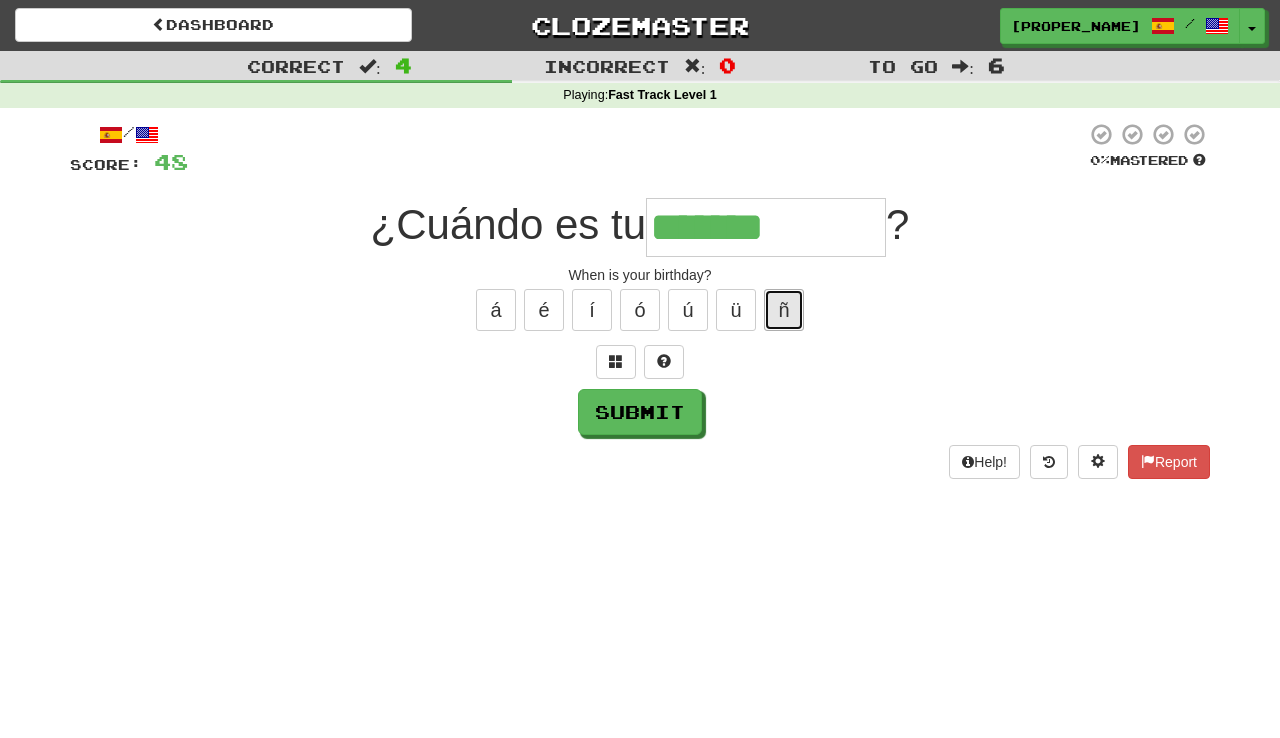 click on "ñ" at bounding box center [784, 310] 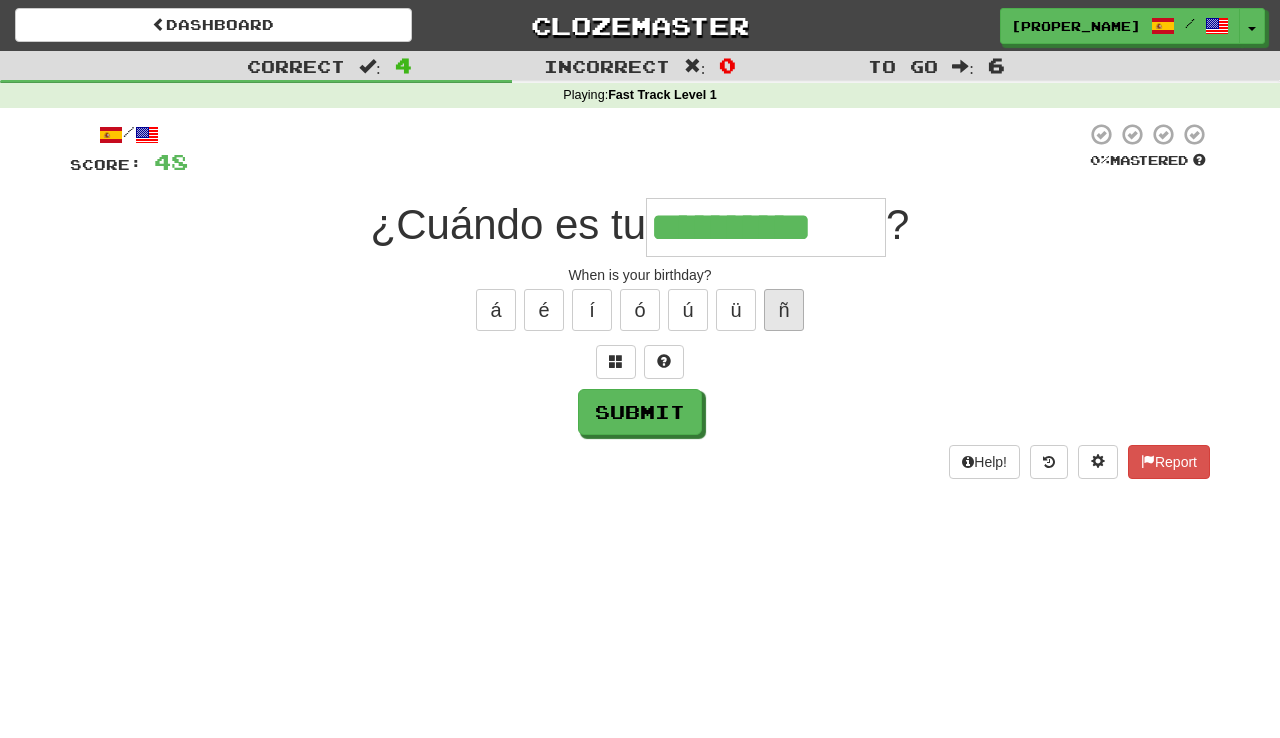 type on "**********" 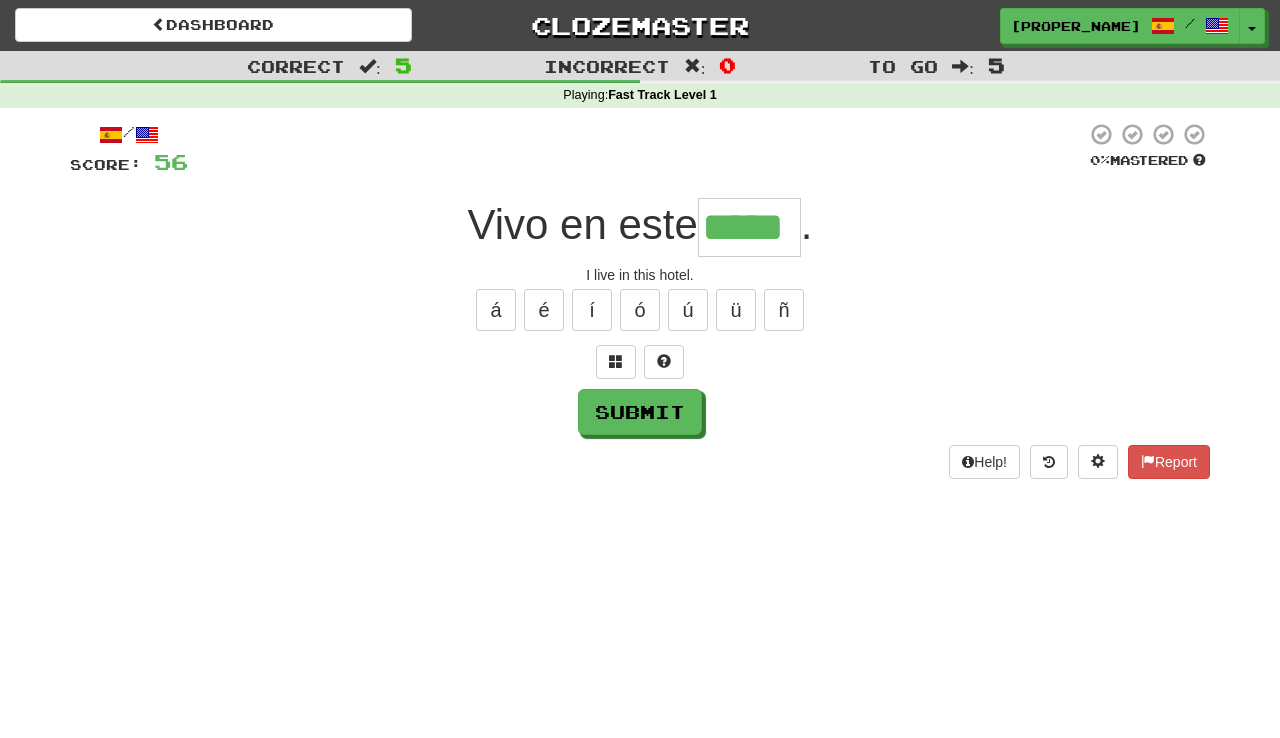 type on "*****" 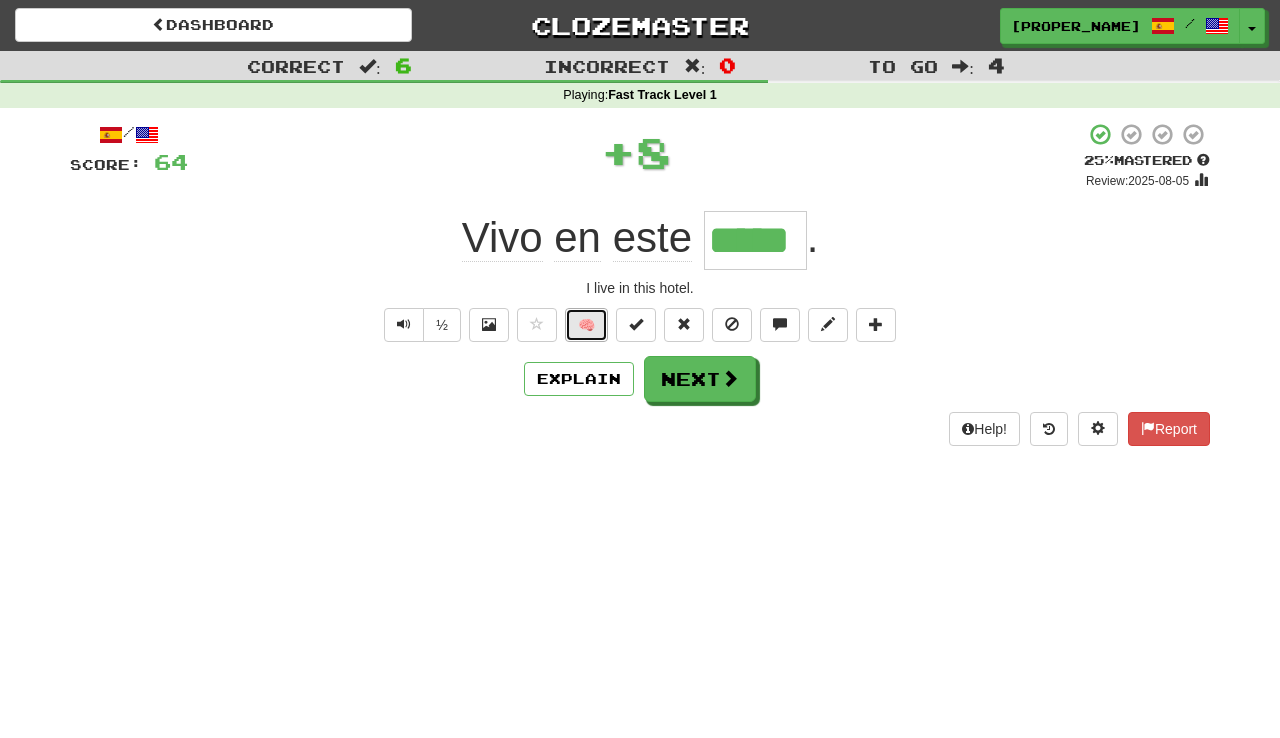 click on "🧠" at bounding box center [586, 325] 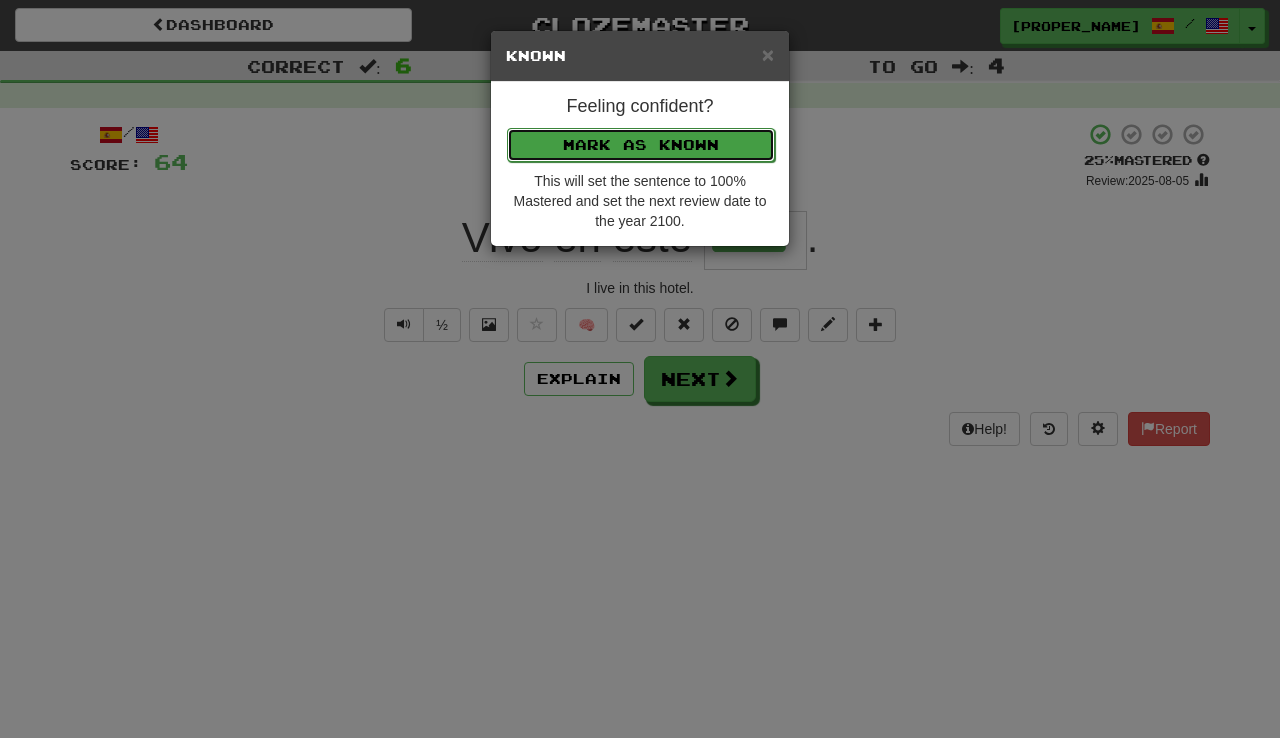 click on "Mark as Known" at bounding box center (641, 145) 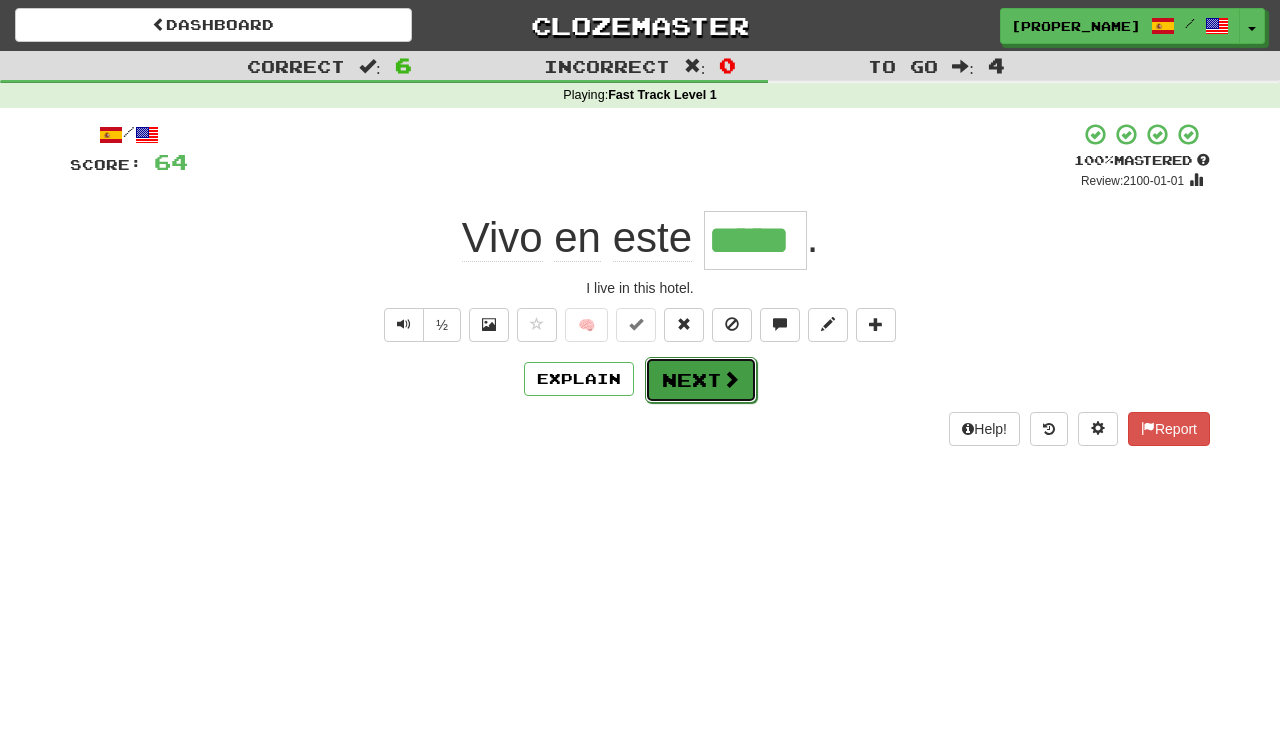 click on "Next" at bounding box center (701, 380) 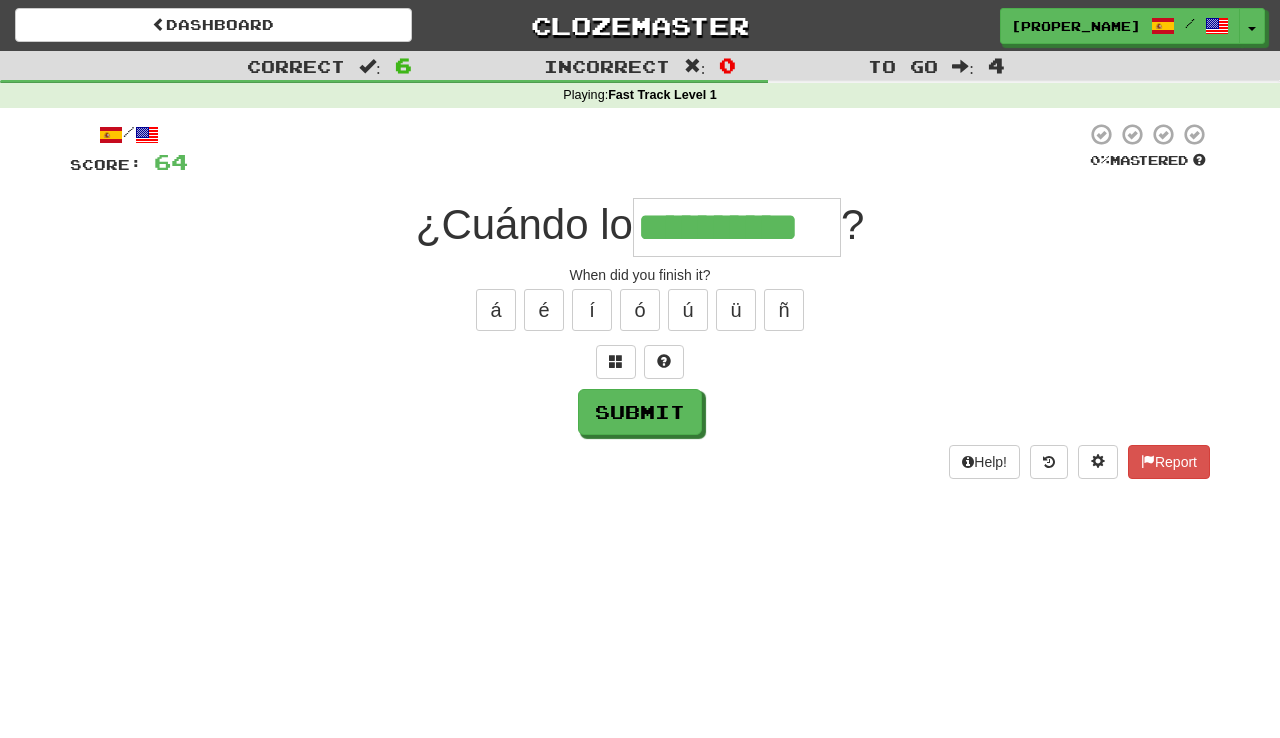 type on "**********" 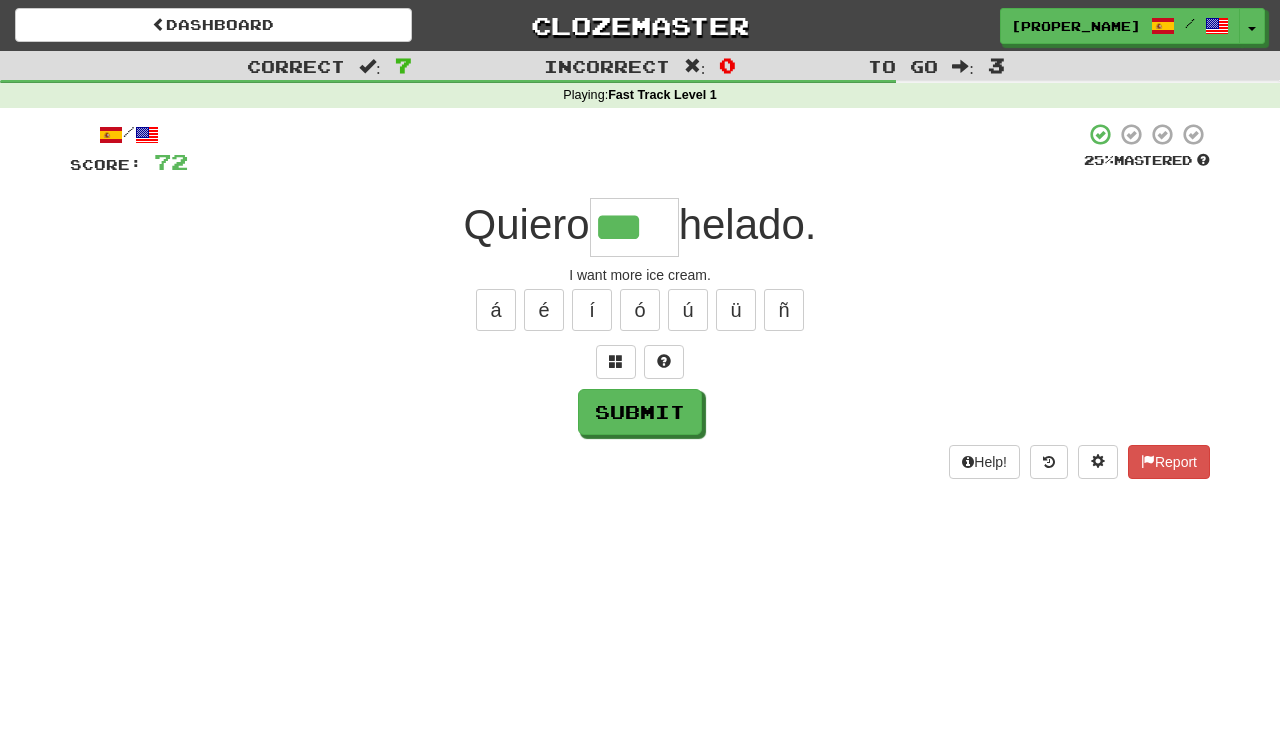 type on "***" 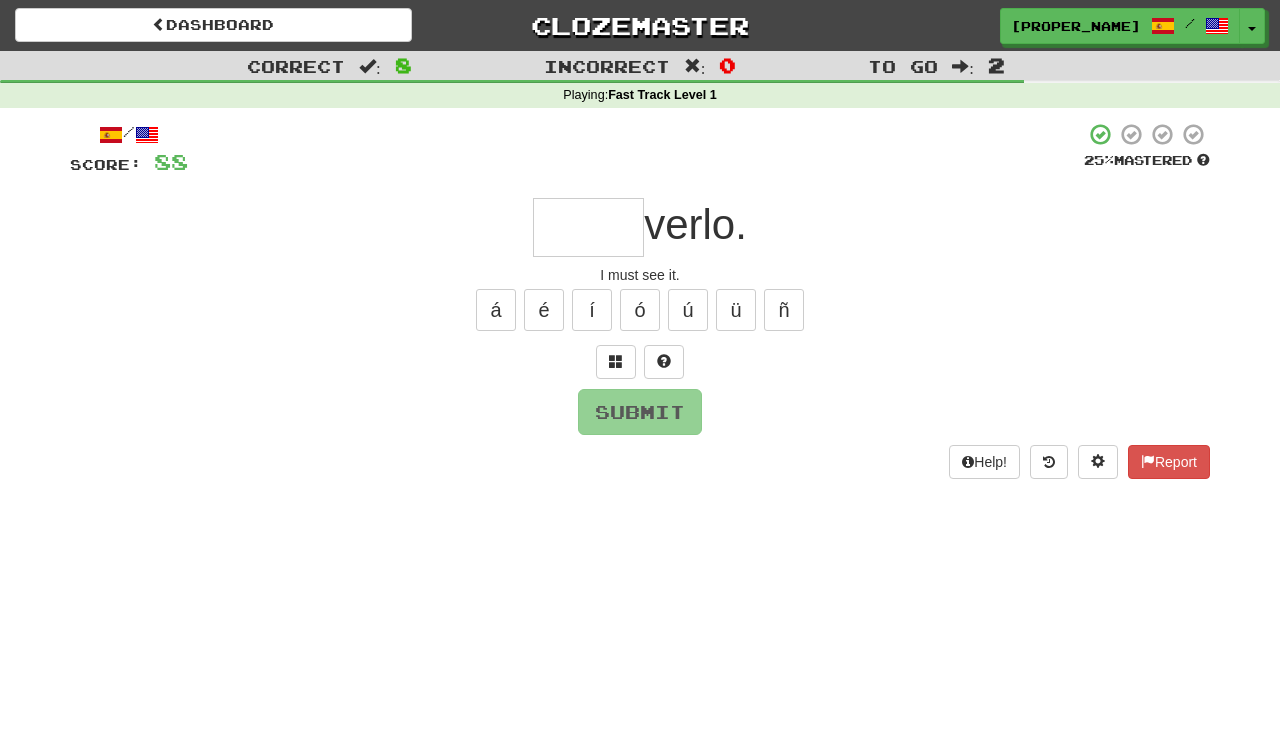 type on "*" 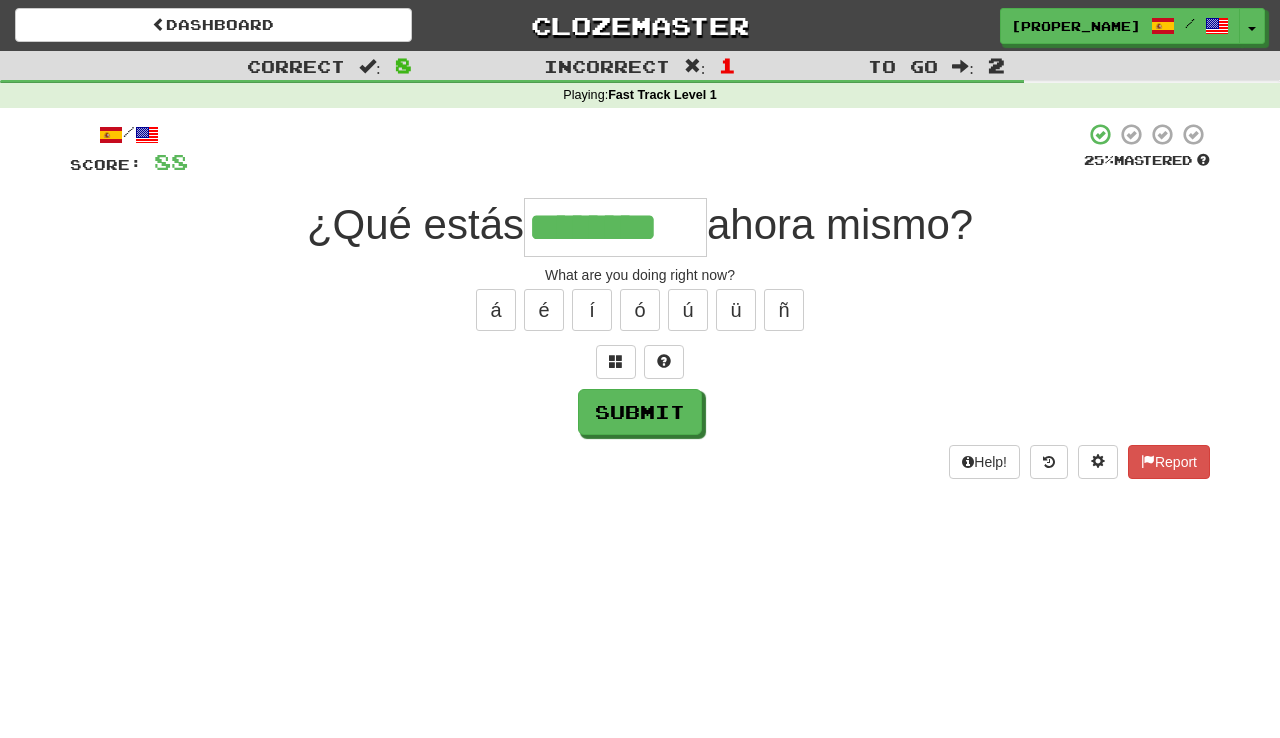 type on "********" 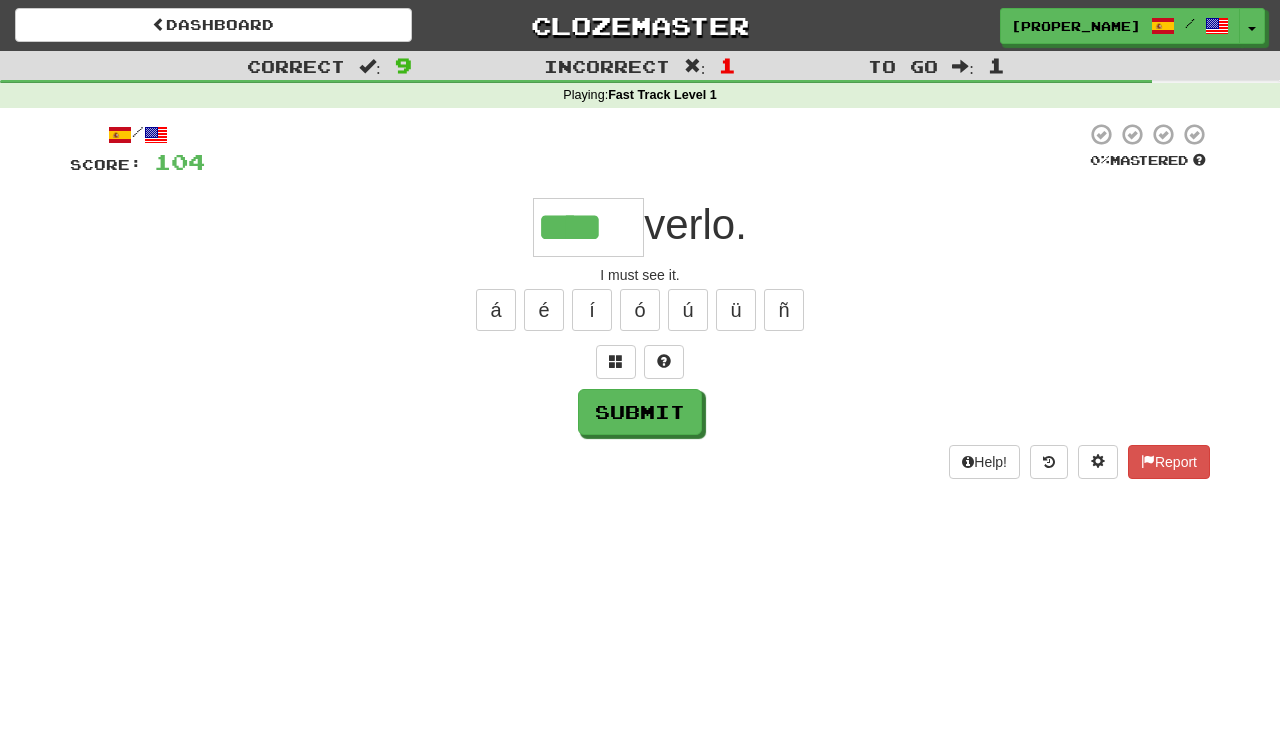 type on "****" 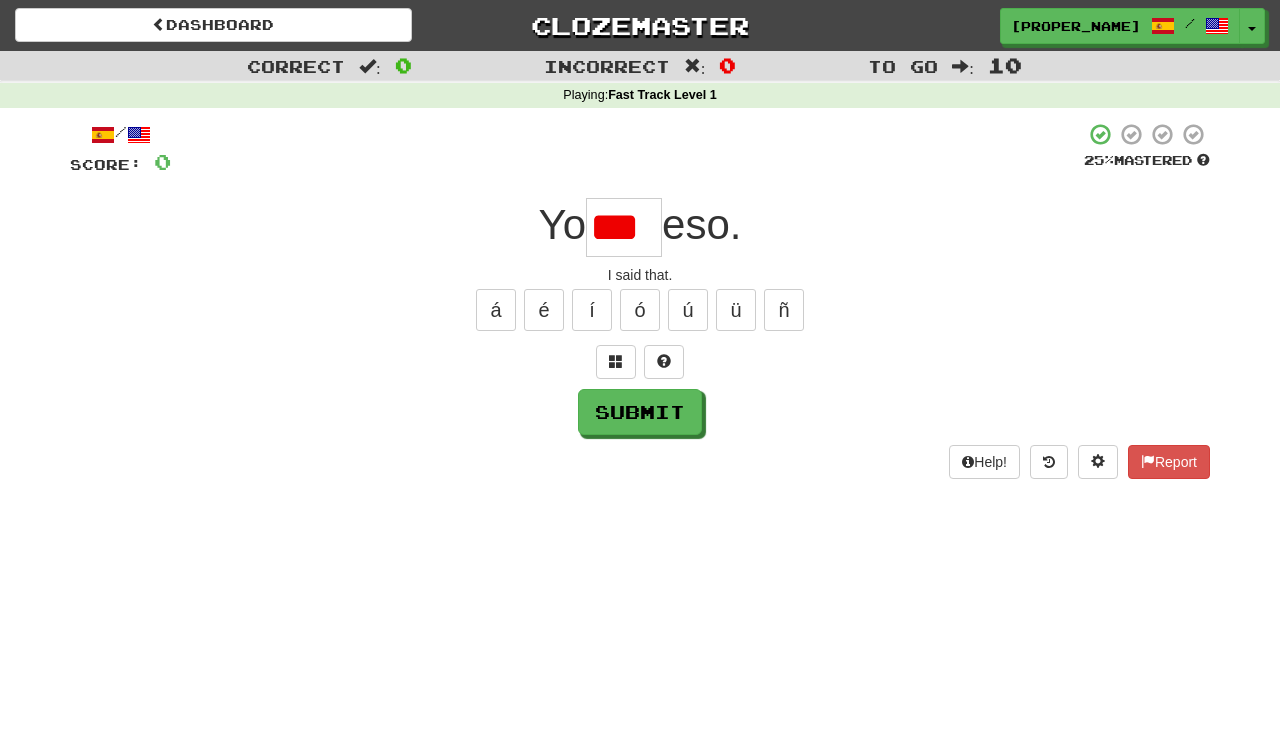 scroll, scrollTop: 0, scrollLeft: 0, axis: both 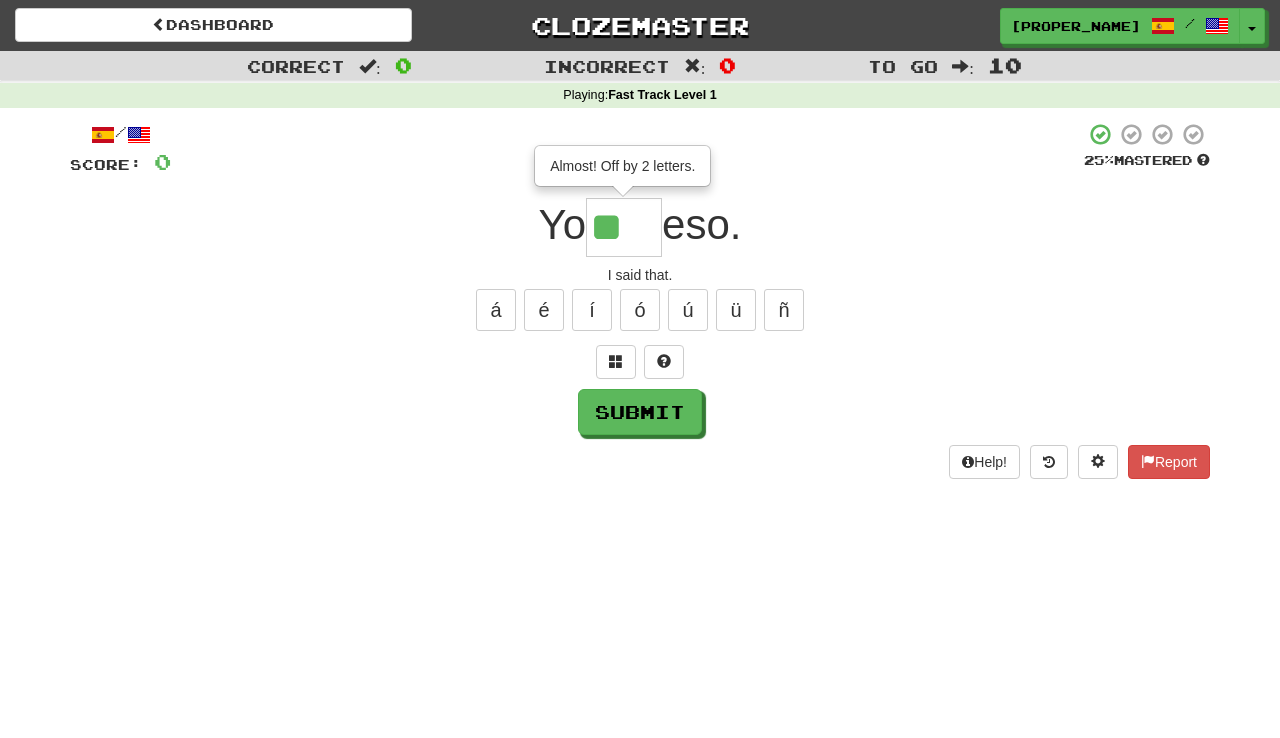 type on "****" 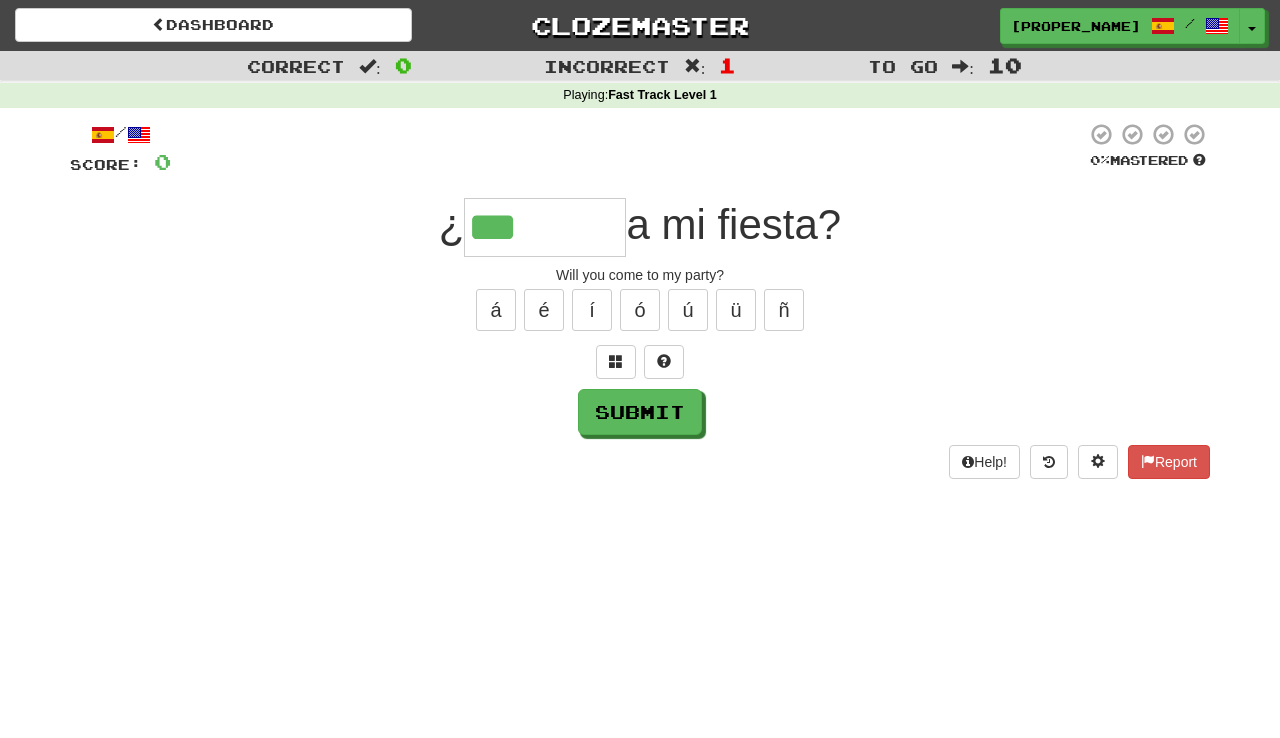type on "*******" 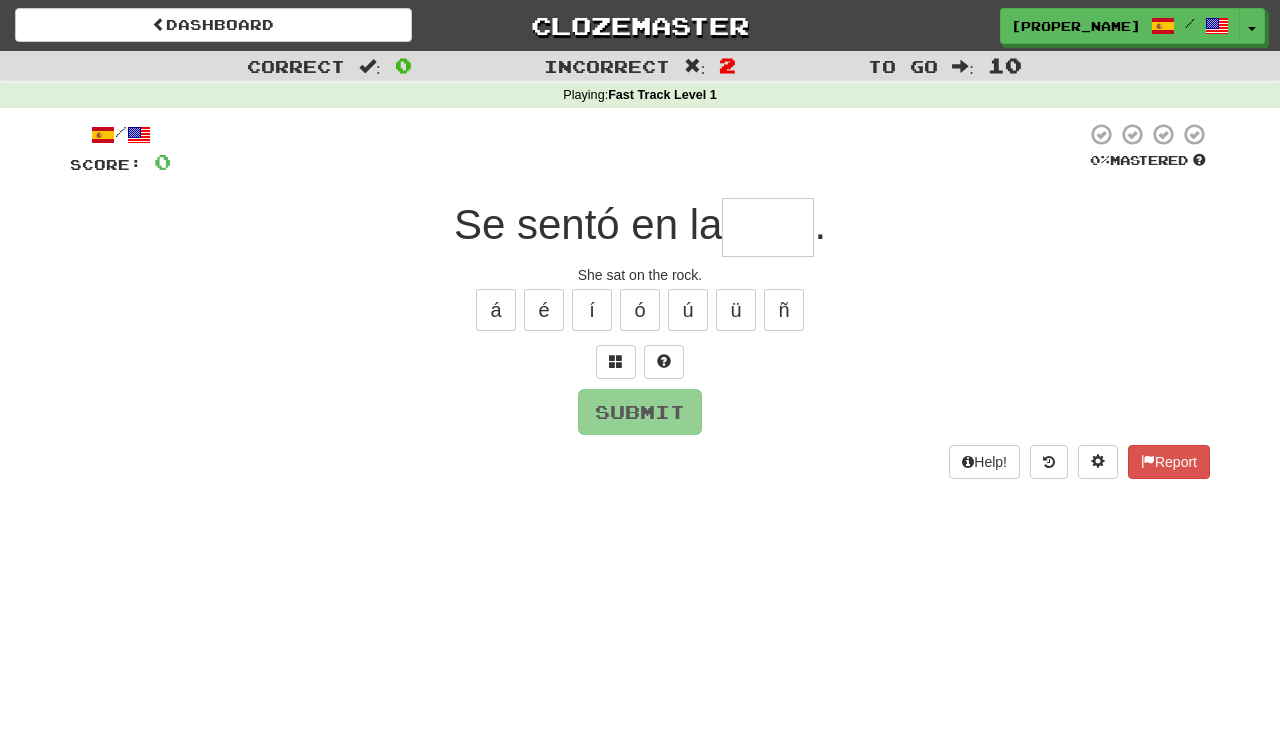 type on "*" 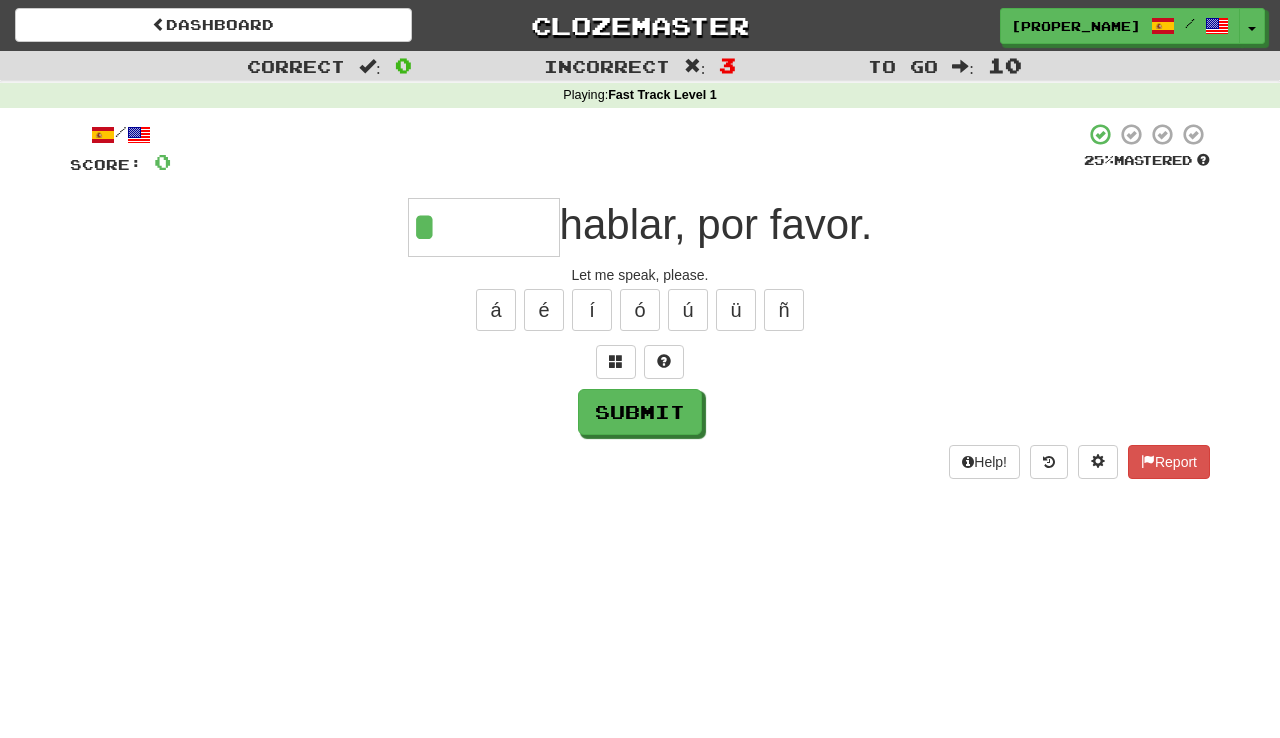 type on "******" 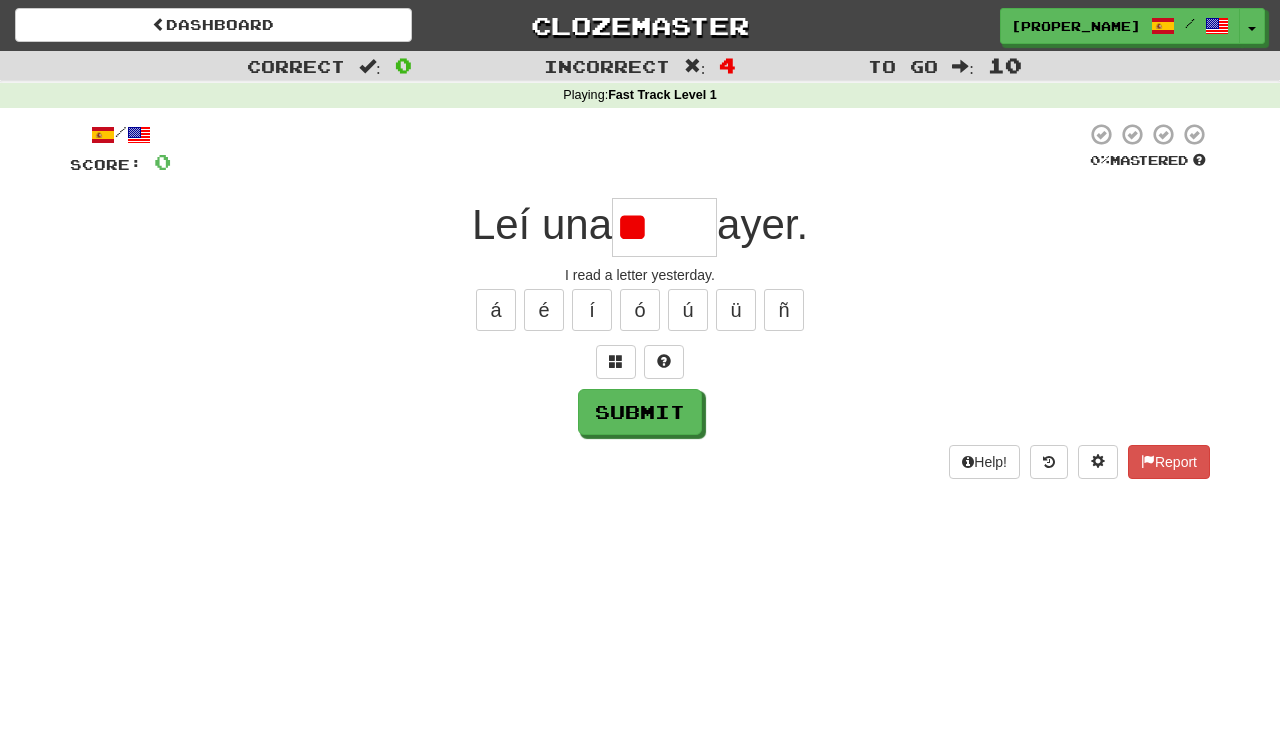 type on "*" 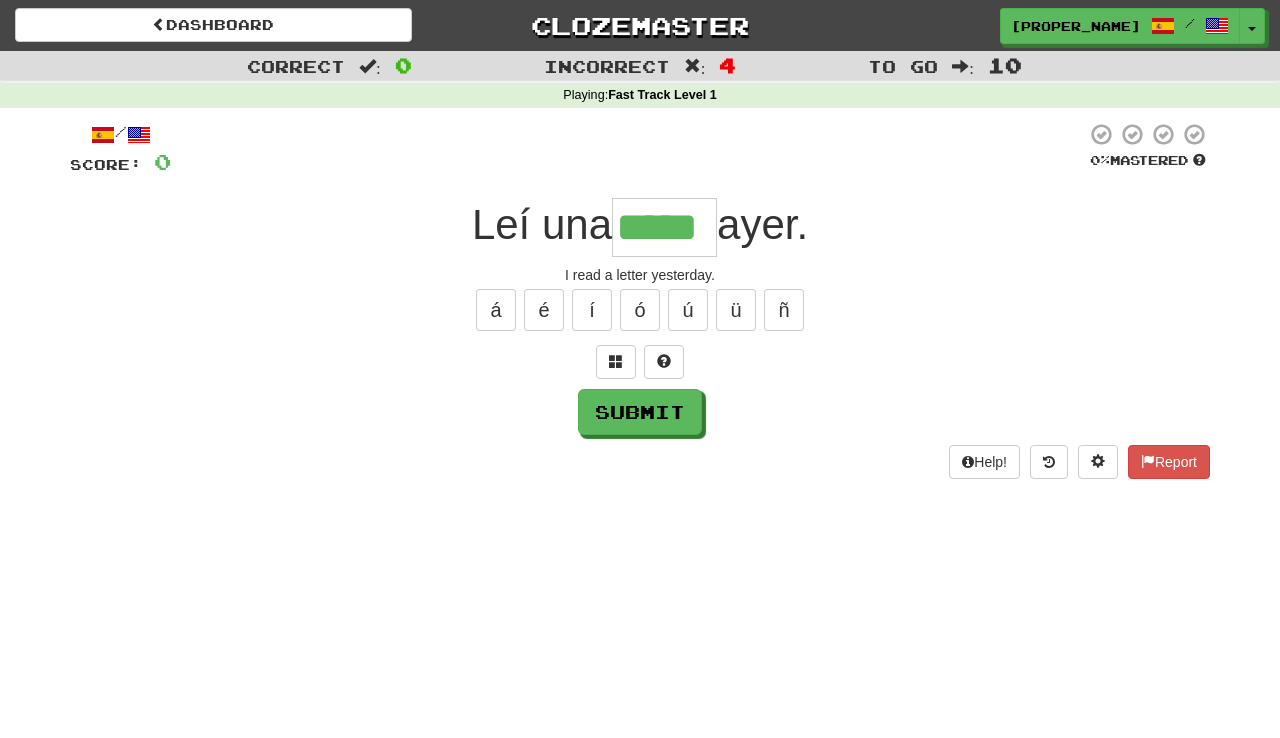 type on "*****" 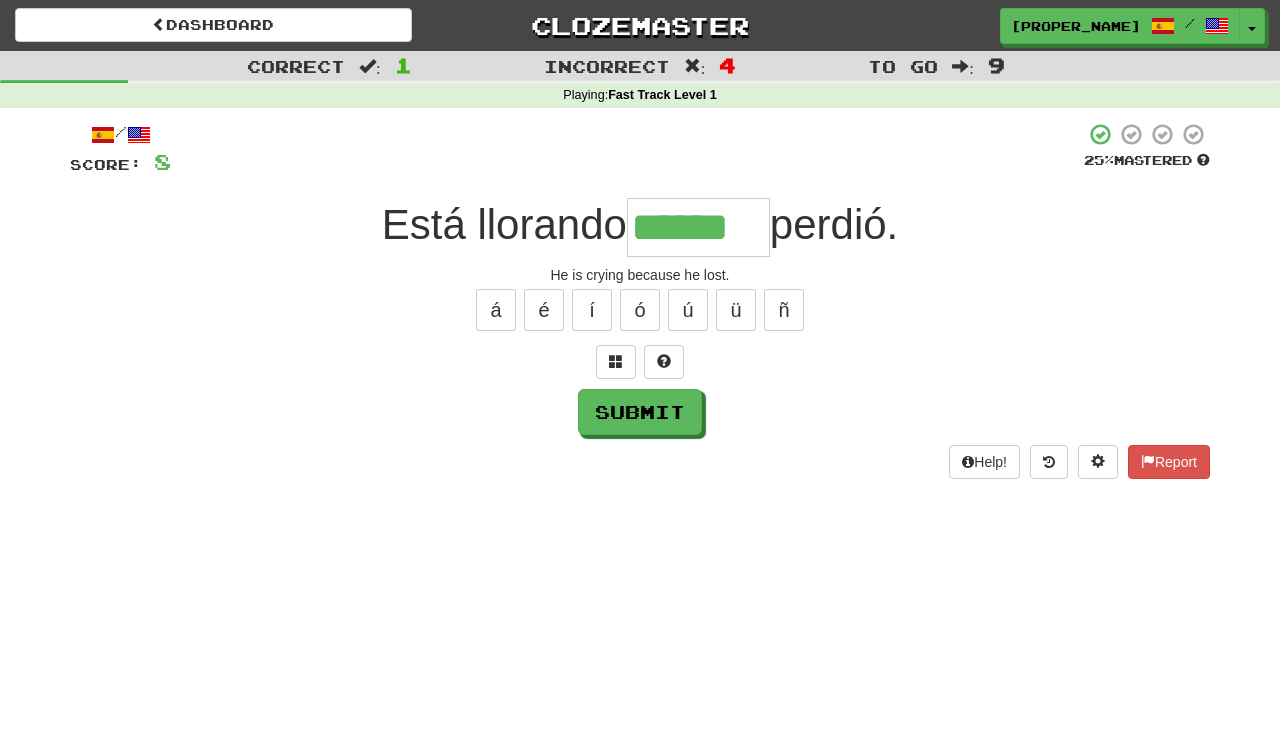 type on "******" 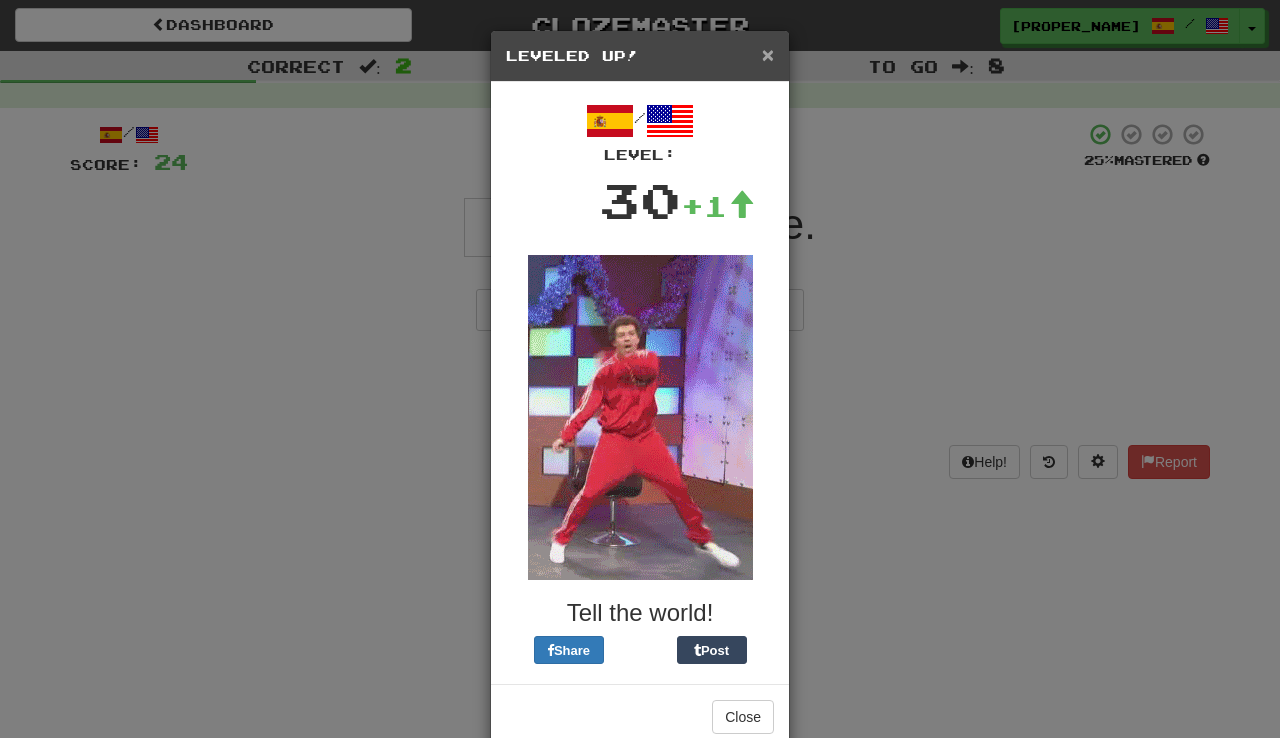 click on "×" at bounding box center [768, 54] 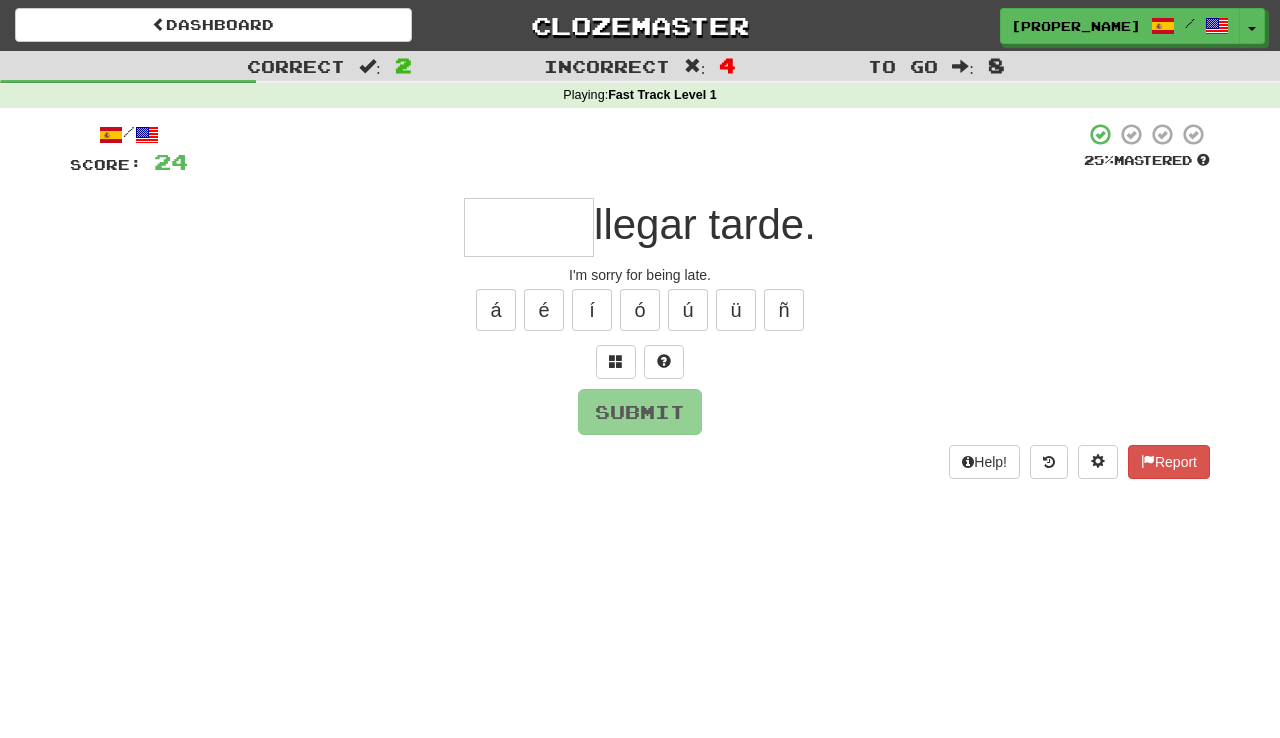 click at bounding box center (529, 227) 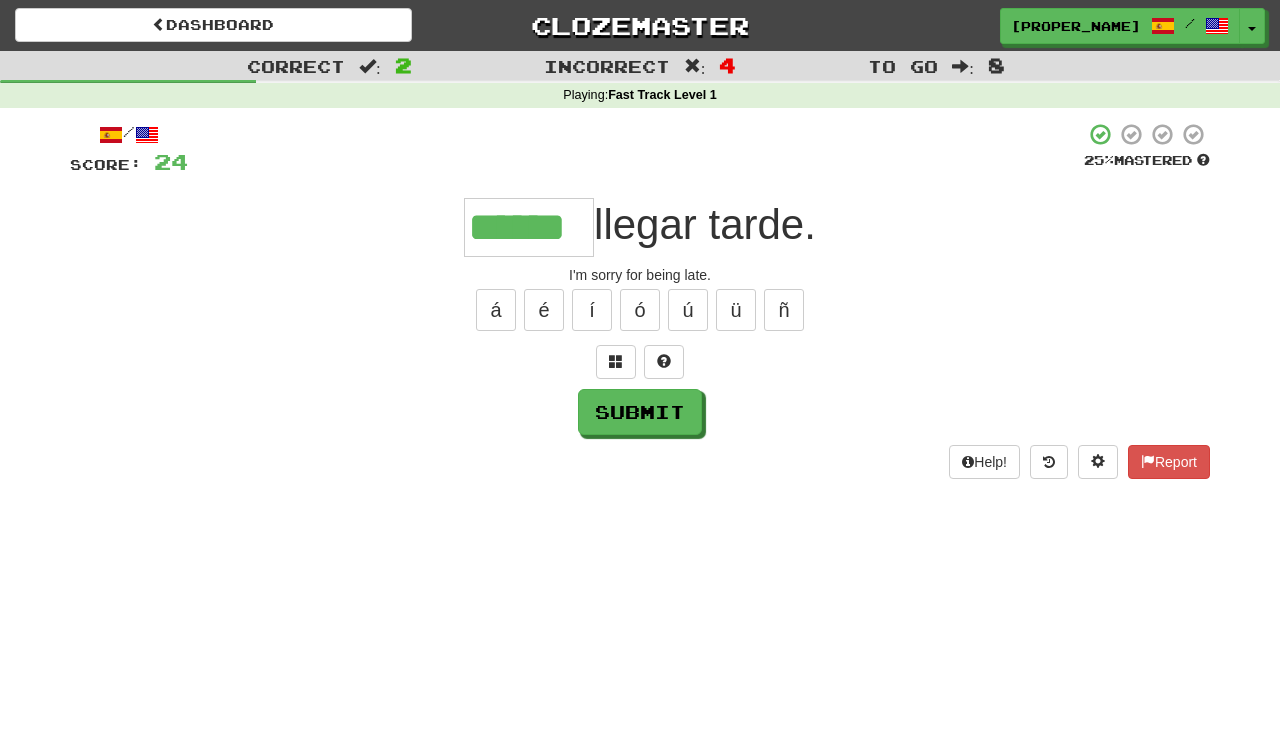 type on "******" 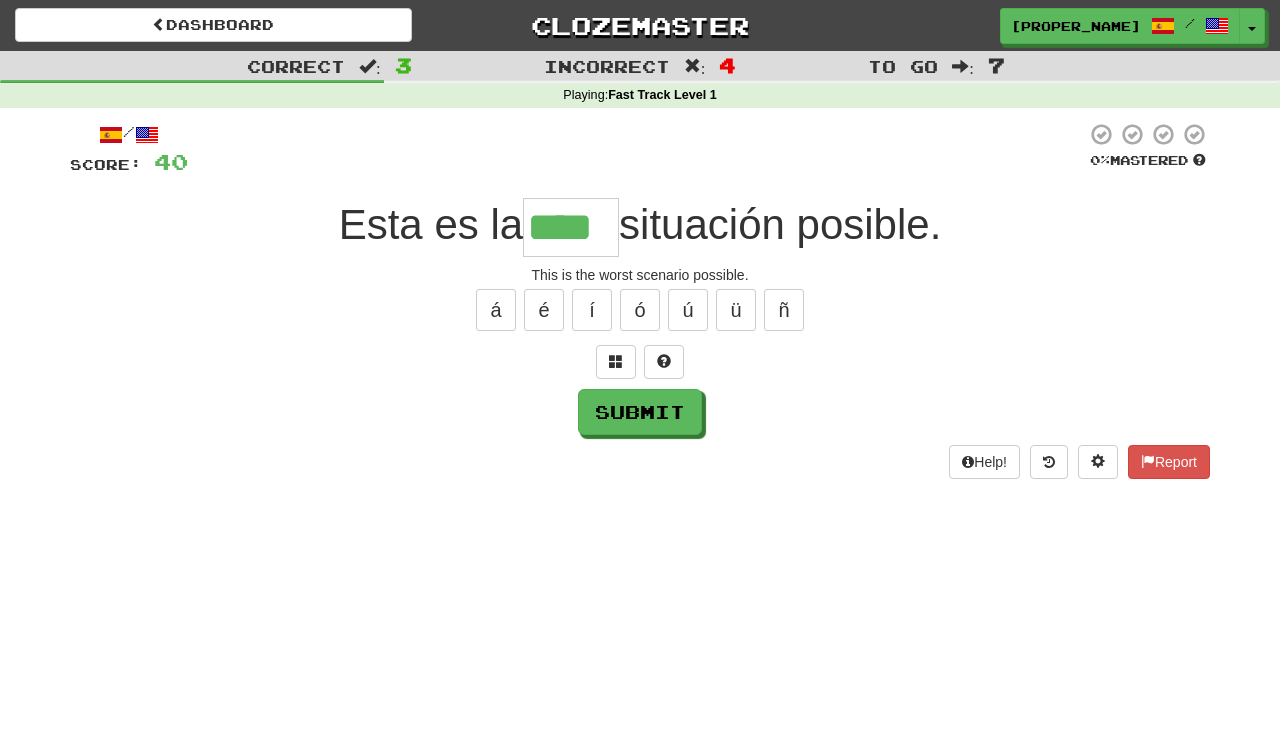 type on "****" 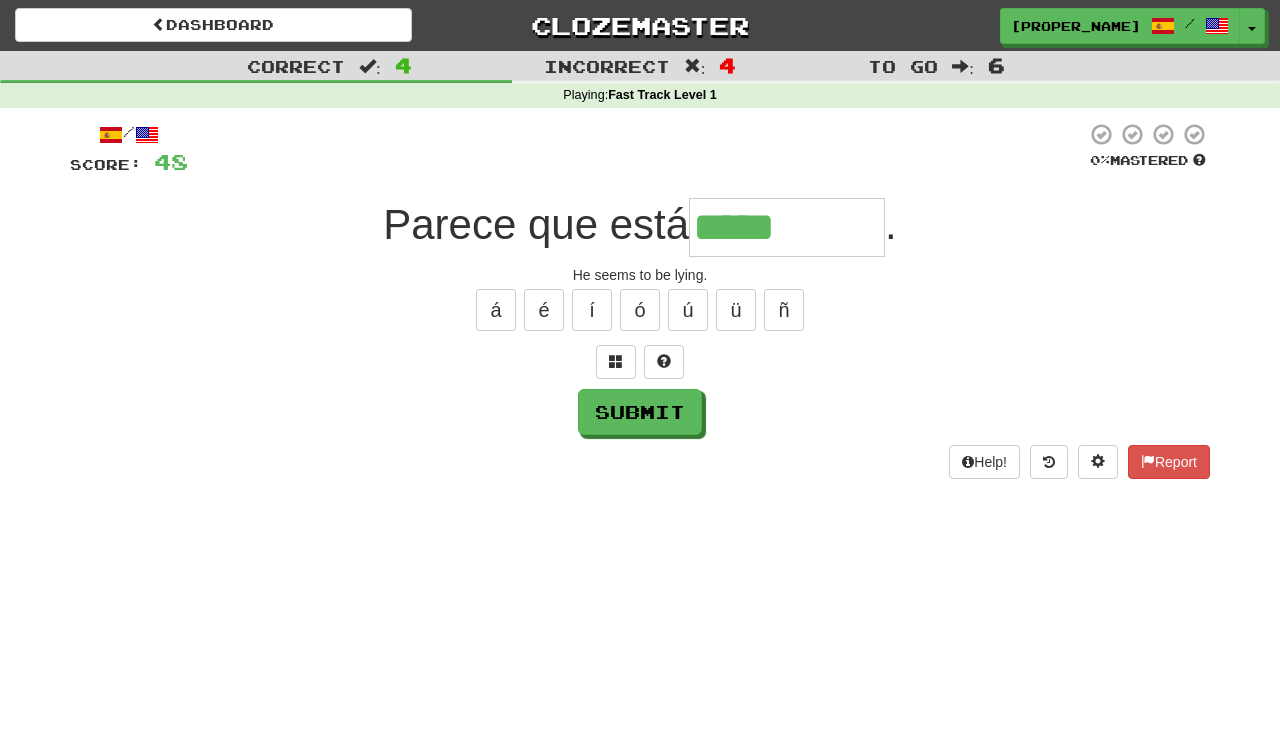 type on "*********" 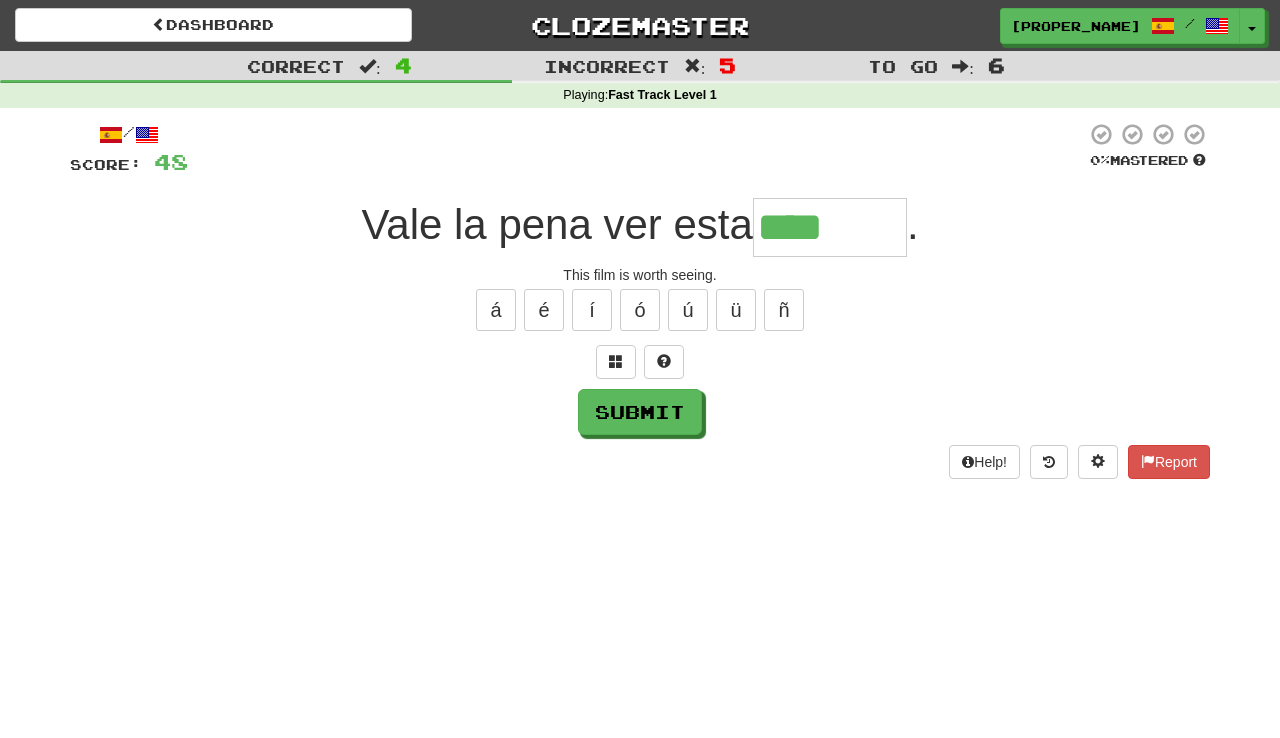 type on "********" 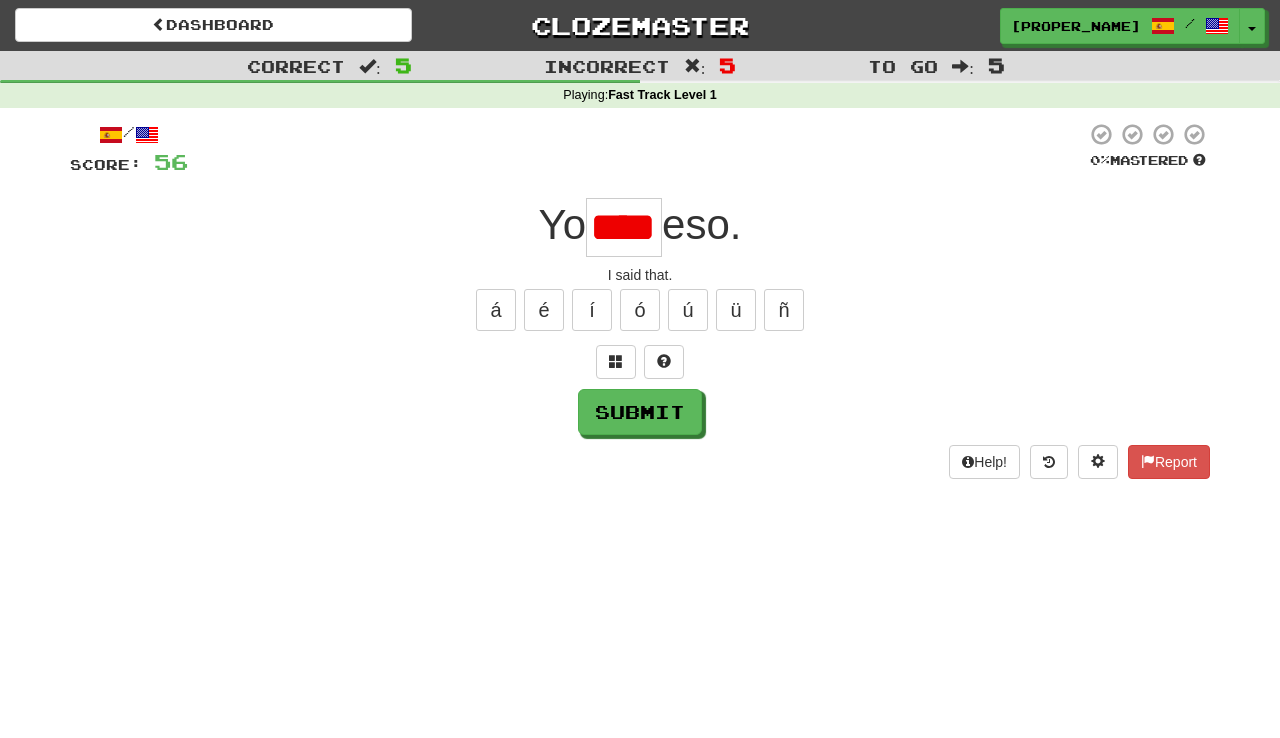 scroll, scrollTop: 0, scrollLeft: 0, axis: both 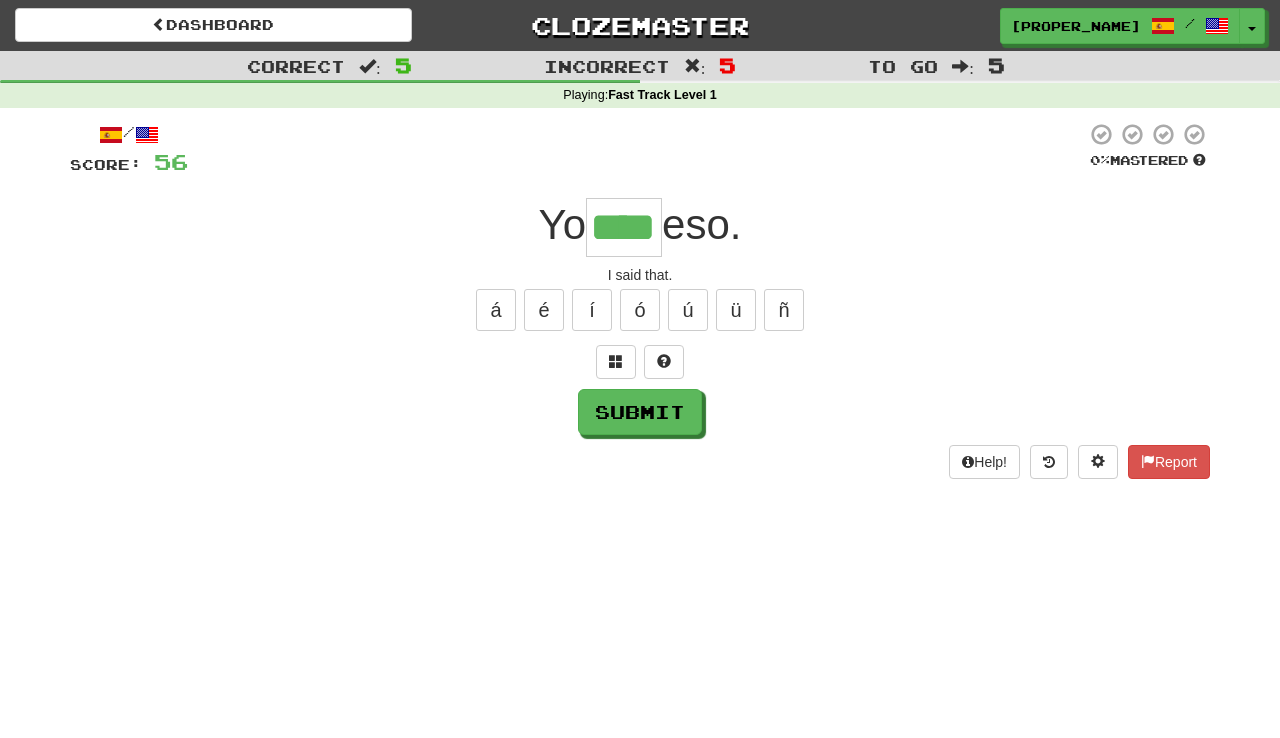 type on "****" 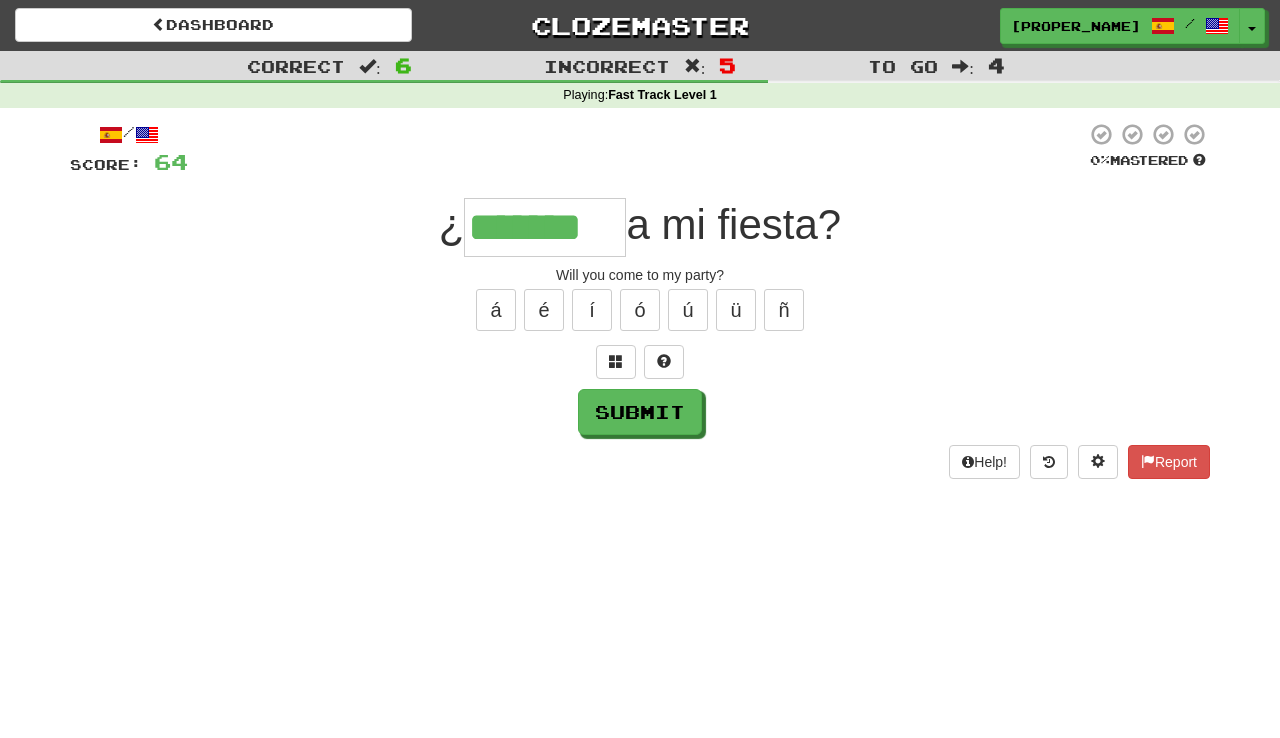 type on "*******" 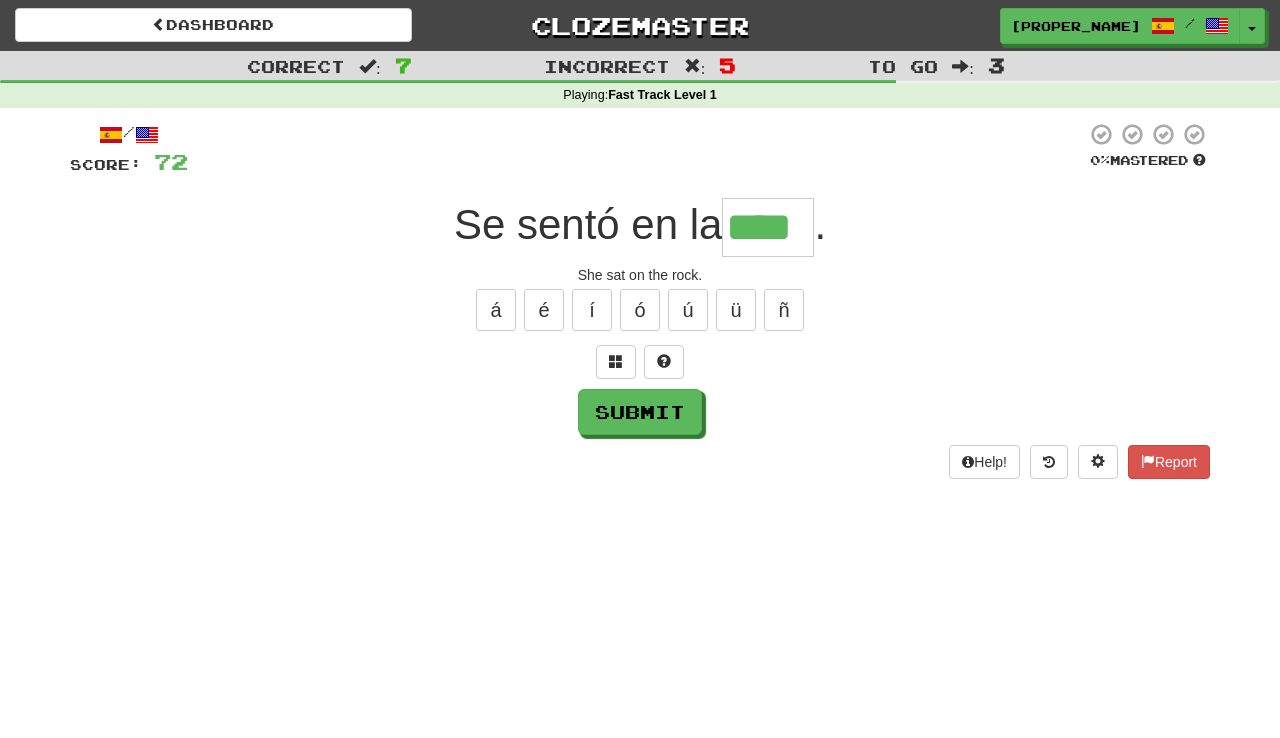 type on "****" 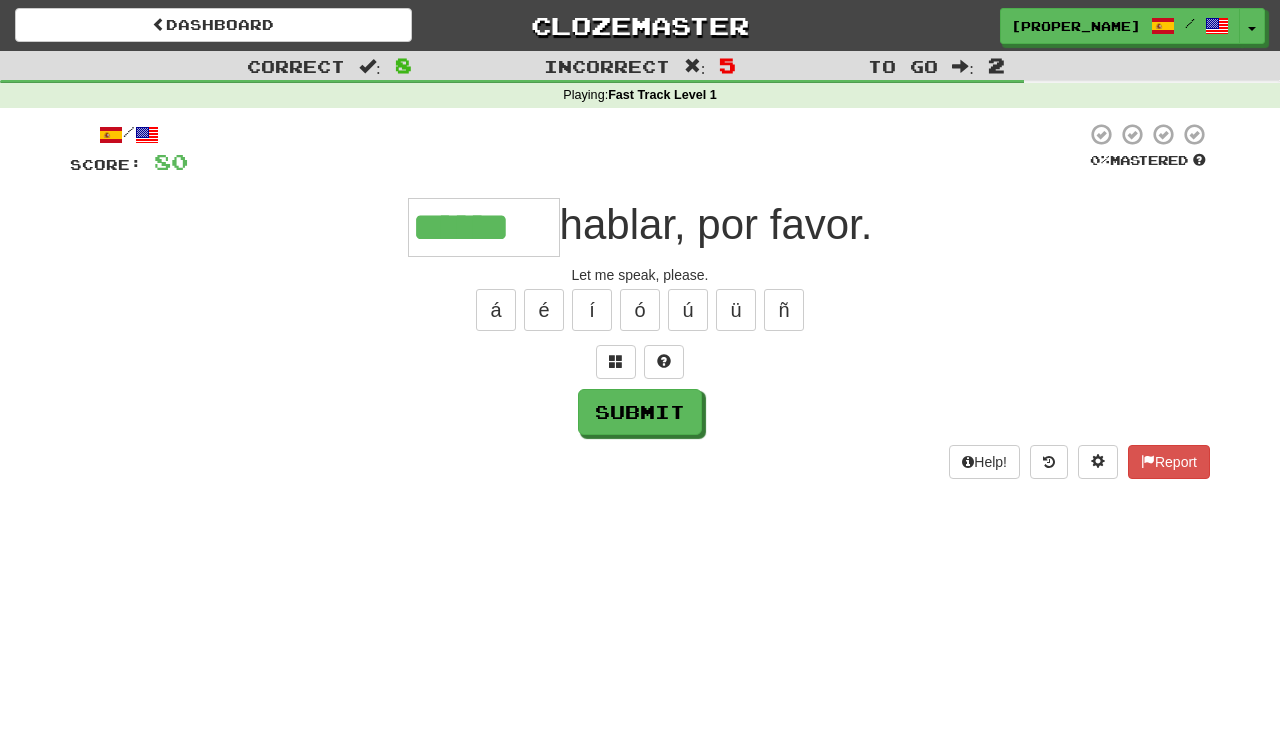 type on "******" 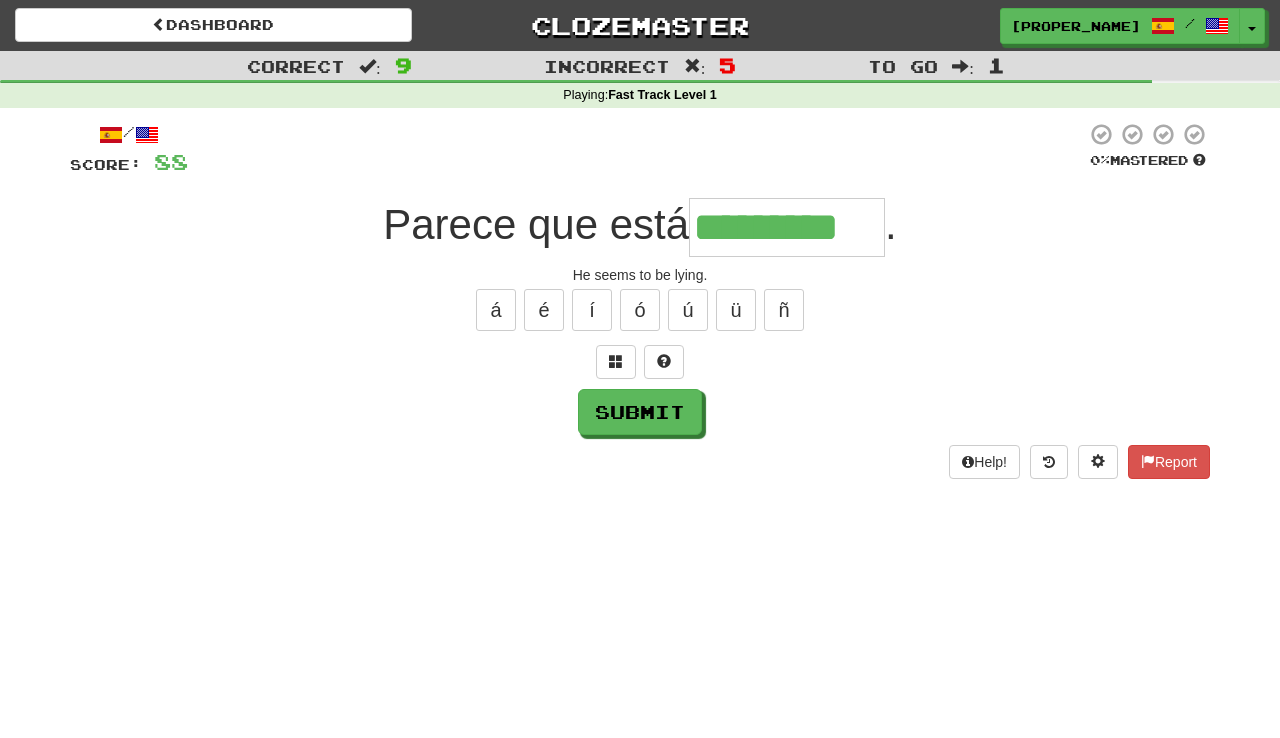 type on "*********" 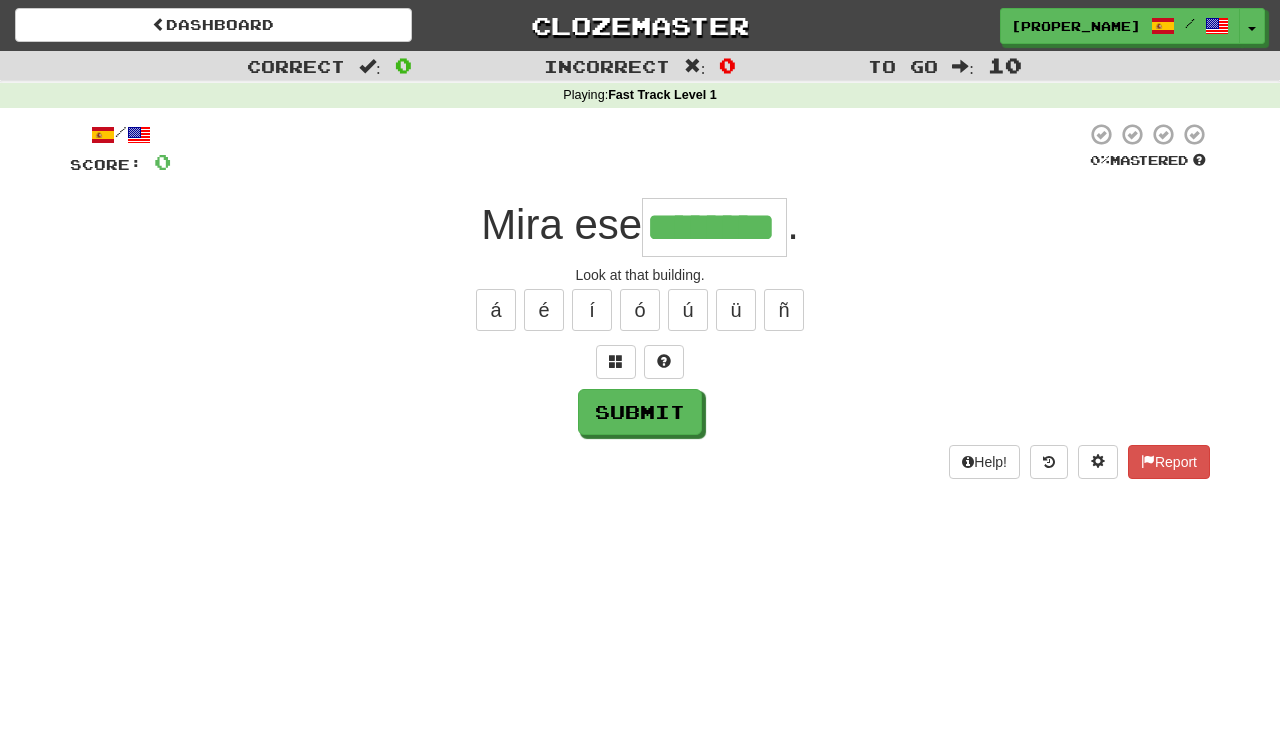 type on "********" 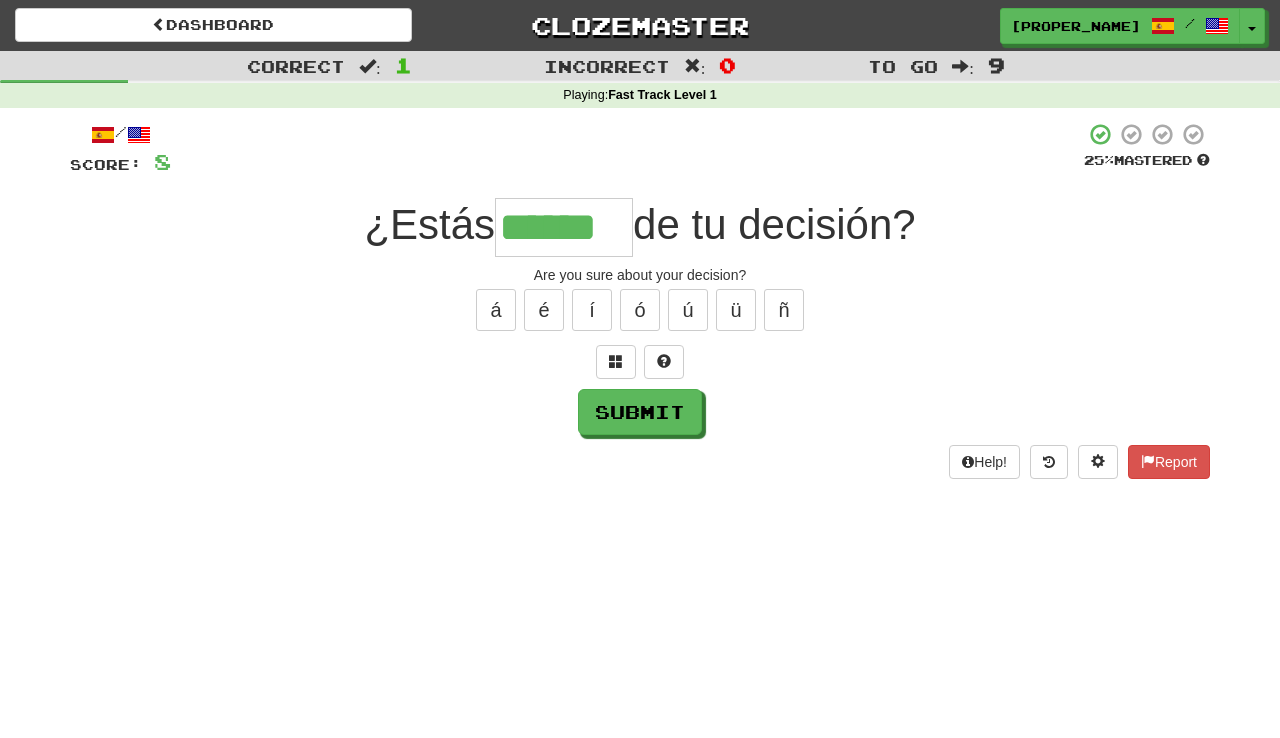 type on "******" 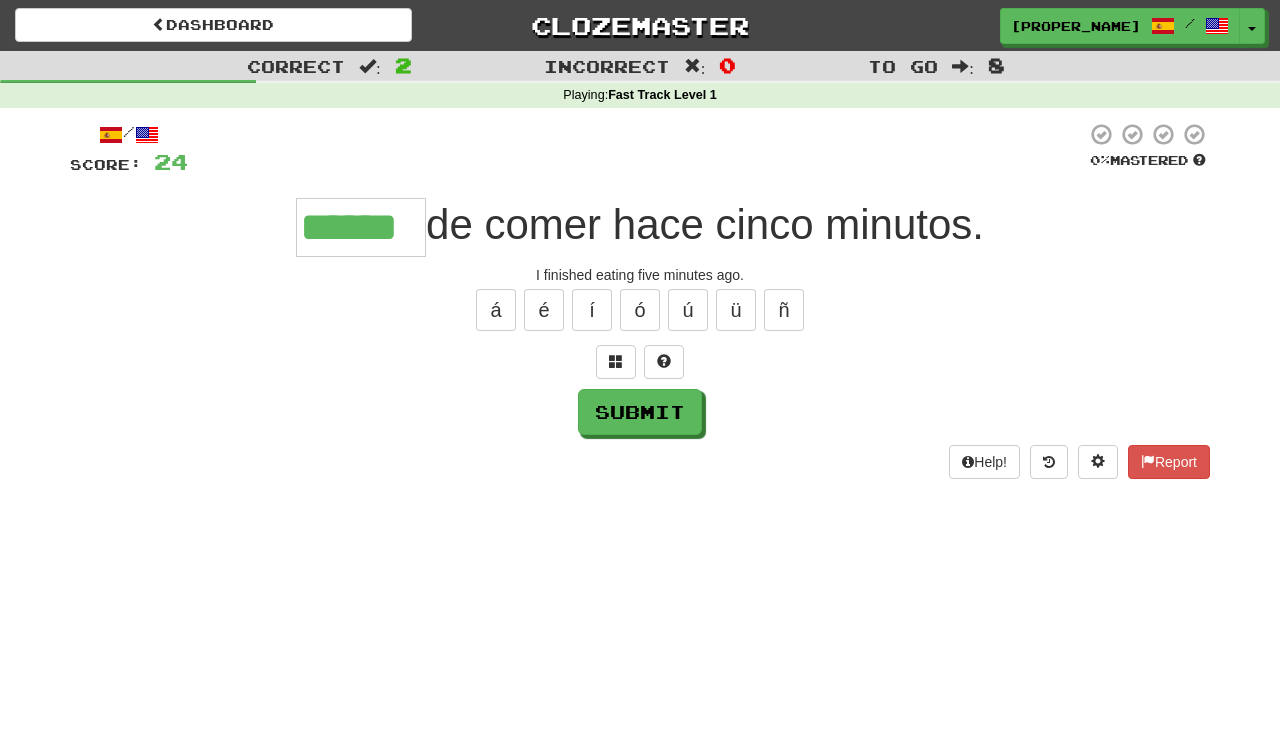 scroll, scrollTop: 0, scrollLeft: 0, axis: both 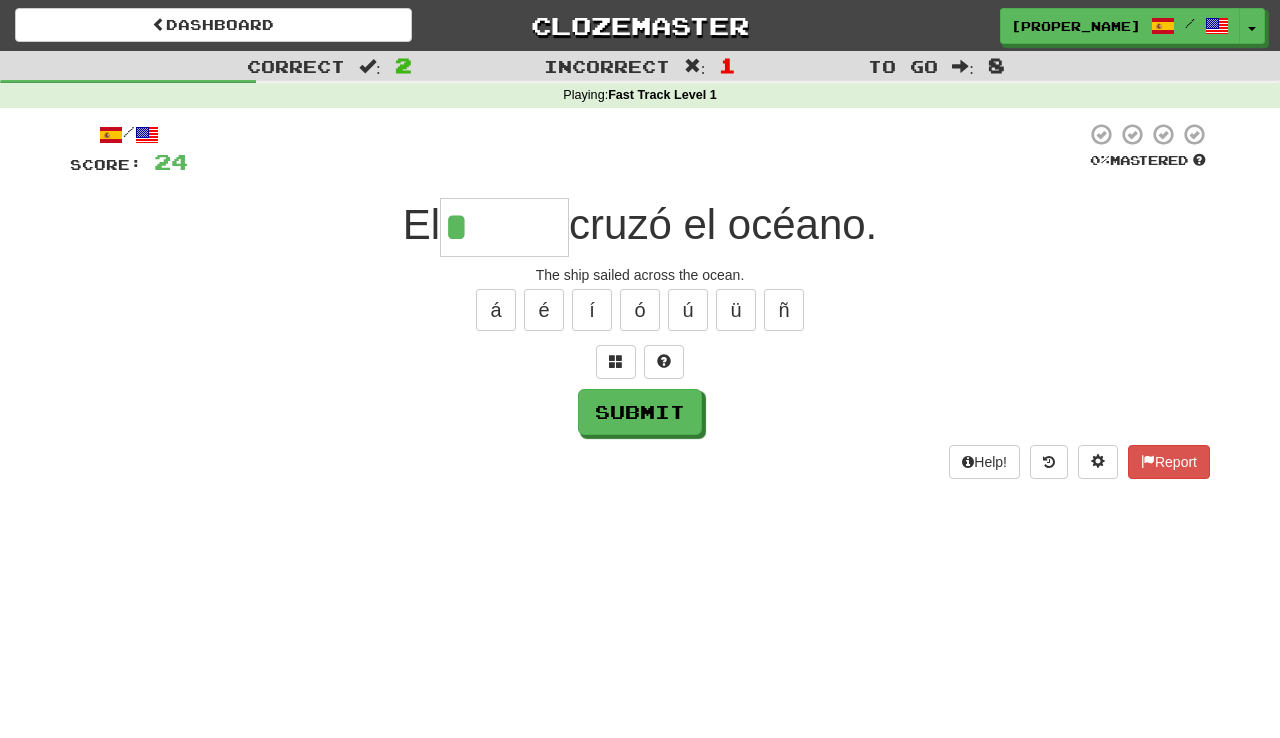 type on "*****" 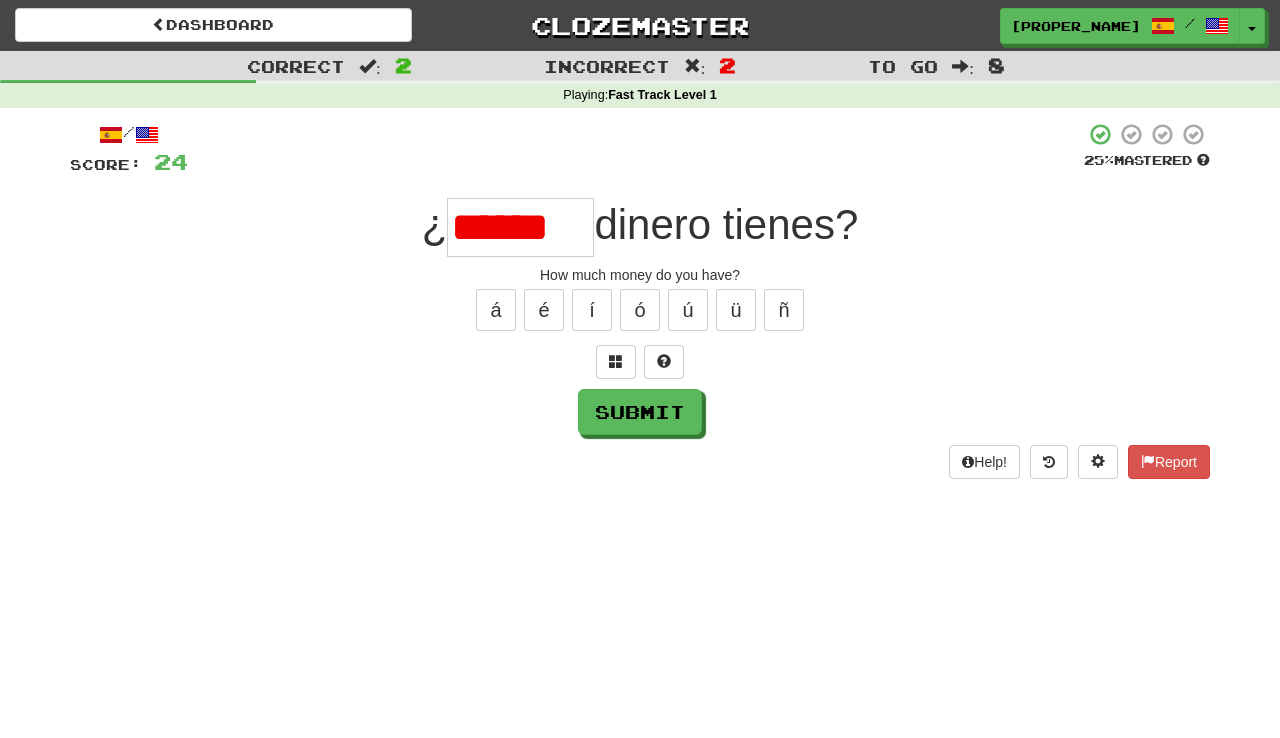 scroll, scrollTop: 0, scrollLeft: 0, axis: both 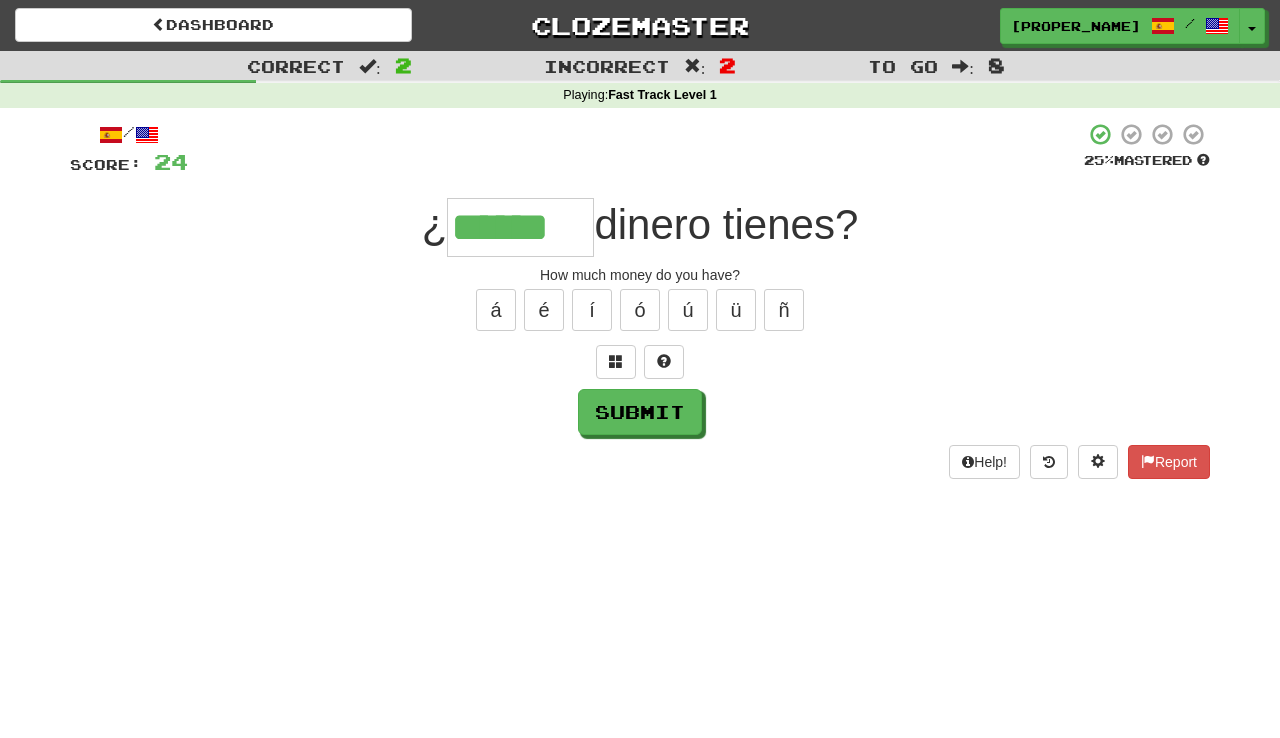 type on "******" 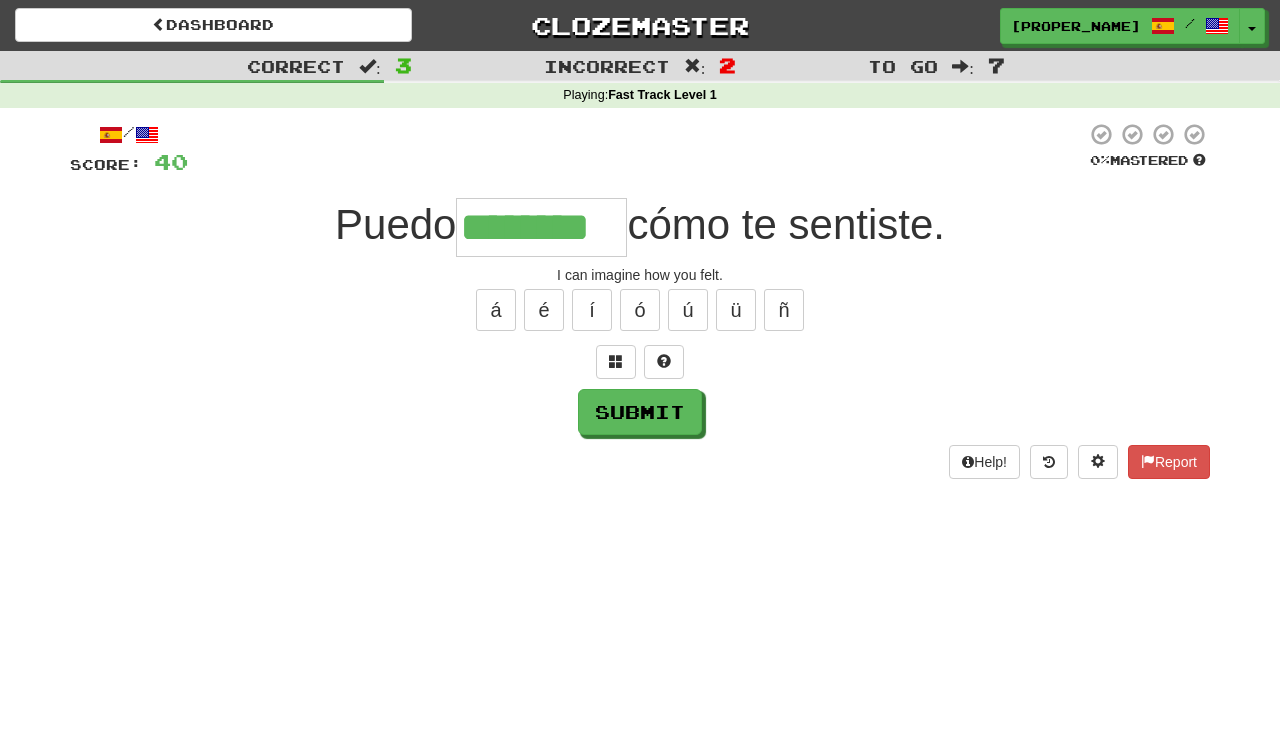 type on "********" 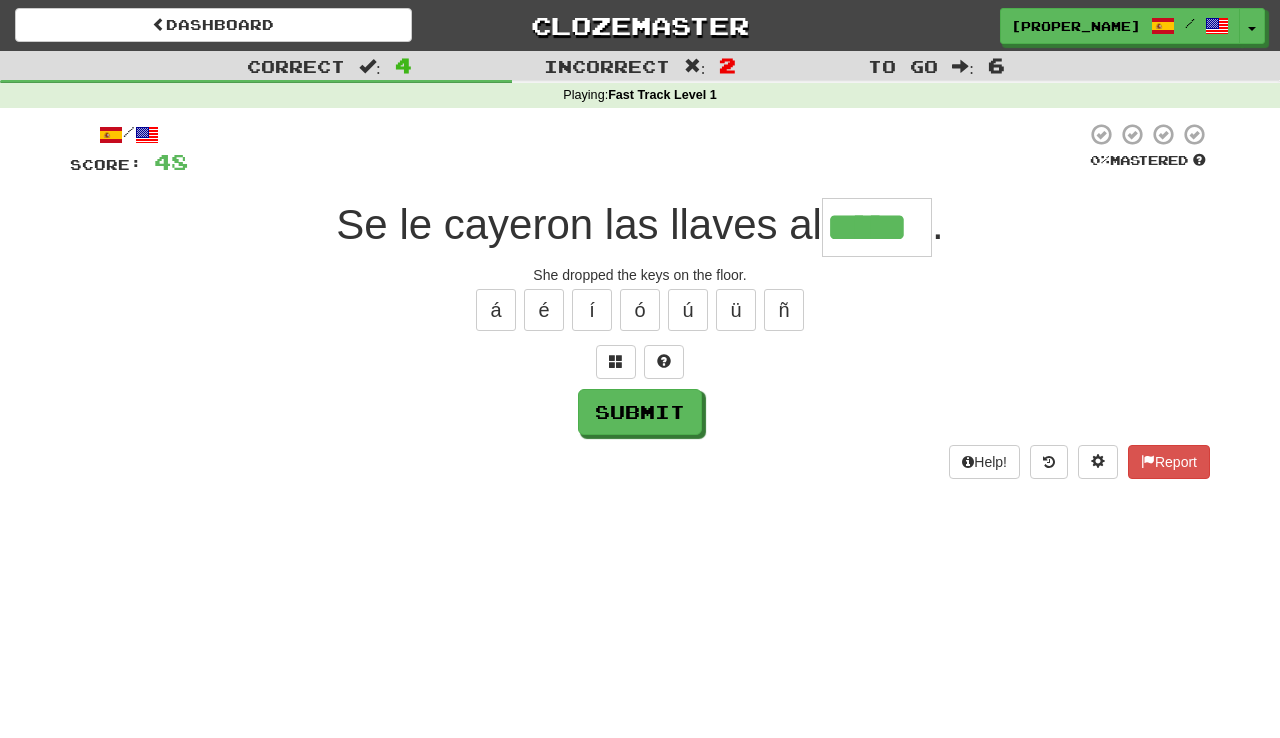 type on "*****" 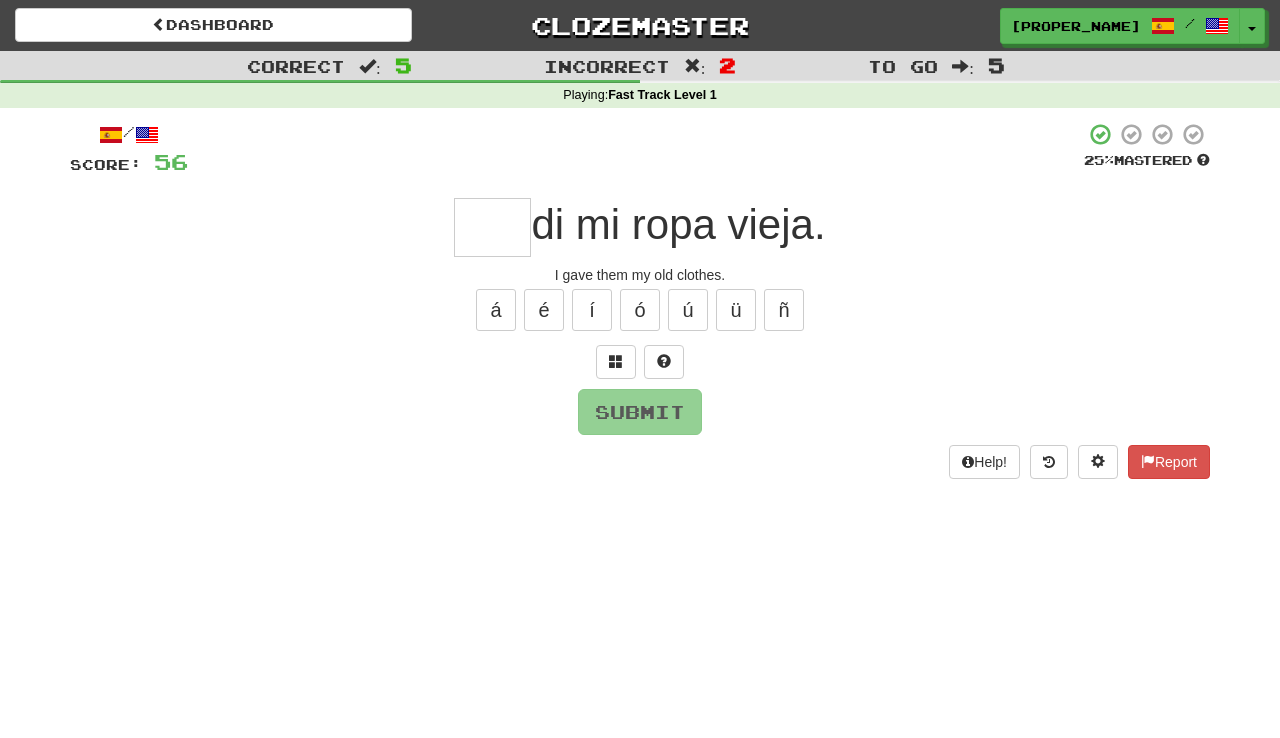 type on "*" 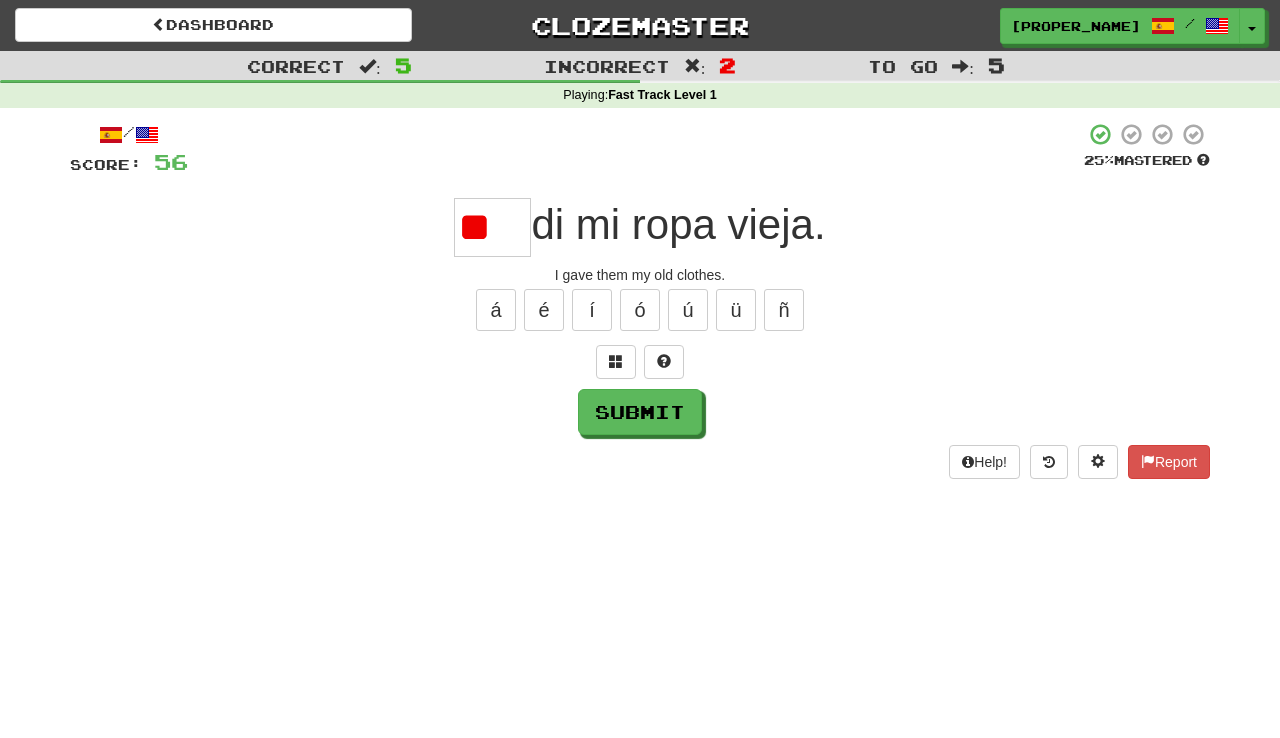 type on "*" 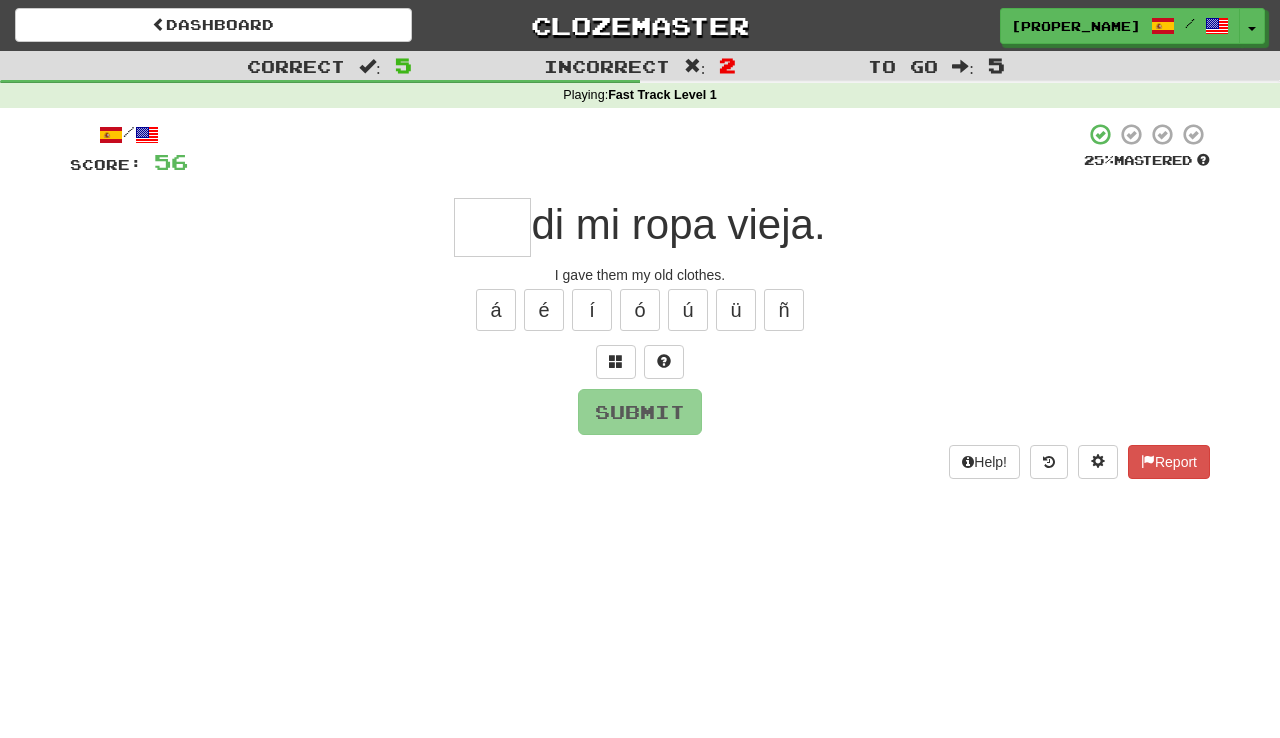 type on "*" 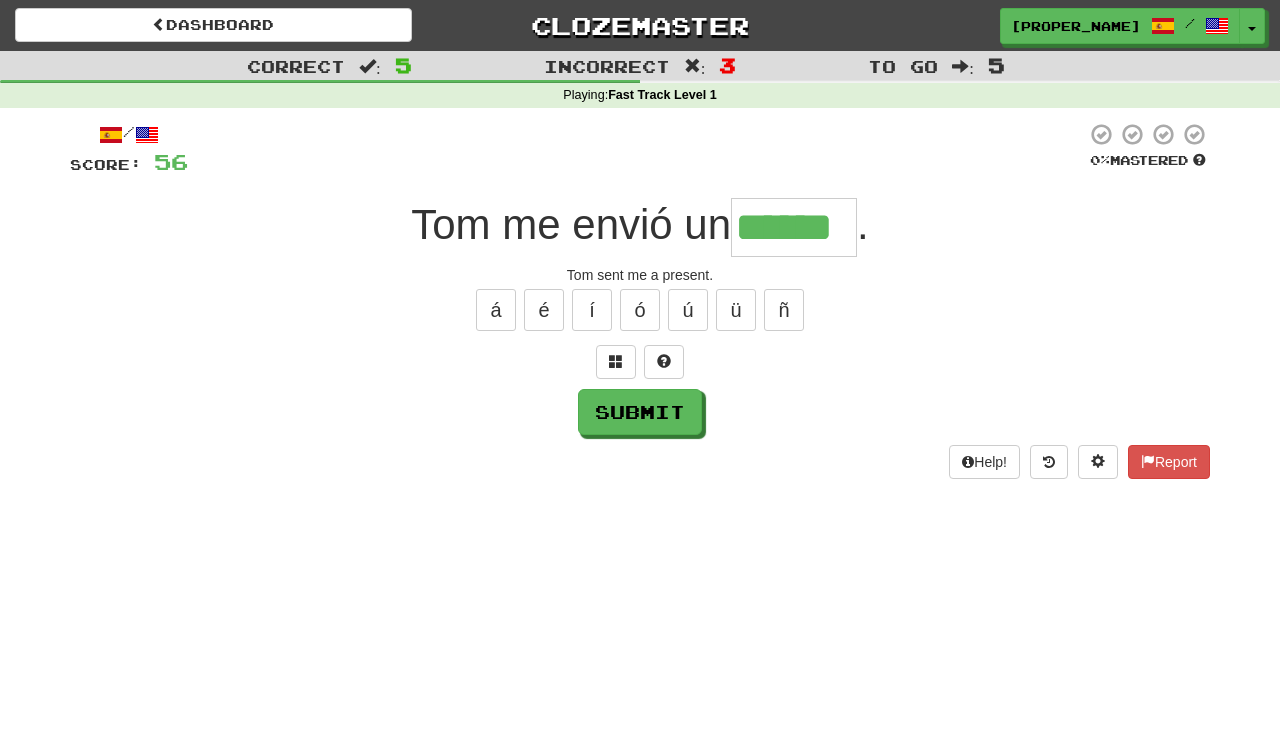 type on "******" 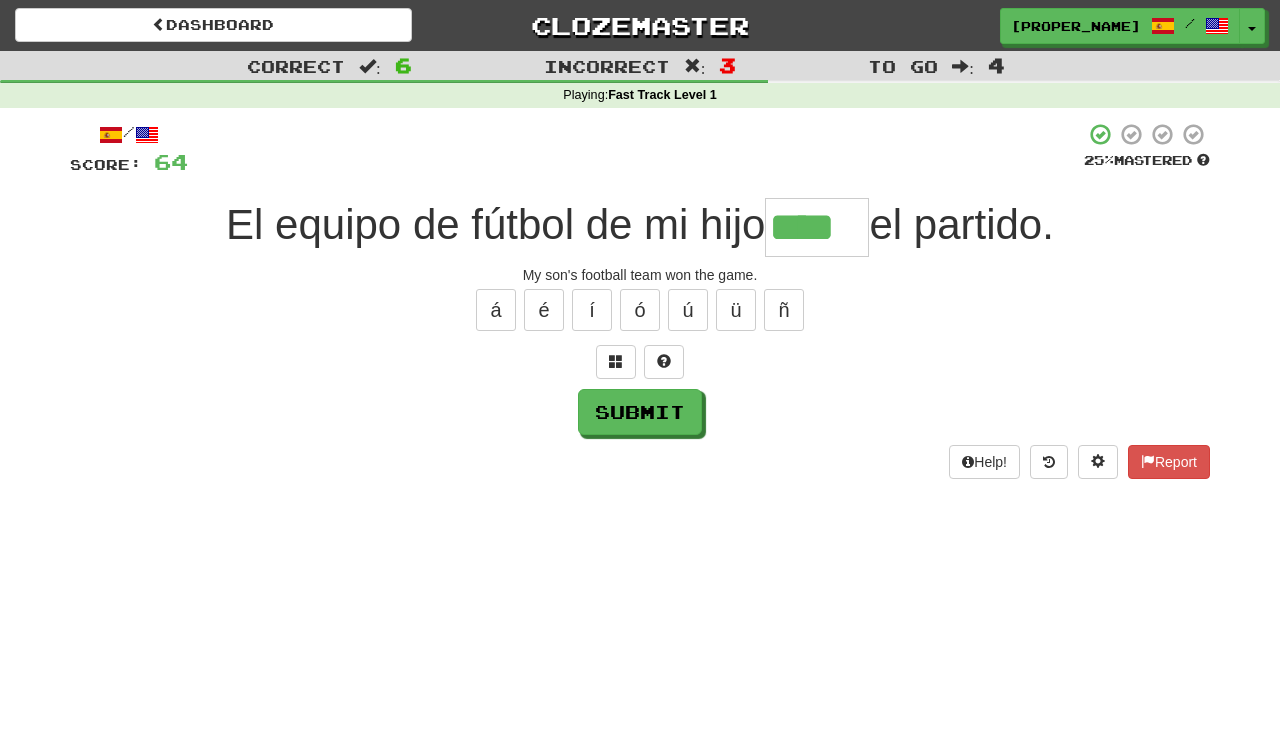 type on "****" 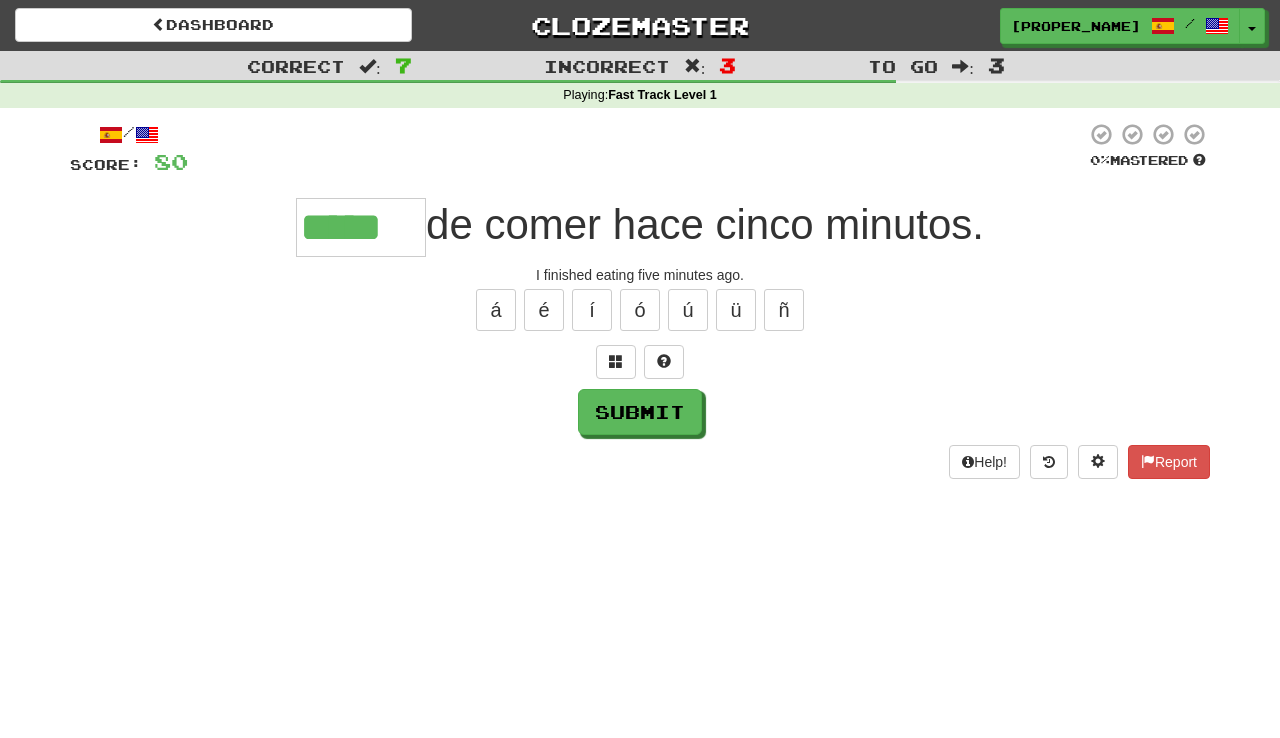 type on "*****" 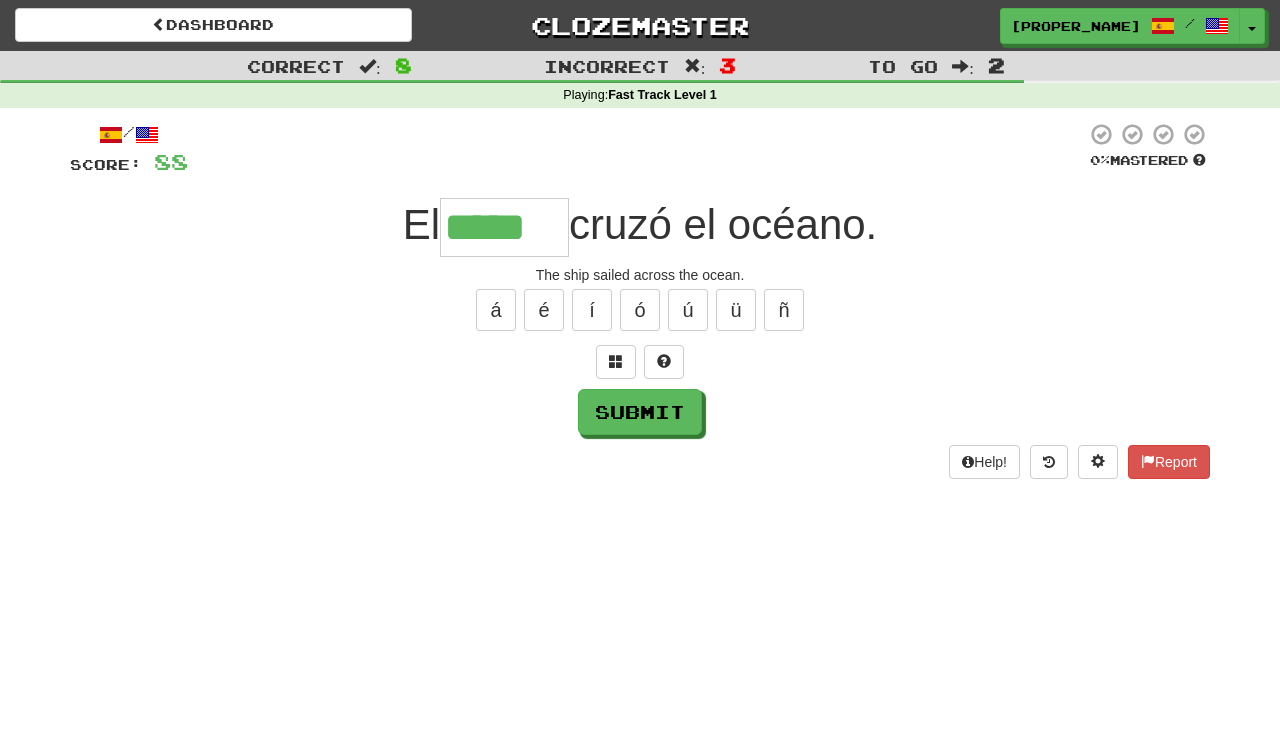 type on "*****" 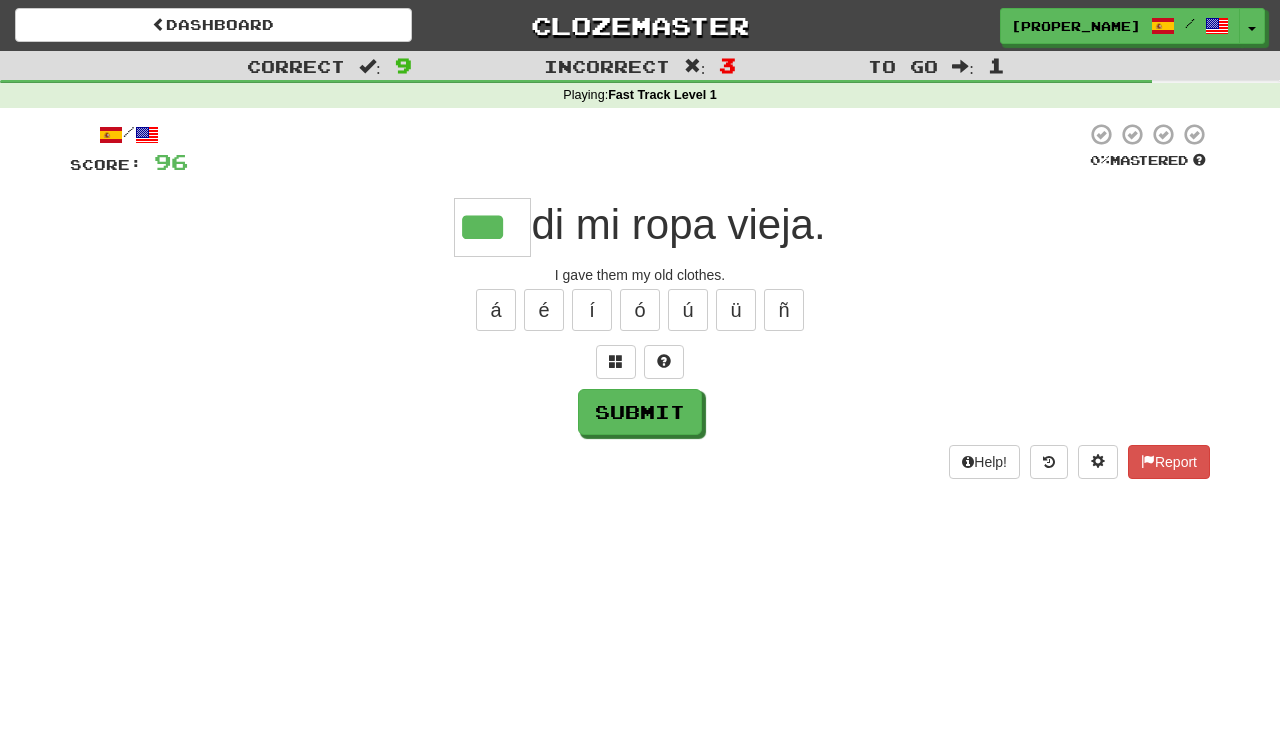 type on "***" 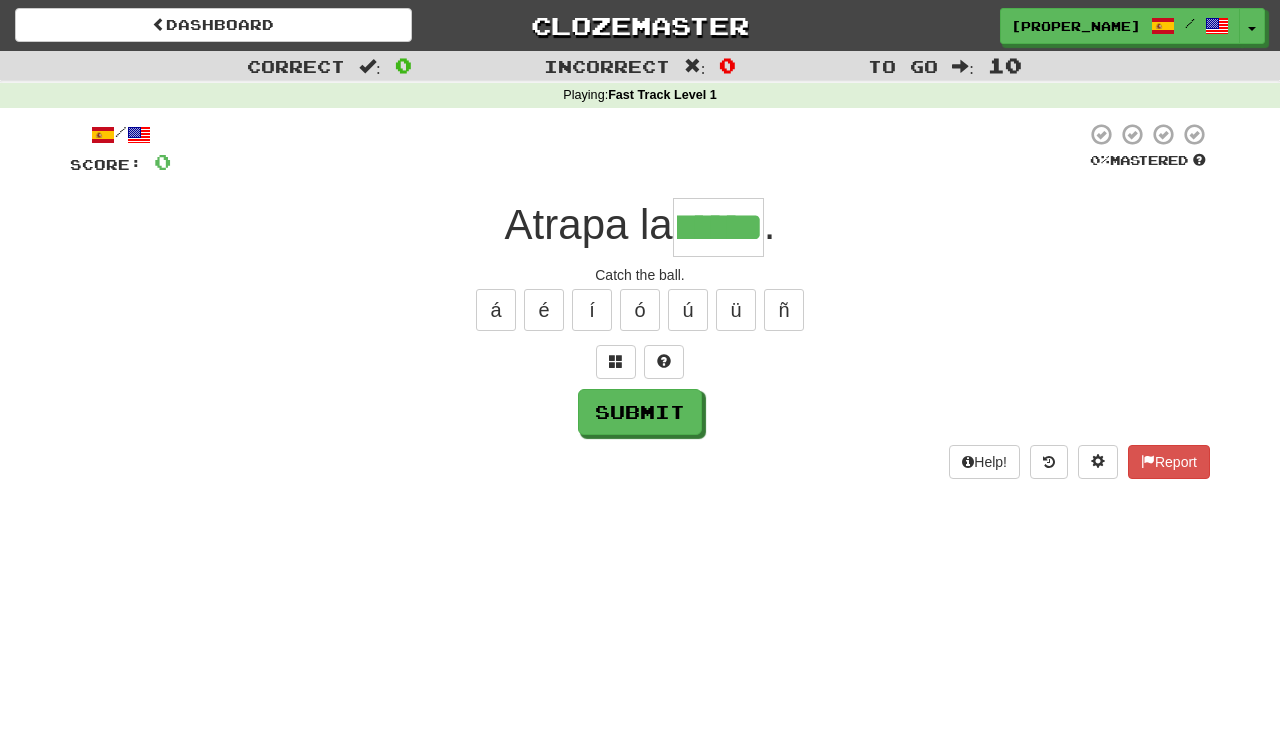 scroll, scrollTop: 0, scrollLeft: 34, axis: horizontal 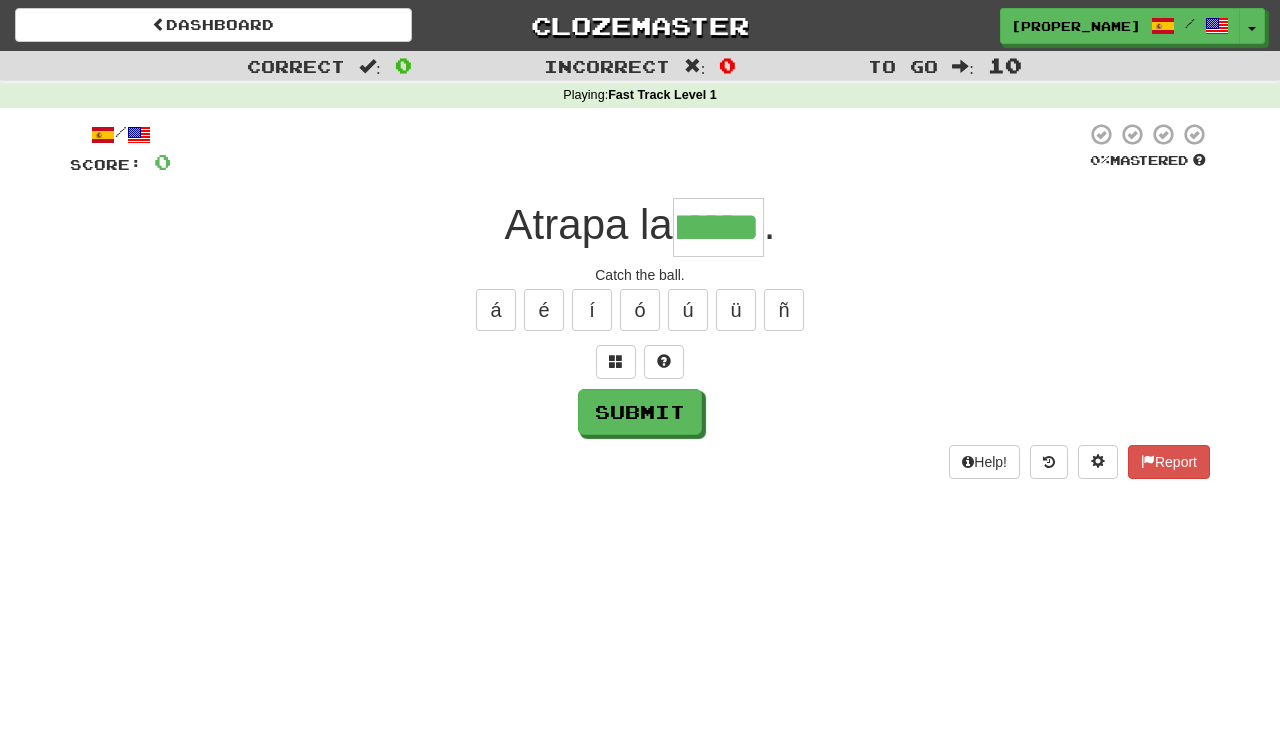 type on "****" 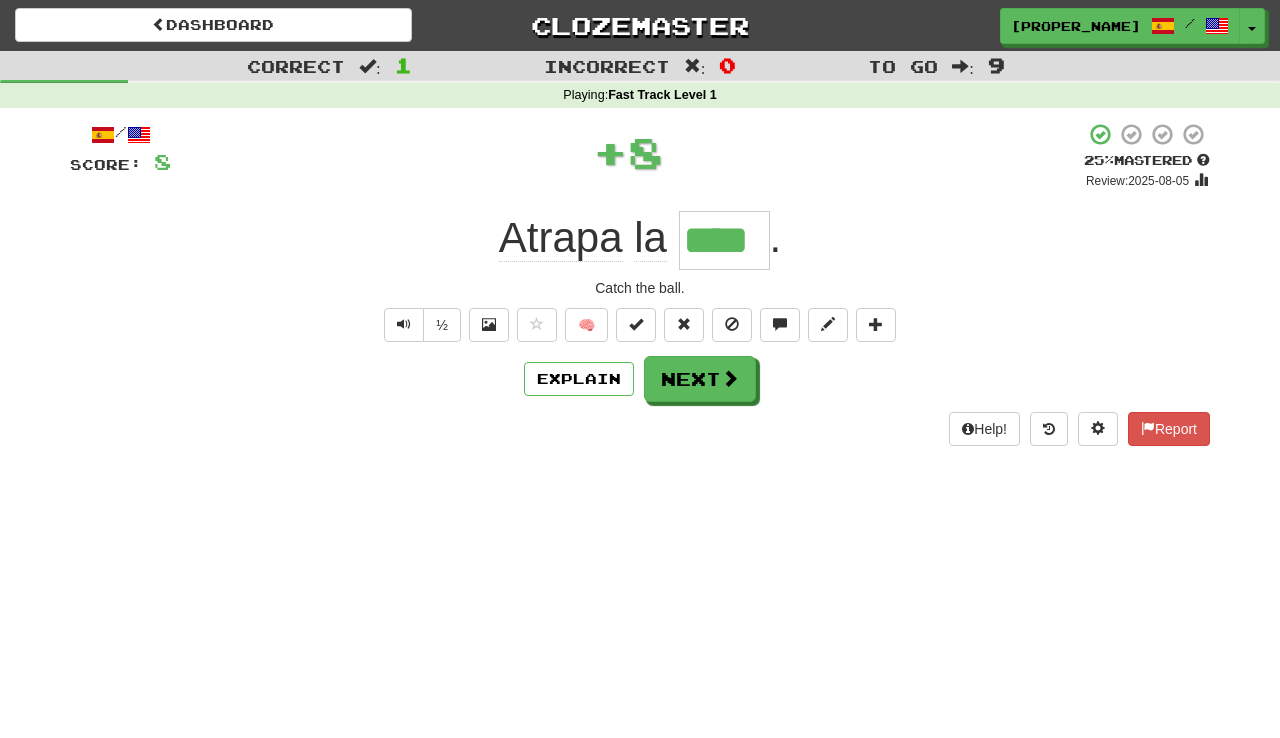 scroll, scrollTop: 0, scrollLeft: 0, axis: both 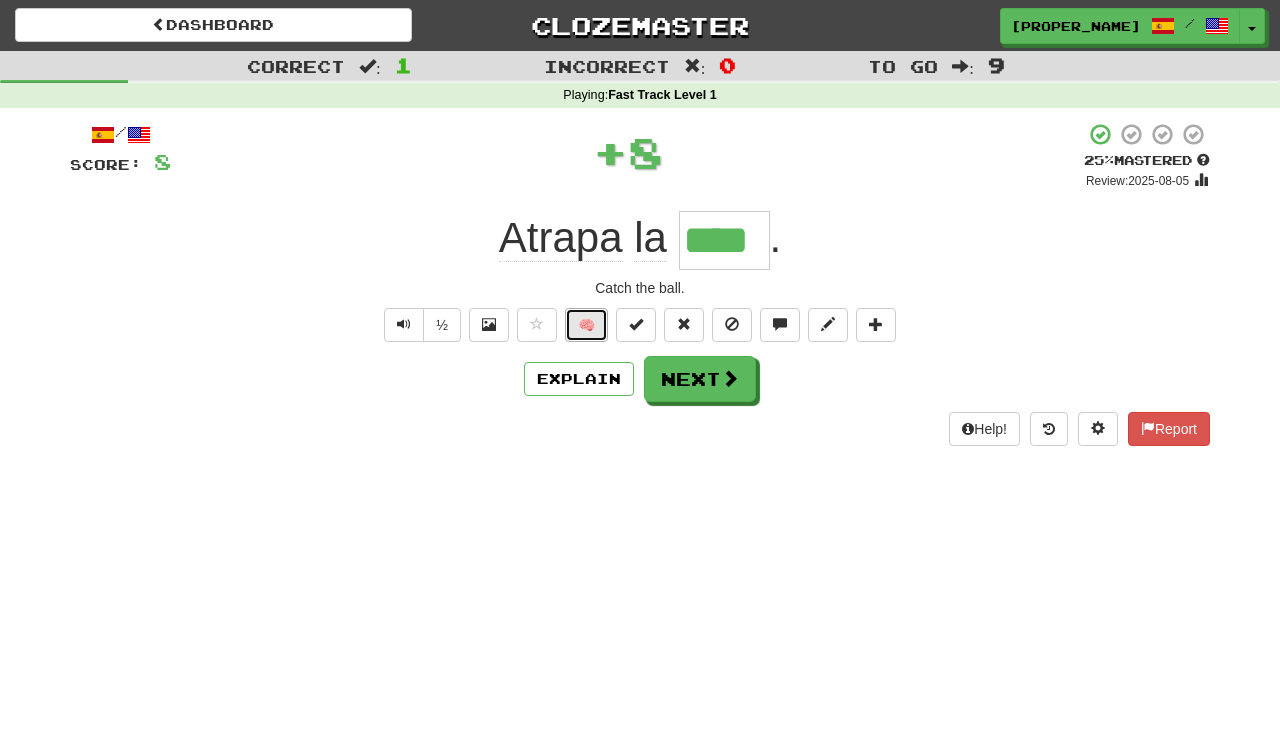 click on "🧠" at bounding box center [586, 325] 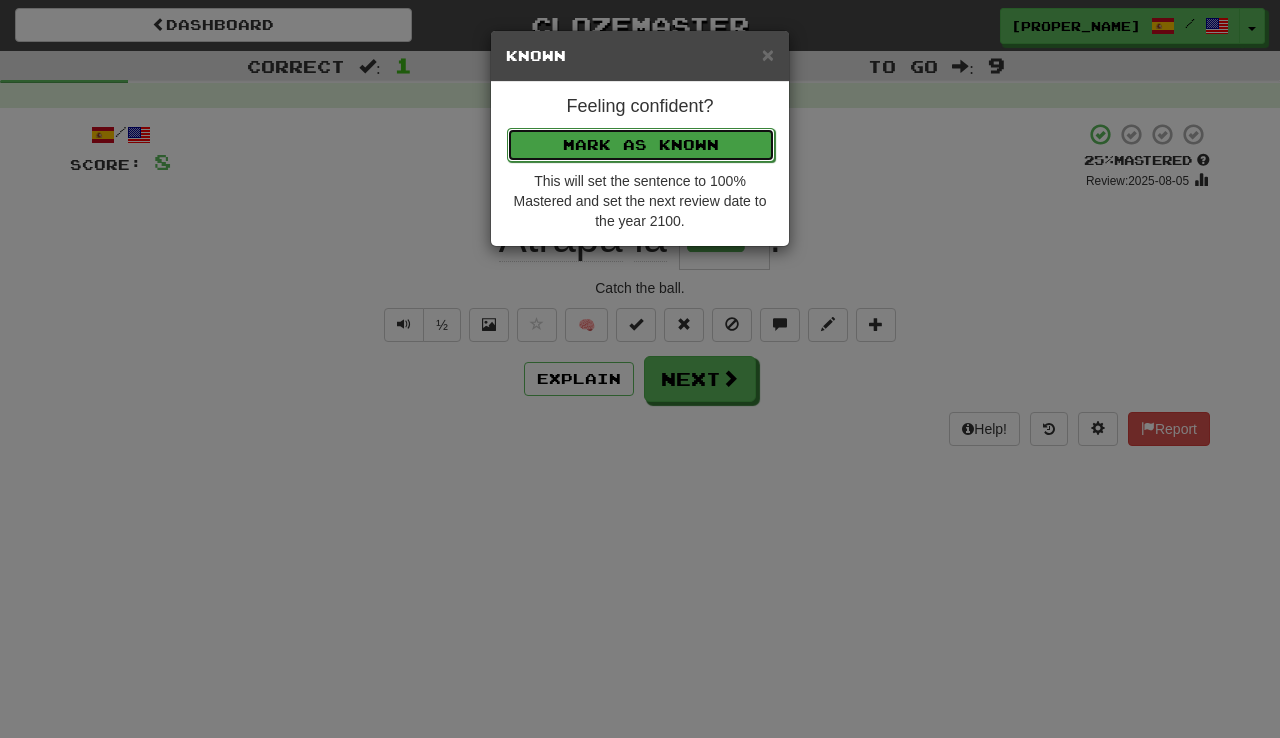 click on "Mark as Known" at bounding box center [641, 145] 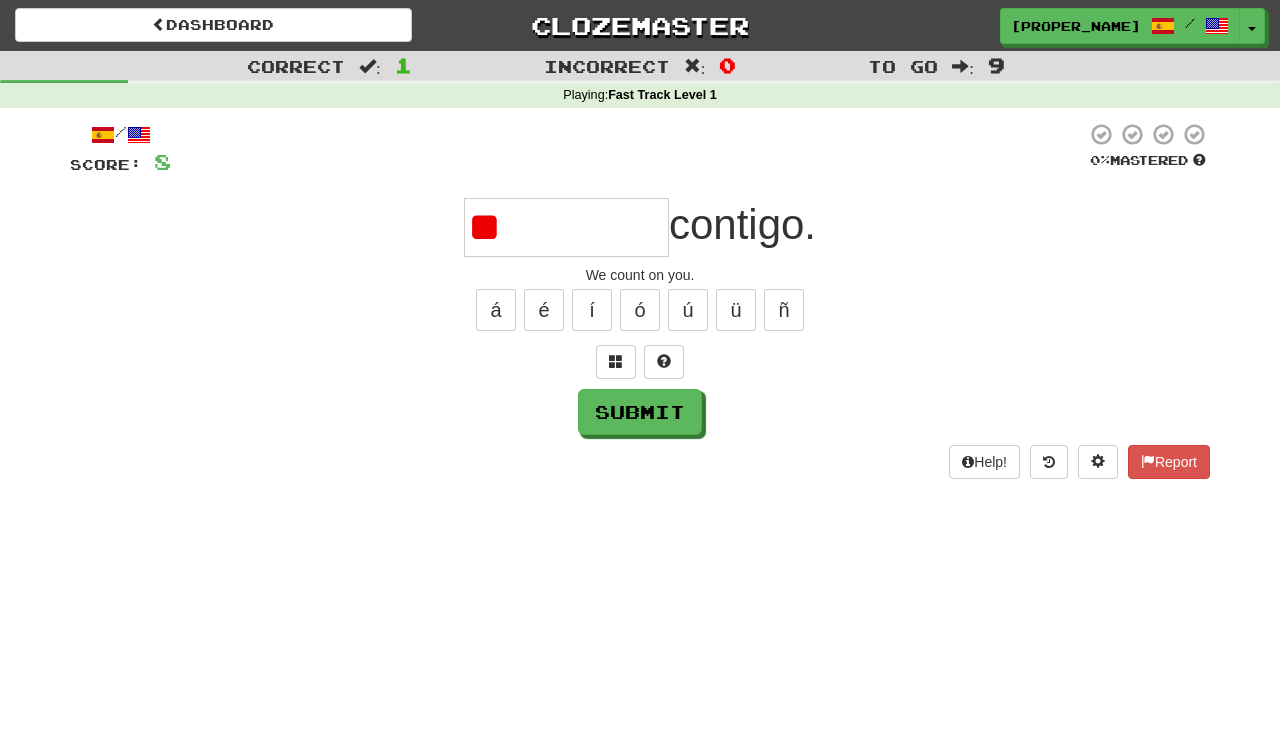 type on "*" 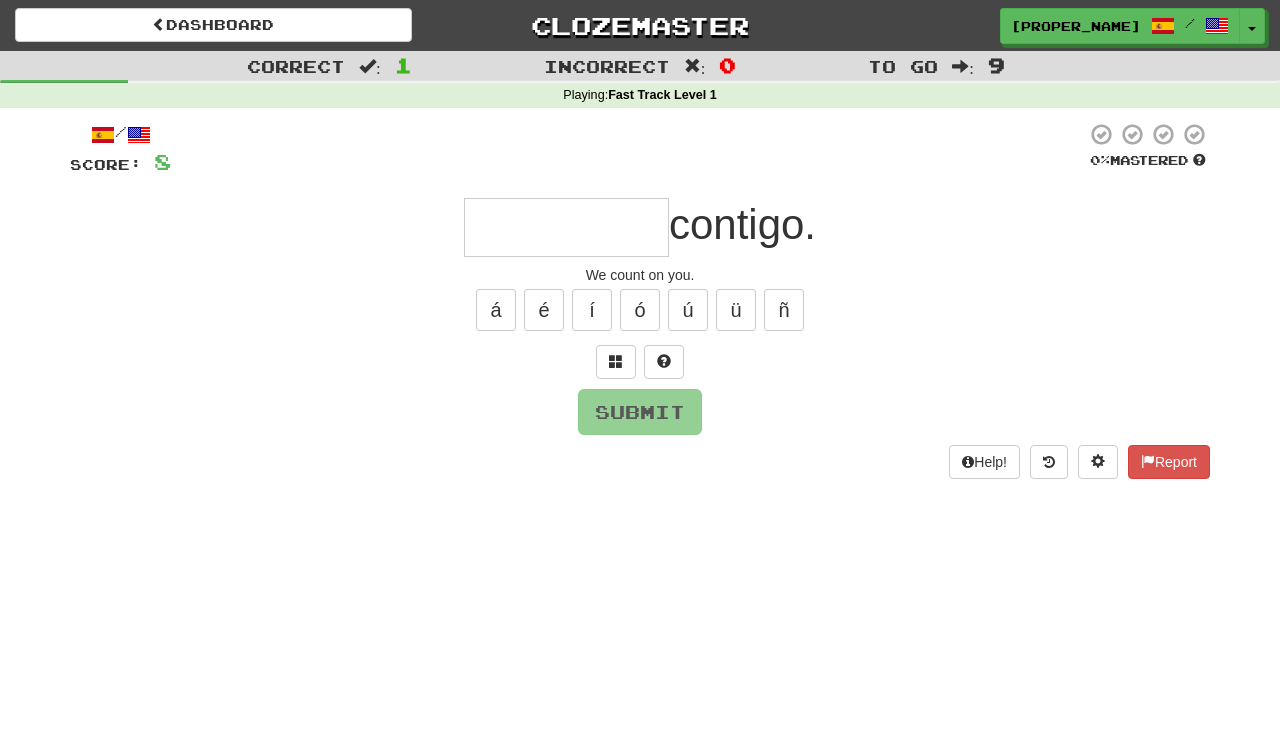 type on "*" 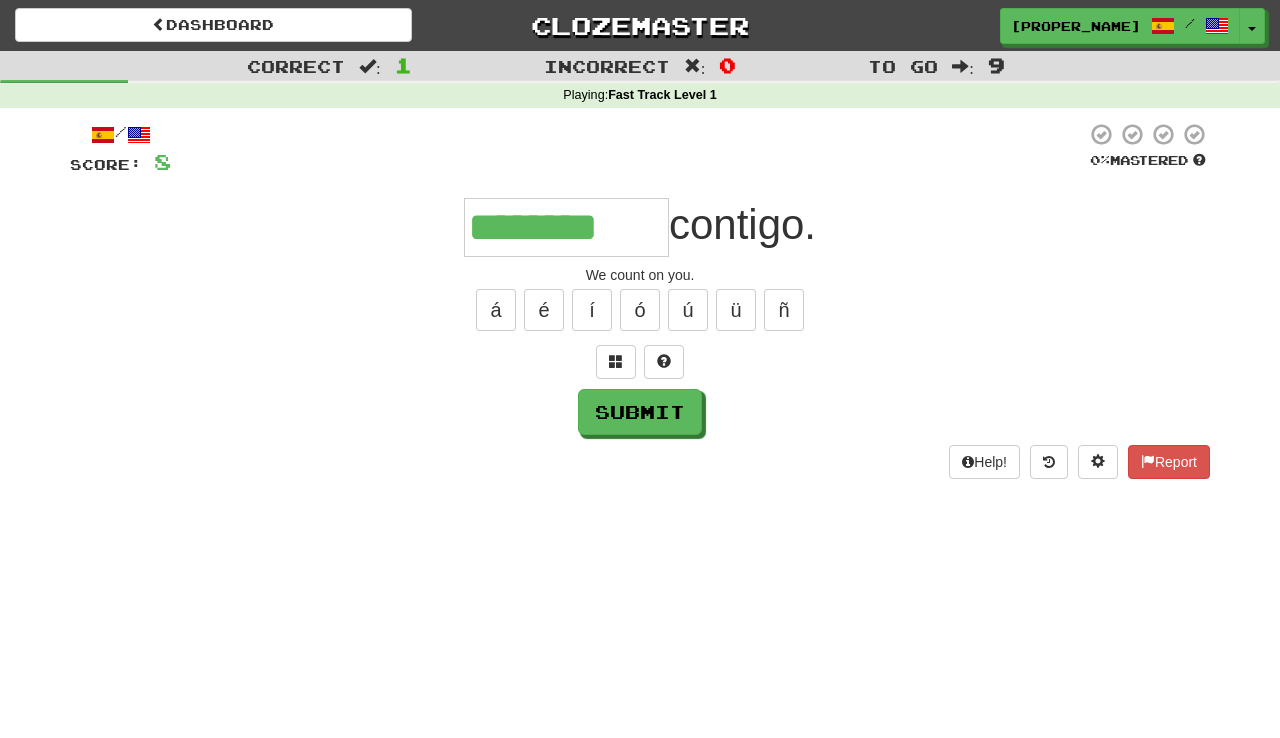 type on "********" 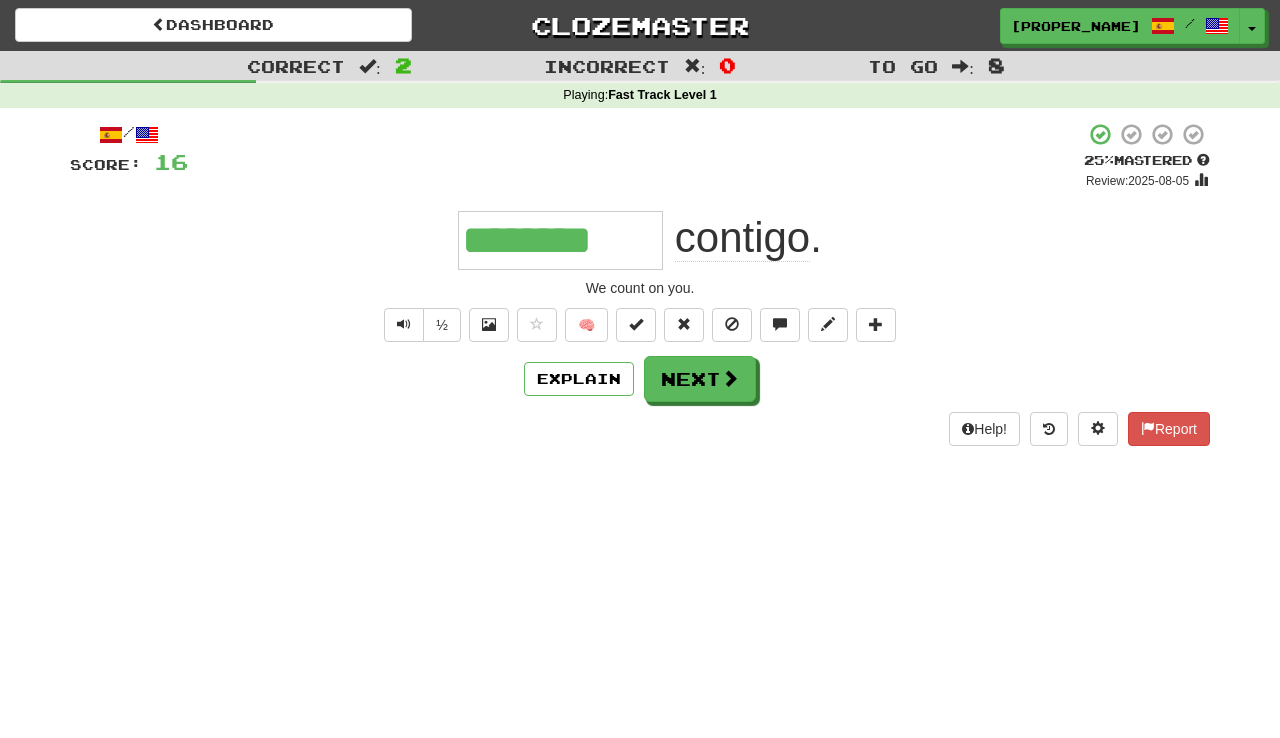 click on "contigo" at bounding box center (742, 238) 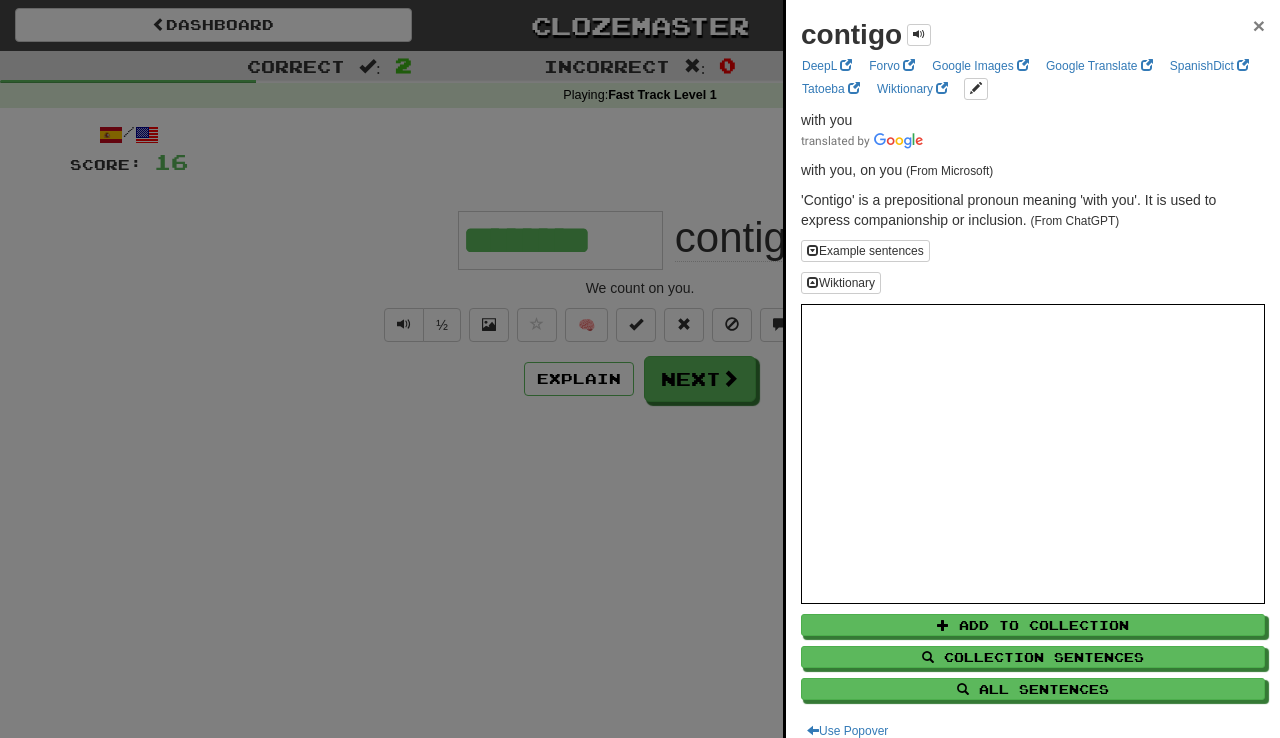 click on "×" at bounding box center [1259, 25] 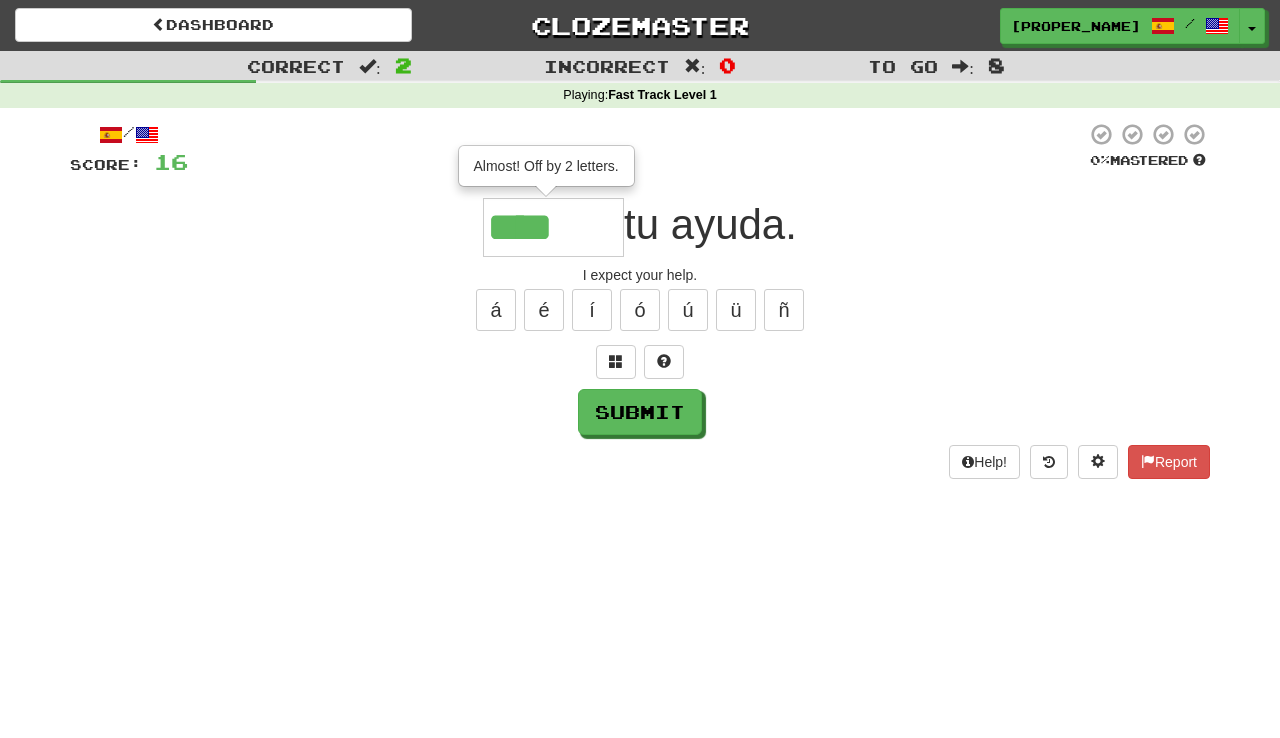 type on "******" 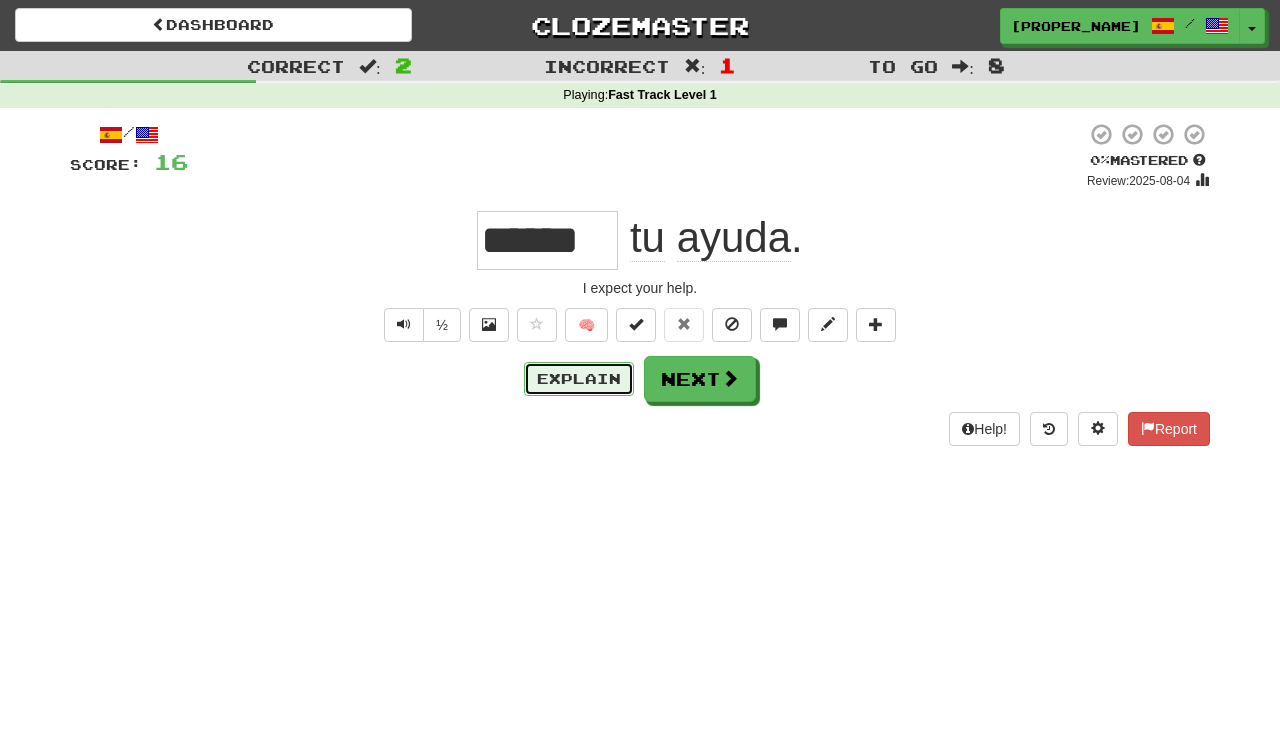 click on "Explain" at bounding box center (579, 379) 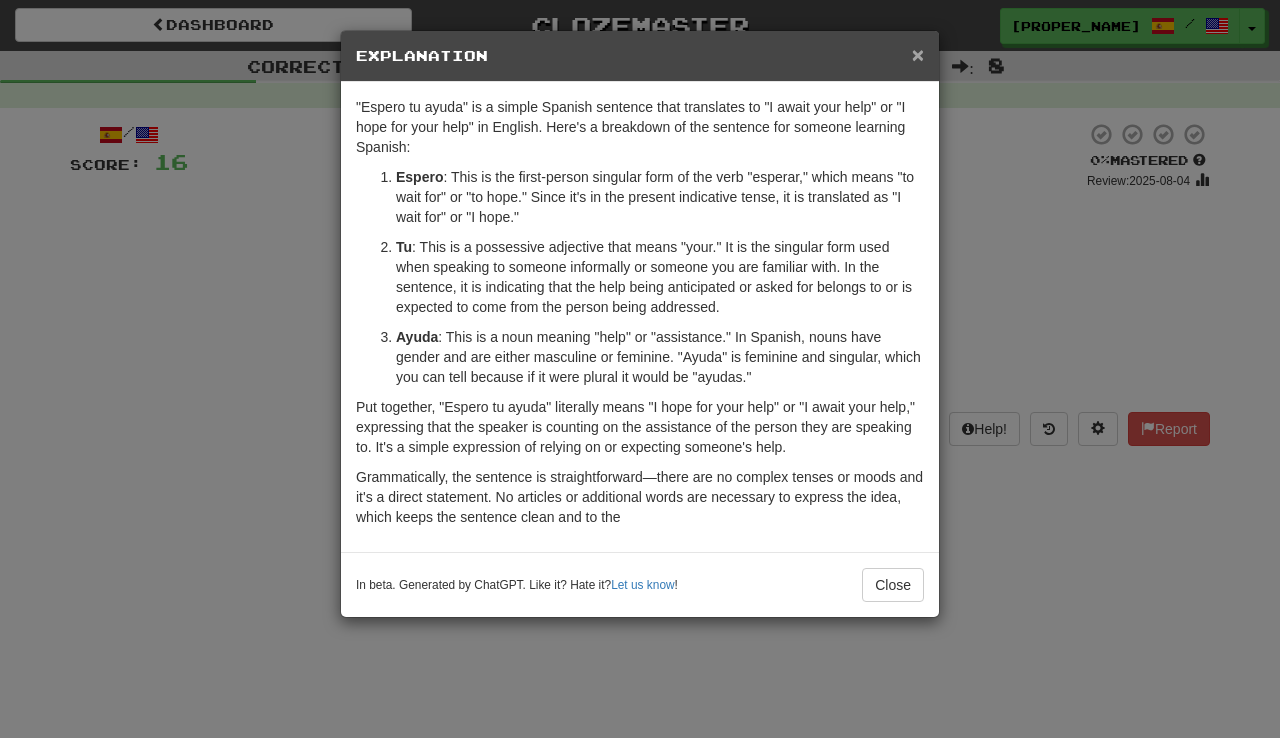 click on "×" at bounding box center (918, 54) 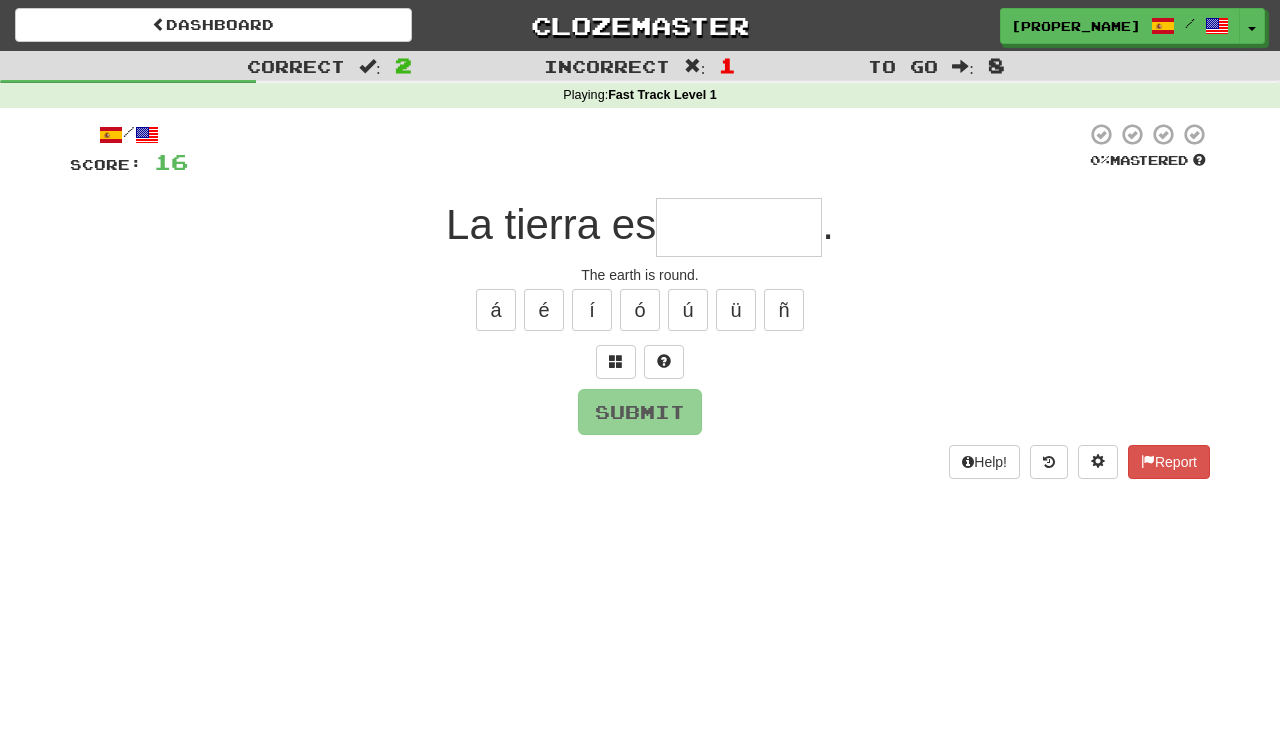 type on "*******" 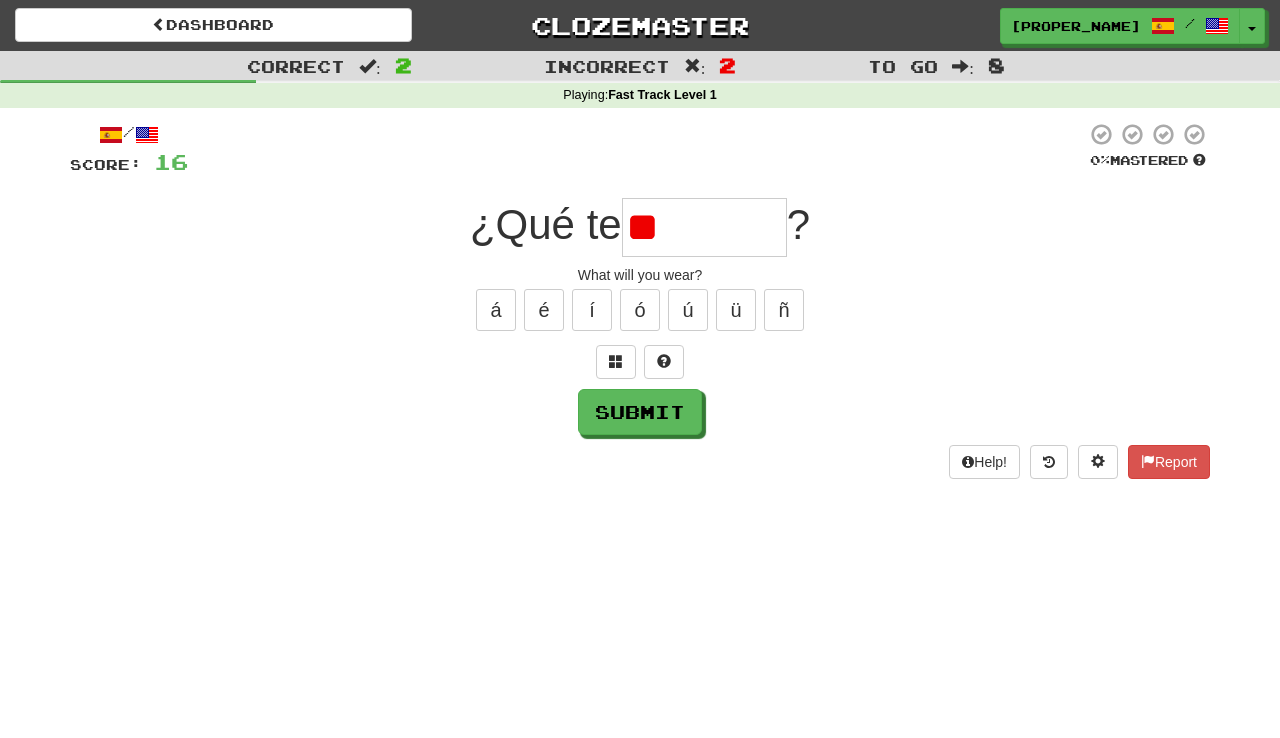 type on "*" 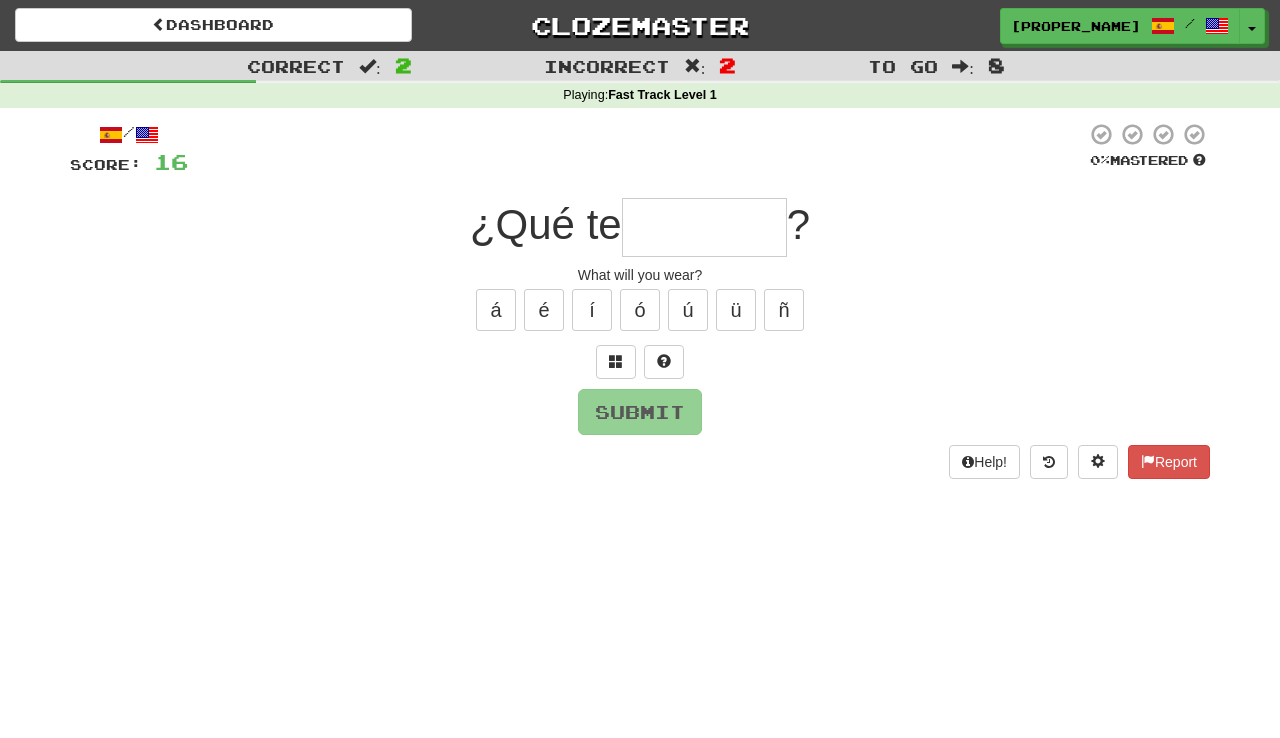 type on "*******" 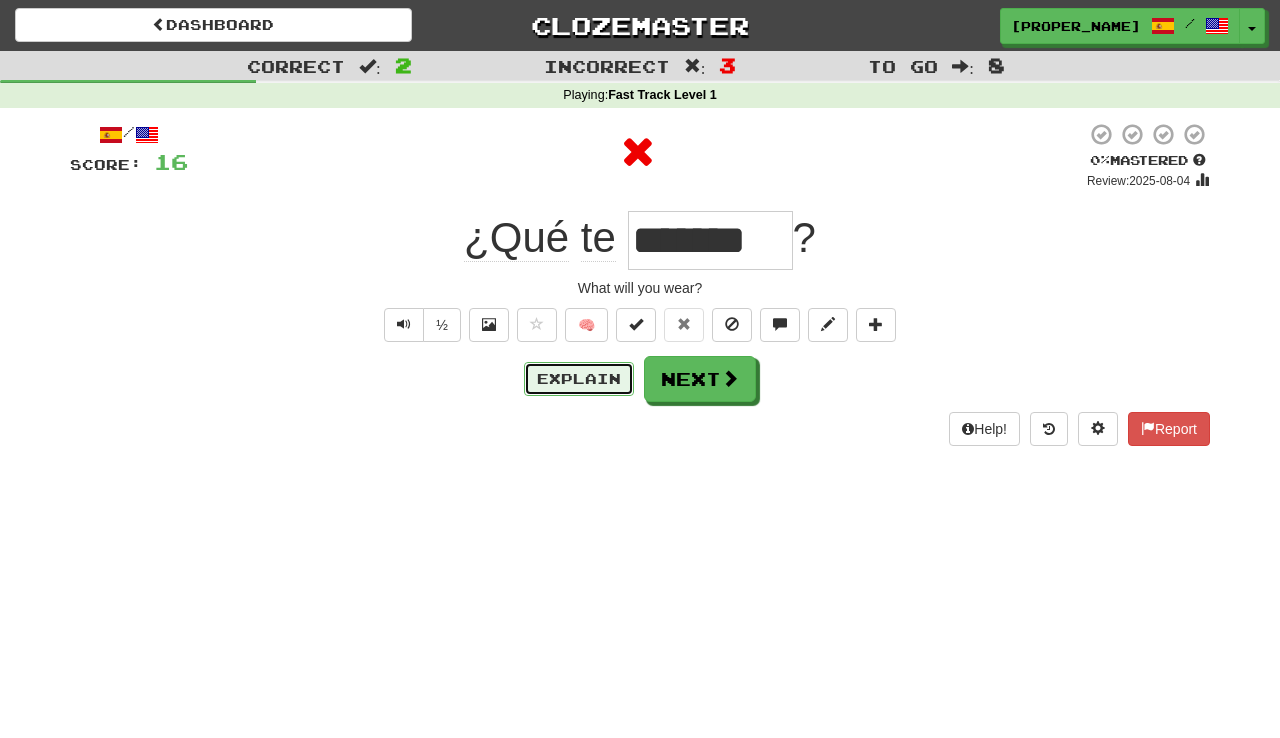 click on "Explain" at bounding box center (579, 379) 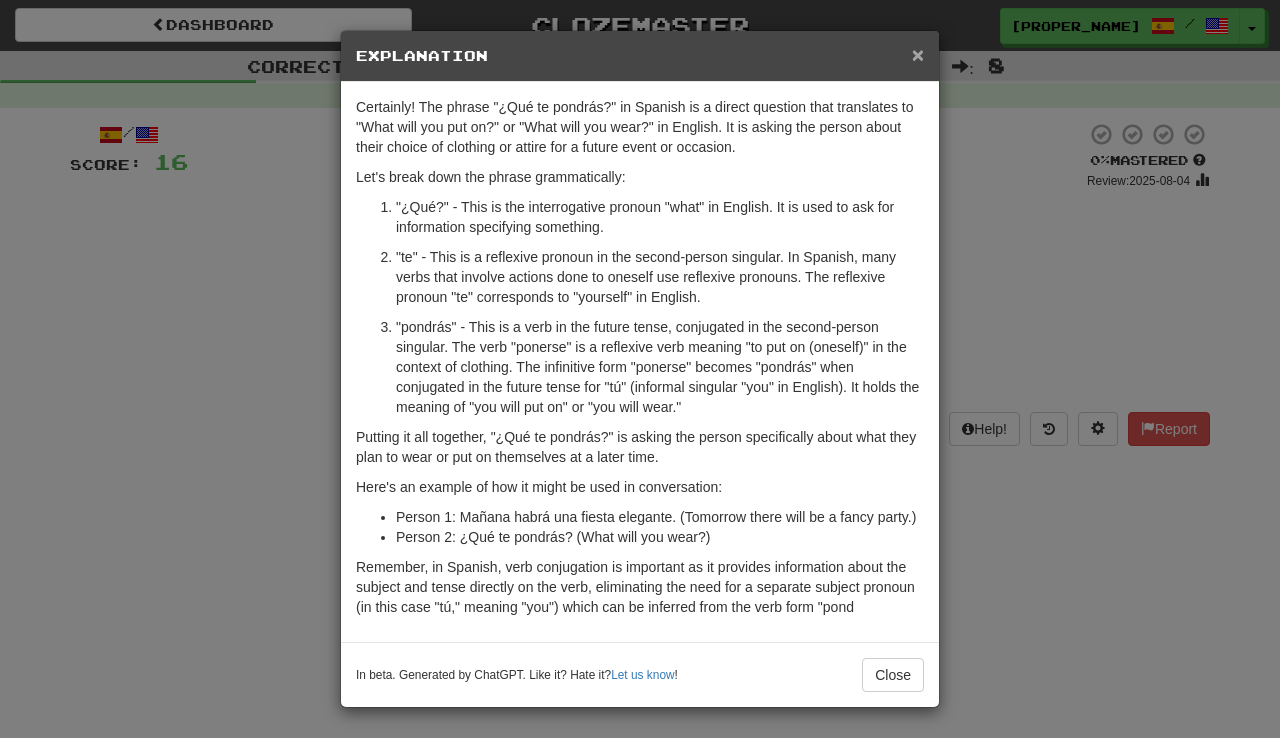 click on "×" at bounding box center [918, 54] 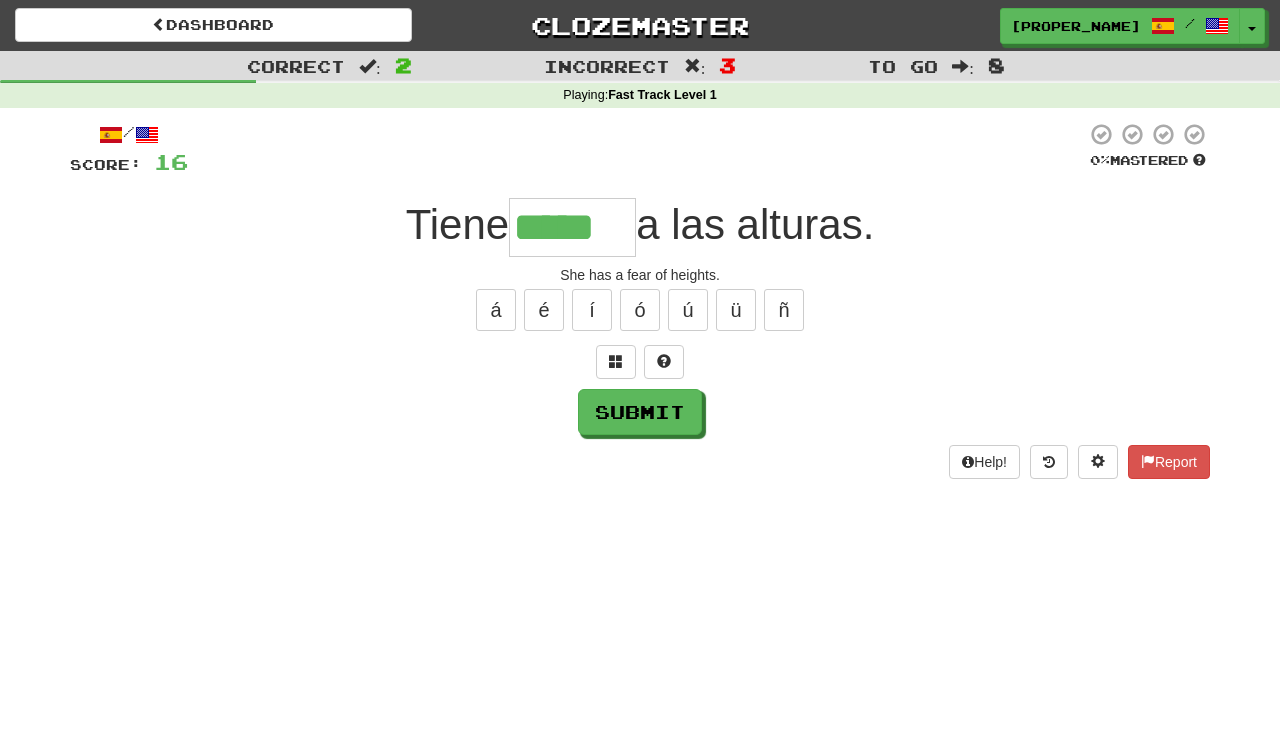 type on "*****" 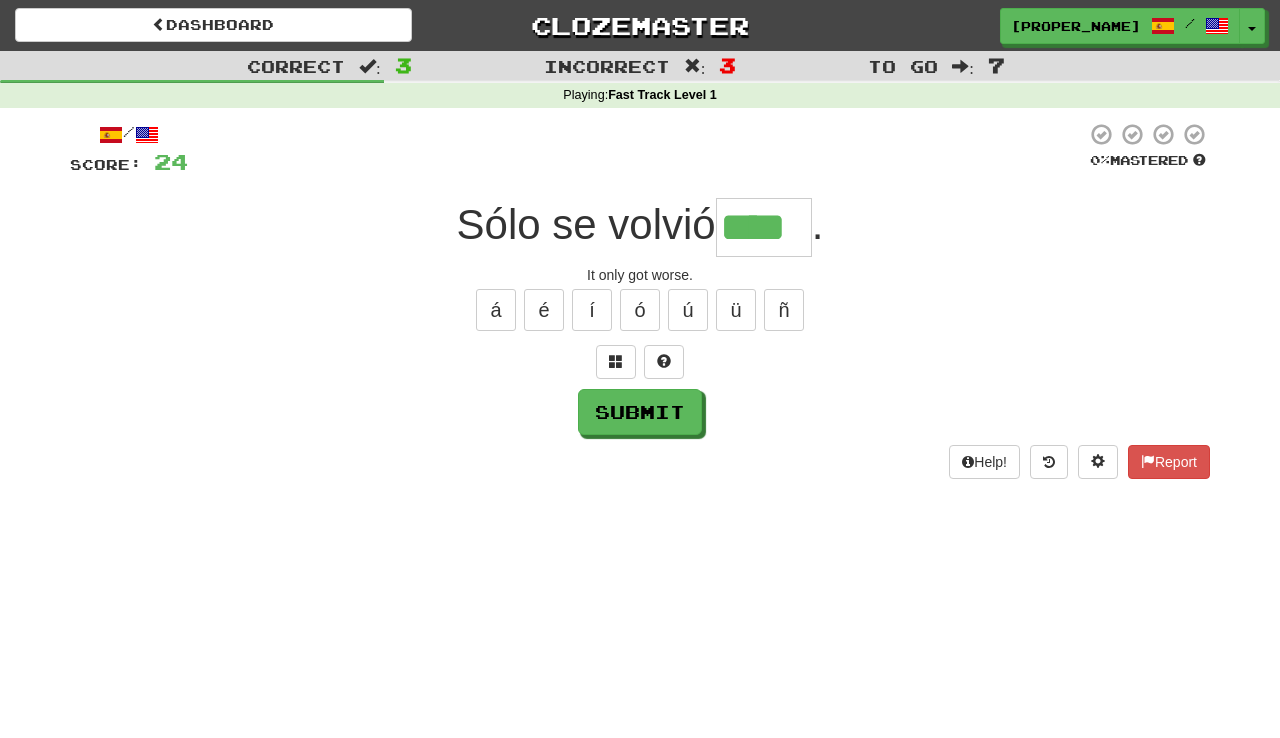 type on "****" 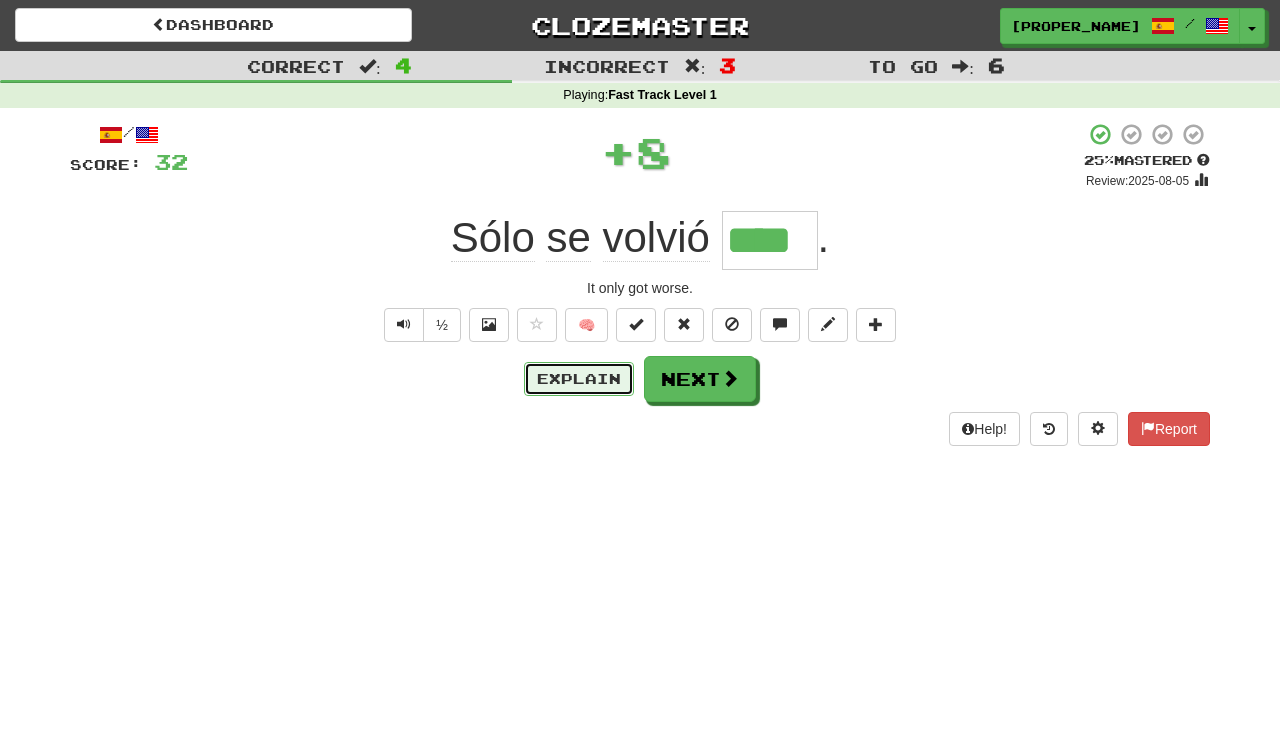 click on "Explain" at bounding box center [579, 379] 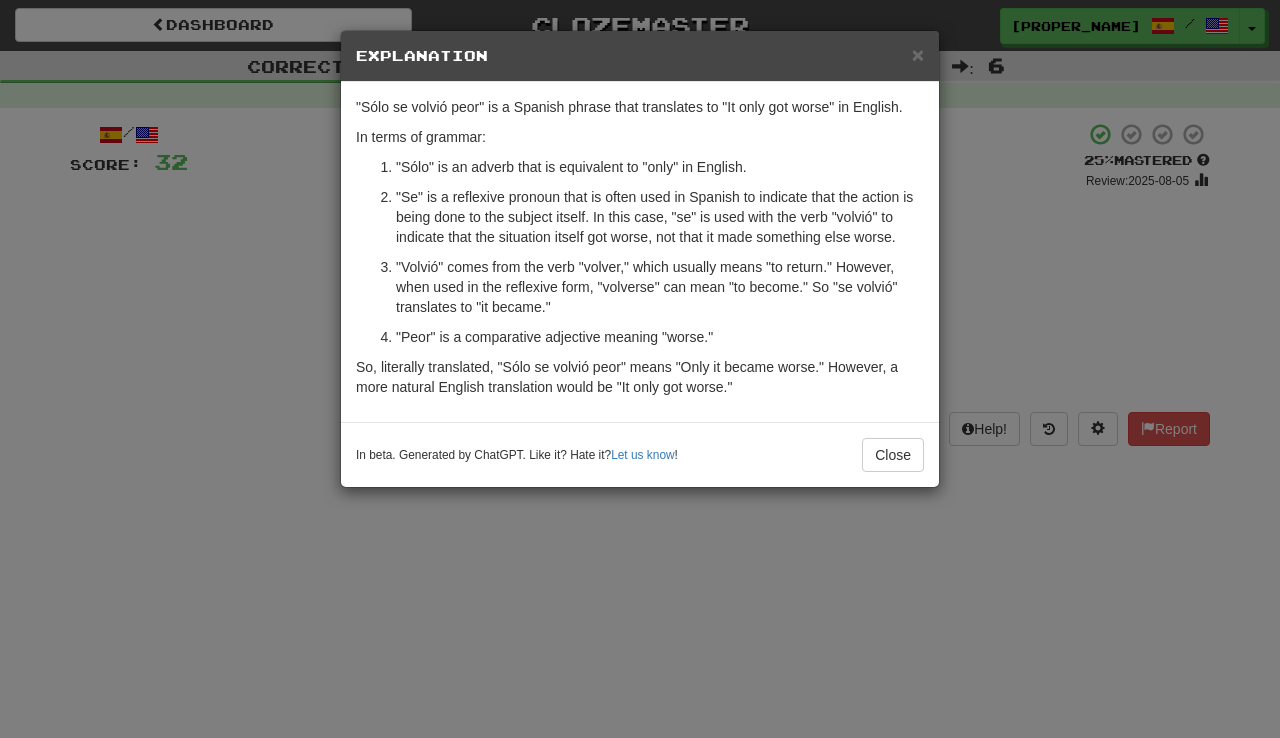 click on "× Explanation "Sólo se volvió peor" is a Spanish phrase that translates to "It only got worse" in English.
In terms of grammar:
"Sólo" is an adverb that is equivalent to "only" in English.
"Se" is a reflexive pronoun that is often used in Spanish to indicate that the action is being done to the subject itself. In this case, "se" is used with the verb "volvió" to indicate that the situation itself got worse, not that it made something else worse.
"Volvió" comes from the verb "volver," which usually means "to return." However, when used in the reflexive form, "volverse" can mean "to become." So "se volvió" translates to "it became."
"Peor" is a comparative adjective meaning "worse."
So, literally translated, "Sólo se volvió peor" means "Only it became worse." However, a more natural English translation would be "It only got worse." In beta. Generated by ChatGPT. Like it? Hate it?  Let us know ! Close" at bounding box center (640, 369) 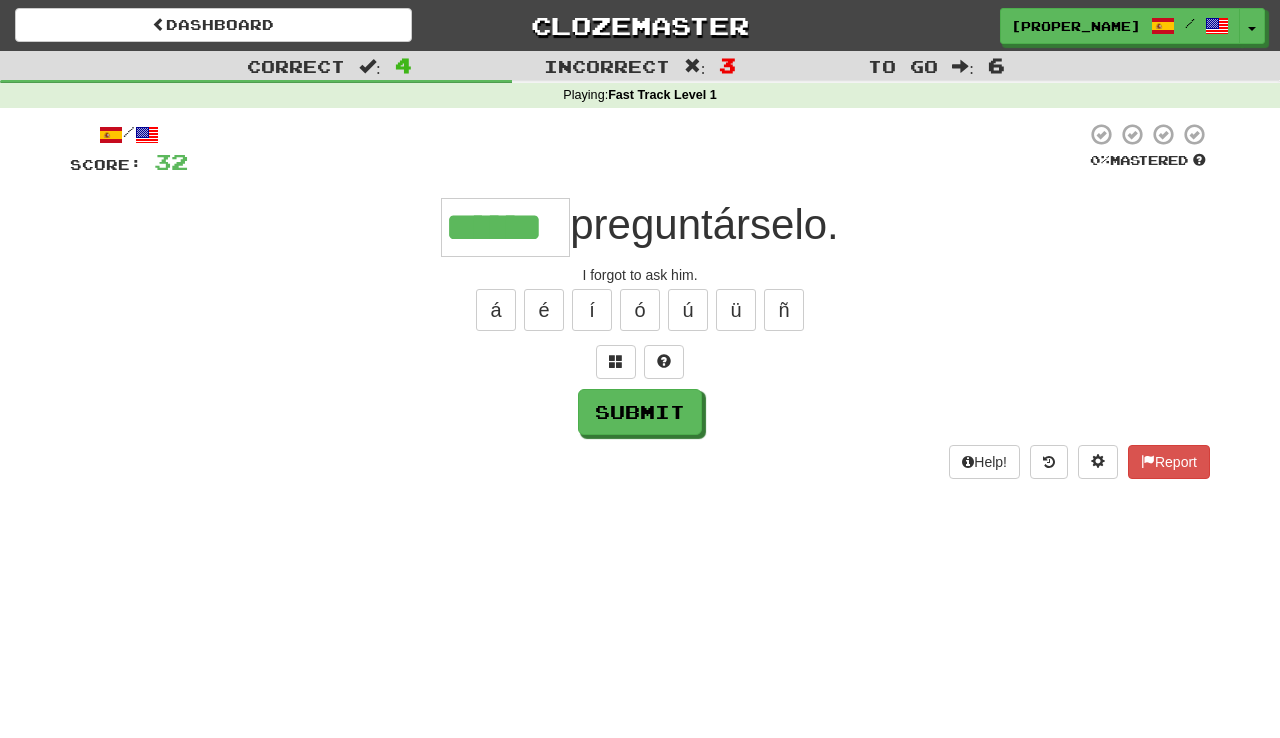type on "******" 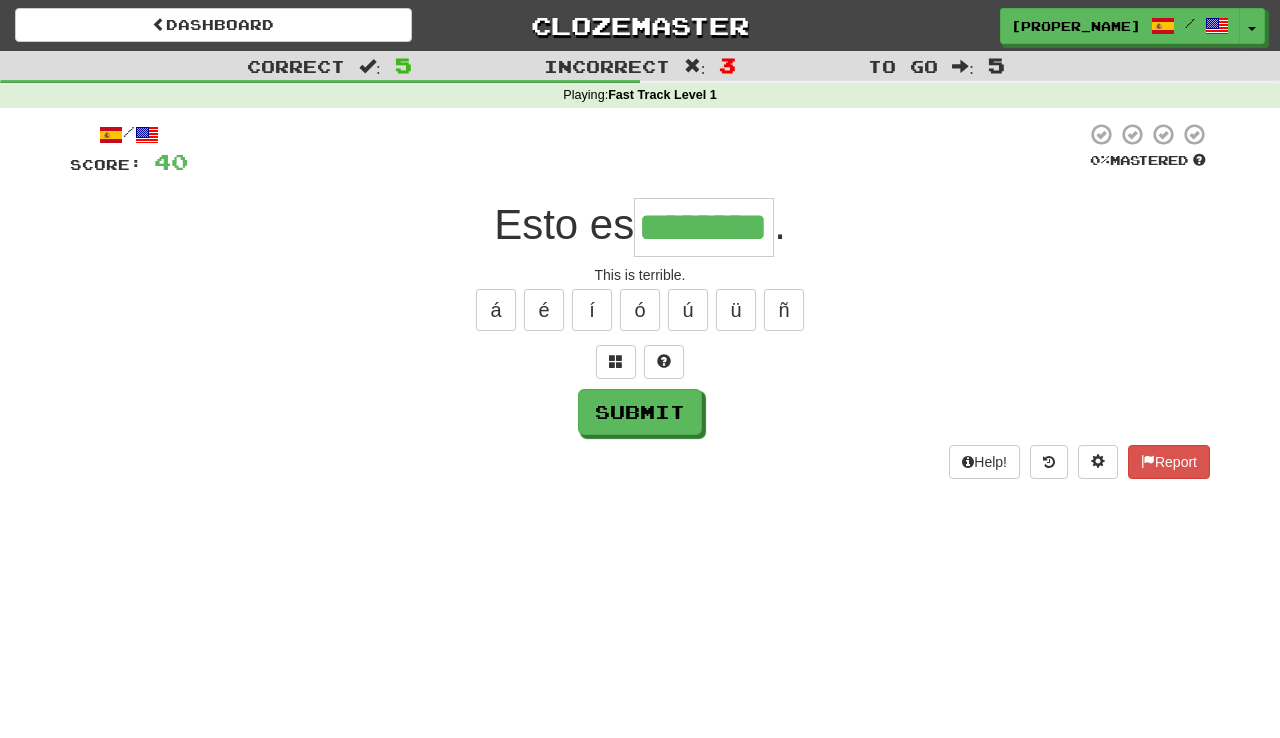type on "********" 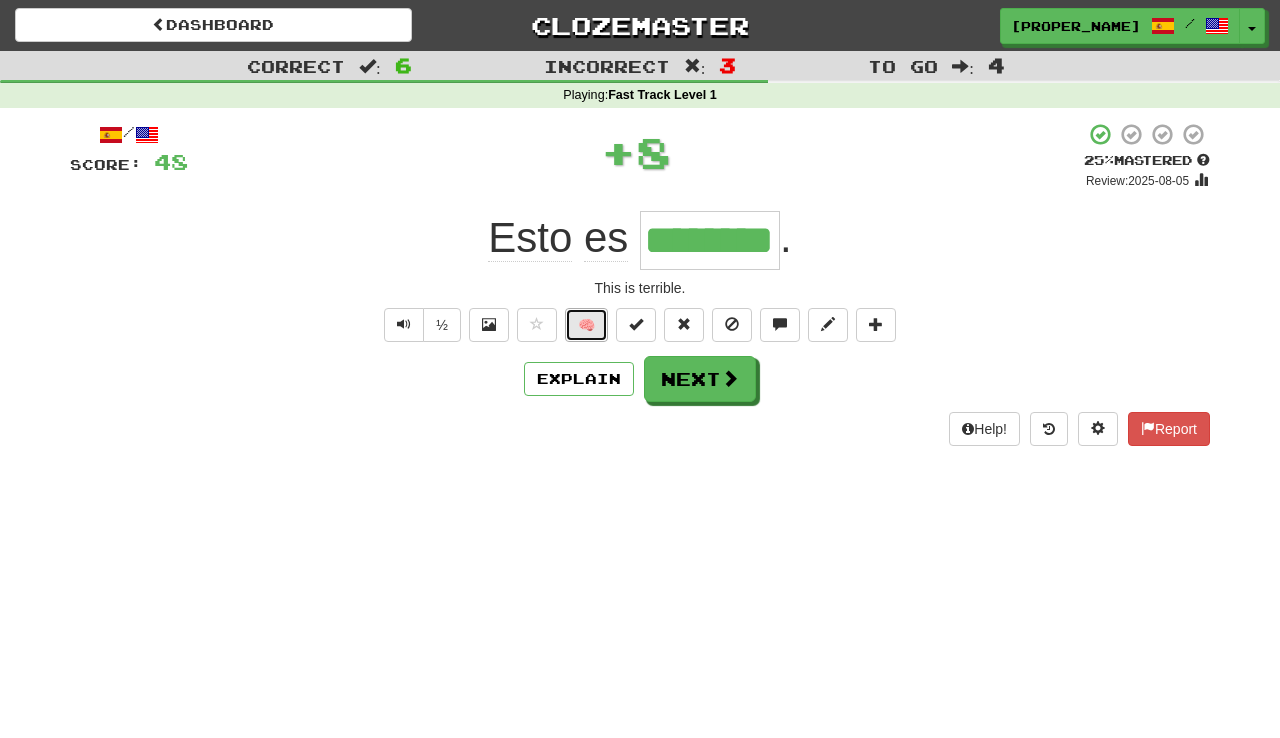 click on "🧠" at bounding box center (586, 325) 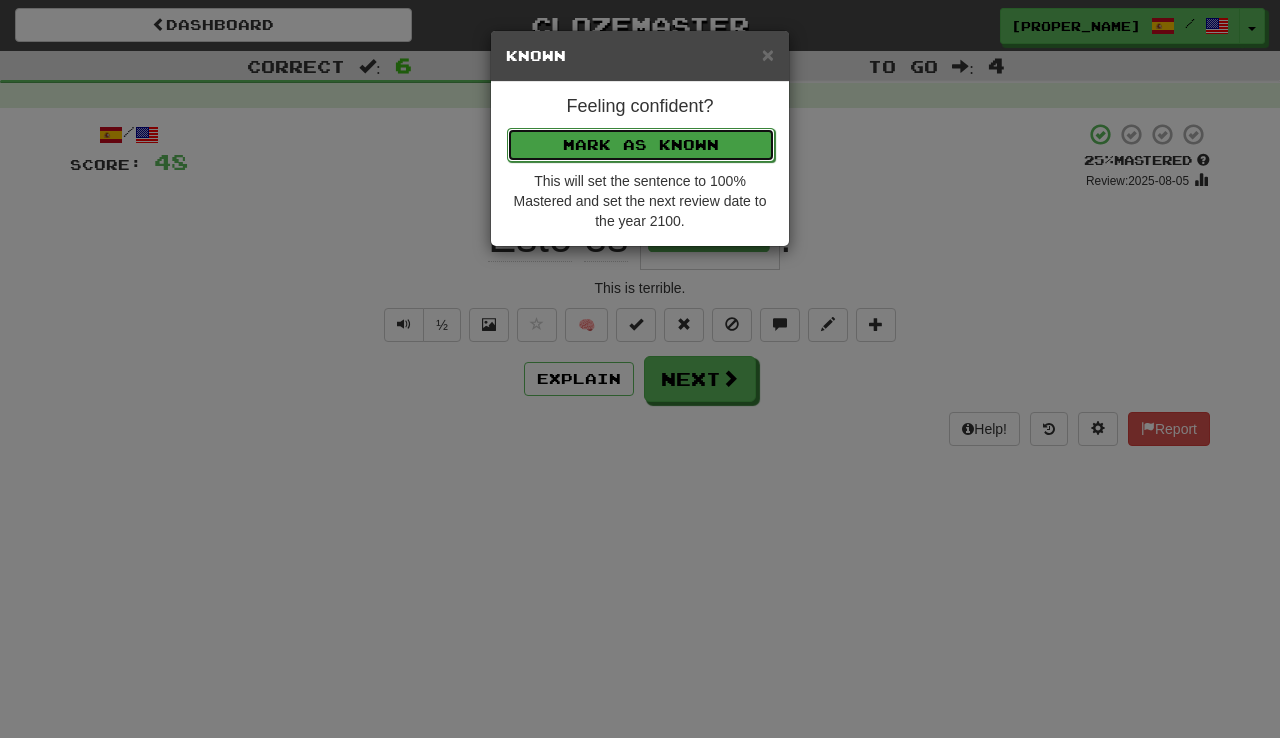 click on "Mark as Known" at bounding box center (641, 145) 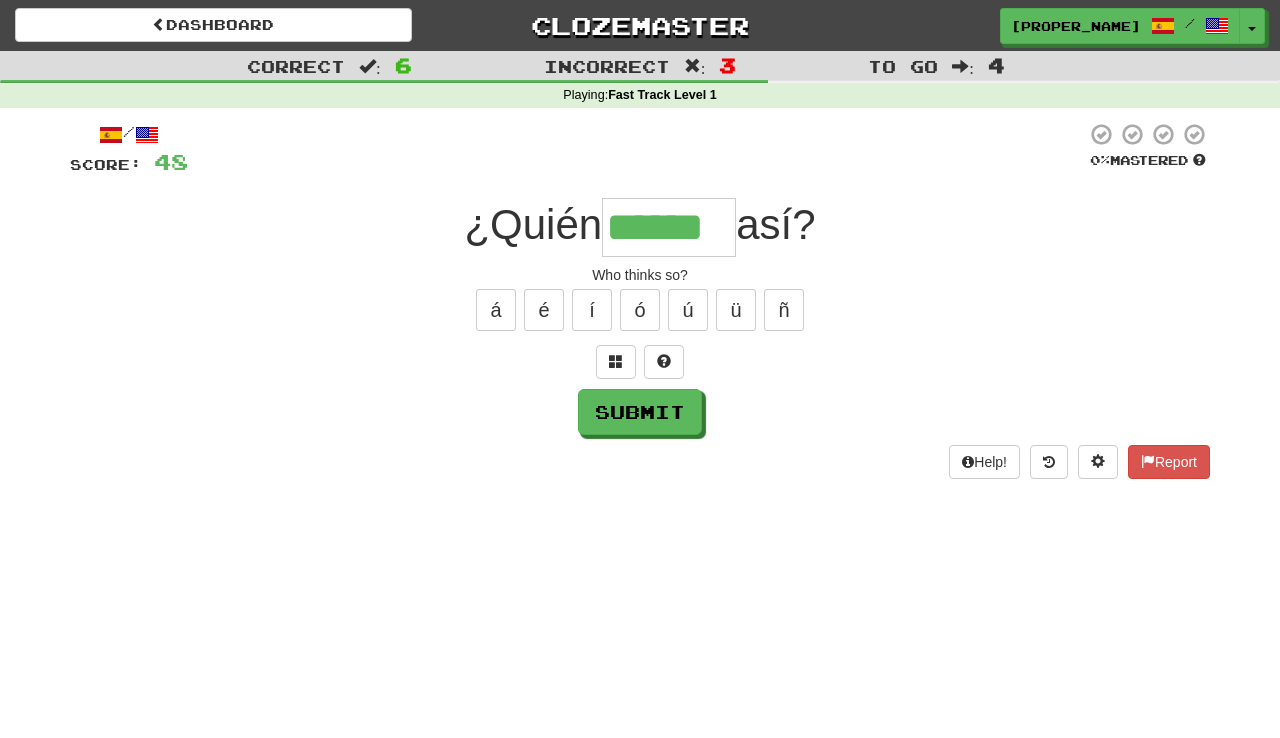 type on "******" 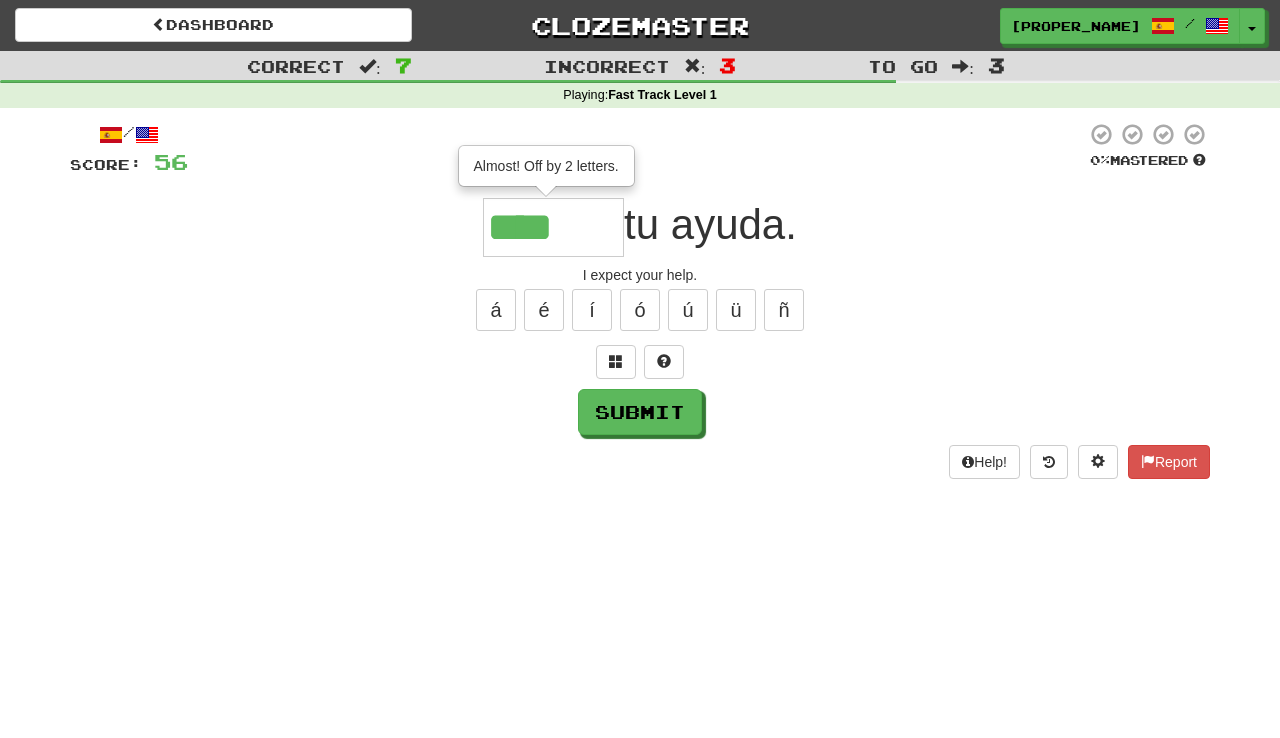 type on "******" 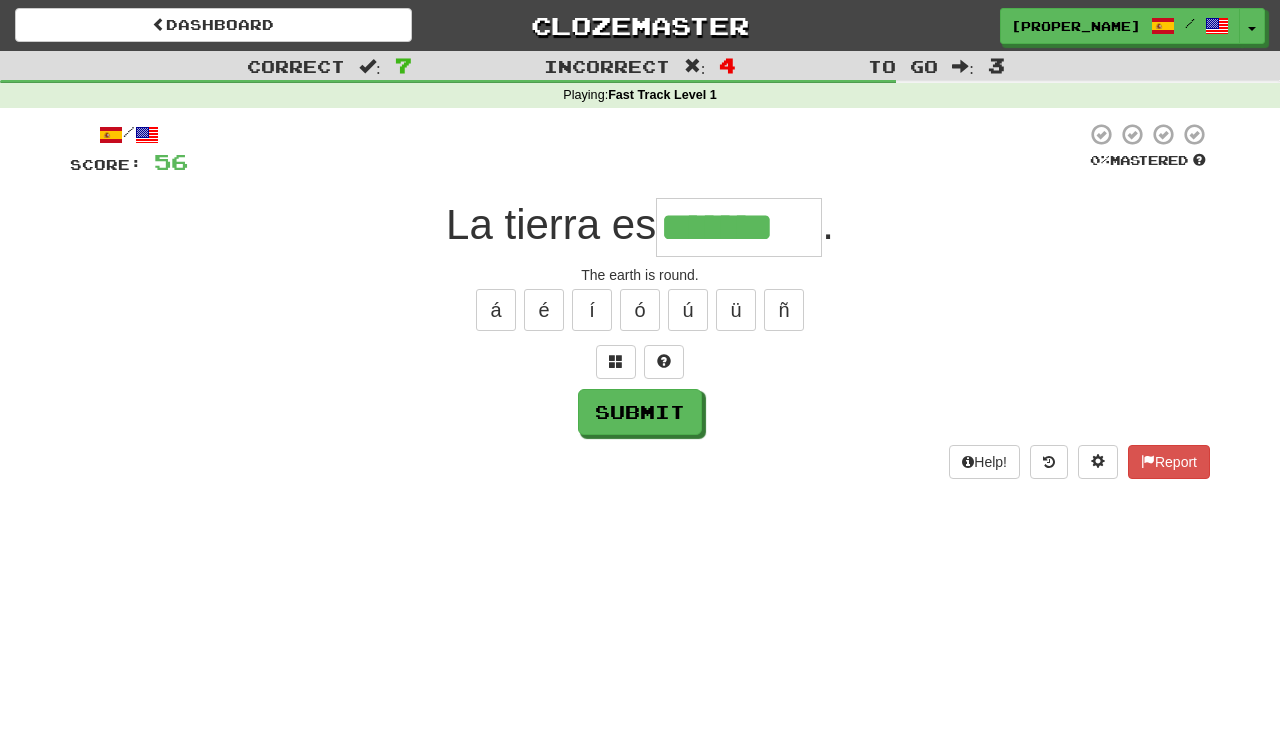 type on "*******" 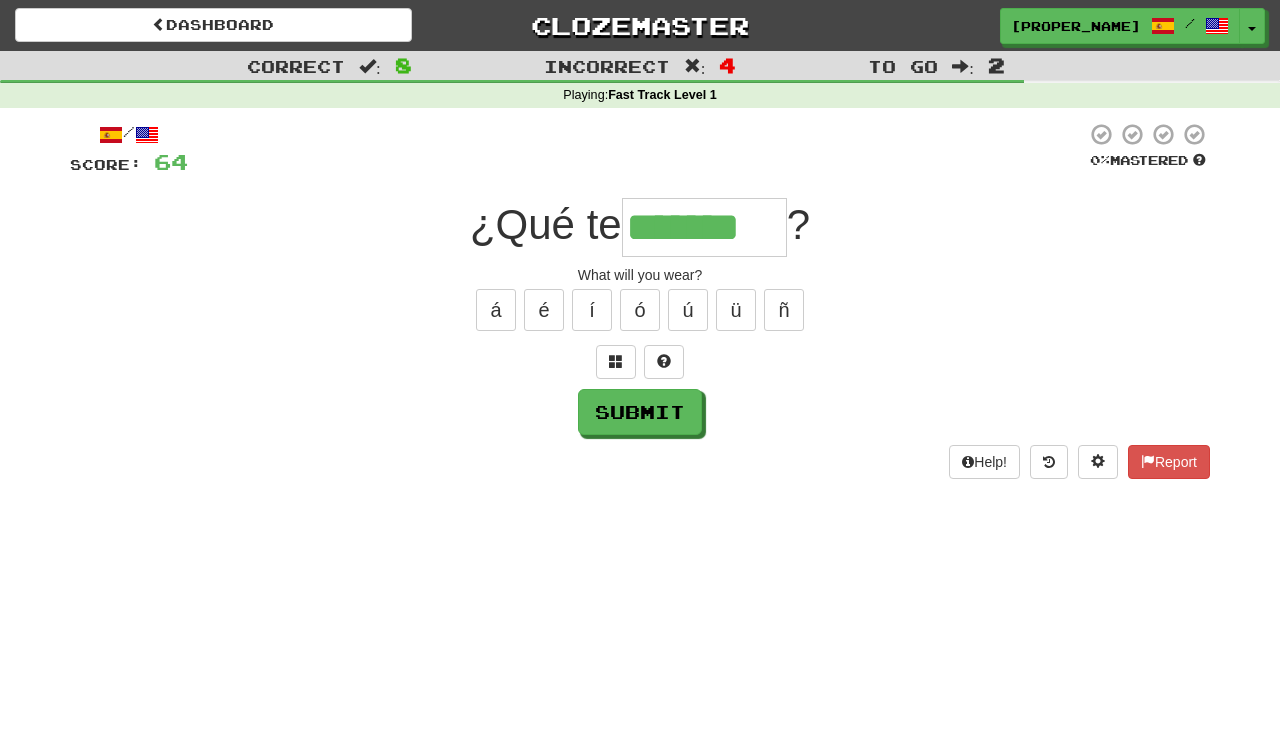 type on "*******" 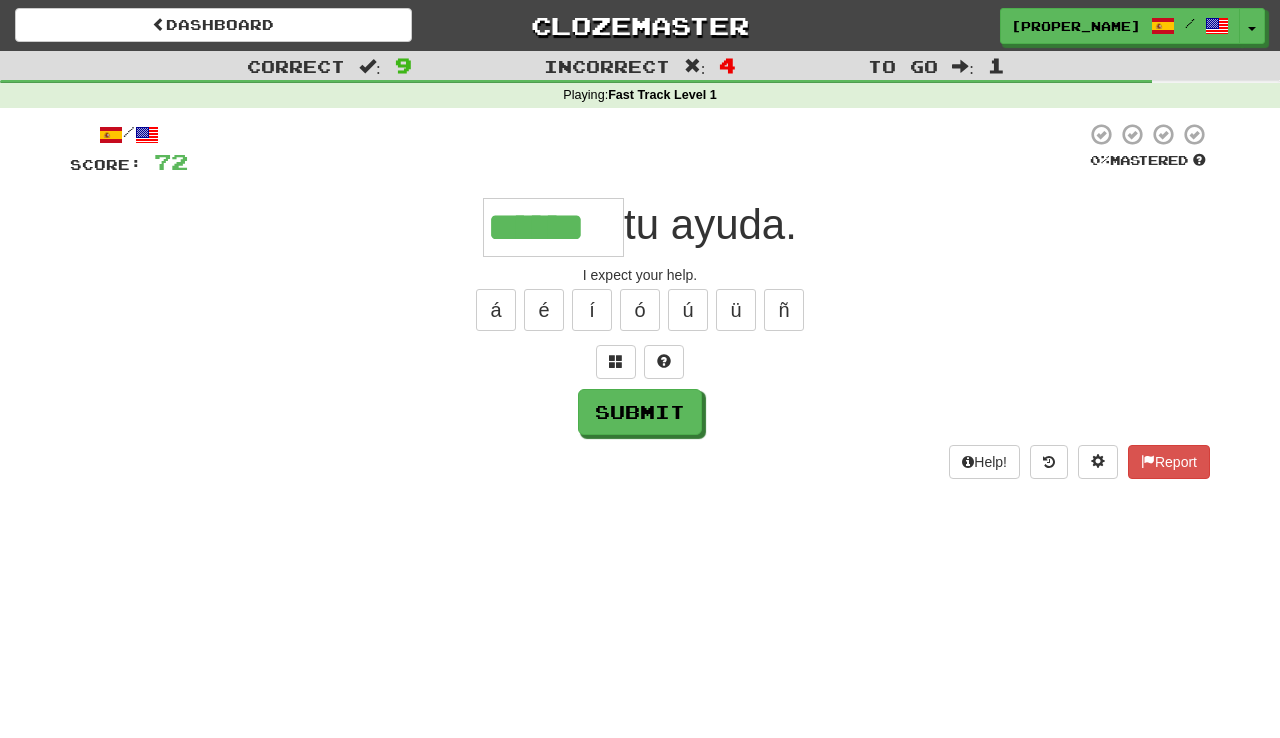 type on "******" 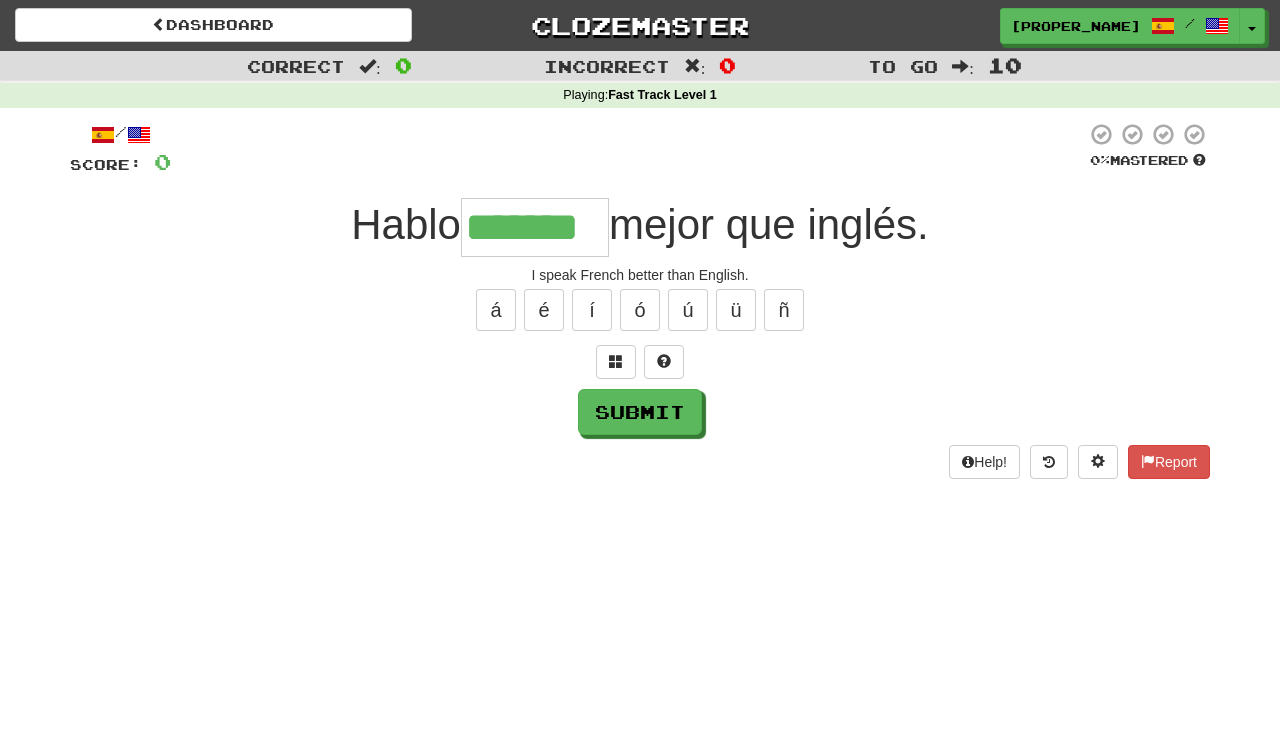 type on "*******" 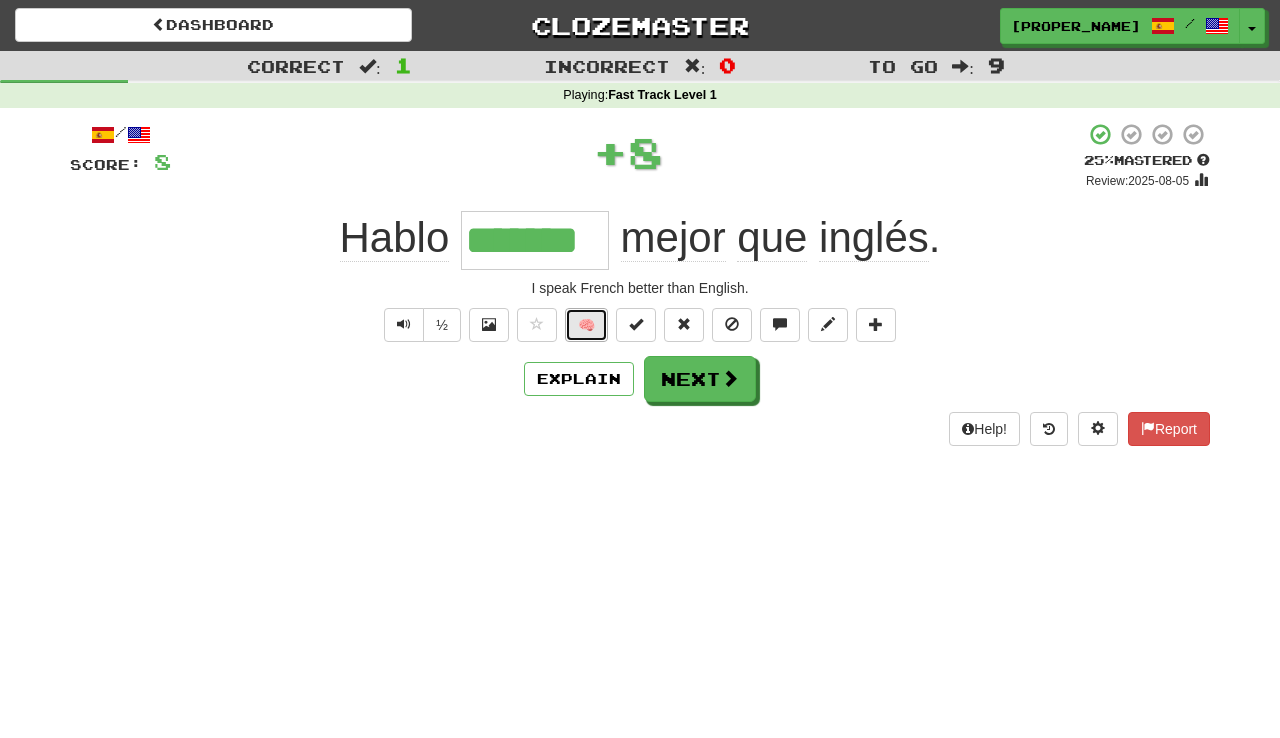 click on "🧠" at bounding box center [586, 325] 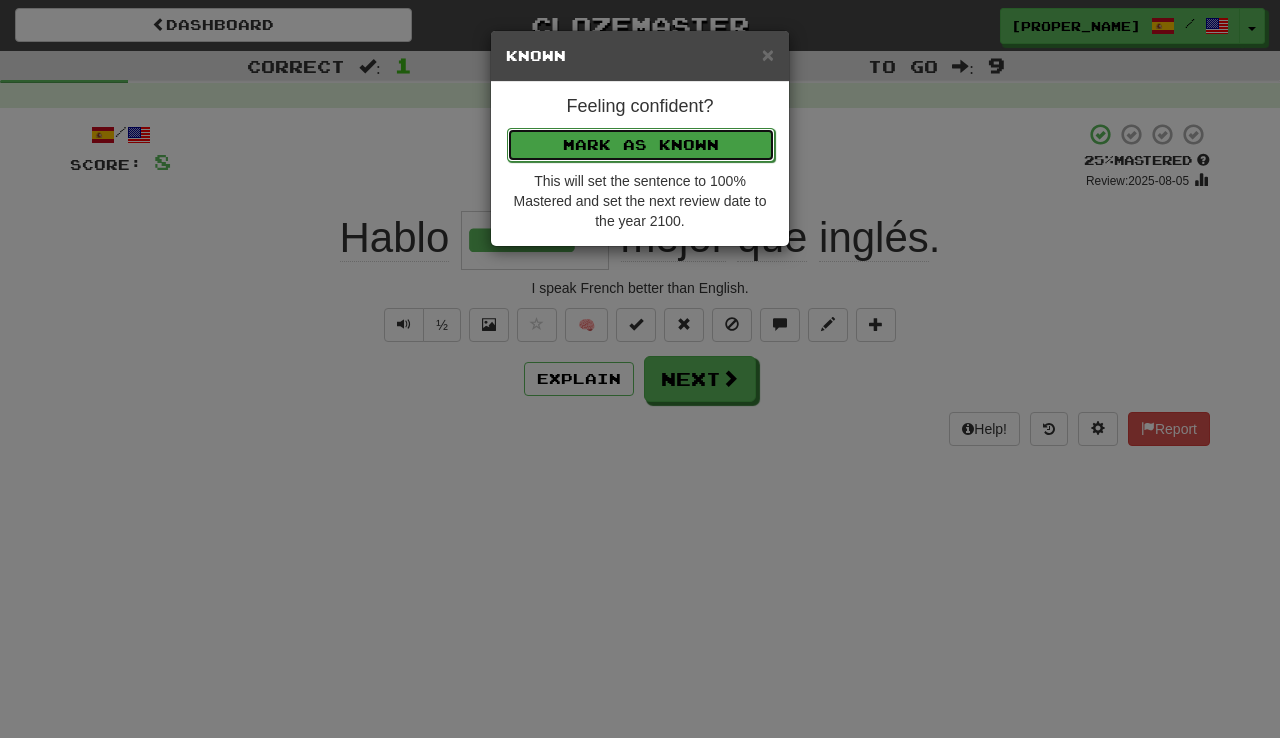 click on "Mark as Known" at bounding box center (641, 145) 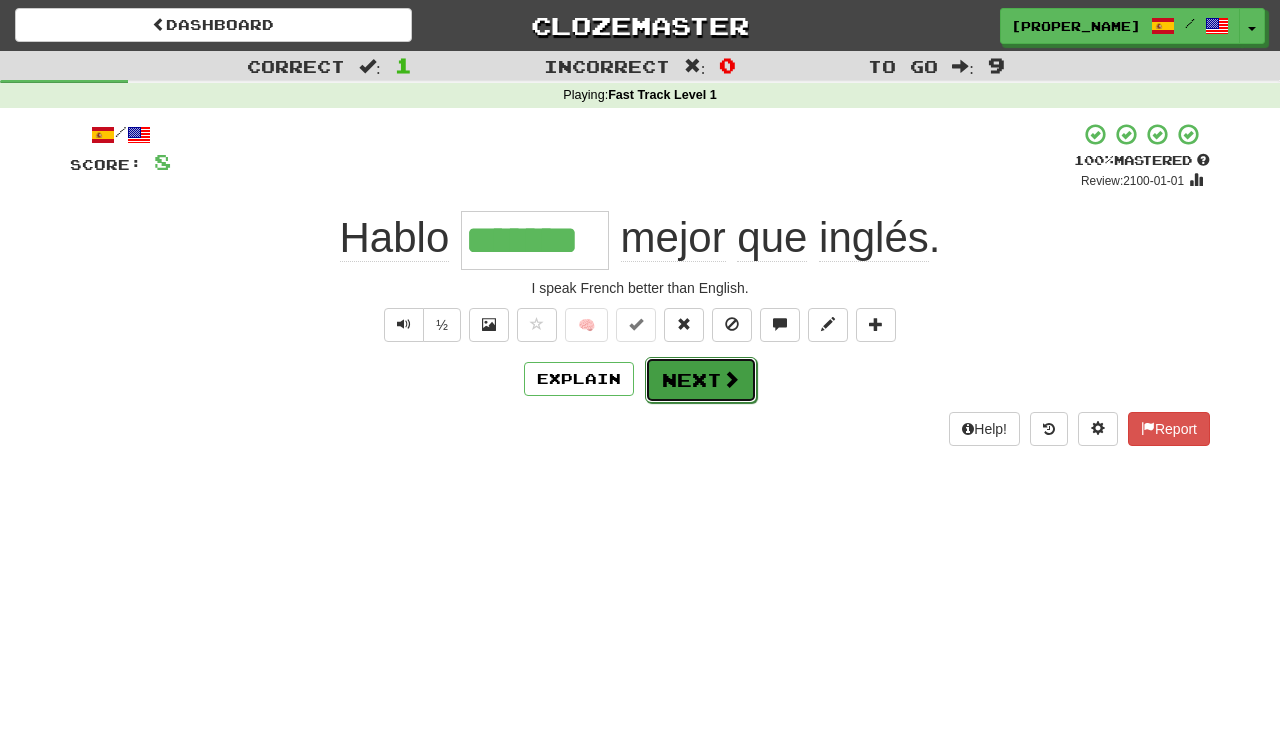 click on "Next" at bounding box center [701, 380] 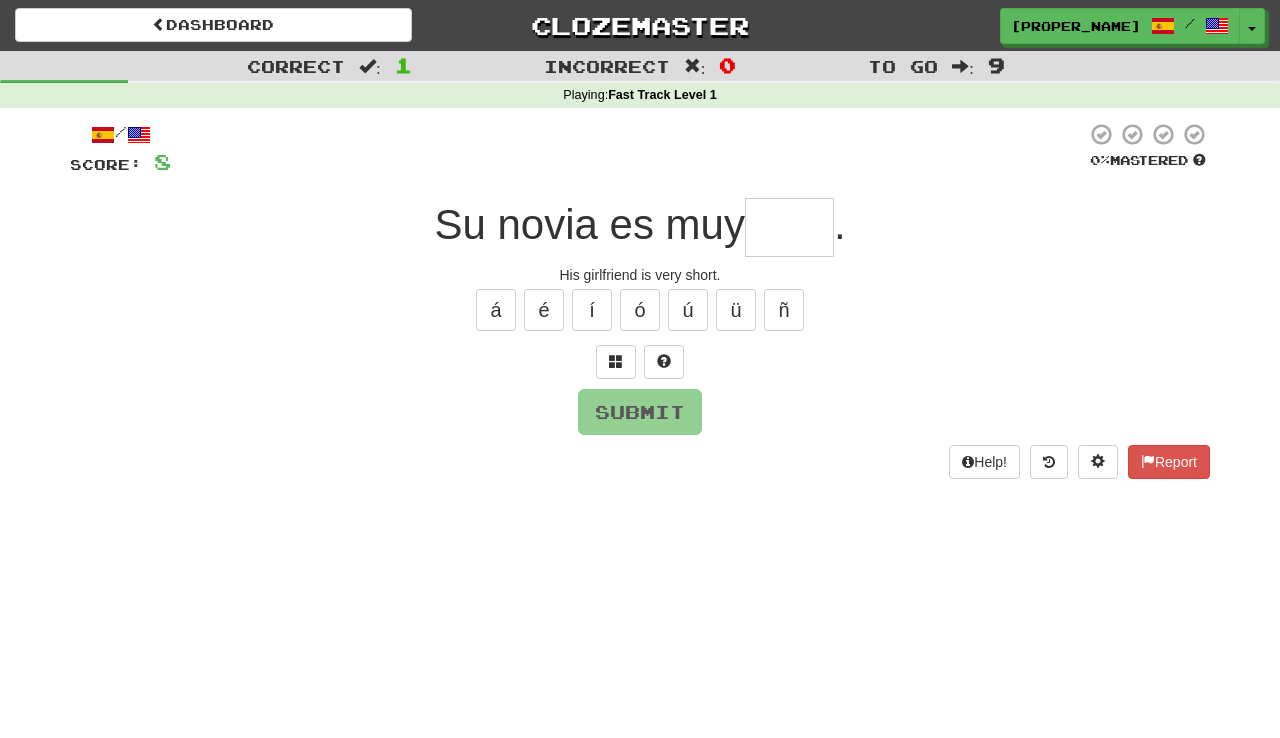 type on "*" 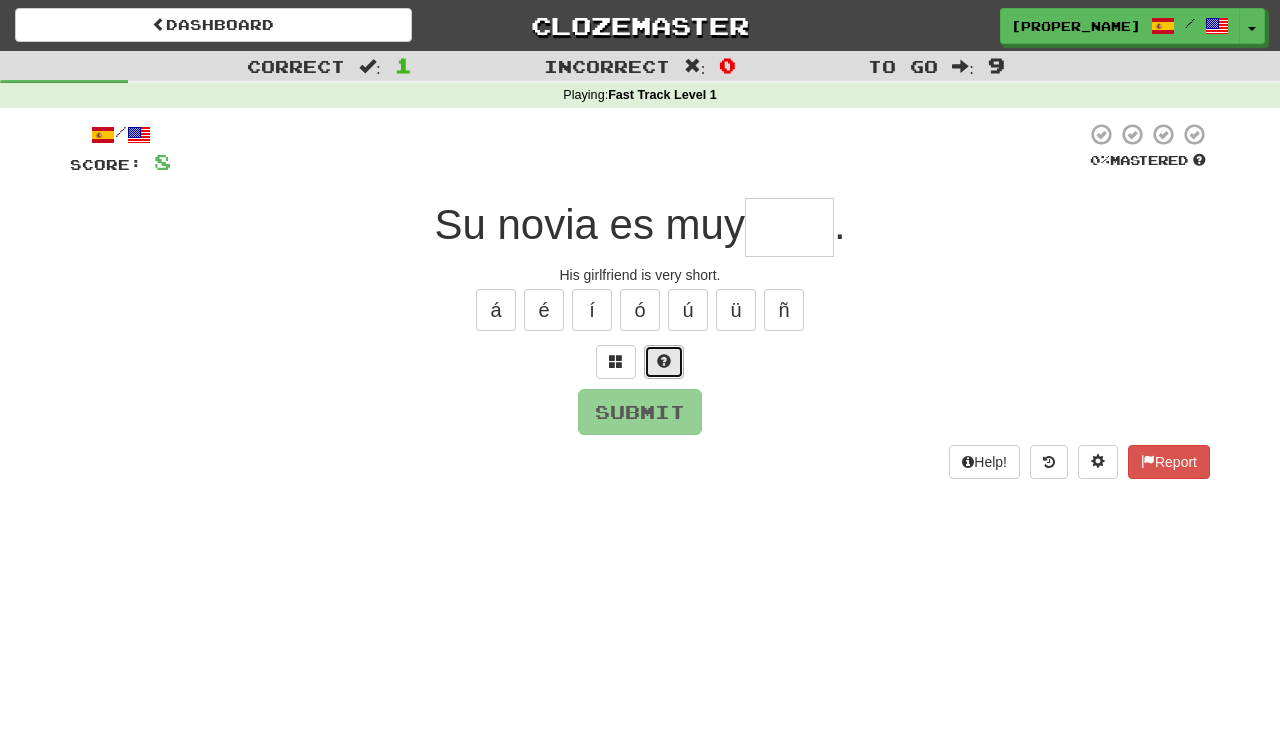 click at bounding box center (664, 361) 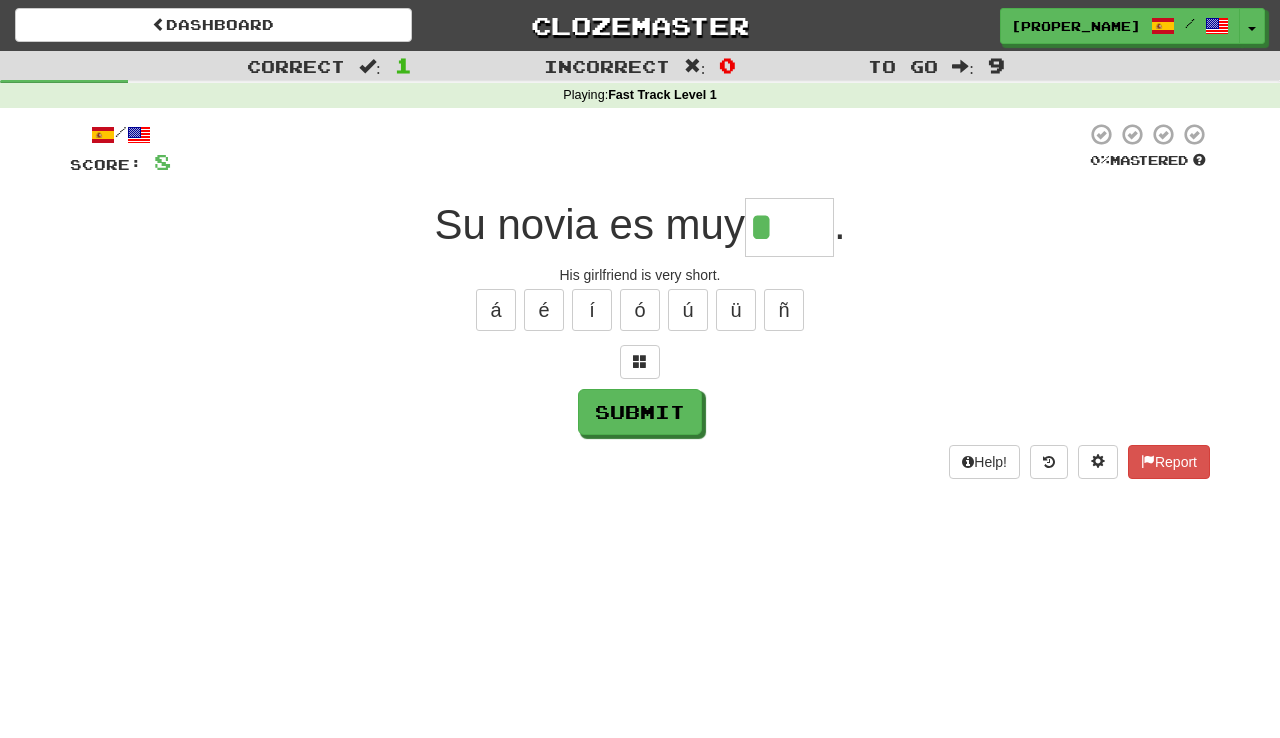 type on "****" 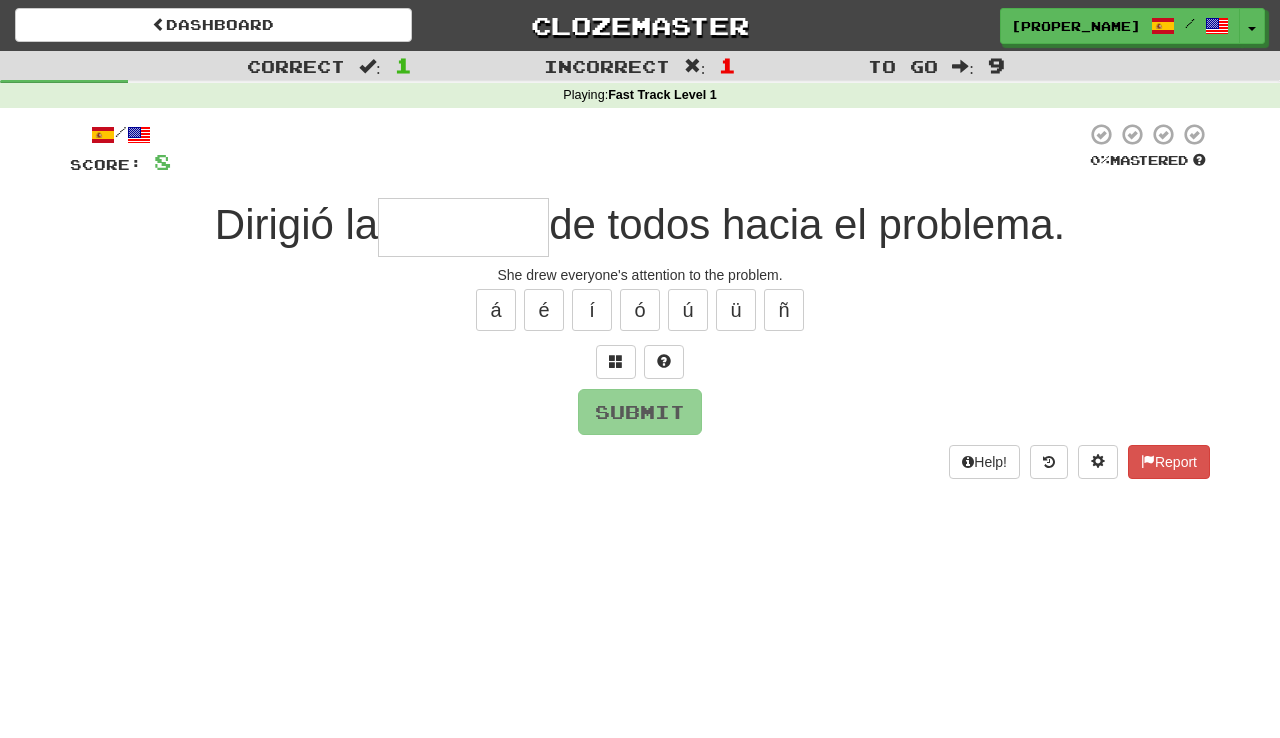 click on "Dirigió la" at bounding box center [296, 224] 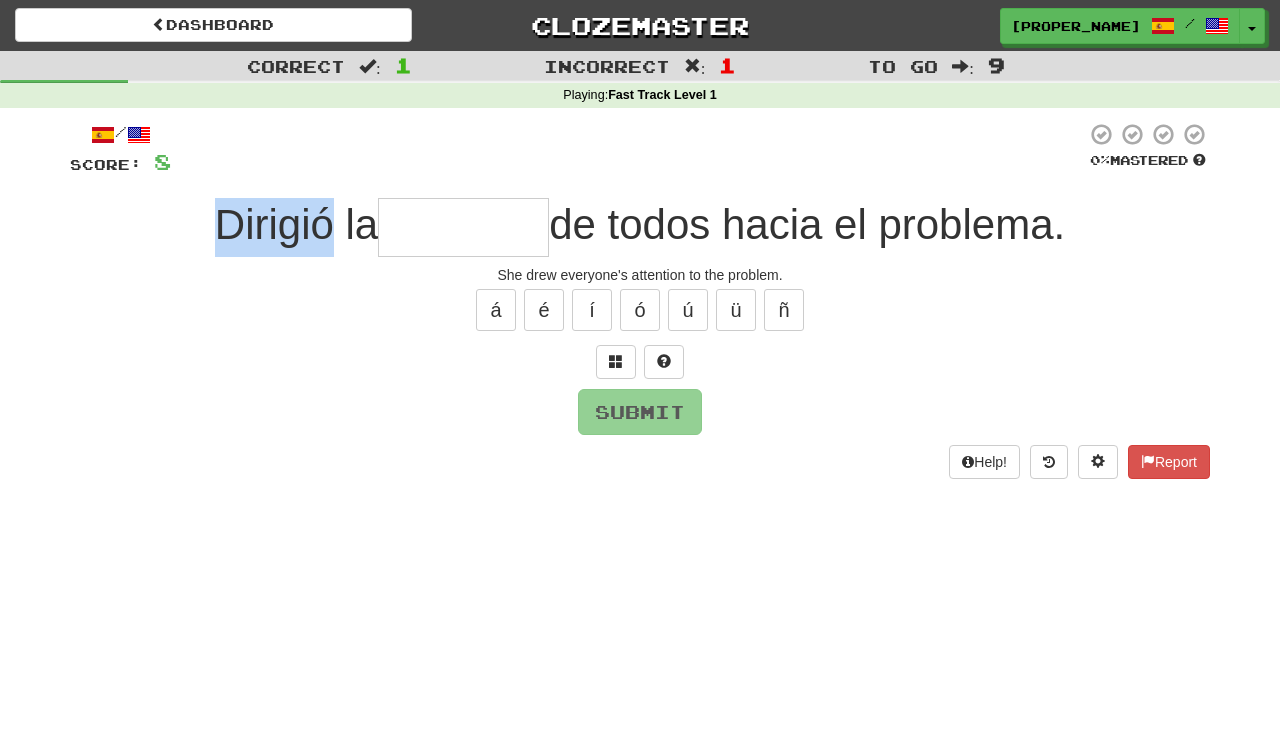 click on "Dirigió la" at bounding box center (296, 224) 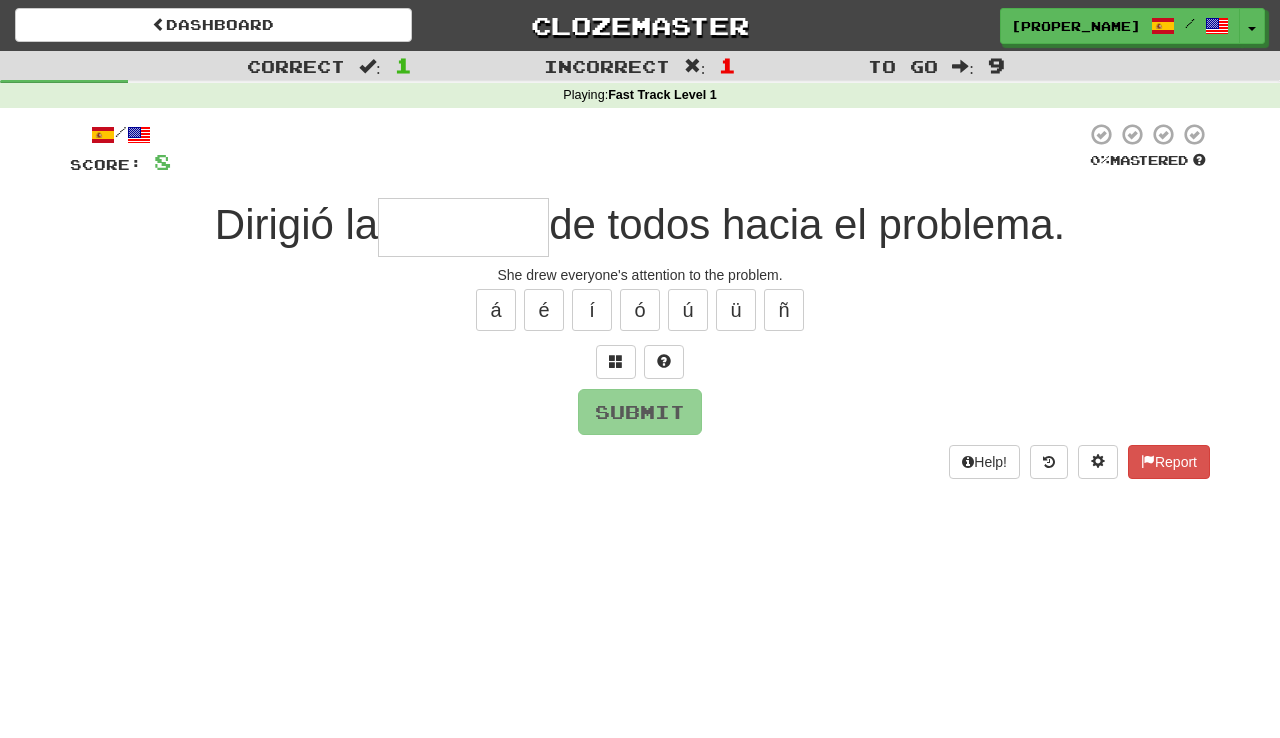 click on "Submit" at bounding box center [640, 412] 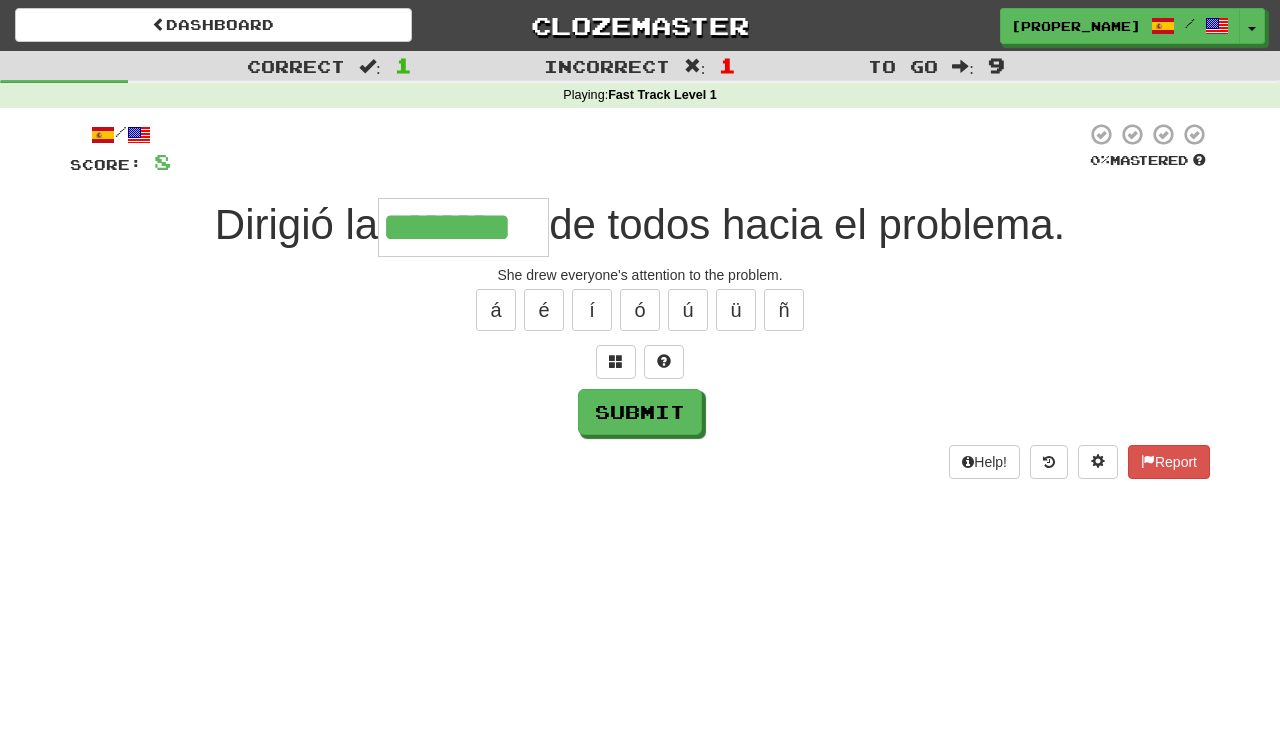 type on "********" 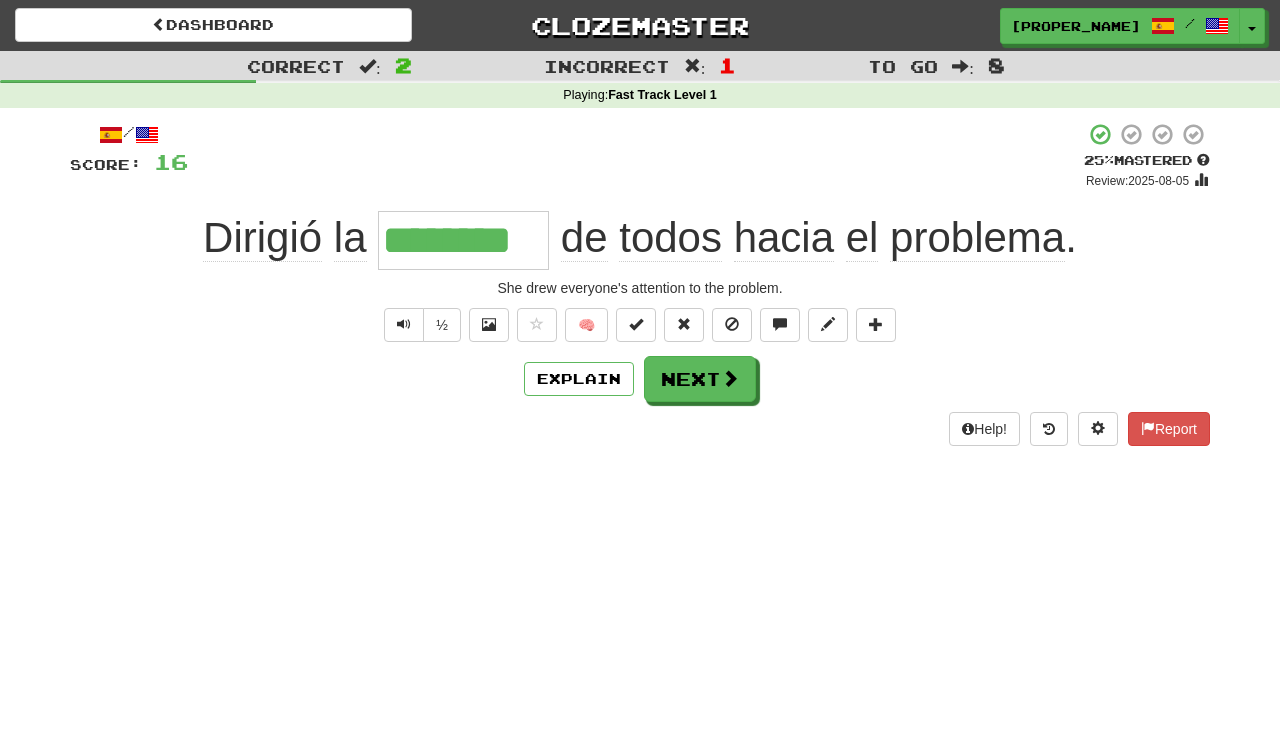 click on "Dirigió" 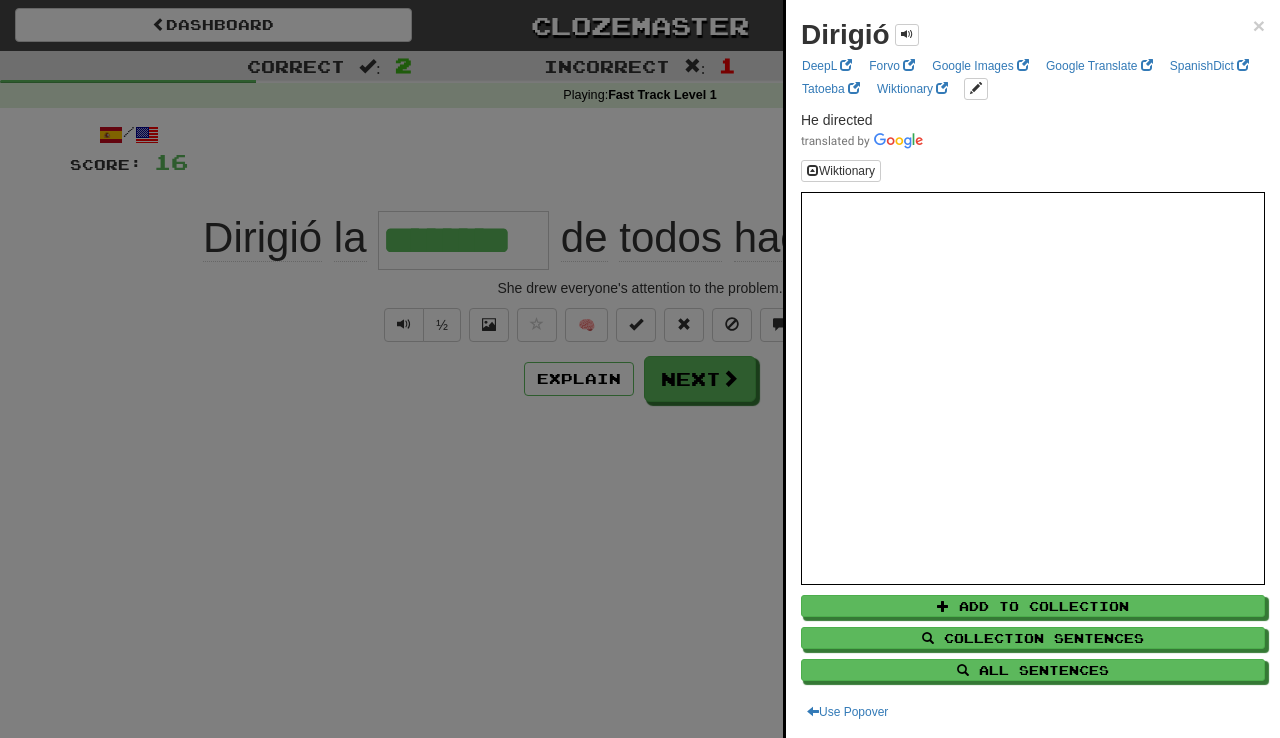 click at bounding box center [640, 369] 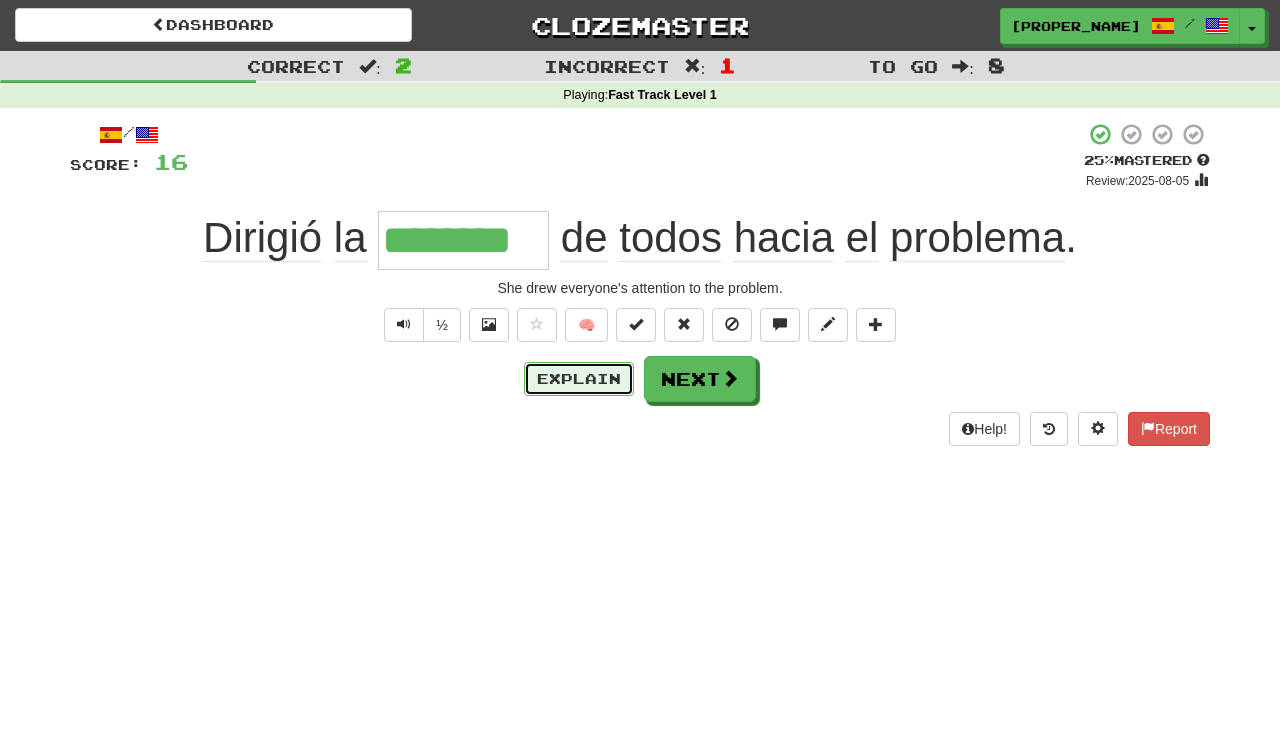 click on "Explain" at bounding box center (579, 379) 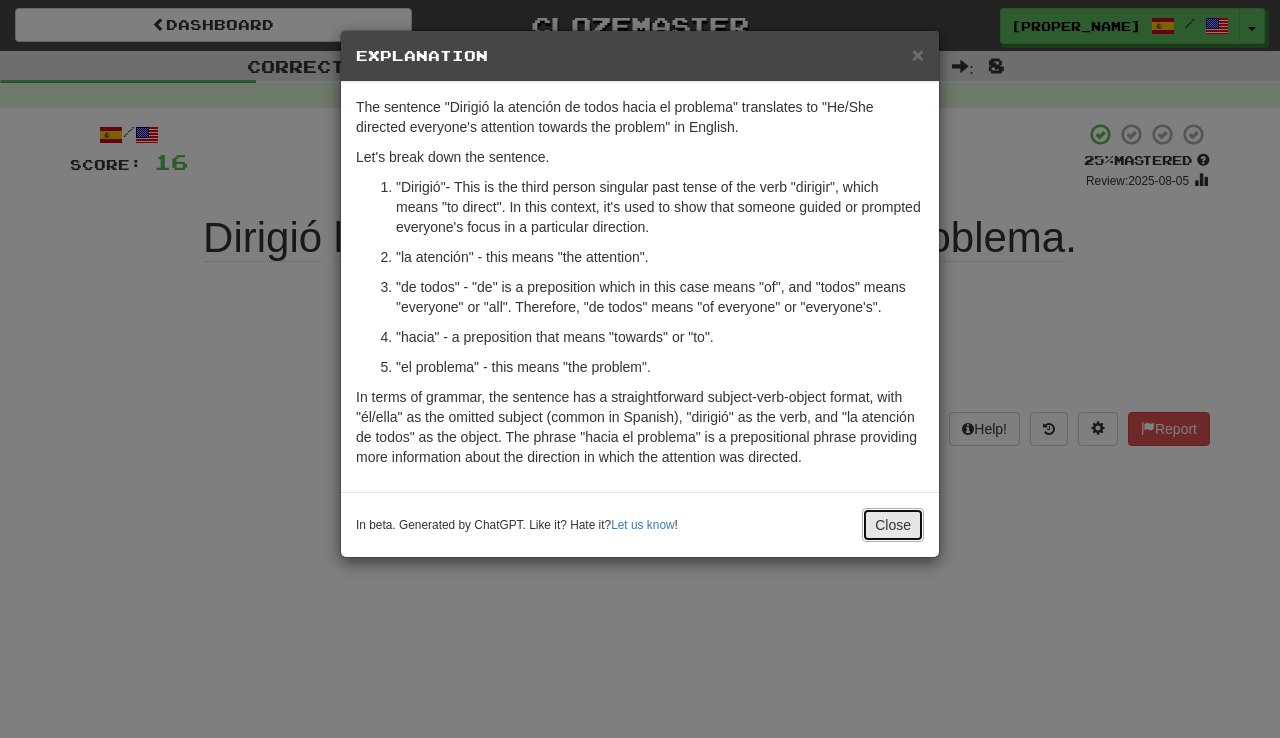 click on "Close" at bounding box center [893, 525] 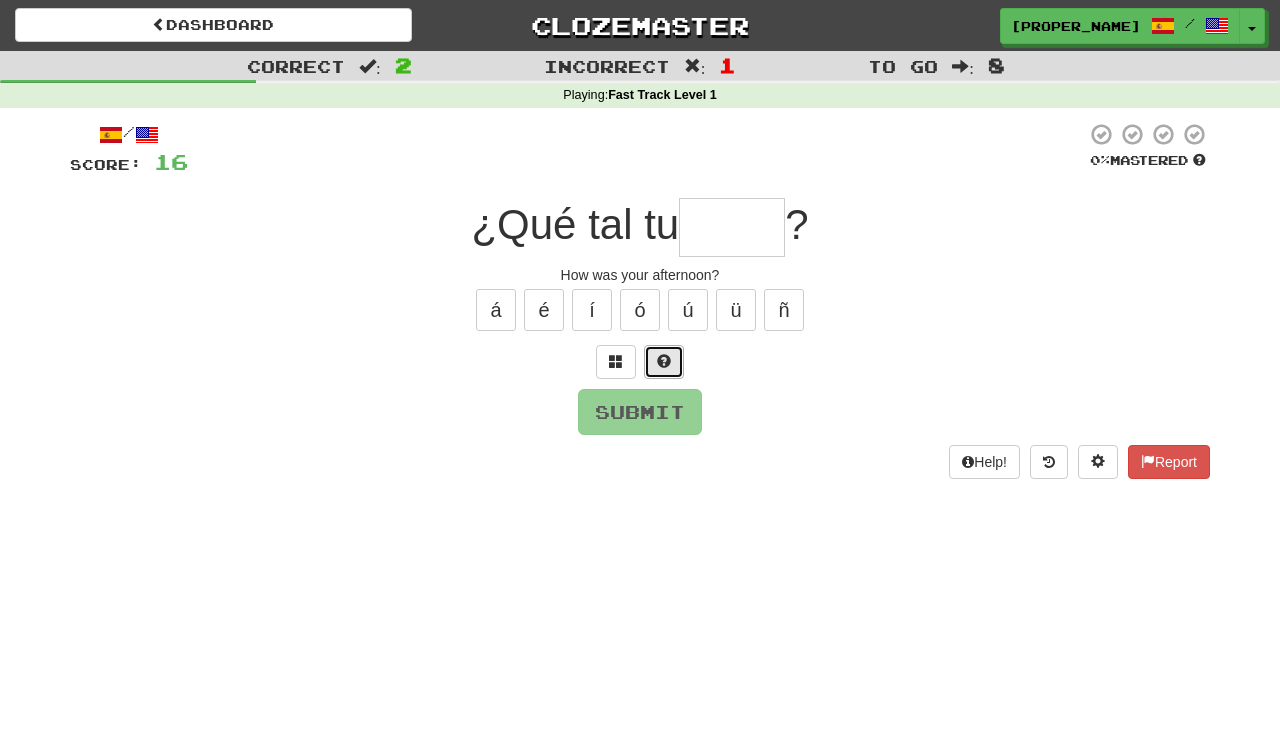 click at bounding box center [664, 361] 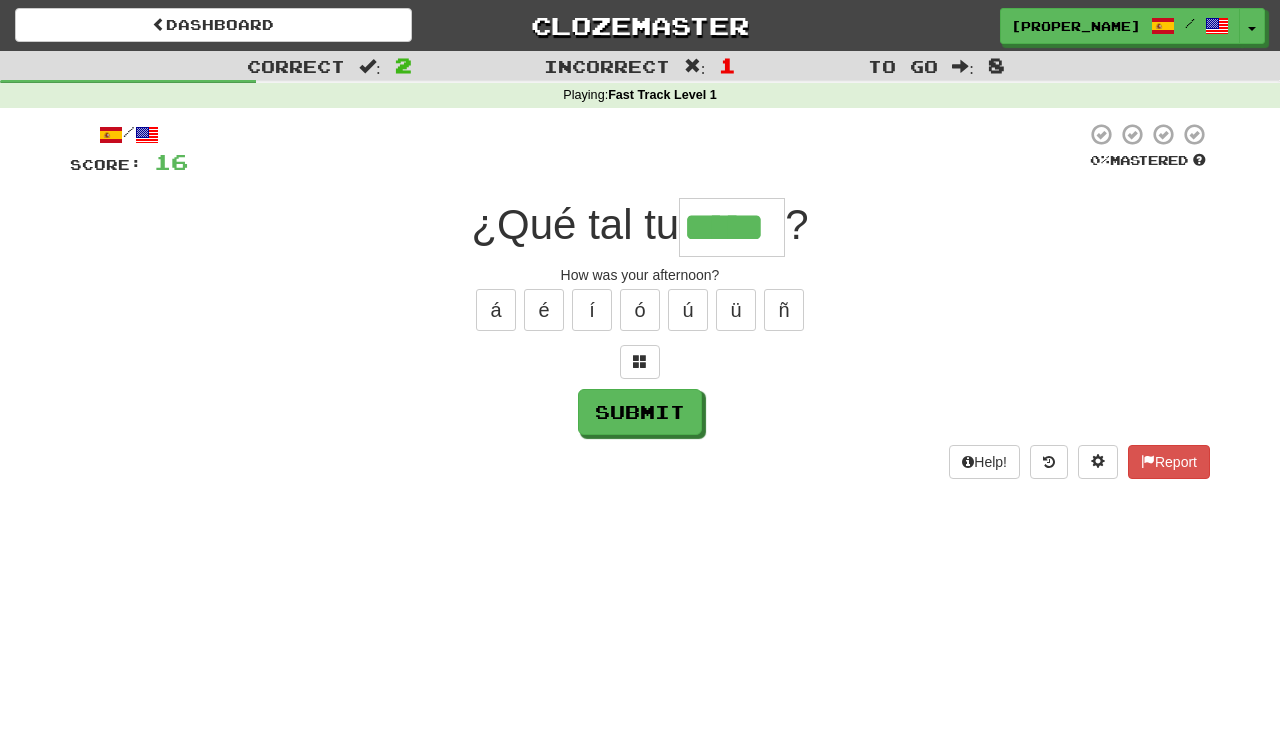 type on "*****" 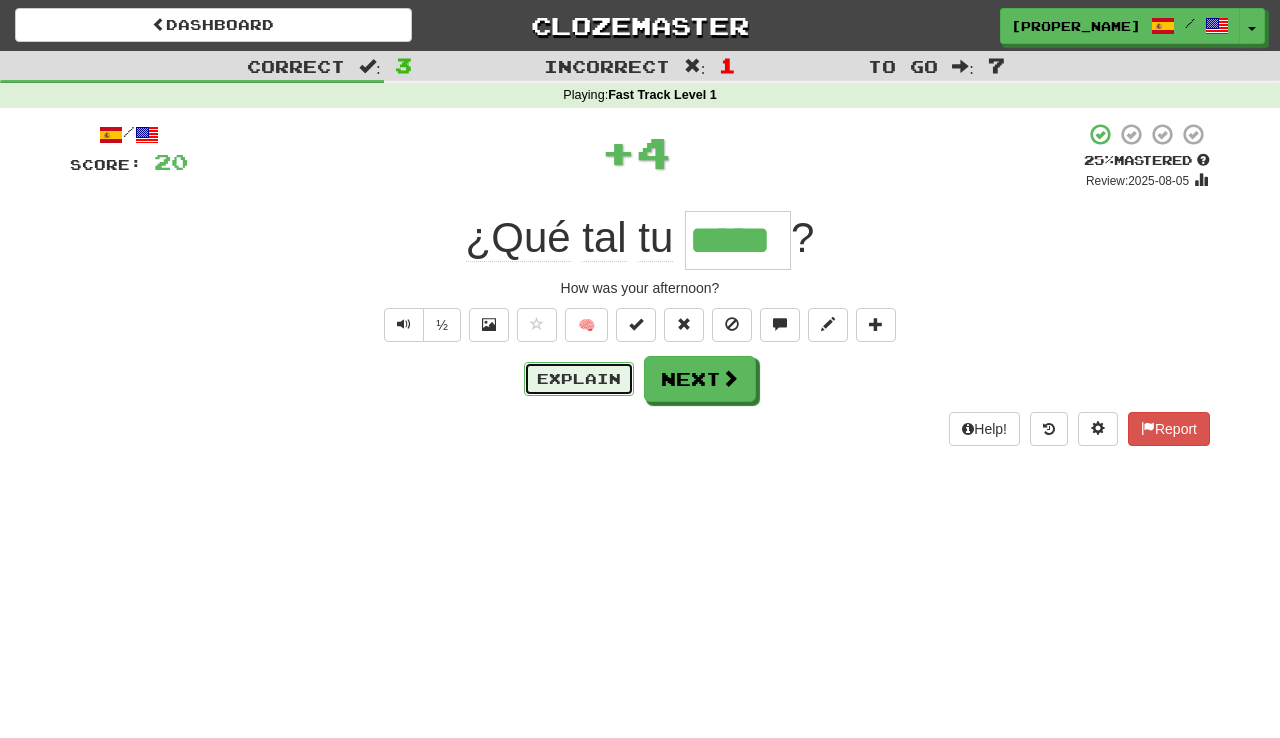click on "Explain" at bounding box center [579, 379] 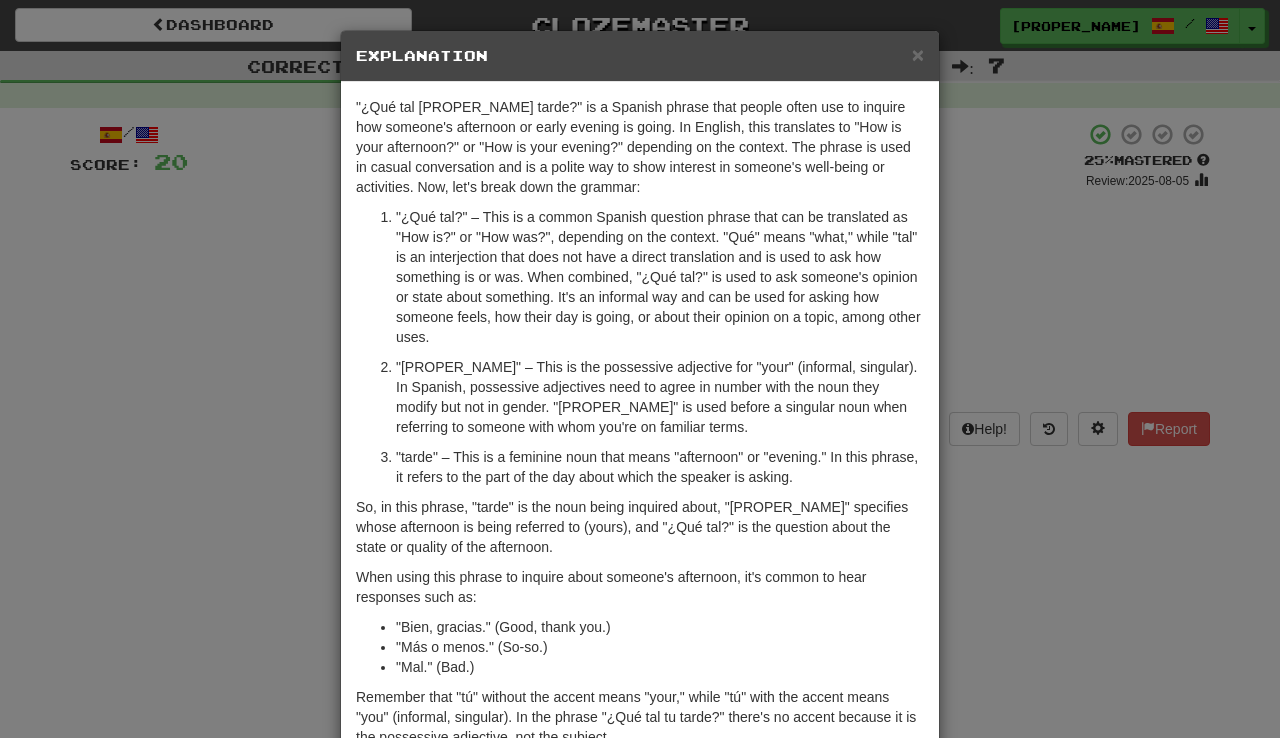 click on "× Explanation "¿Qué tal [PROPER_NAME] tarde?" is a Spanish phrase that people often use to inquire how someone's afternoon or early evening is going. In English, this translates to "How is your afternoon?" or "How is your evening?" depending on the context. The phrase is used in casual conversation and is a polite way to show interest in someone's well-being or activities. Now, let's break down the grammar:
"¿Qué tal?" – This is a common Spanish question phrase that can be translated as "How is?" or "How was?", depending on the context. "Qué" means "what," while "tal" is an interjection that does not have a direct translation and is used to ask how something is or was. When combined, "¿Qué tal?" is used to ask someone's opinion or state about something. It's an informal way and can be used for asking how someone feels, how their day is going, or about their opinion on a topic, among other uses.
"Bien, gracias." (Good, thank you.)
"Más o menos." (So-so.)
"Mal." (Bad.)
!" at bounding box center [640, 369] 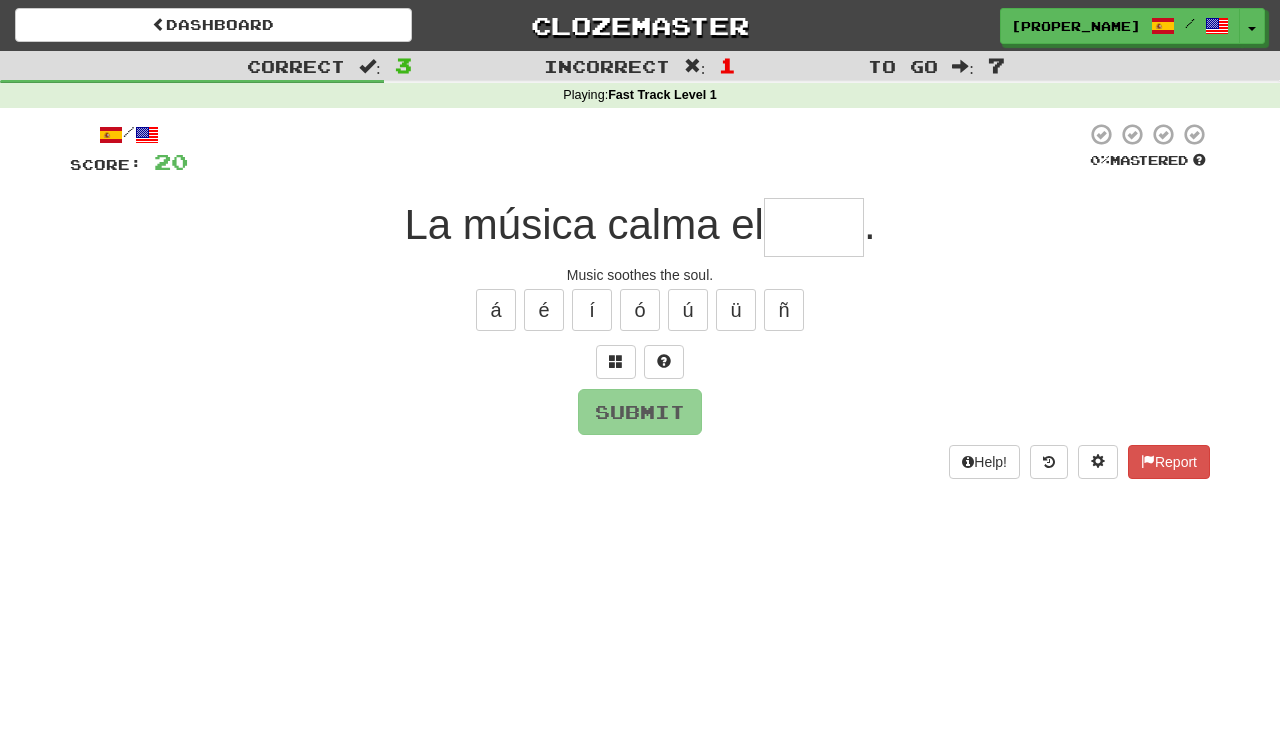 type on "*" 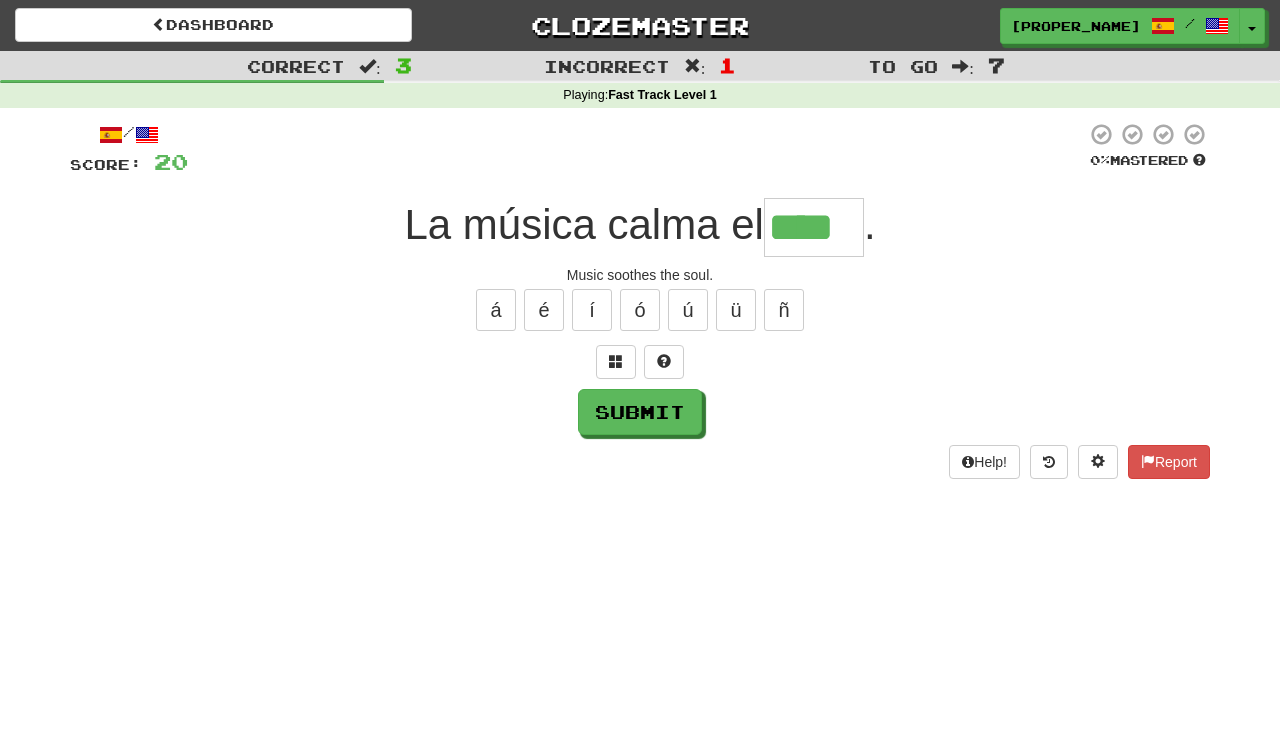 type on "****" 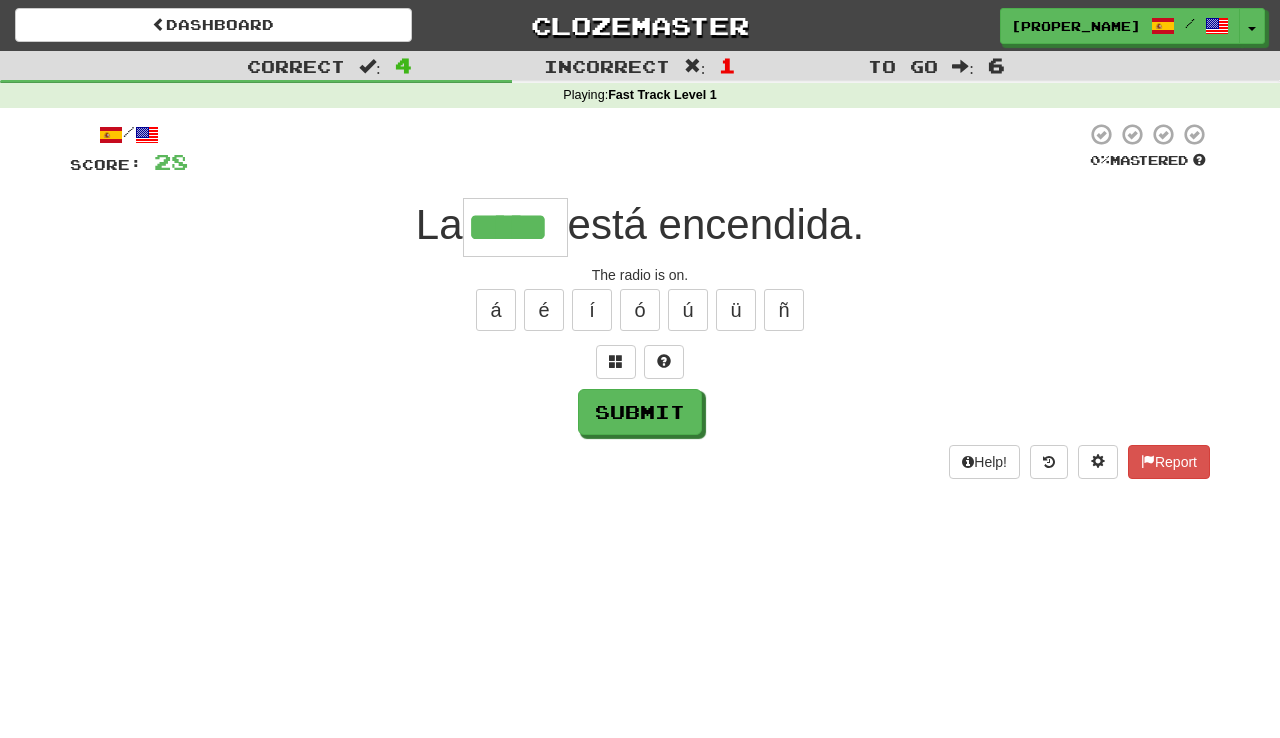 type on "*****" 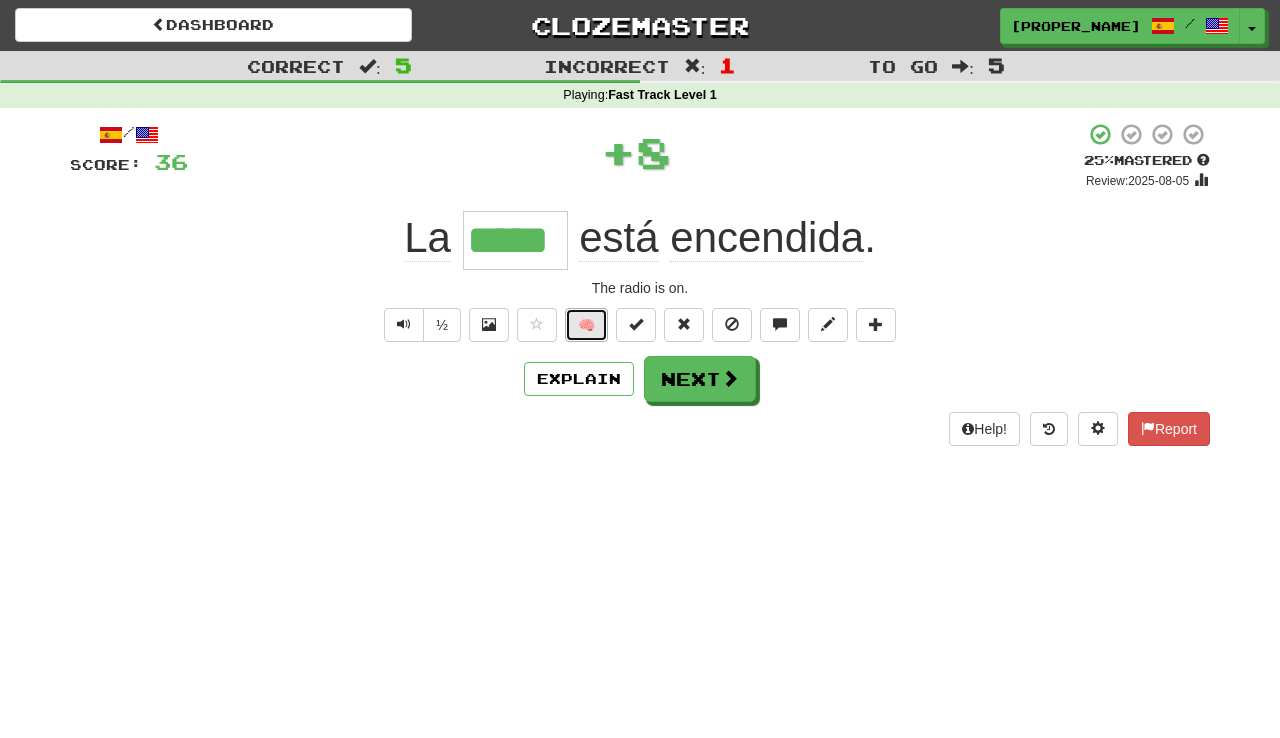 click on "🧠" at bounding box center [586, 325] 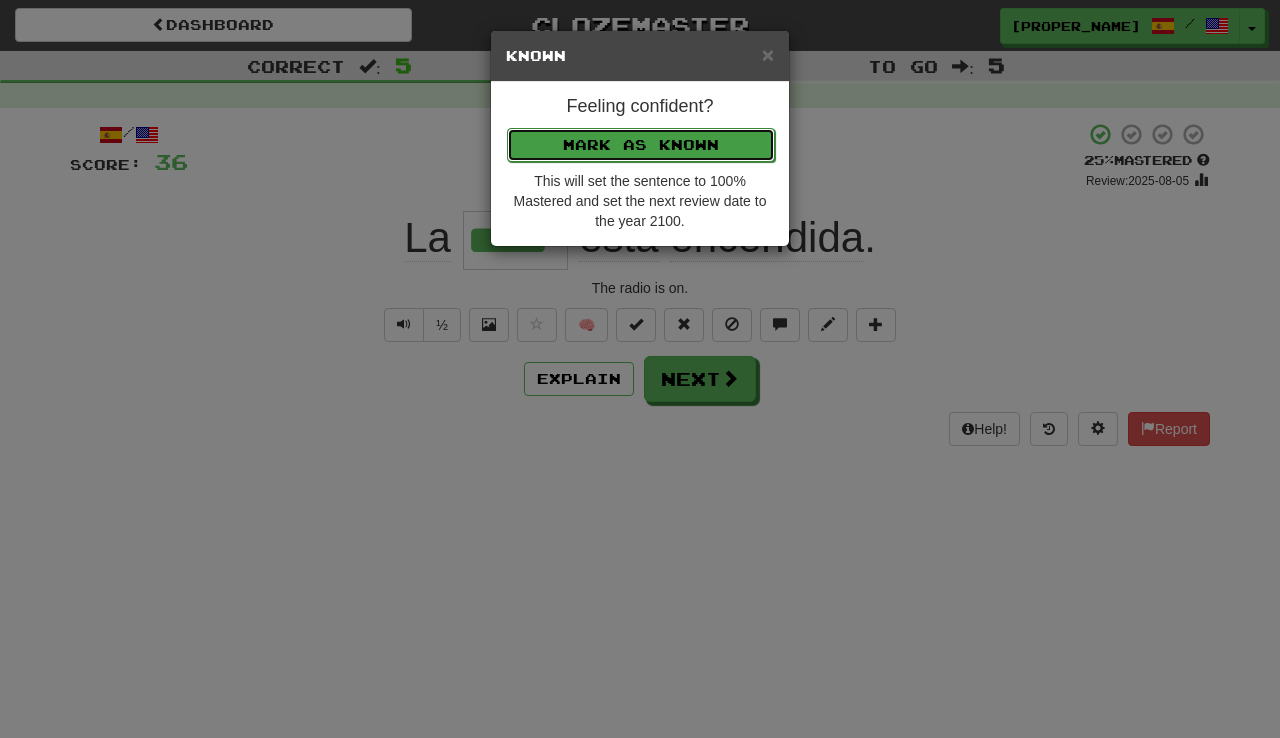 click on "Mark as Known" at bounding box center (641, 145) 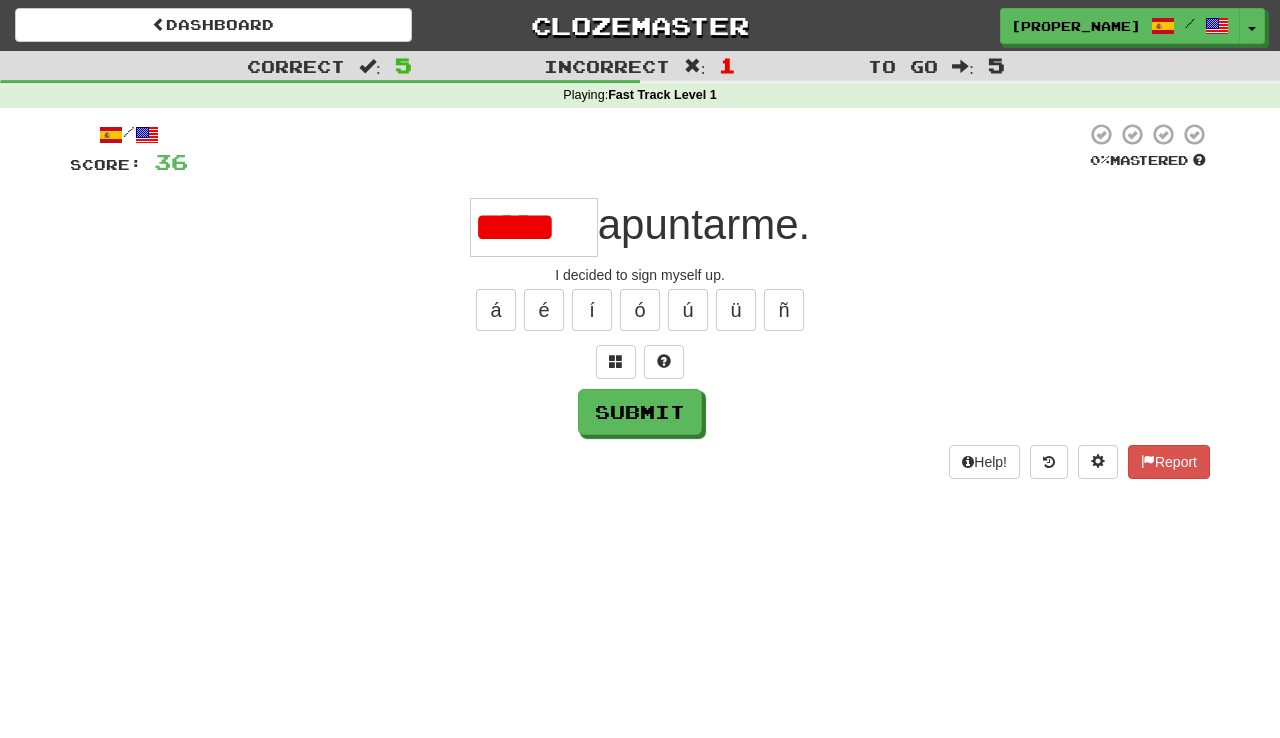 scroll, scrollTop: 0, scrollLeft: 0, axis: both 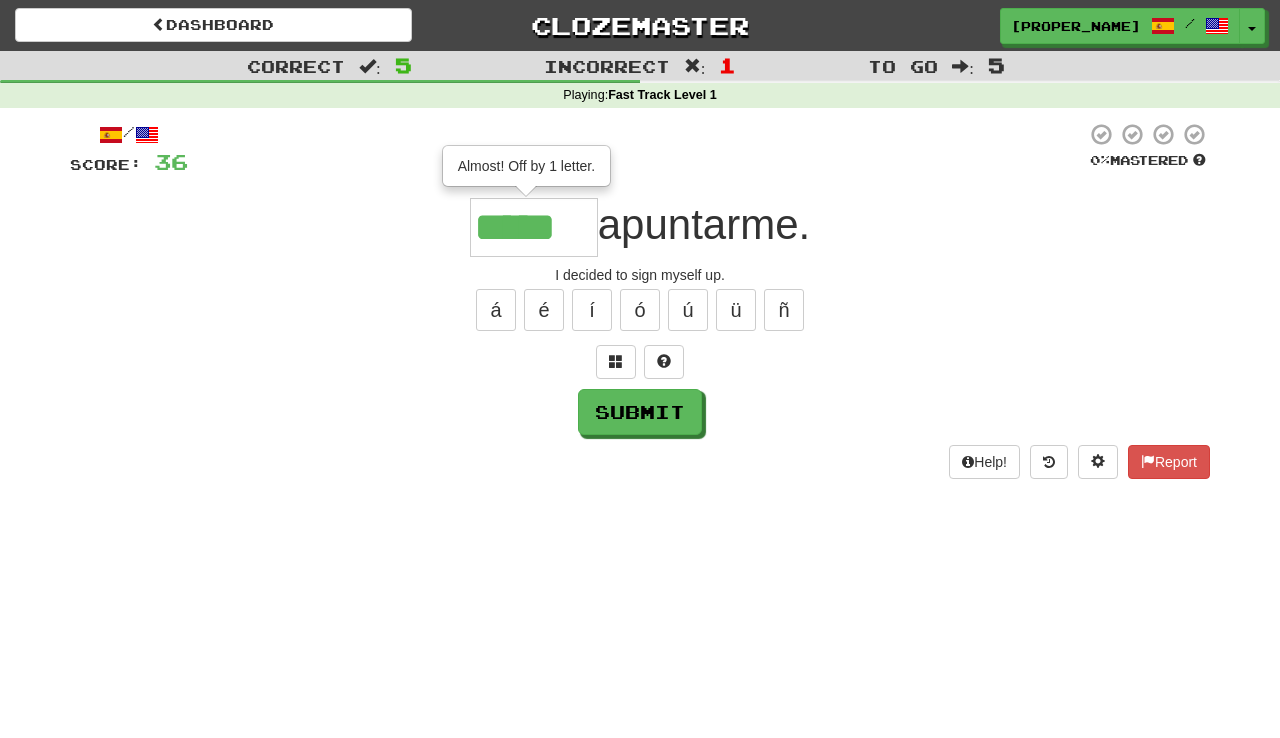 type on "******" 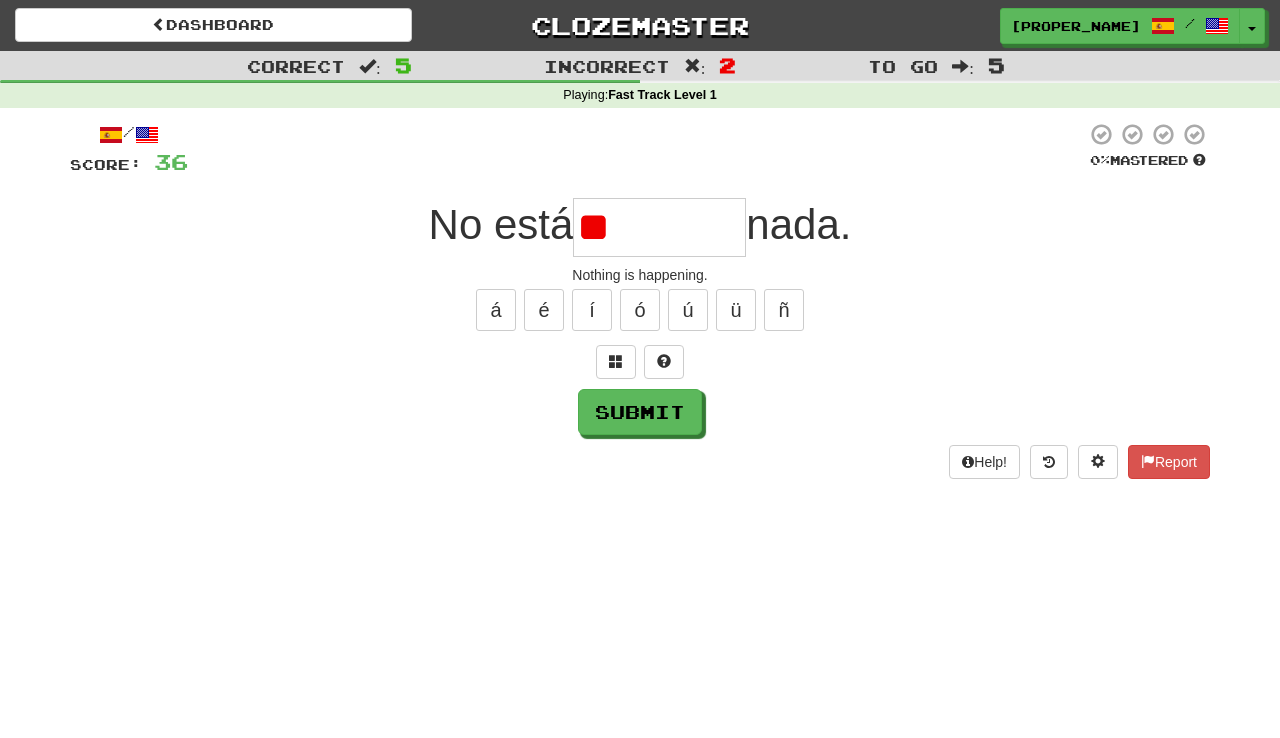 type on "*" 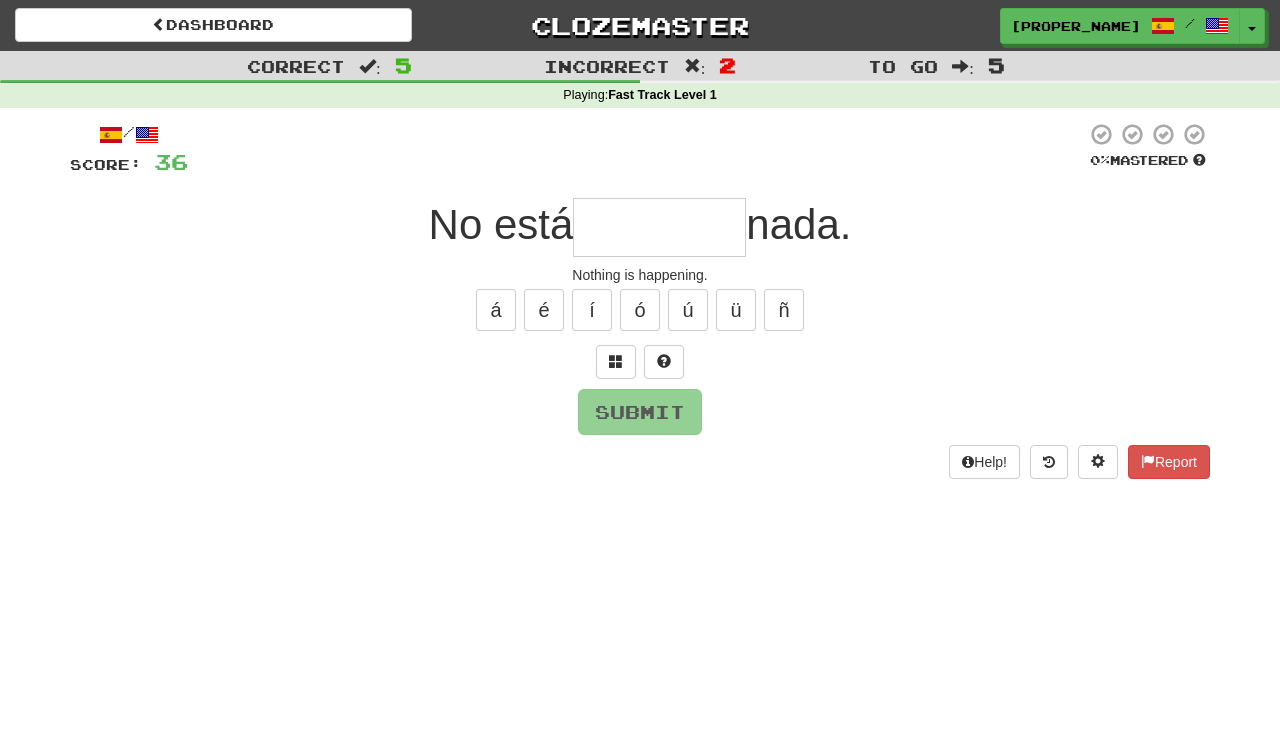 type on "*******" 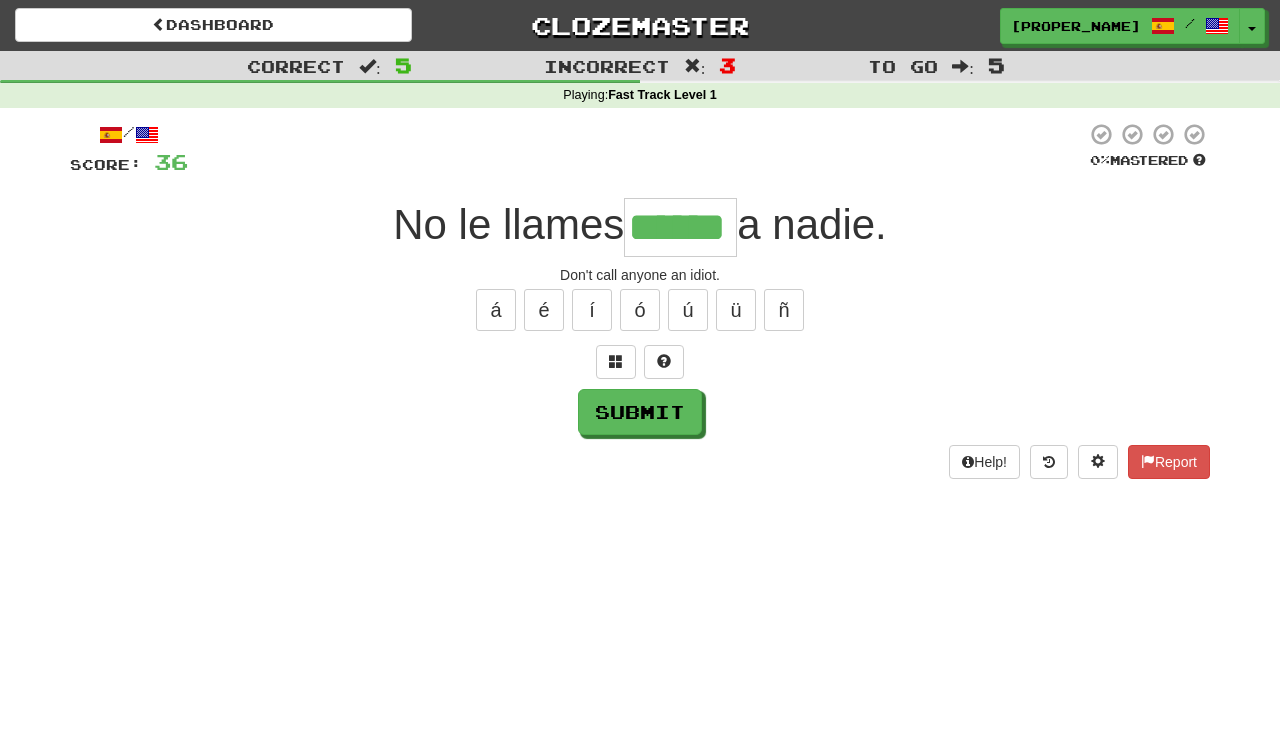 type on "******" 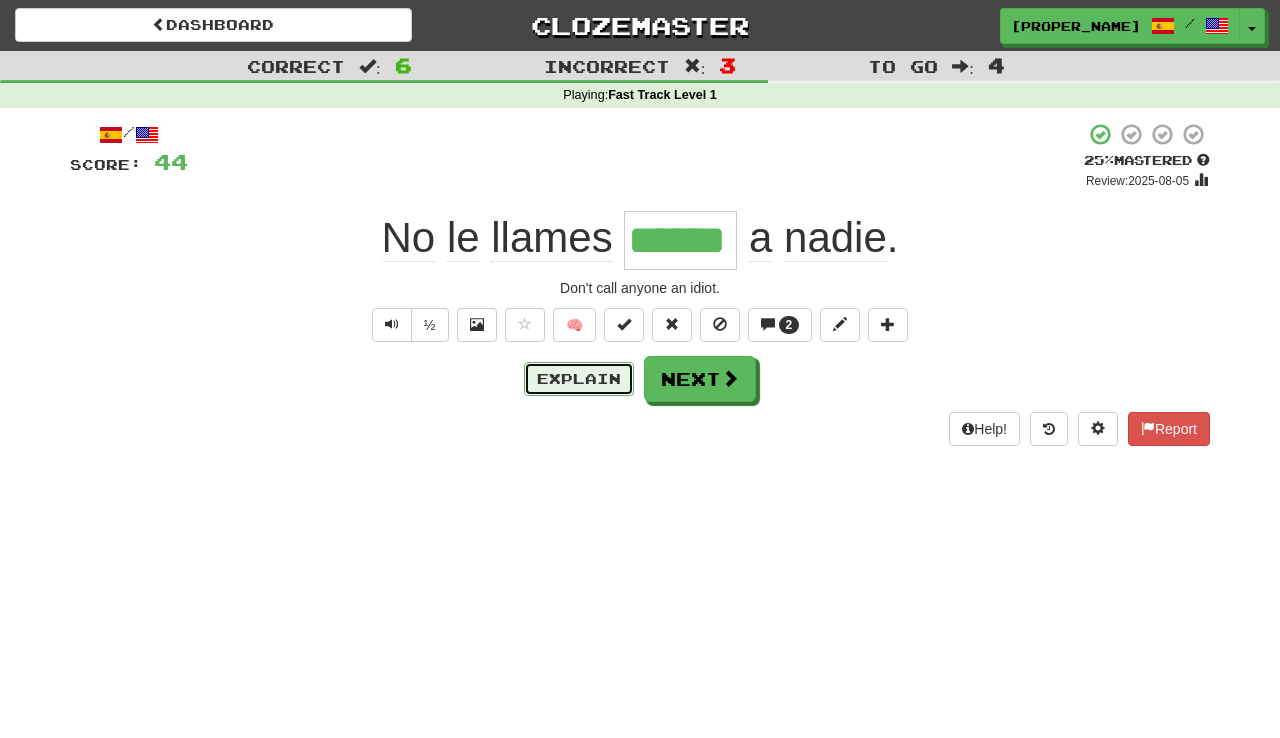 click on "Explain" at bounding box center [579, 379] 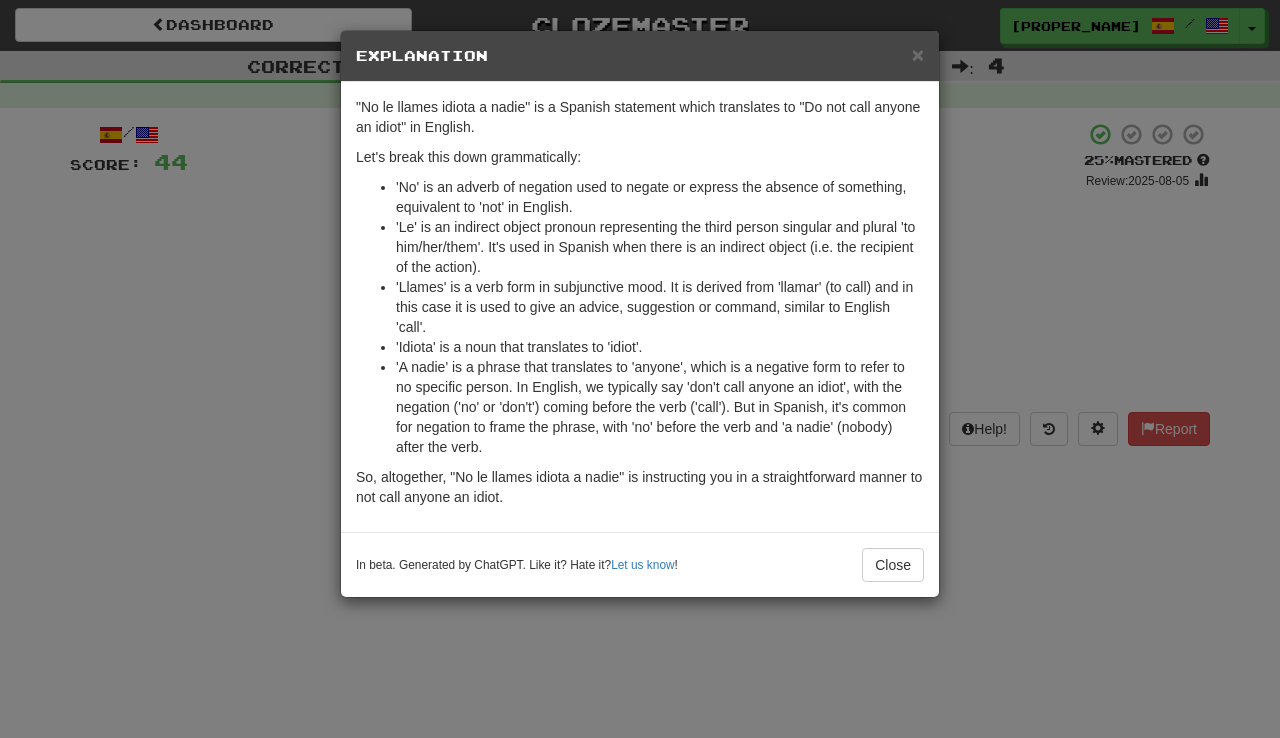 click on "× Explanation "No le llames idiota a nadie" is a Spanish statement which translates to "Do not call anyone an idiot" in English.
Let's break this down grammatically:
'No' is an adverb of negation used to negate or express the absence of something, equivalent to 'not' in English.
'Le' is an indirect object pronoun representing the third person singular and plural 'to him/her/them'. It's used in Spanish when there is an indirect object (i.e. the recipient of the action).
'Llames' is a verb form in subjunctive mood. It is derived from 'llamar' (to call) and in this case it is used to give an advice, suggestion or command, similar to English 'call'.
'Idiota' is a noun that translates to 'idiot'.
So, altogether, "No le llames idiota a nadie" is instructing you in a straightforward manner to not call anyone an idiot. In beta. Generated by ChatGPT. Like it? Hate it?  Let us know ! Close" at bounding box center (640, 369) 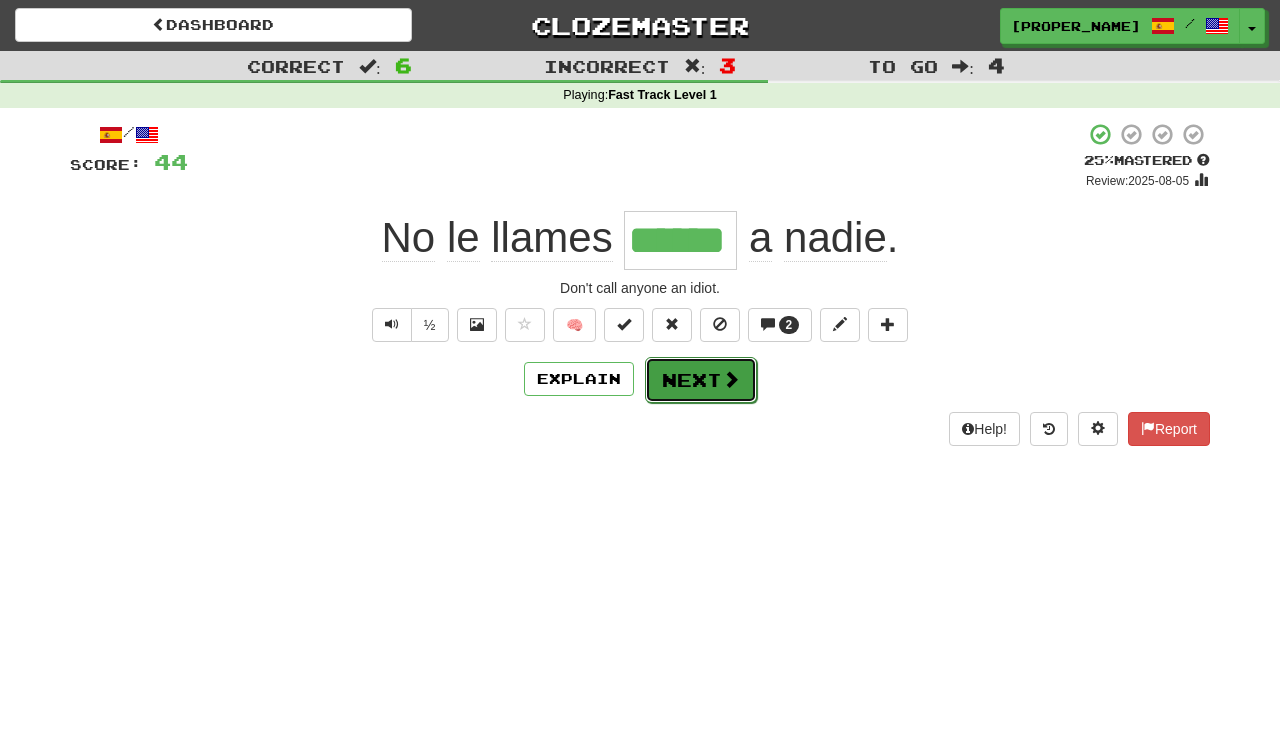 click on "Next" at bounding box center [701, 380] 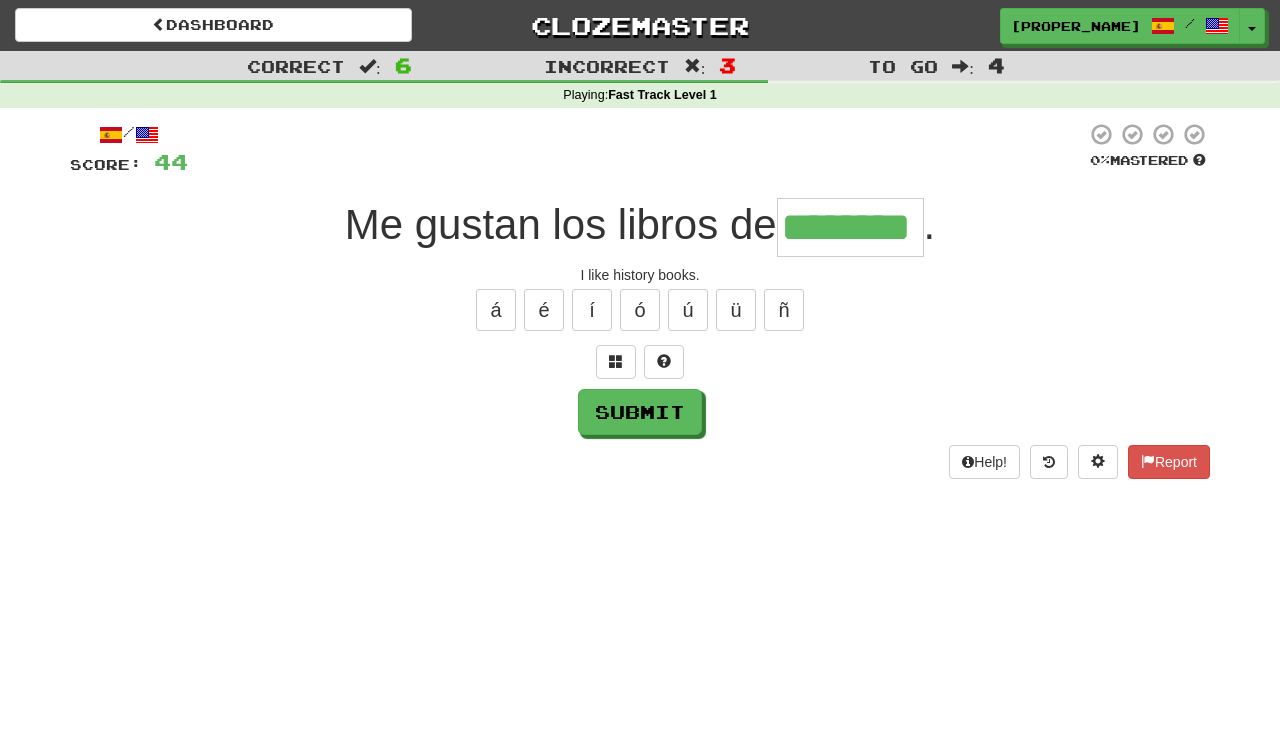 type on "********" 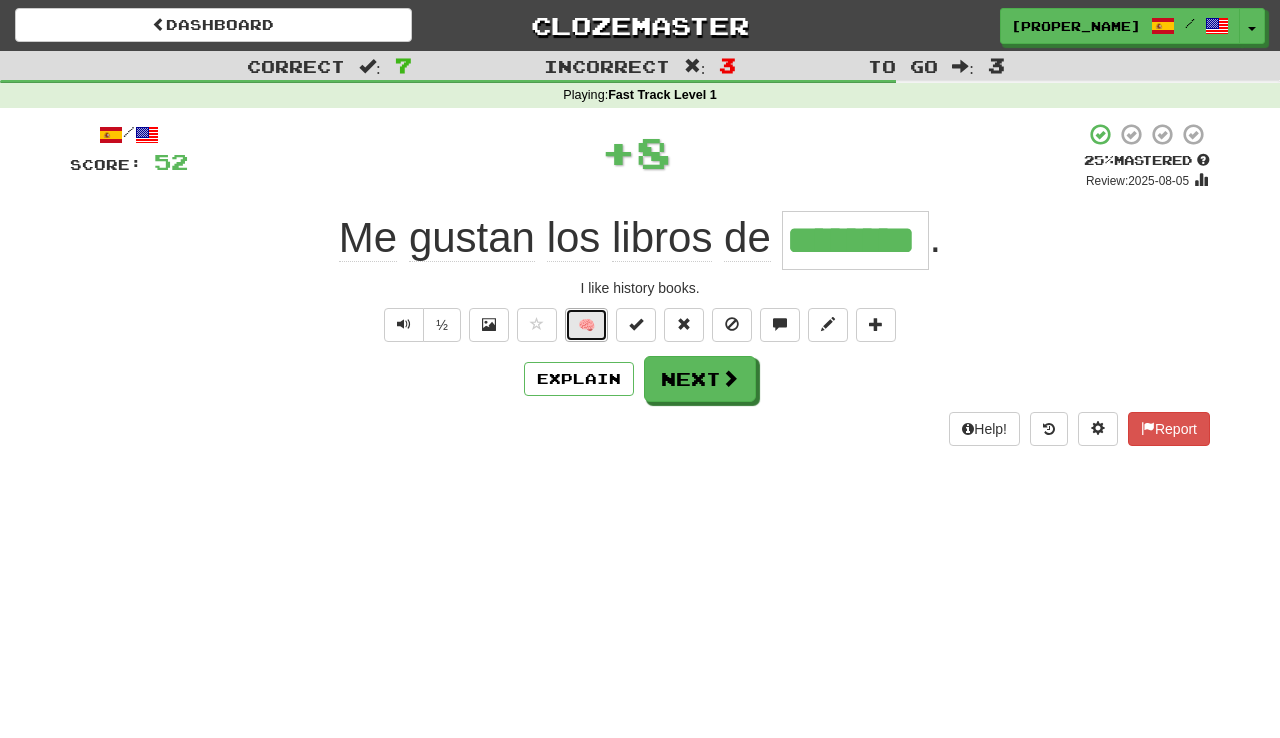 click on "🧠" at bounding box center [586, 325] 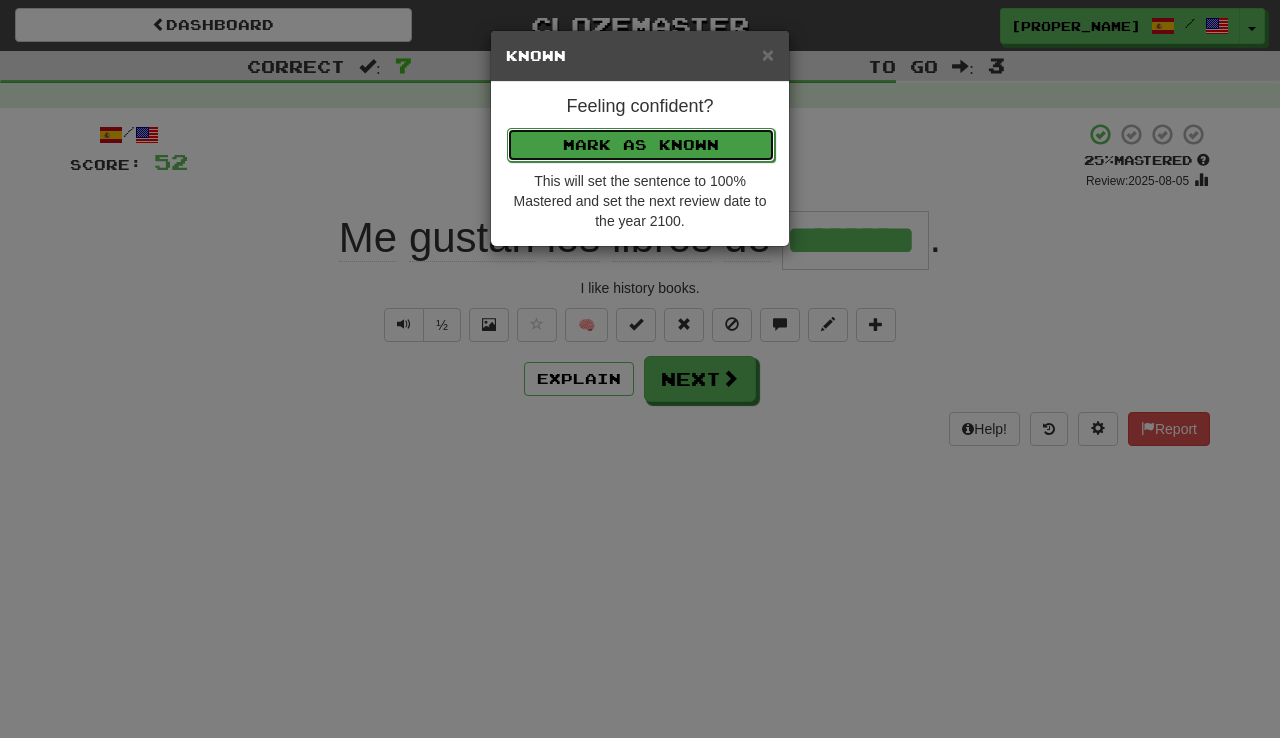 click on "Mark as Known" at bounding box center (641, 145) 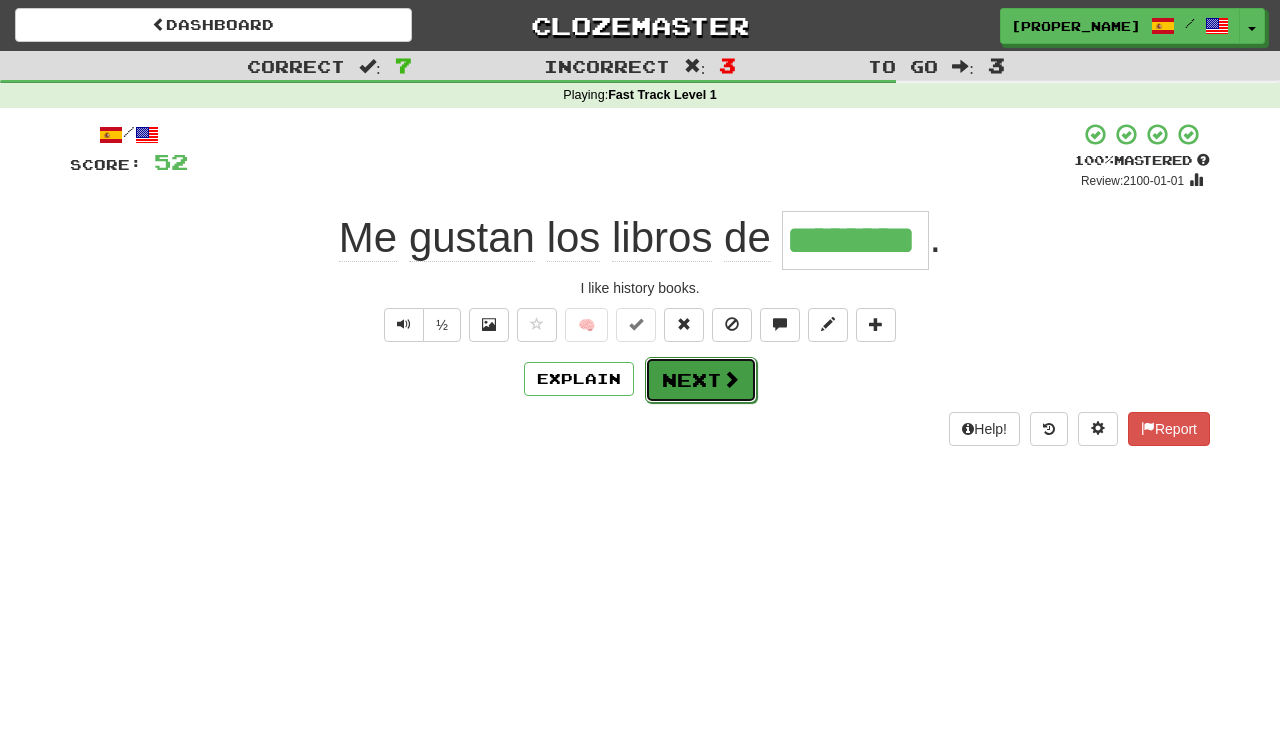 click on "Next" at bounding box center [701, 380] 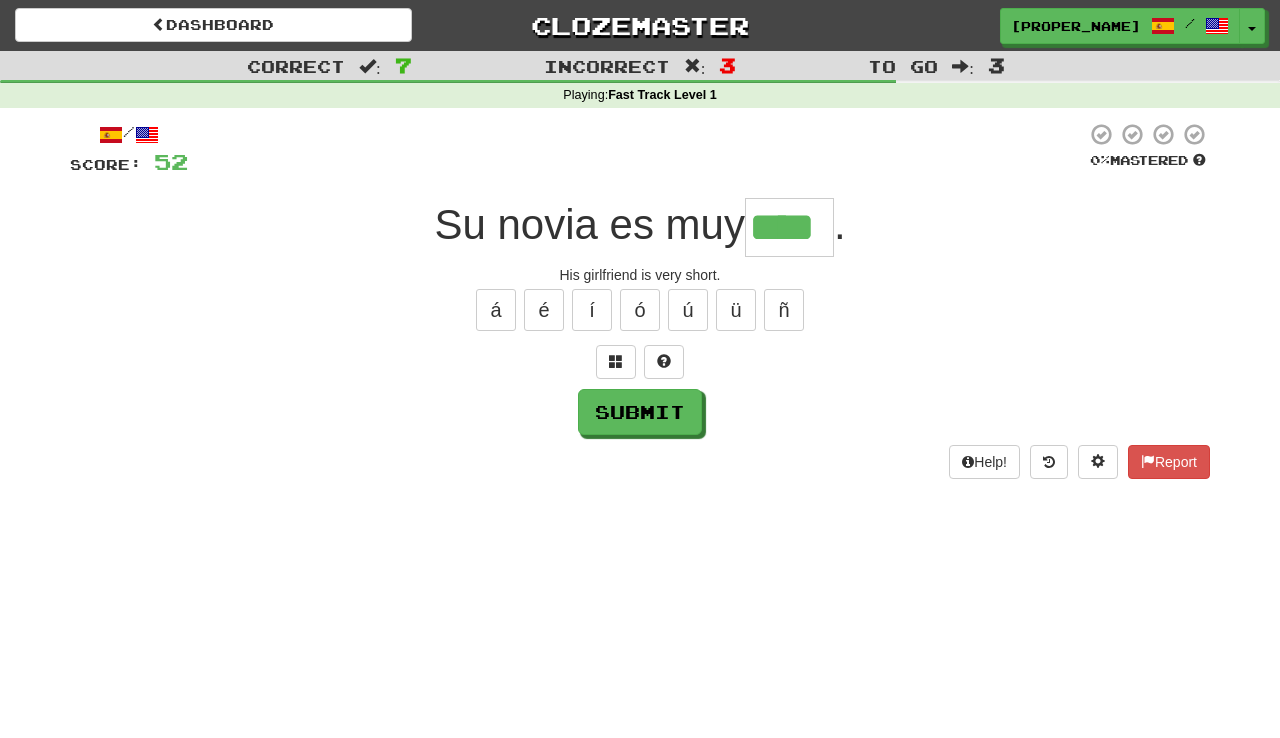 type on "****" 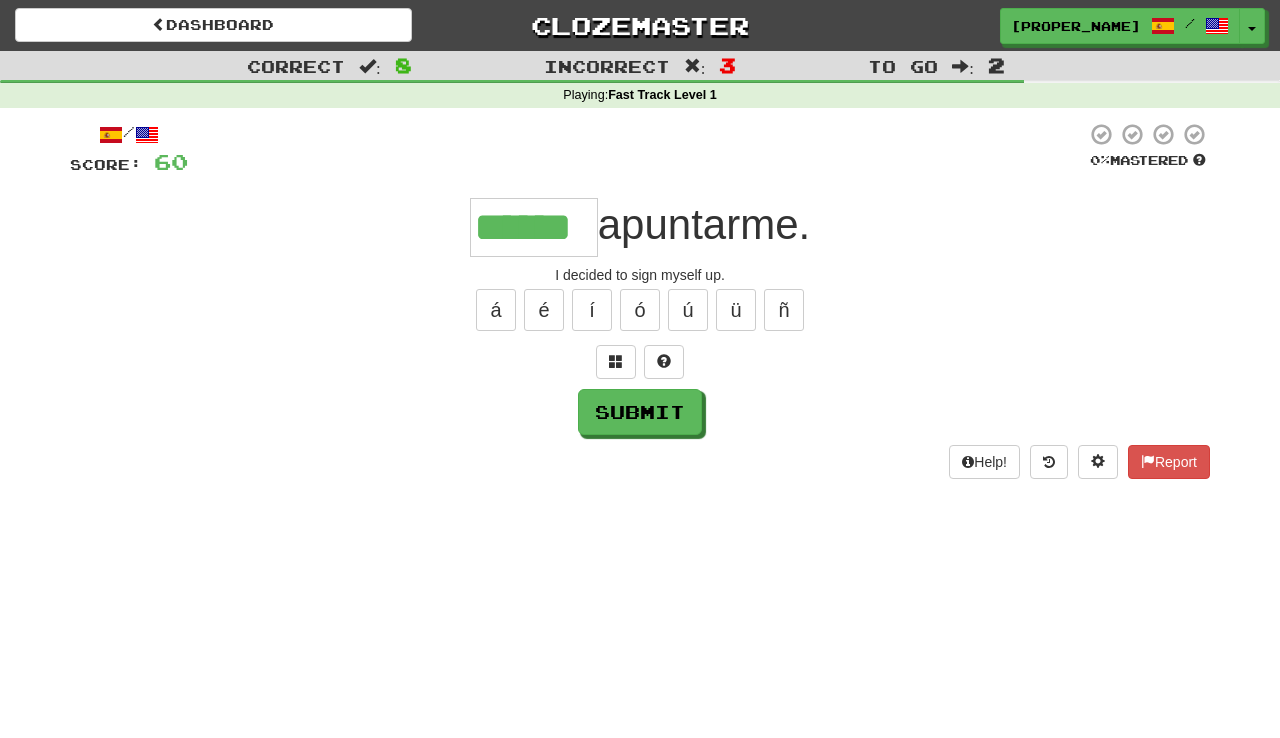 type on "******" 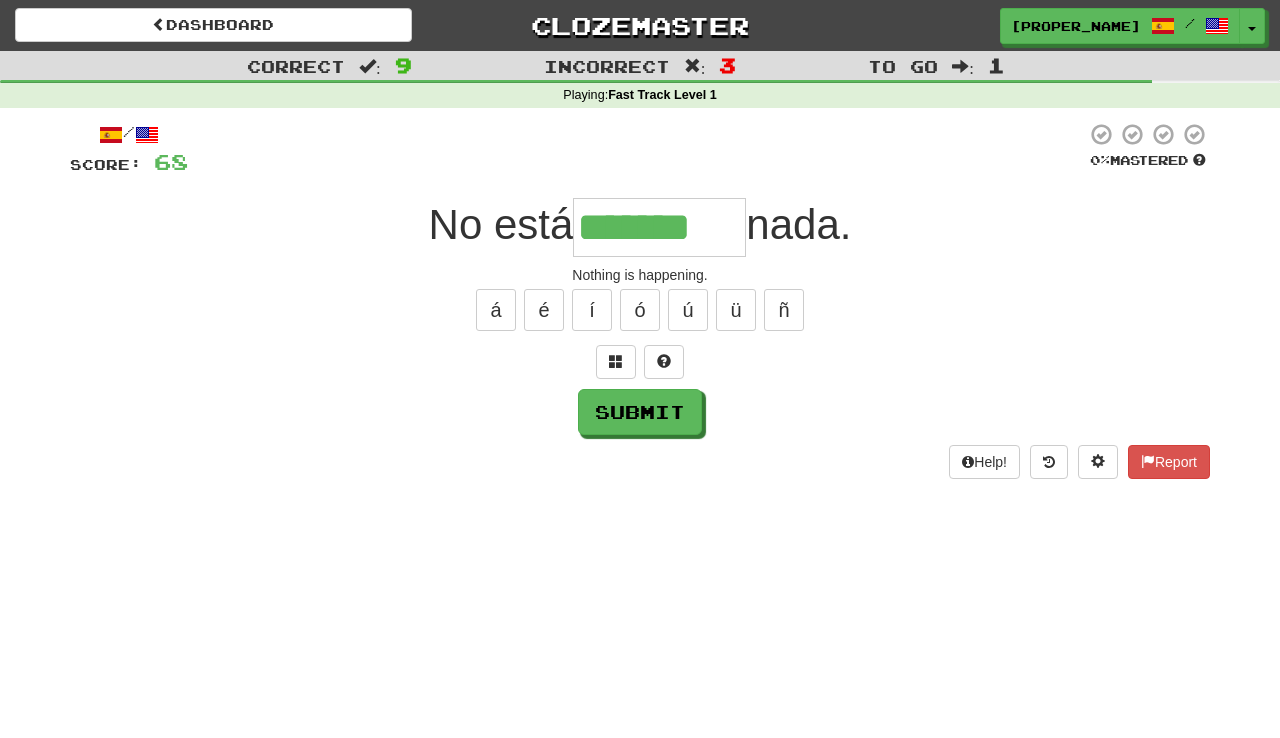 type on "*******" 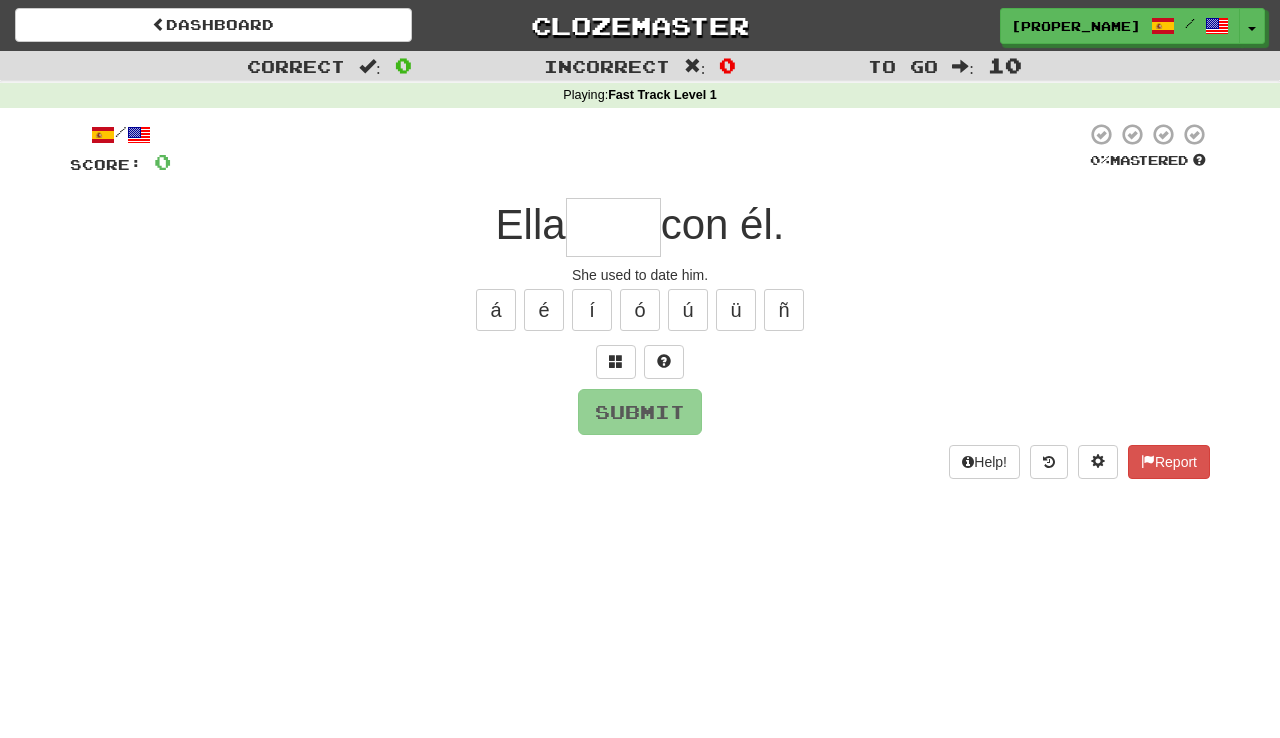 type on "*****" 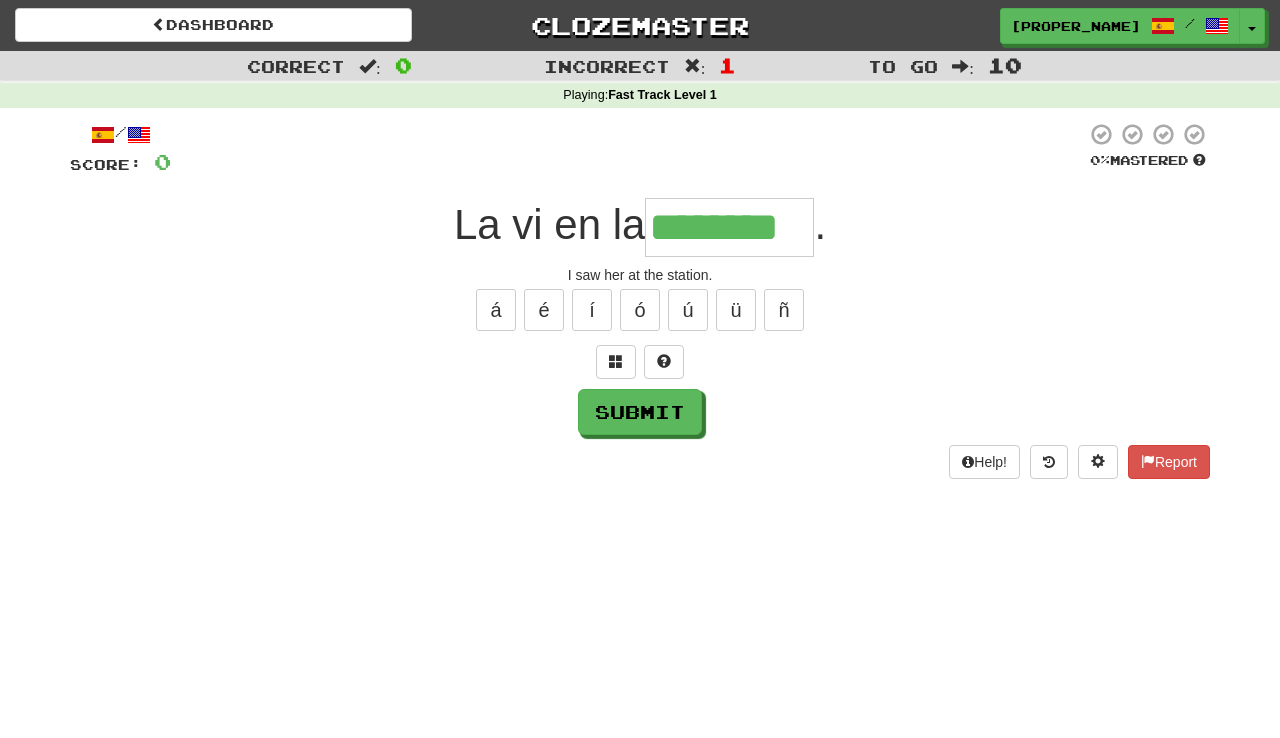 type on "********" 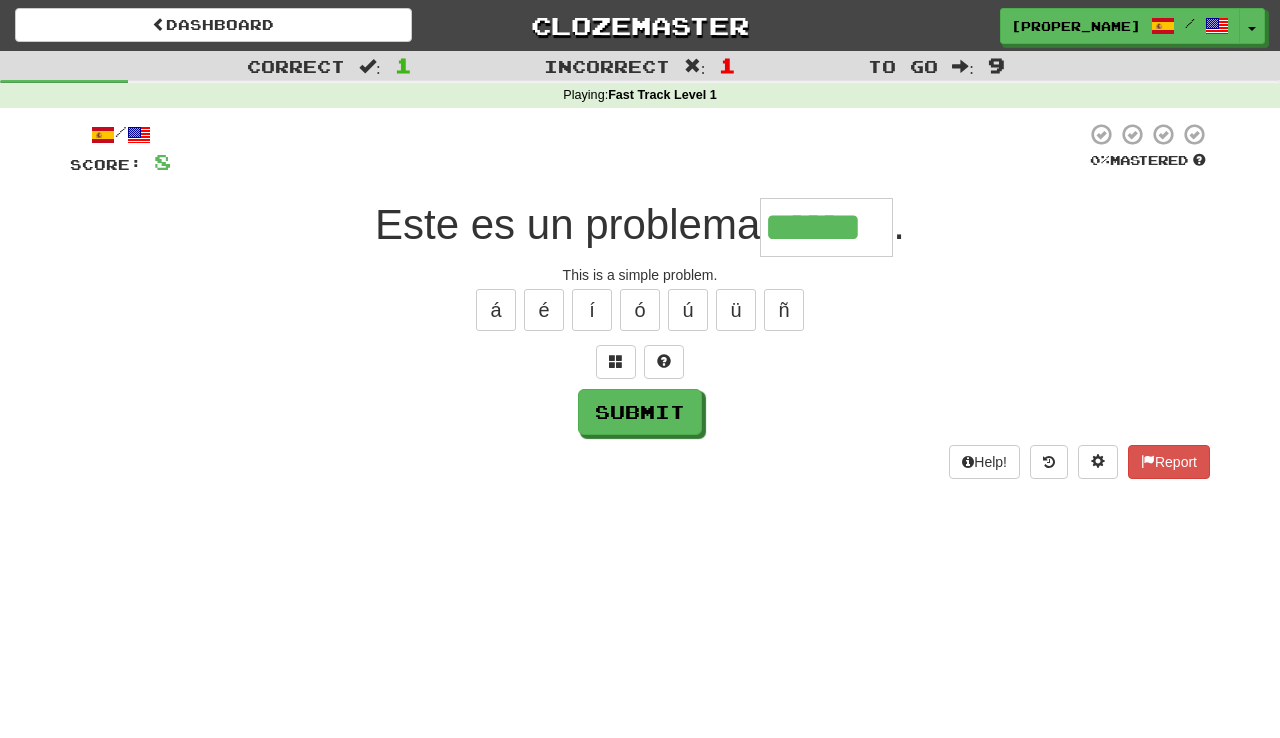 type on "******" 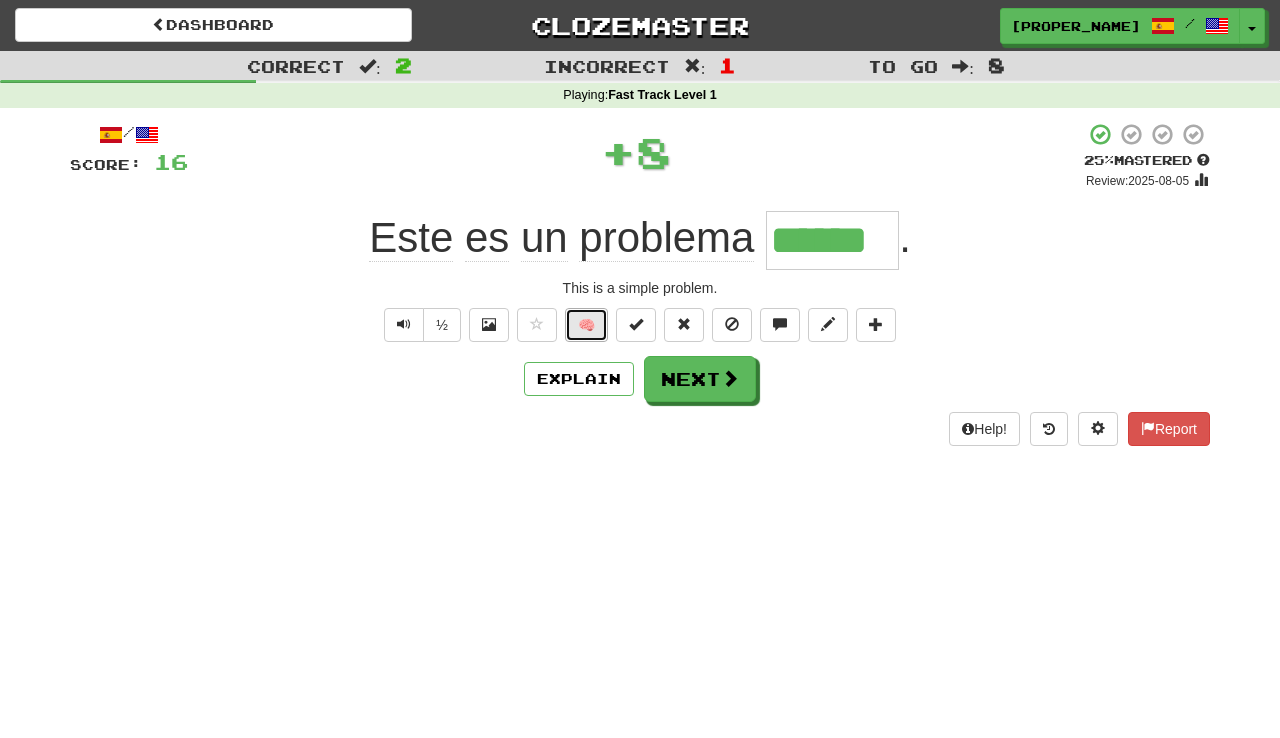 click on "🧠" at bounding box center (586, 325) 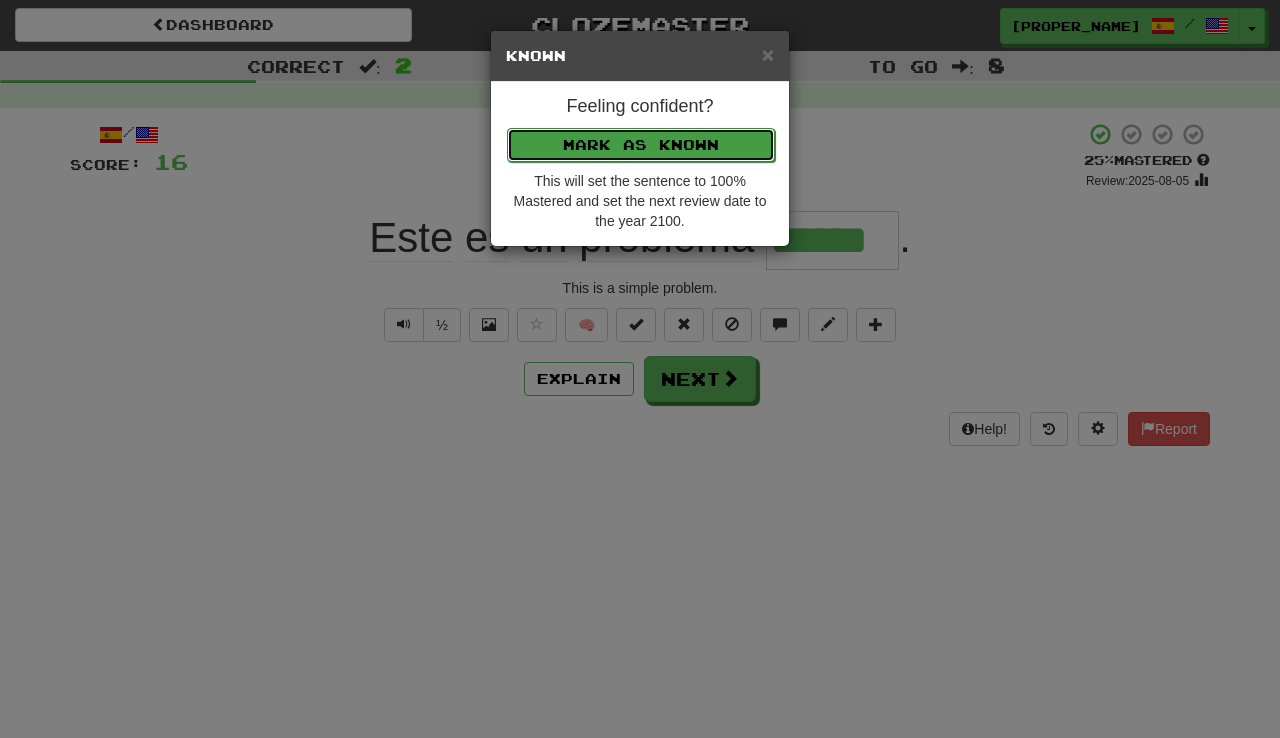 click on "Mark as Known" at bounding box center [641, 145] 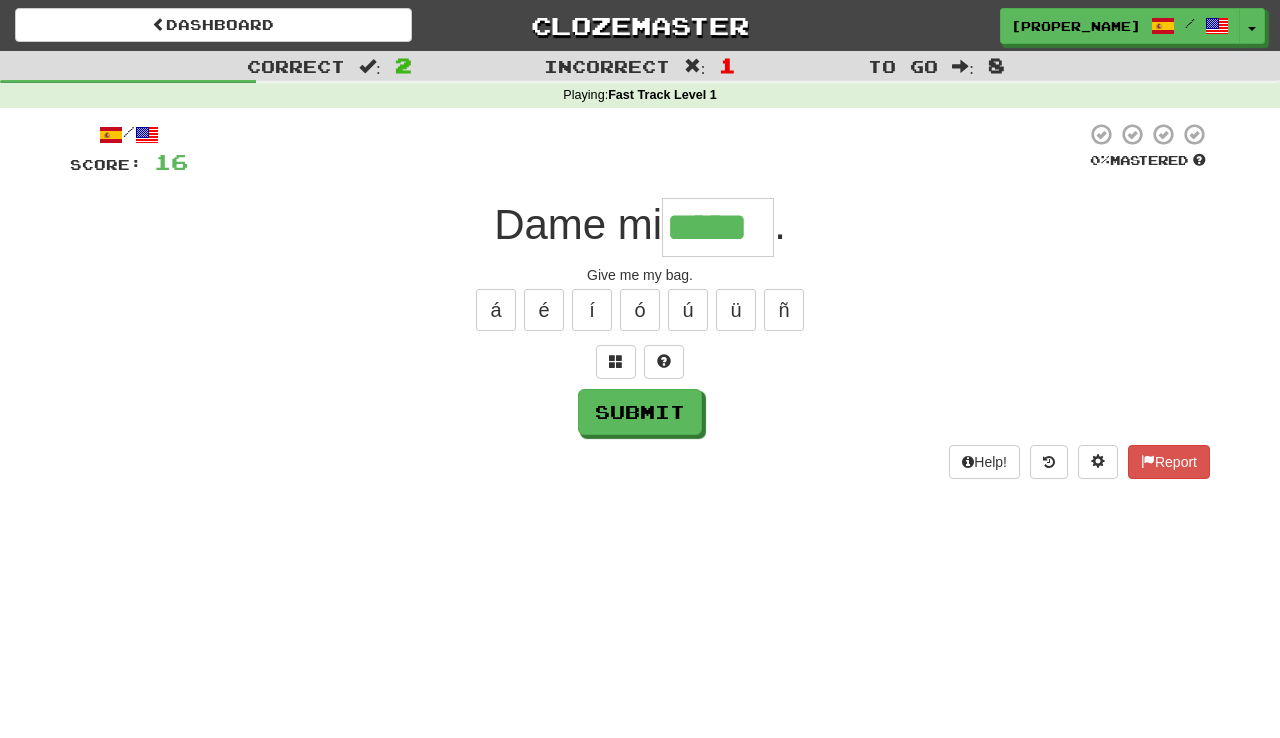 type on "*****" 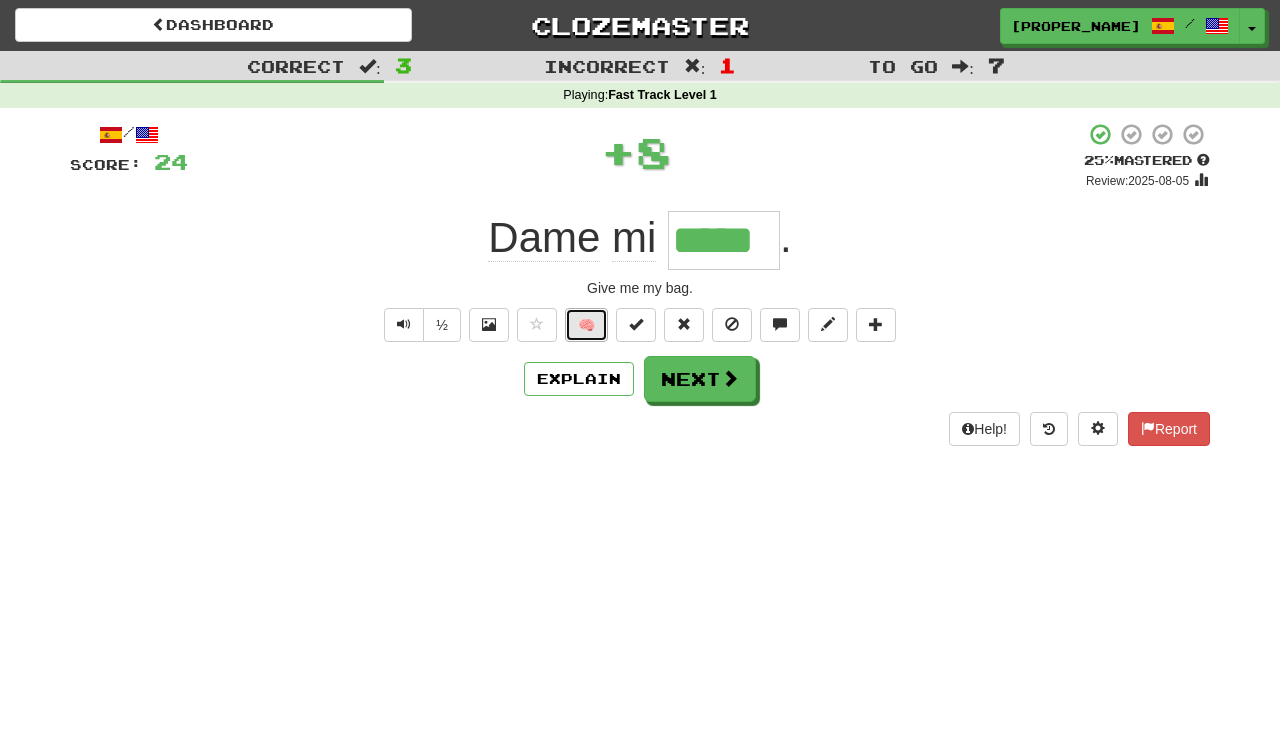 click on "🧠" at bounding box center (586, 325) 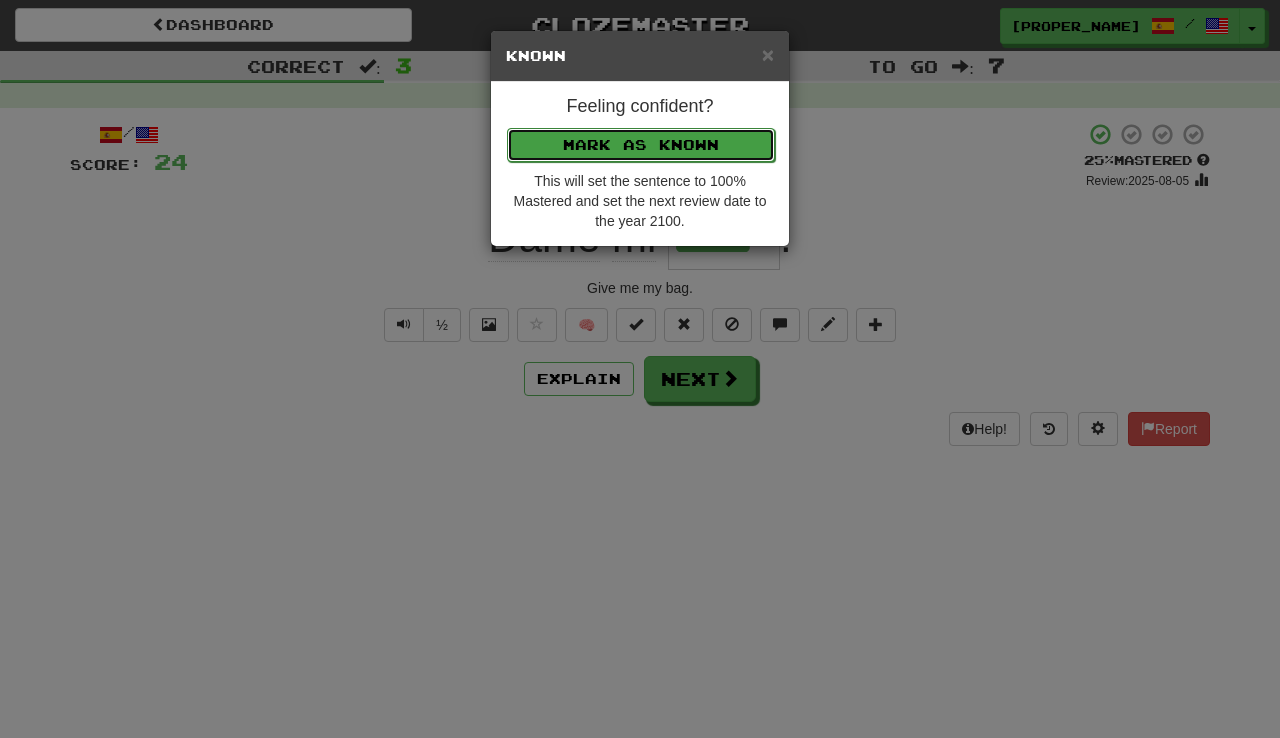 click on "Mark as Known" at bounding box center (641, 145) 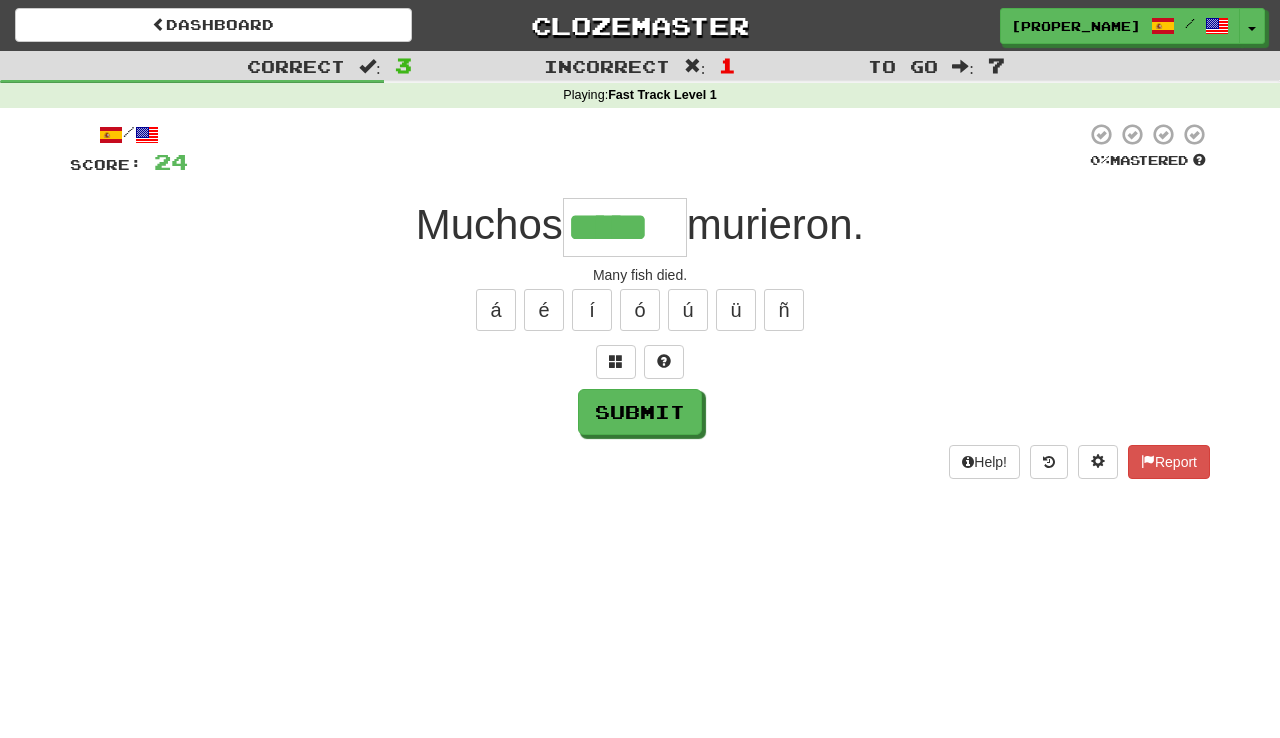 type on "*****" 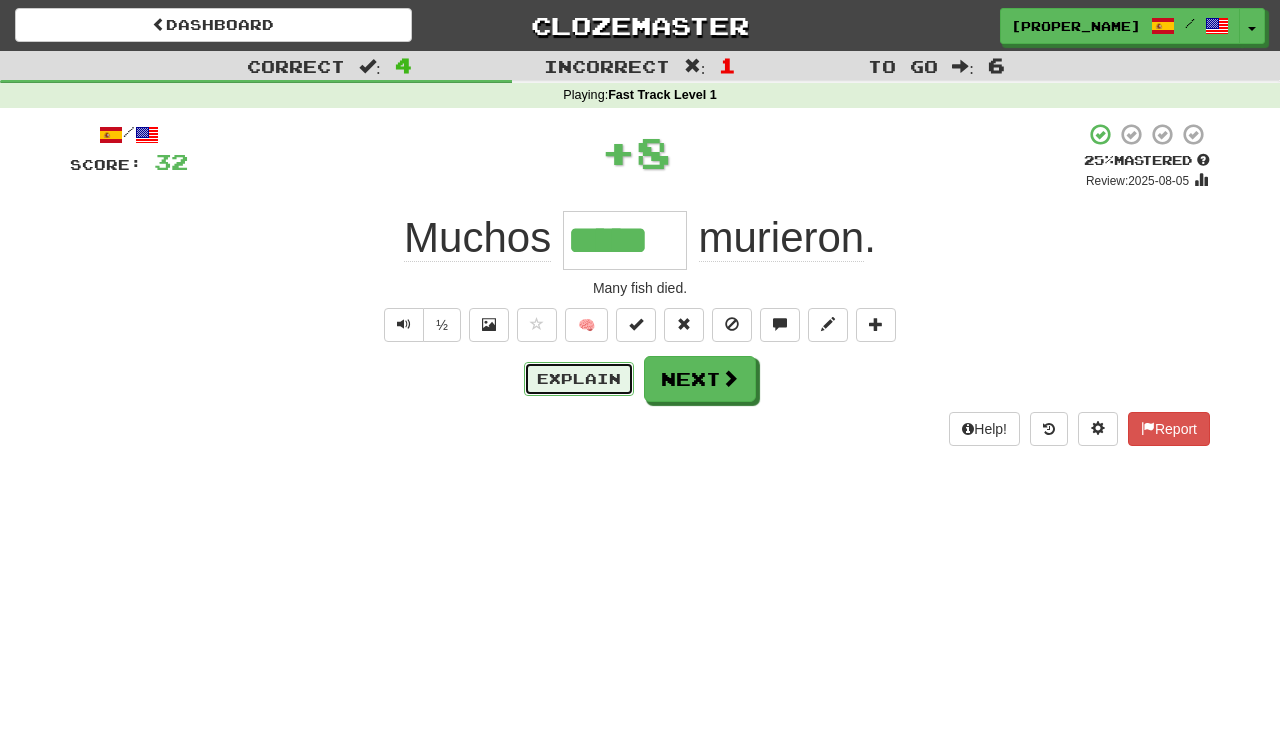 click on "Explain" at bounding box center [579, 379] 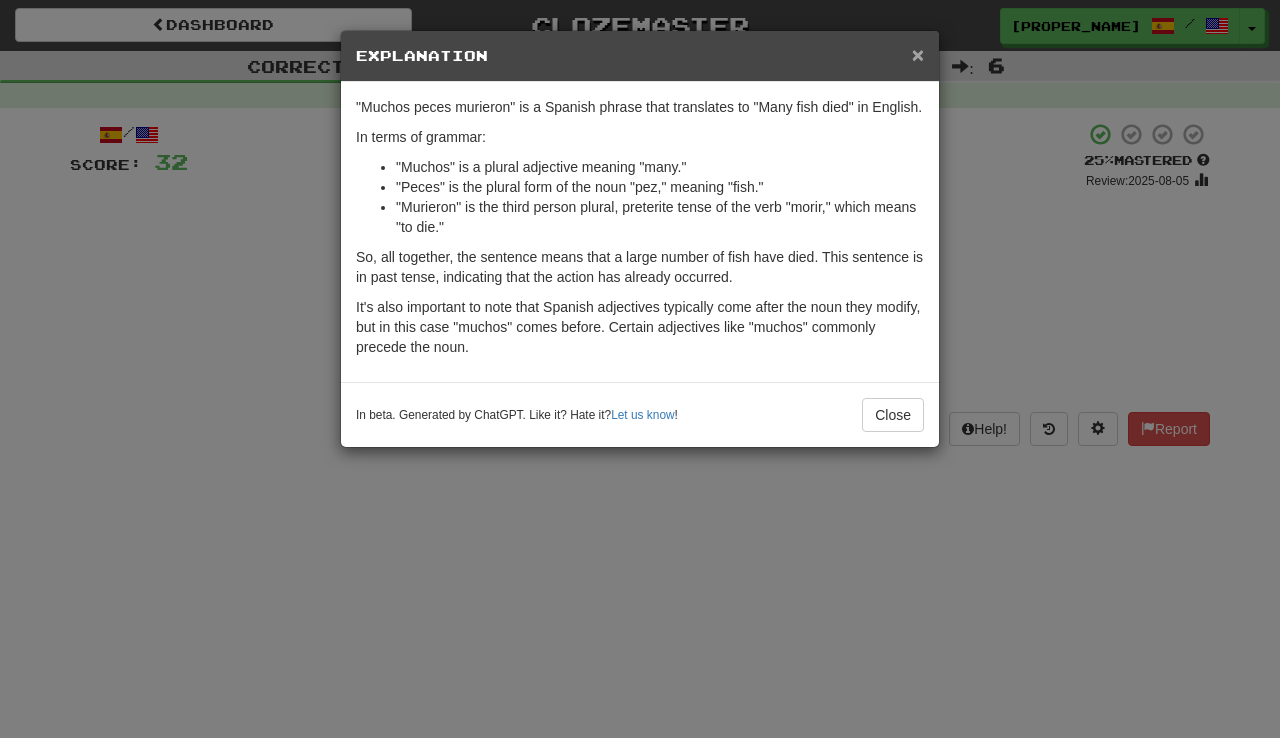 click on "×" at bounding box center (918, 54) 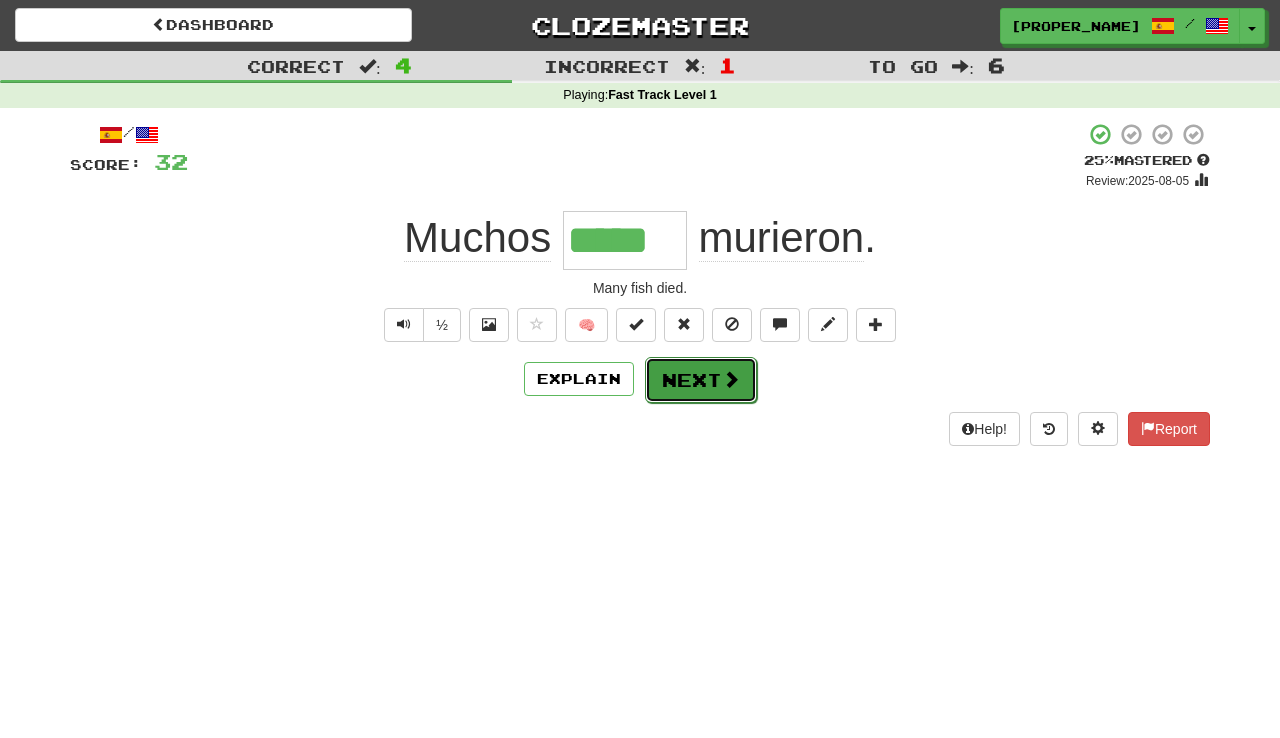 click at bounding box center [731, 379] 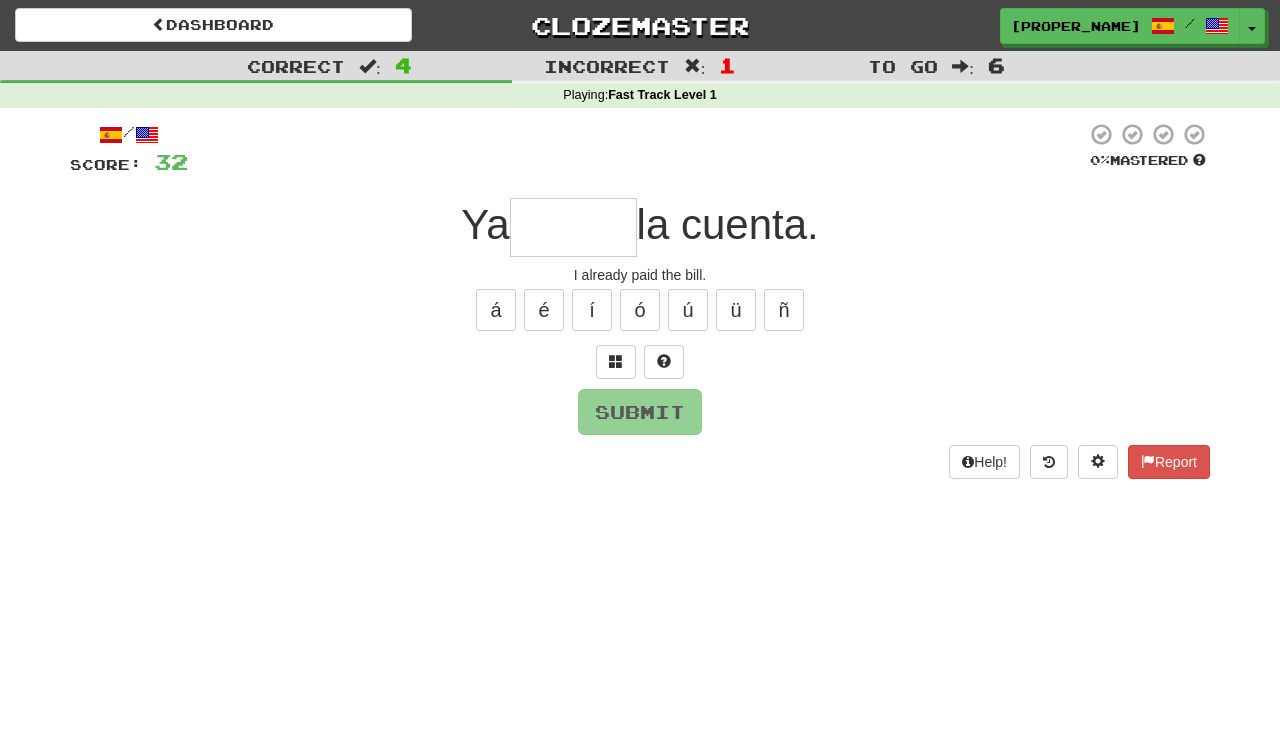 type on "*" 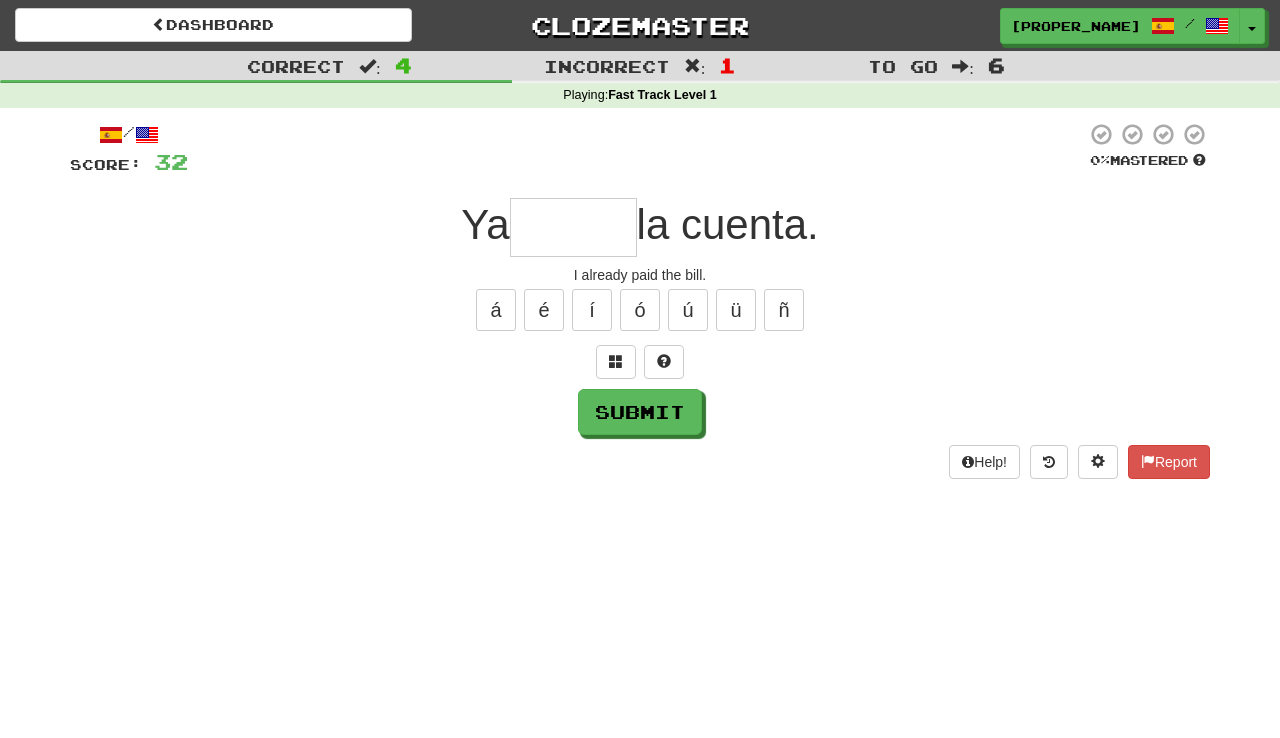 type on "*" 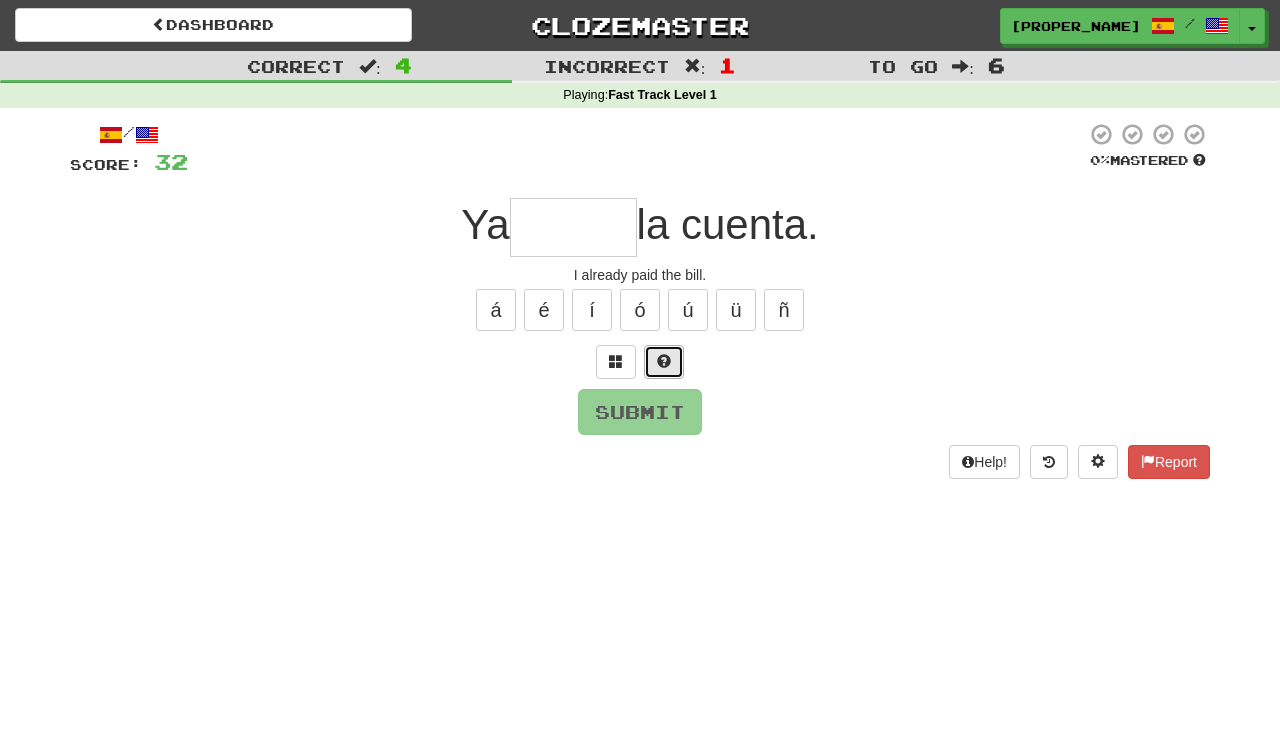 click at bounding box center [664, 361] 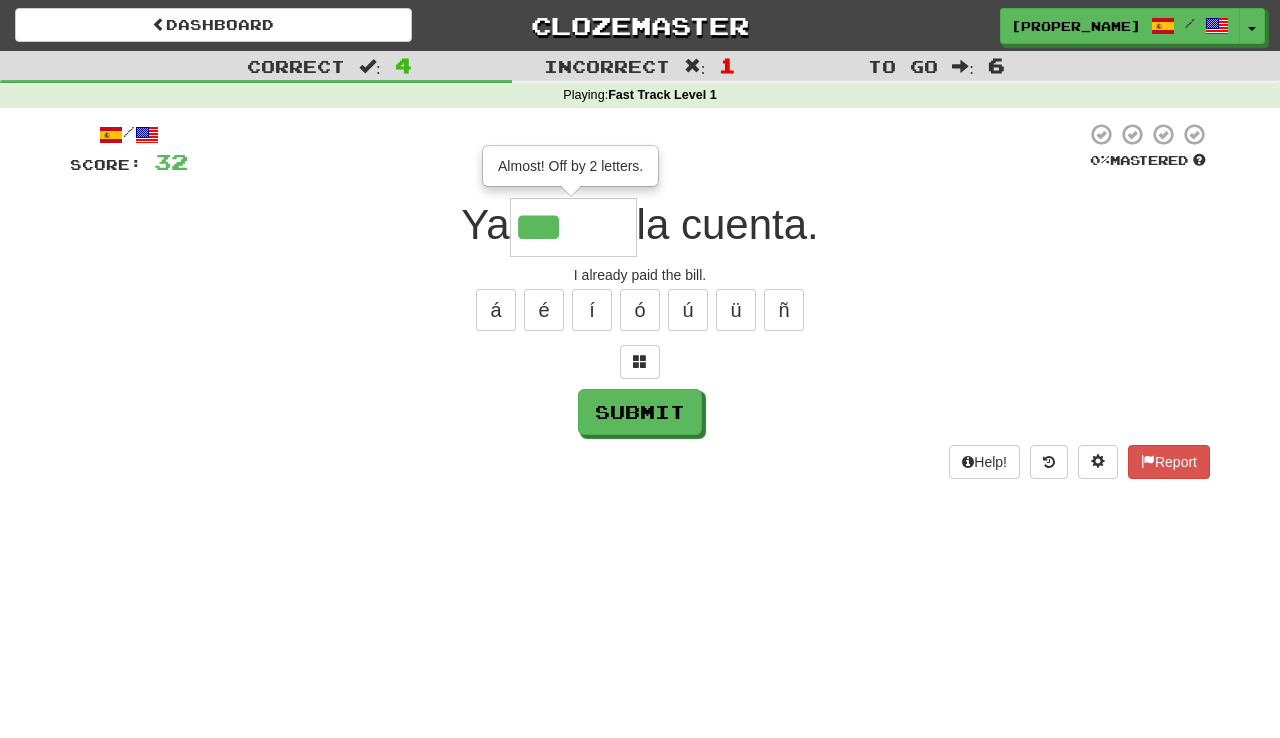 type on "*****" 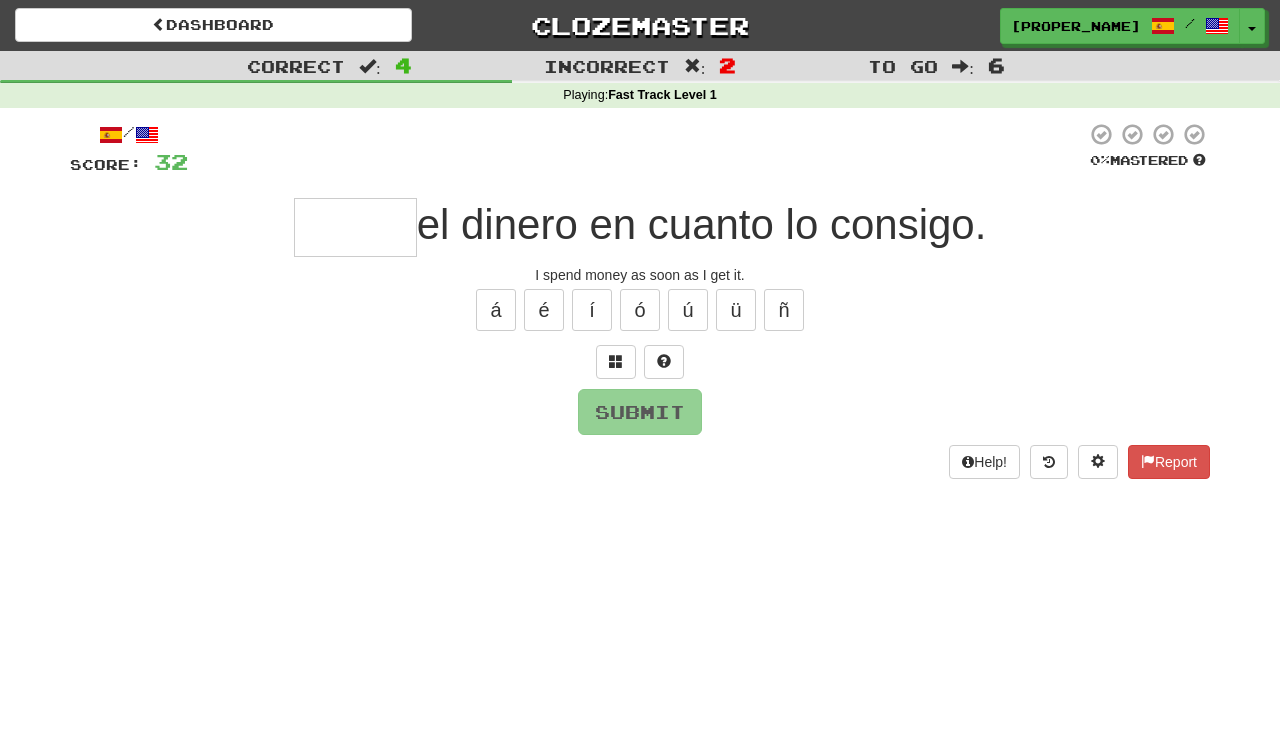 type on "*****" 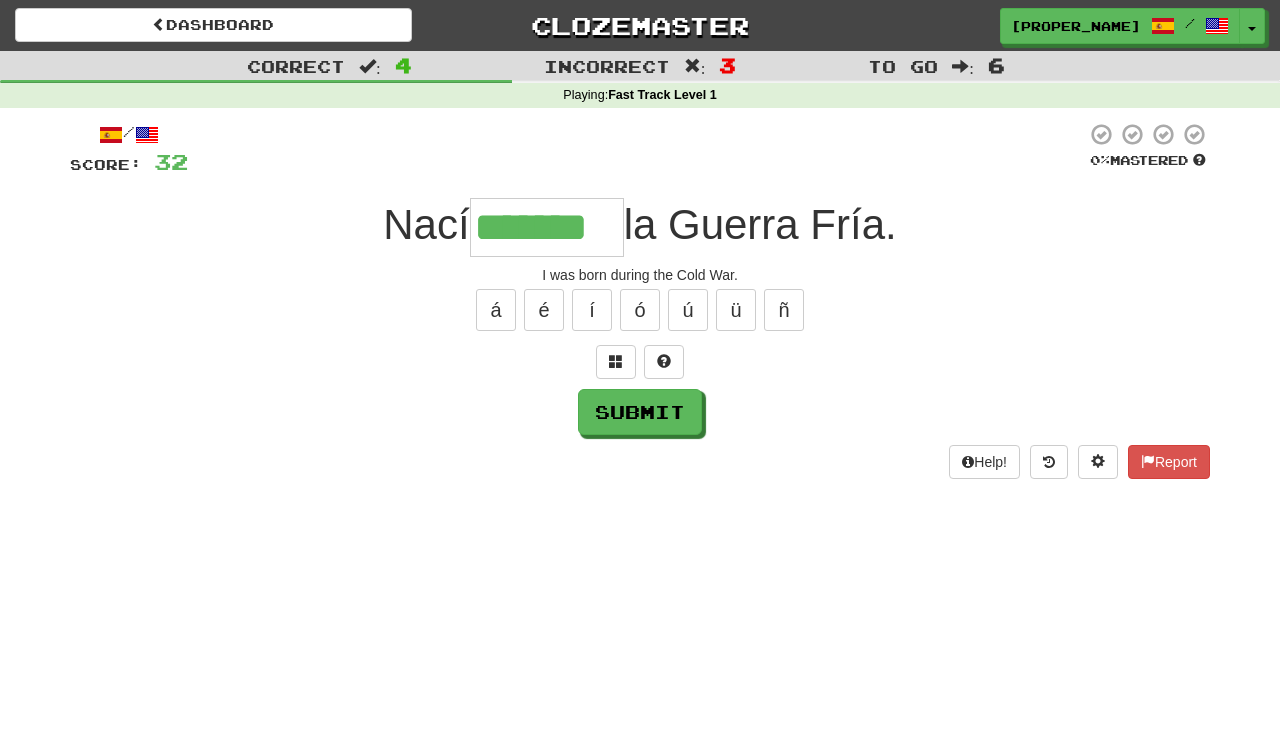 type on "*******" 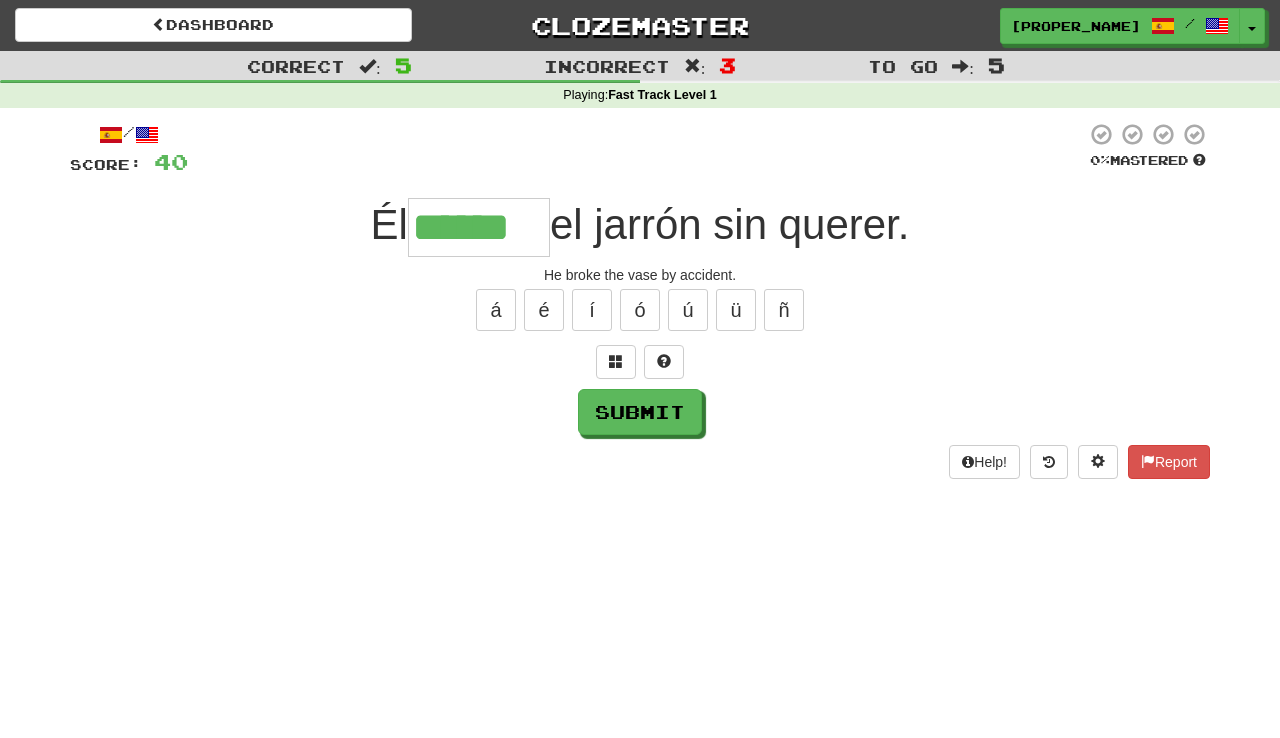 type on "******" 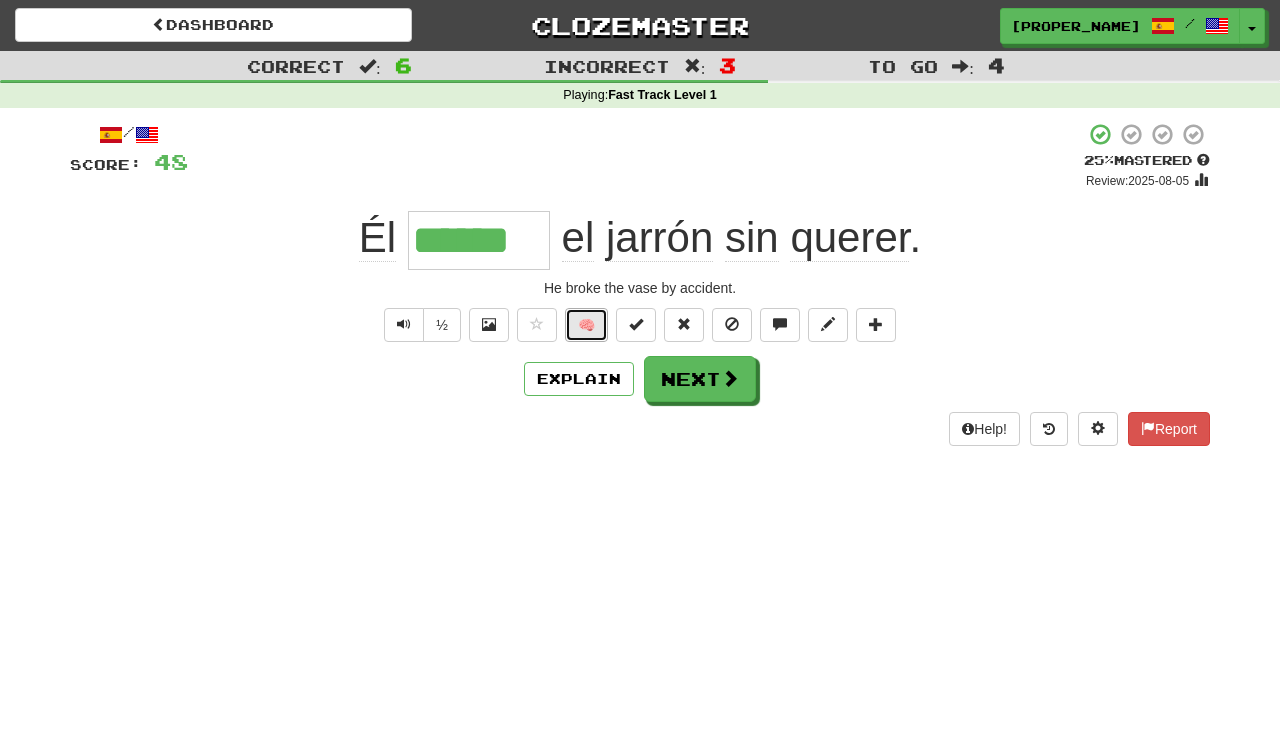 click on "🧠" at bounding box center [586, 325] 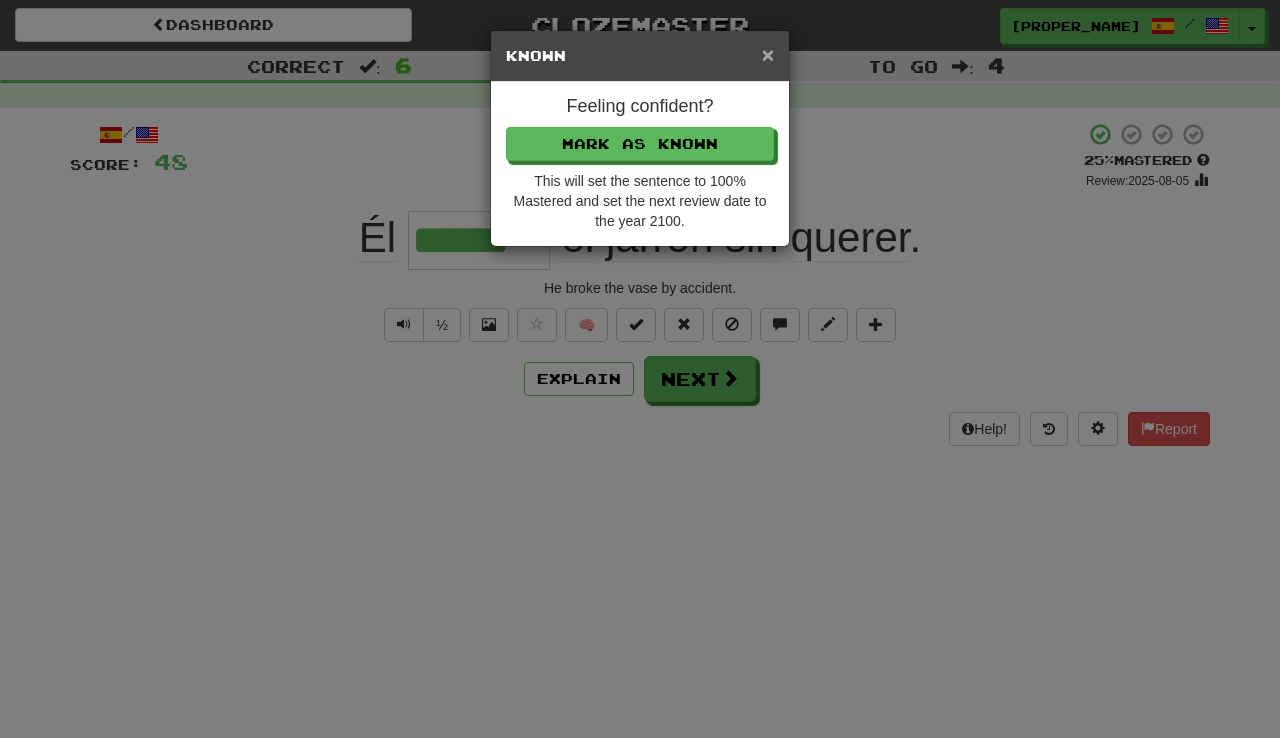 click on "×" at bounding box center (768, 54) 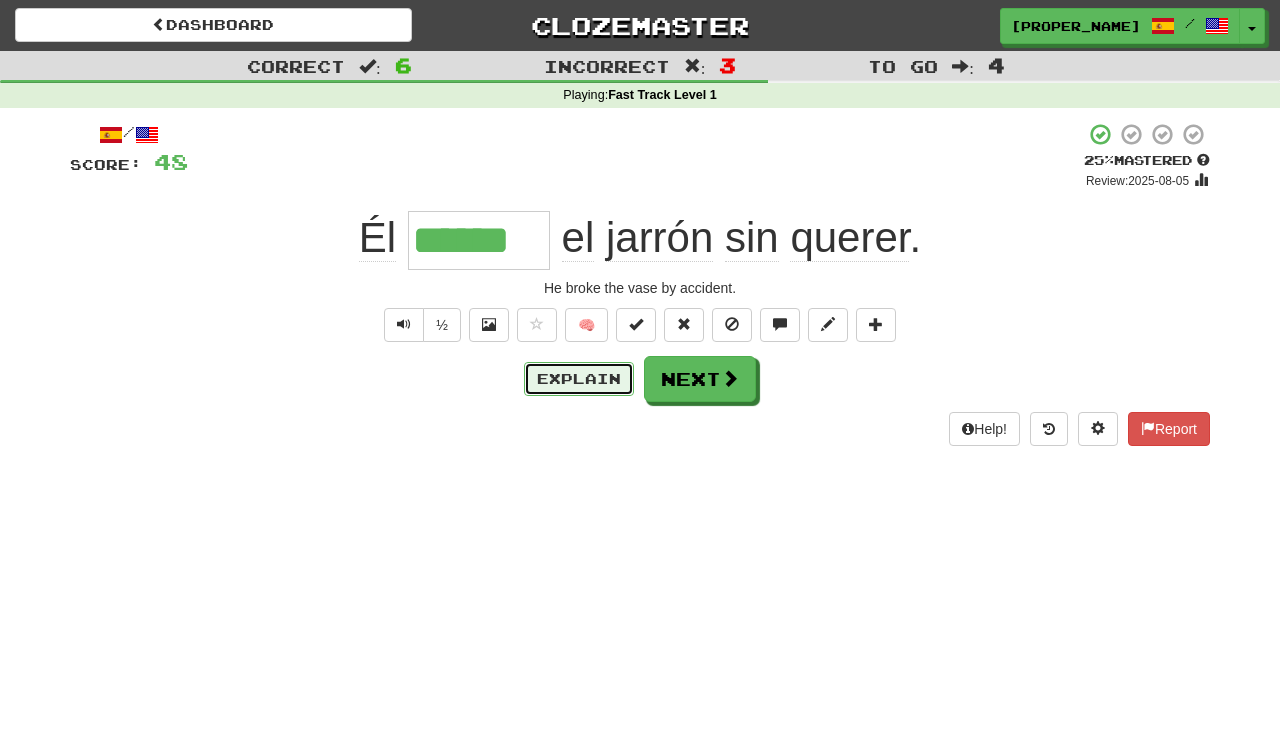 click on "Explain" at bounding box center [579, 379] 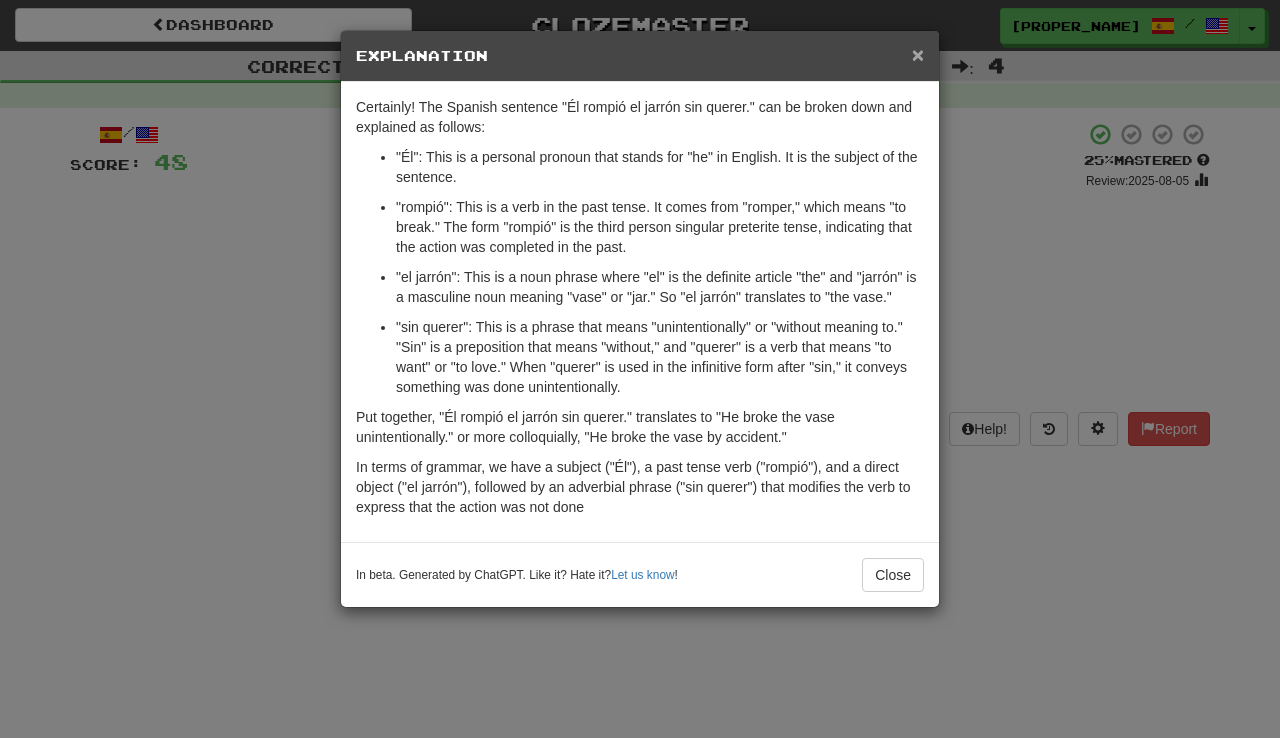 click on "×" at bounding box center [918, 54] 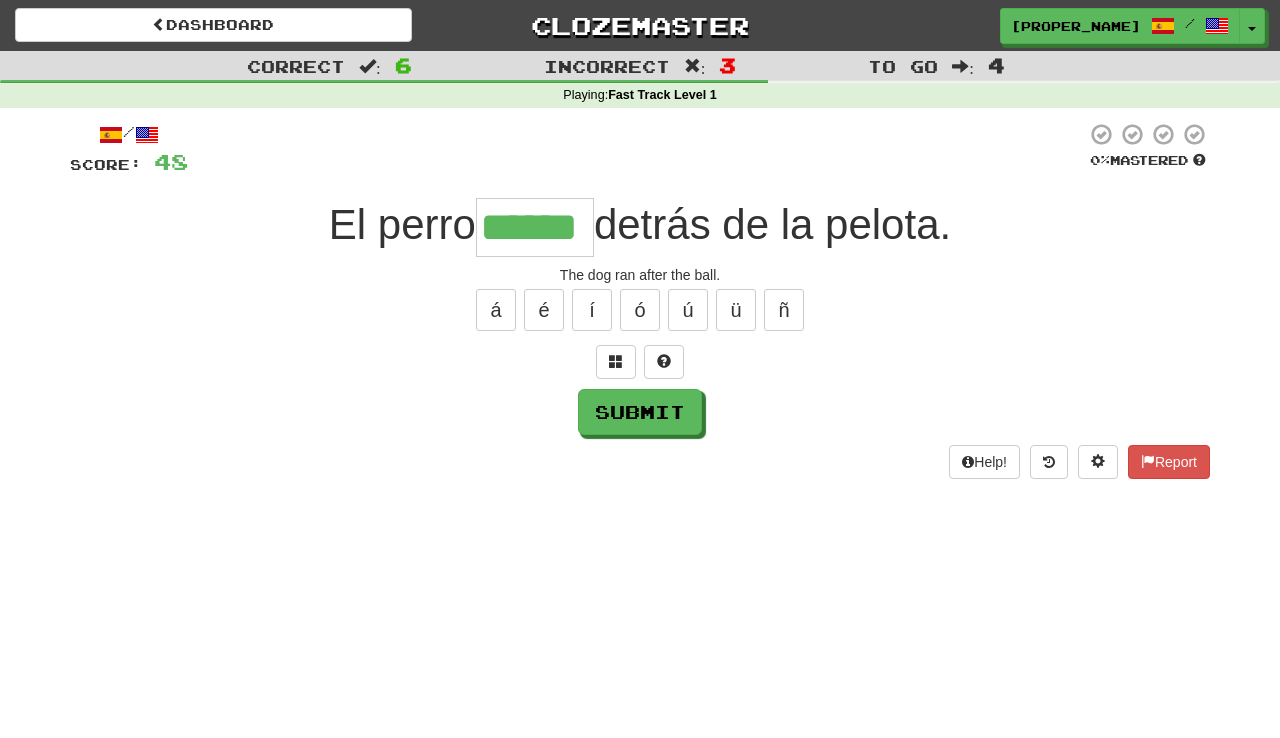 type on "******" 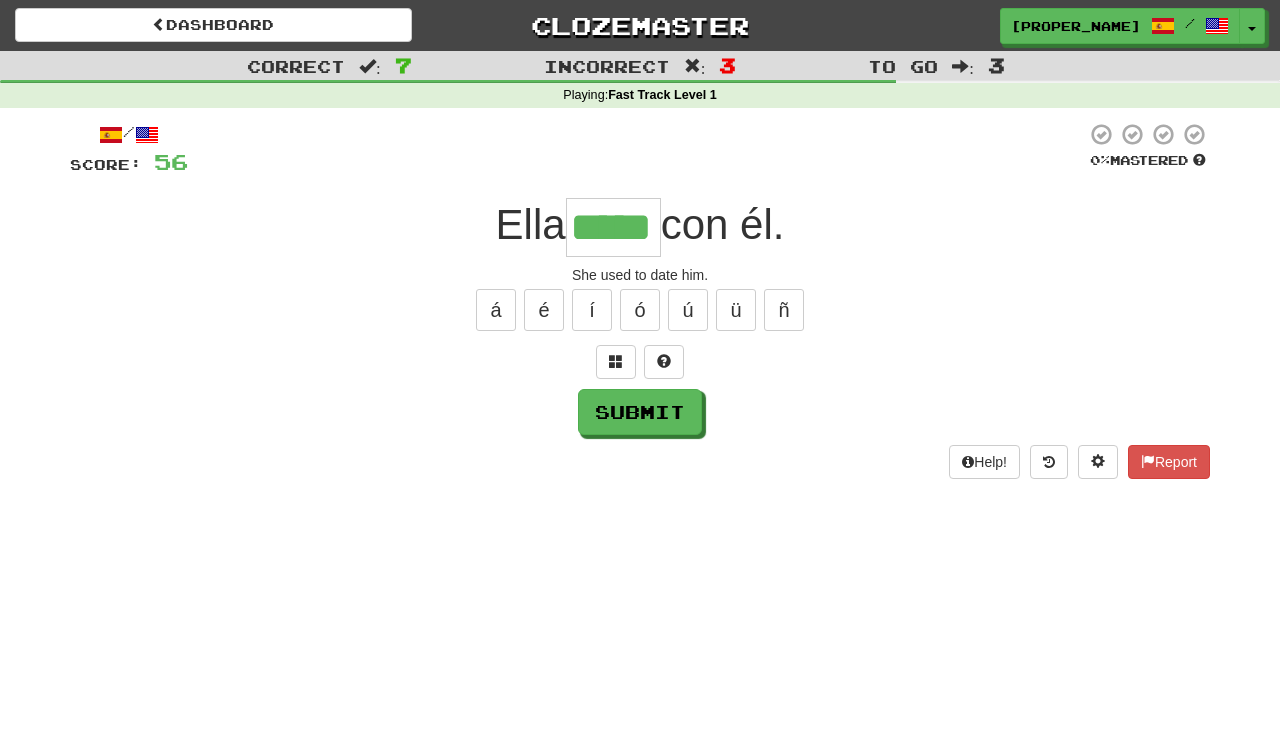 scroll, scrollTop: 0, scrollLeft: 0, axis: both 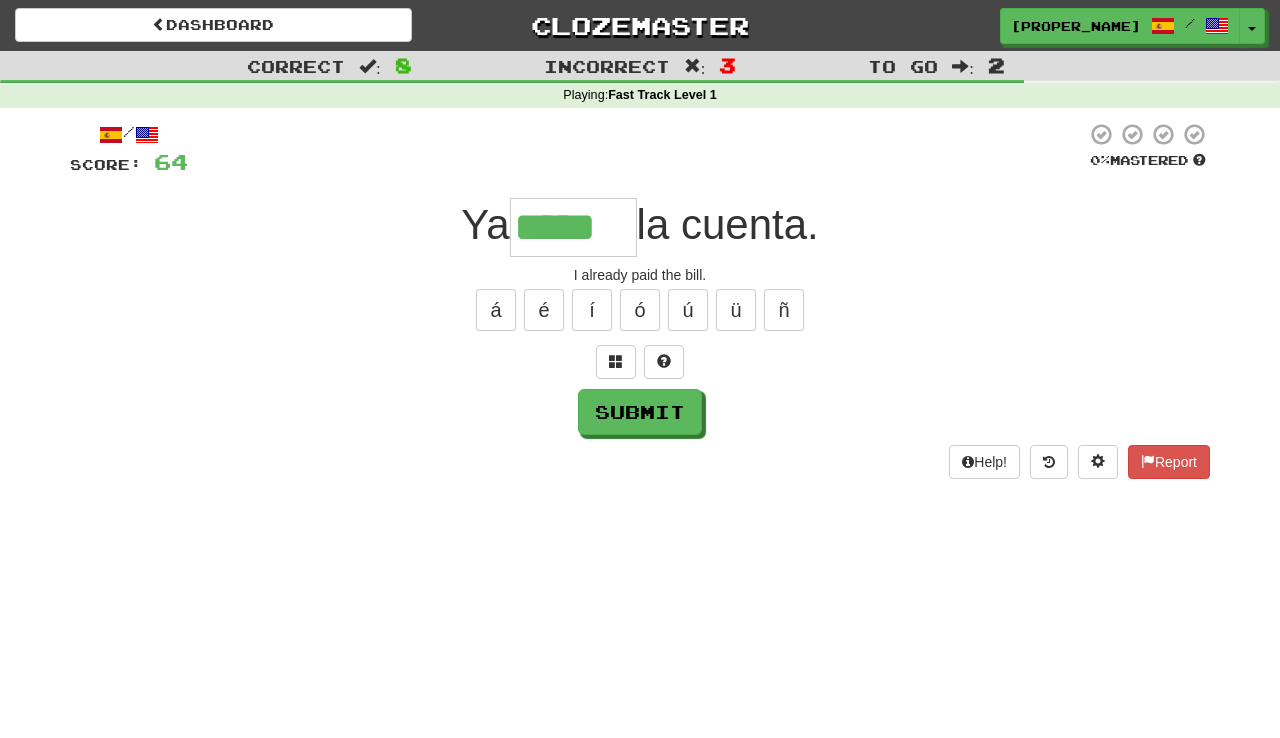type on "*****" 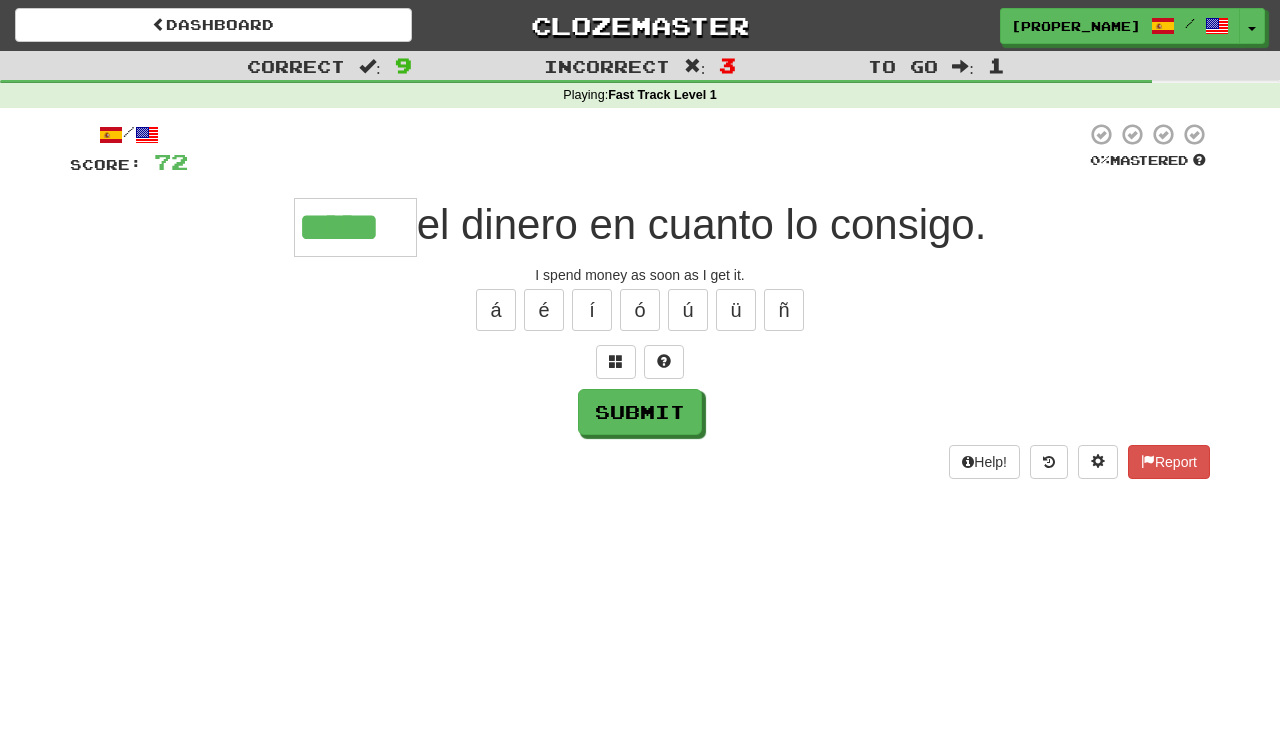 type on "*****" 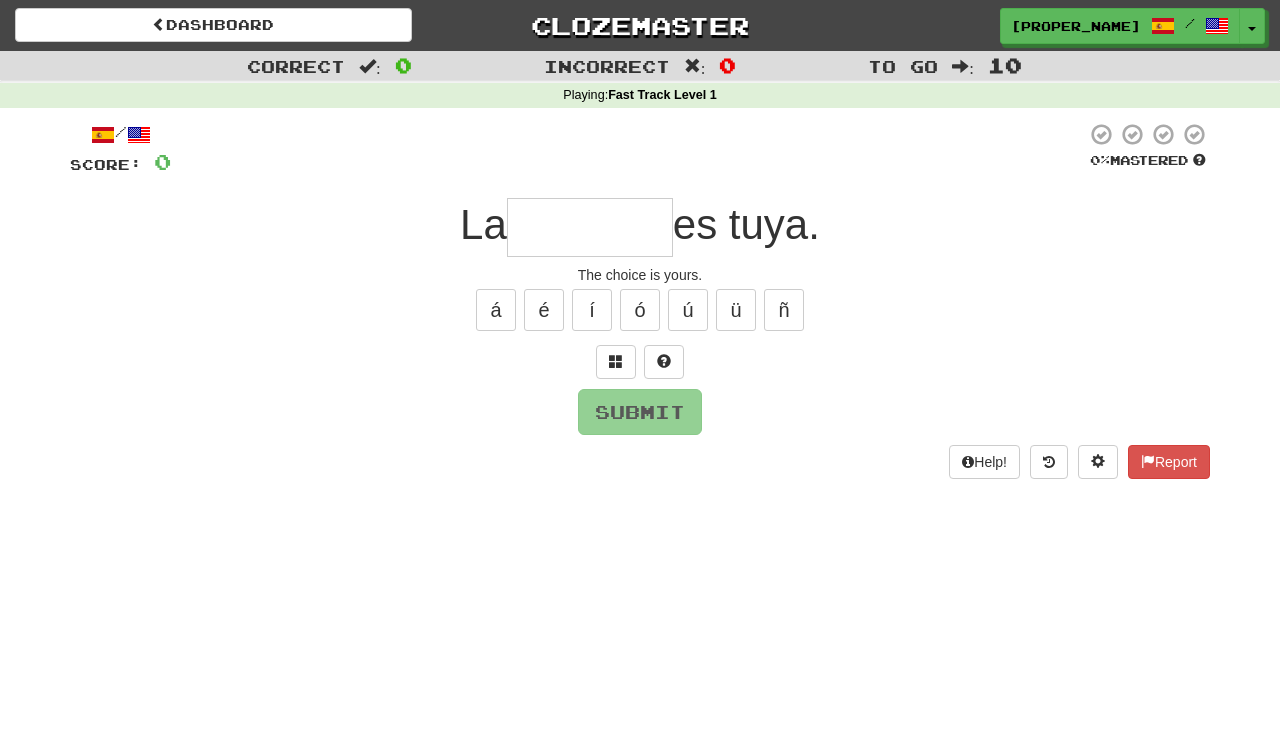 type on "********" 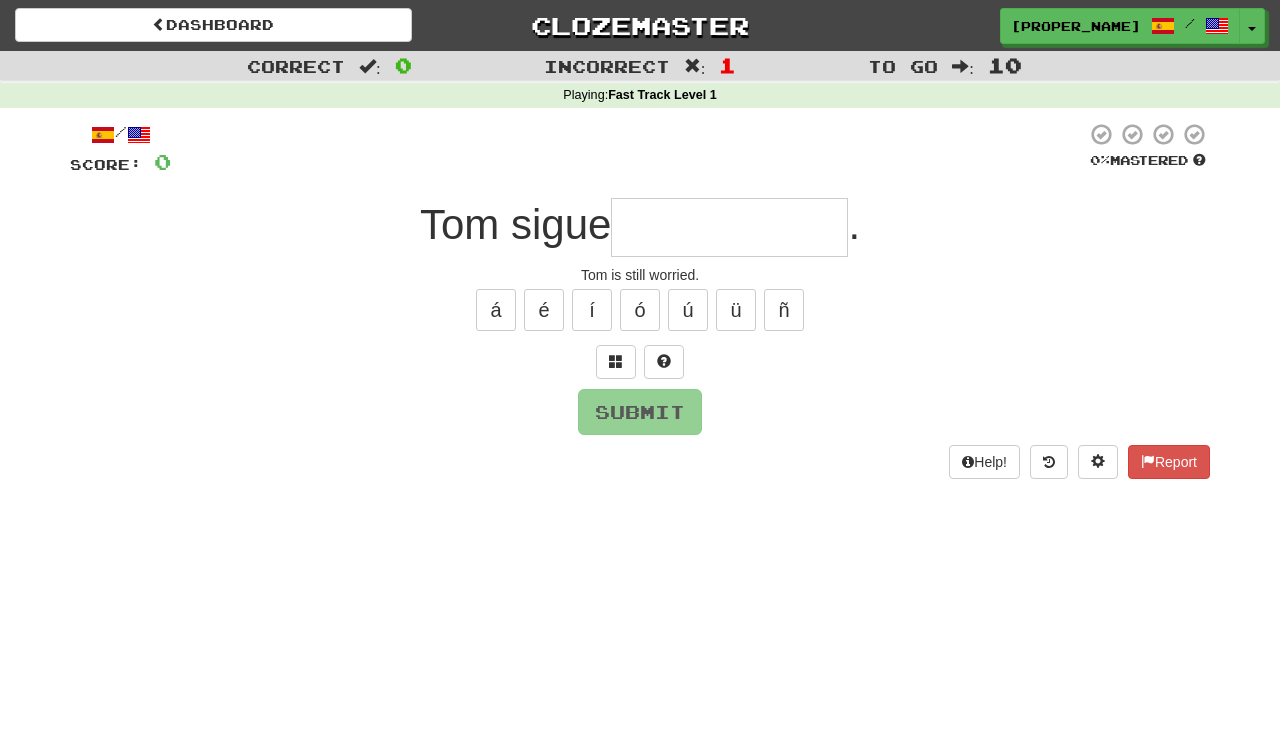 type on "**********" 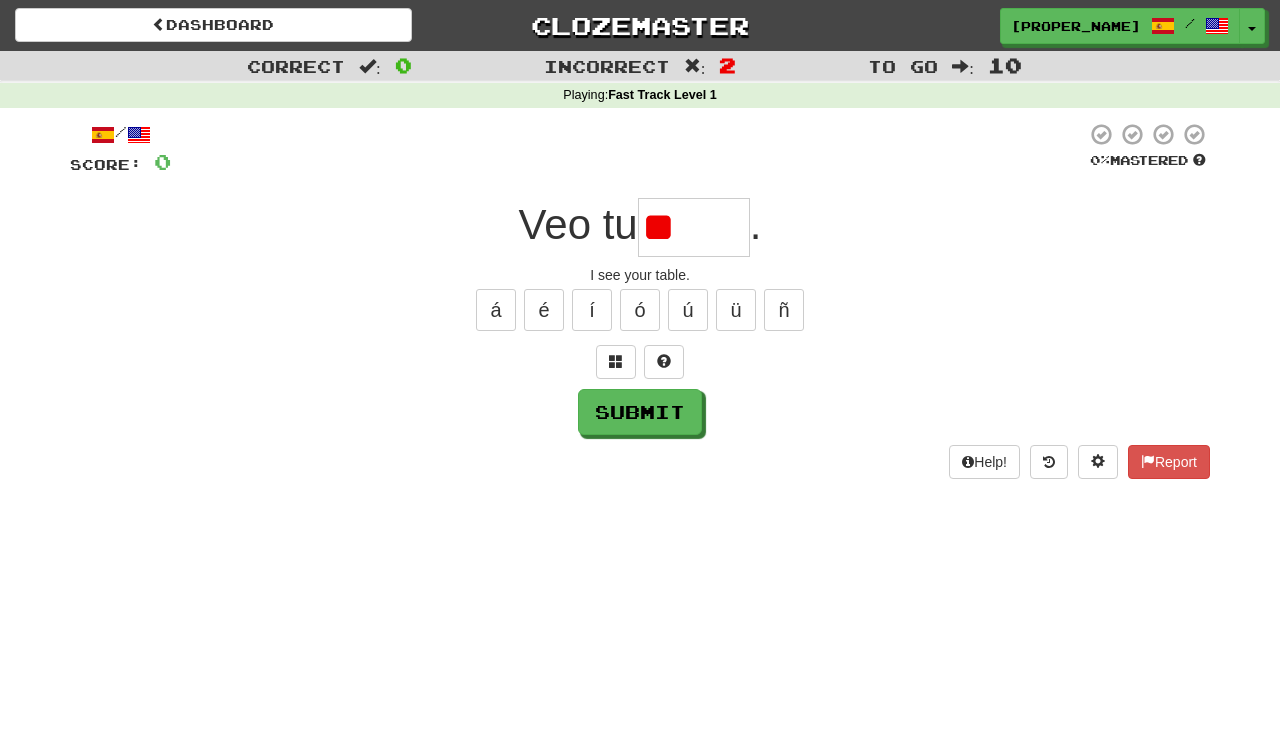 type on "*" 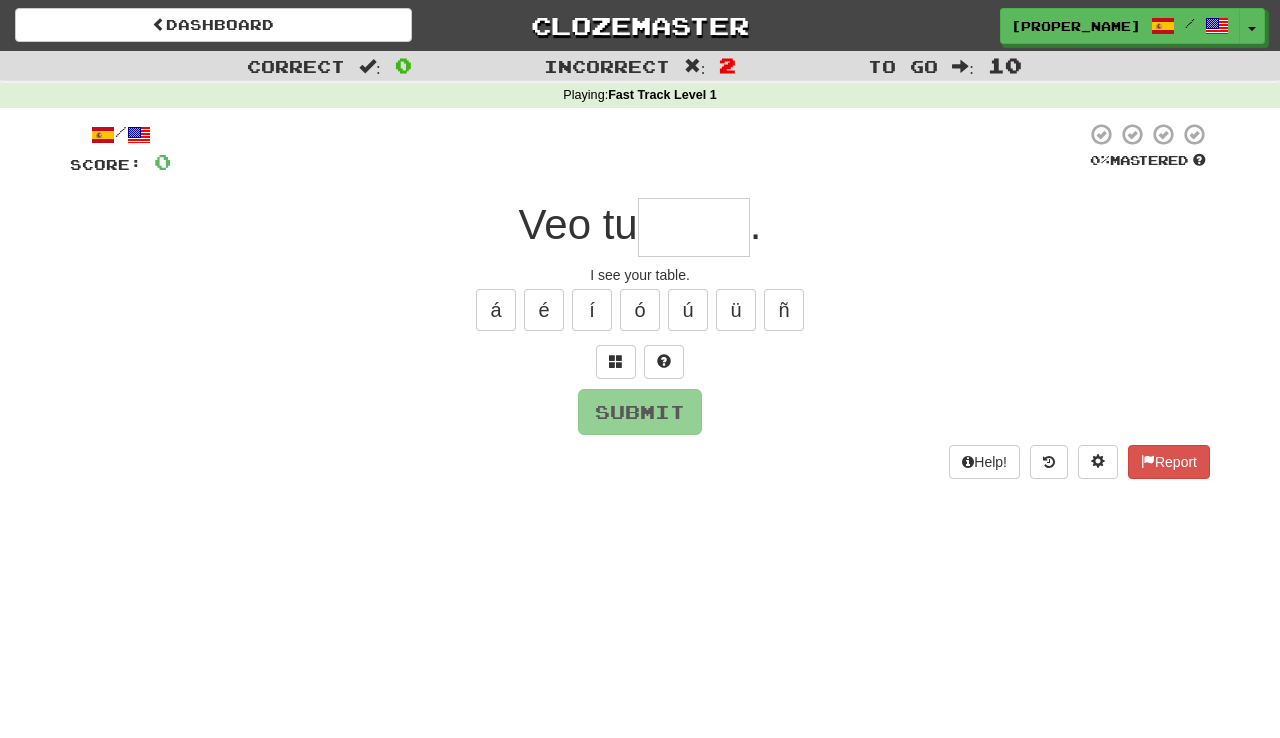 type on "****" 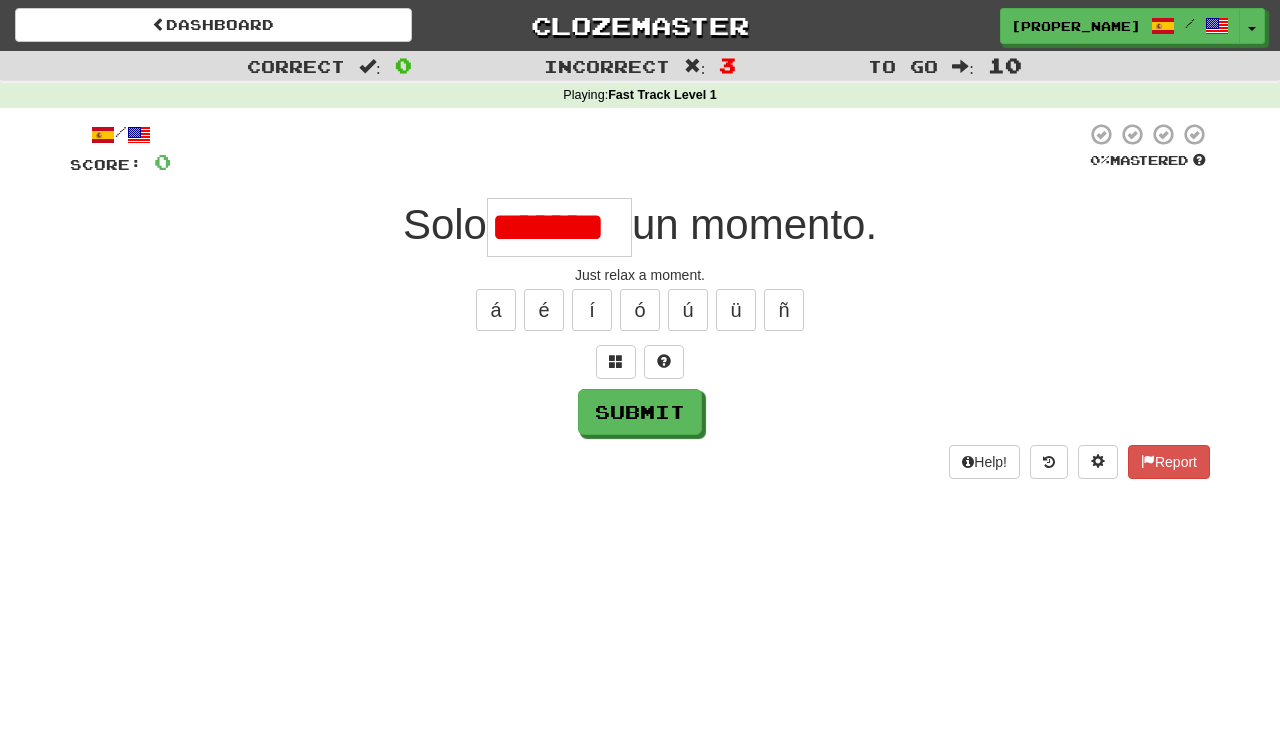 scroll, scrollTop: 0, scrollLeft: 0, axis: both 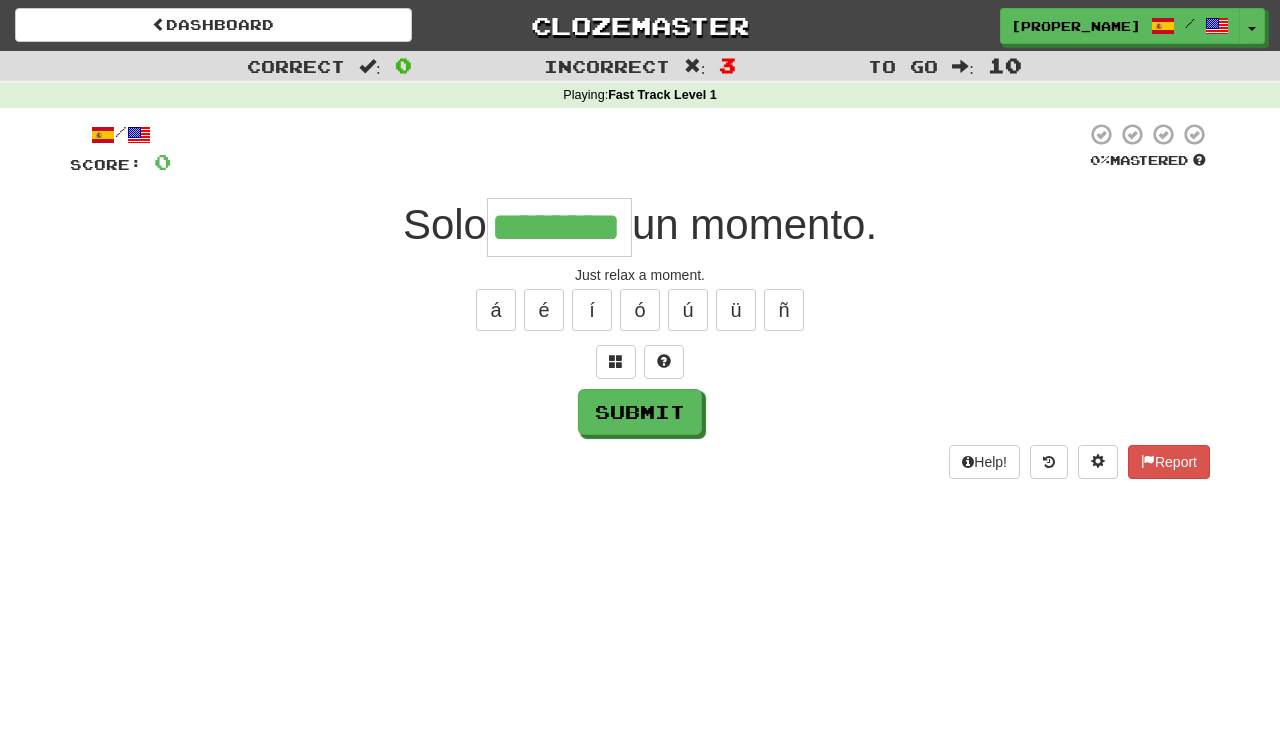 type on "********" 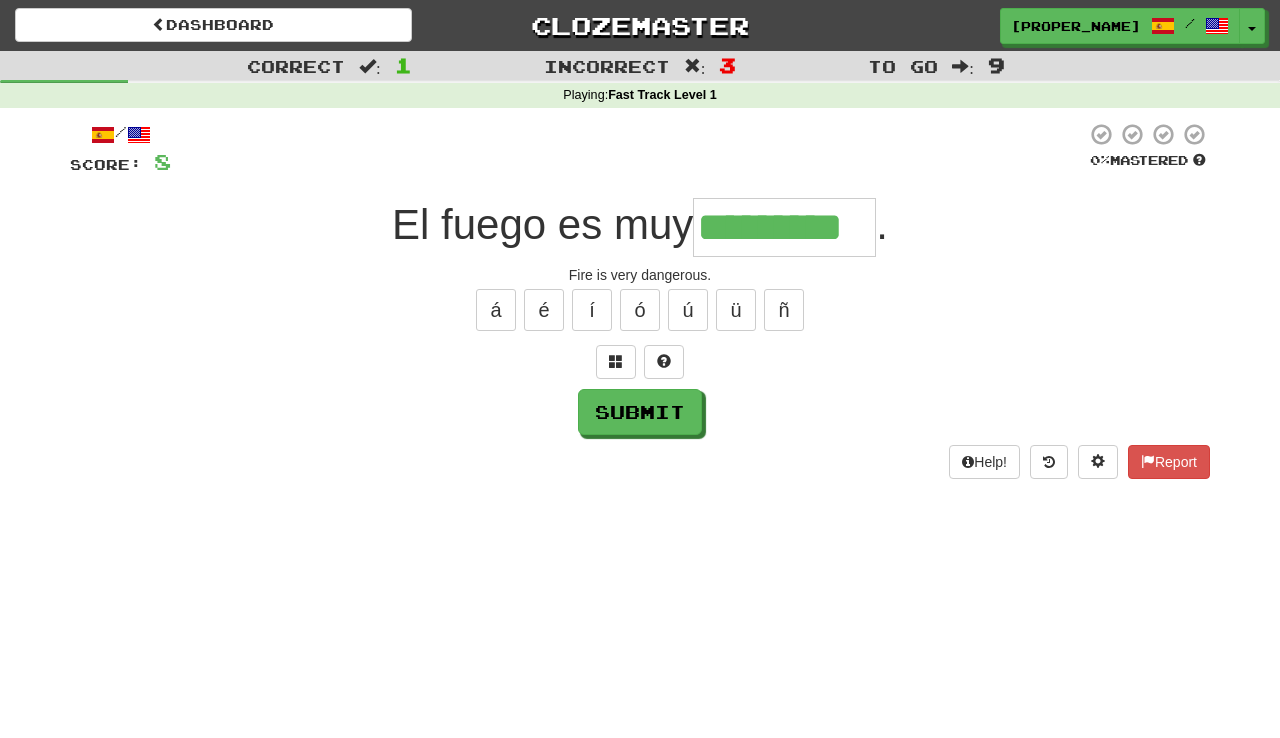 type on "*********" 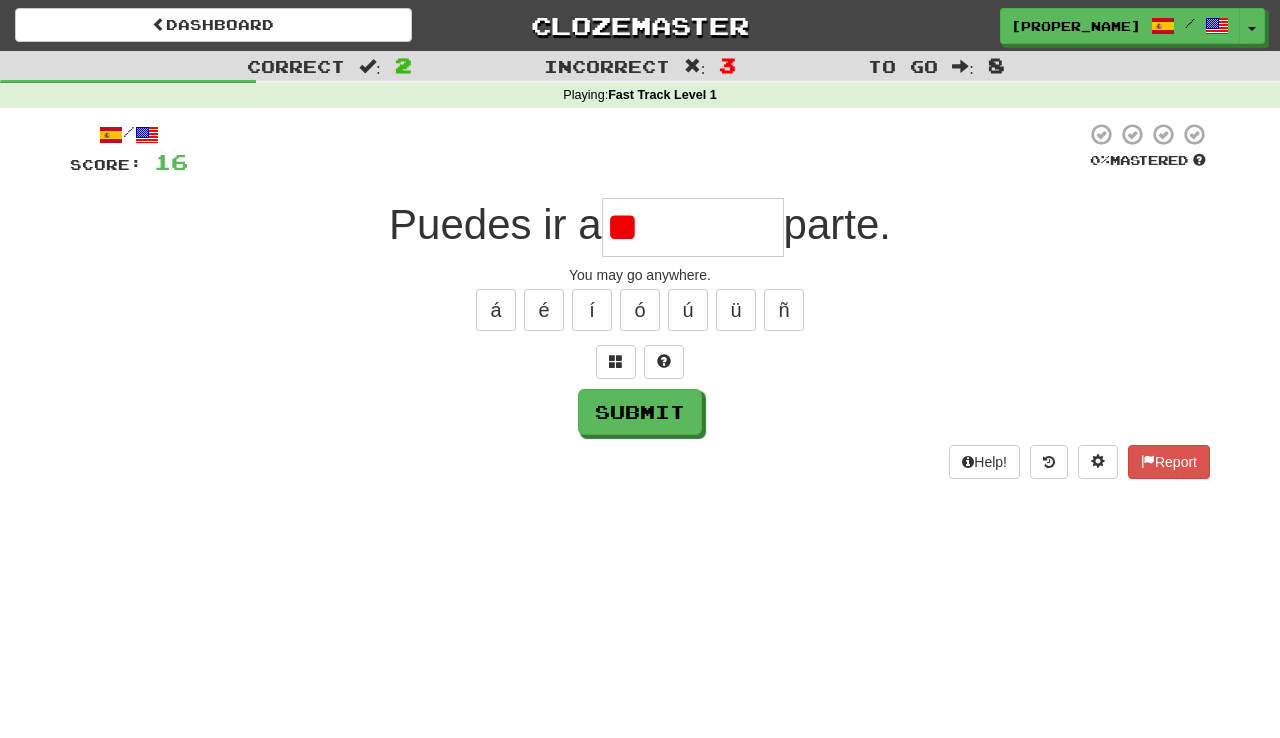 type on "*" 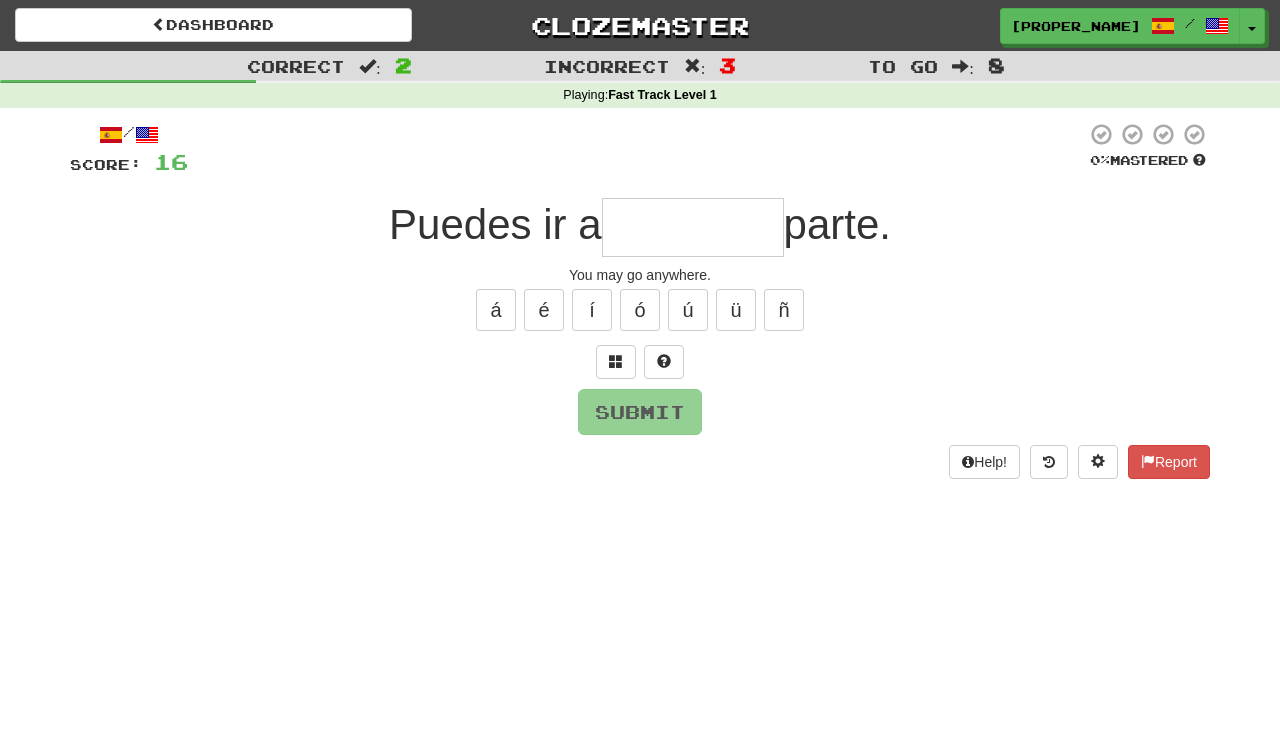type on "*********" 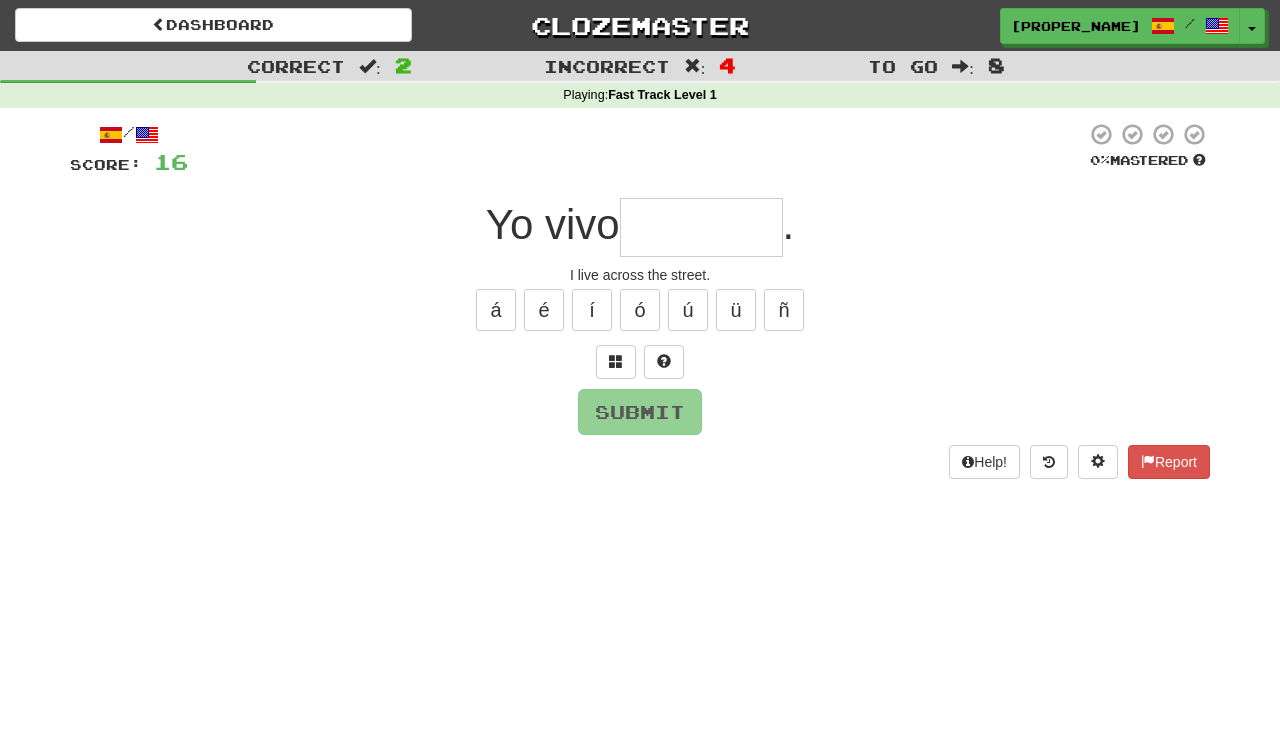 type on "********" 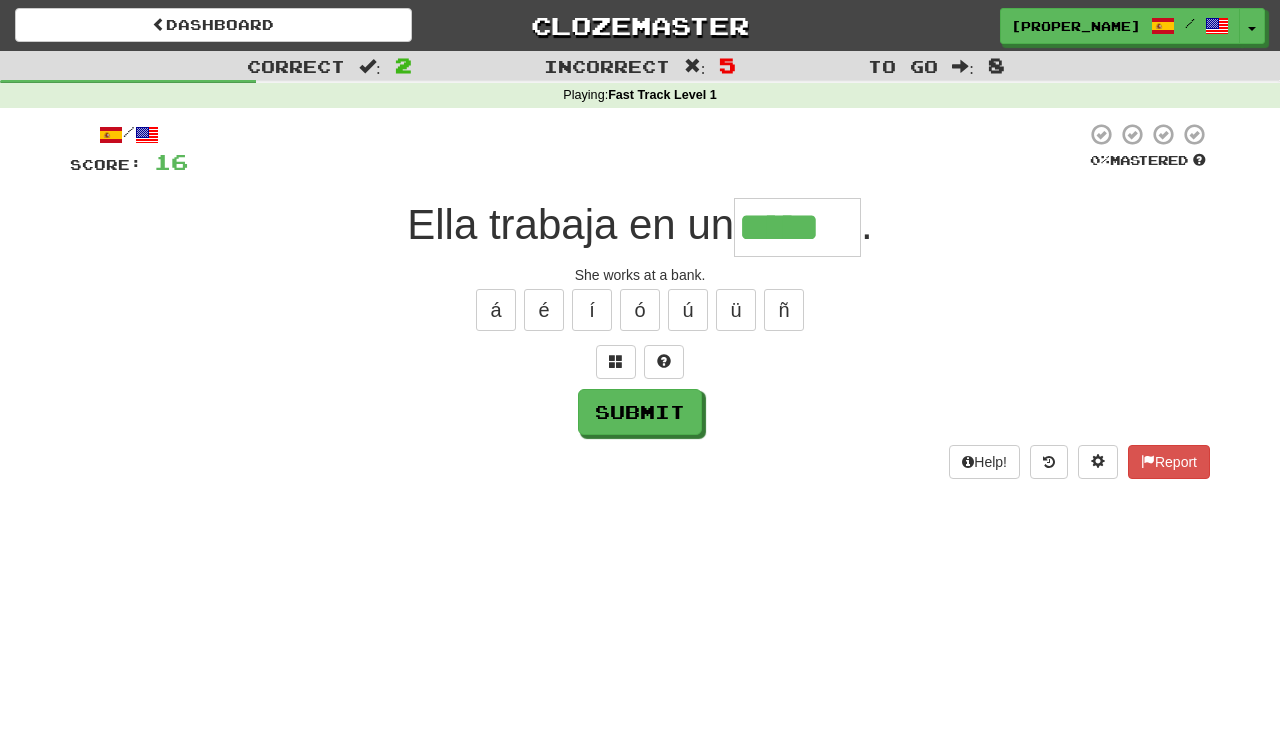 type on "*****" 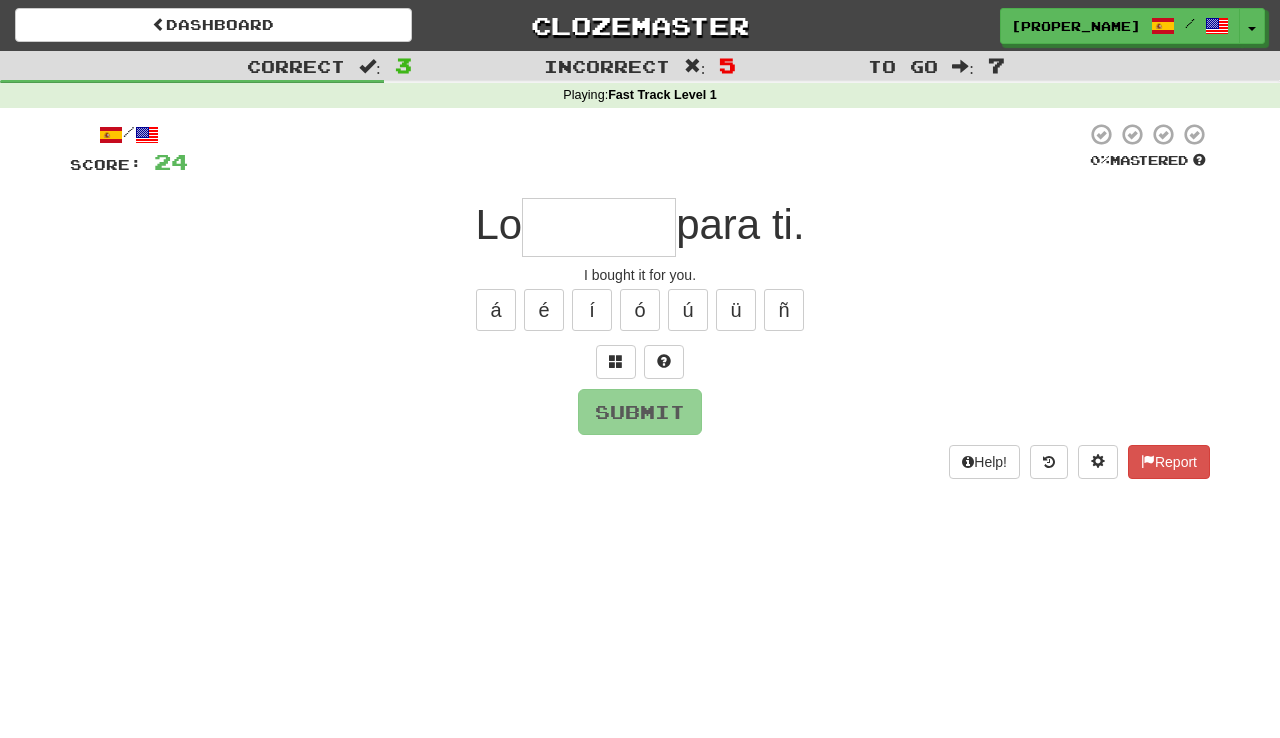 type on "*" 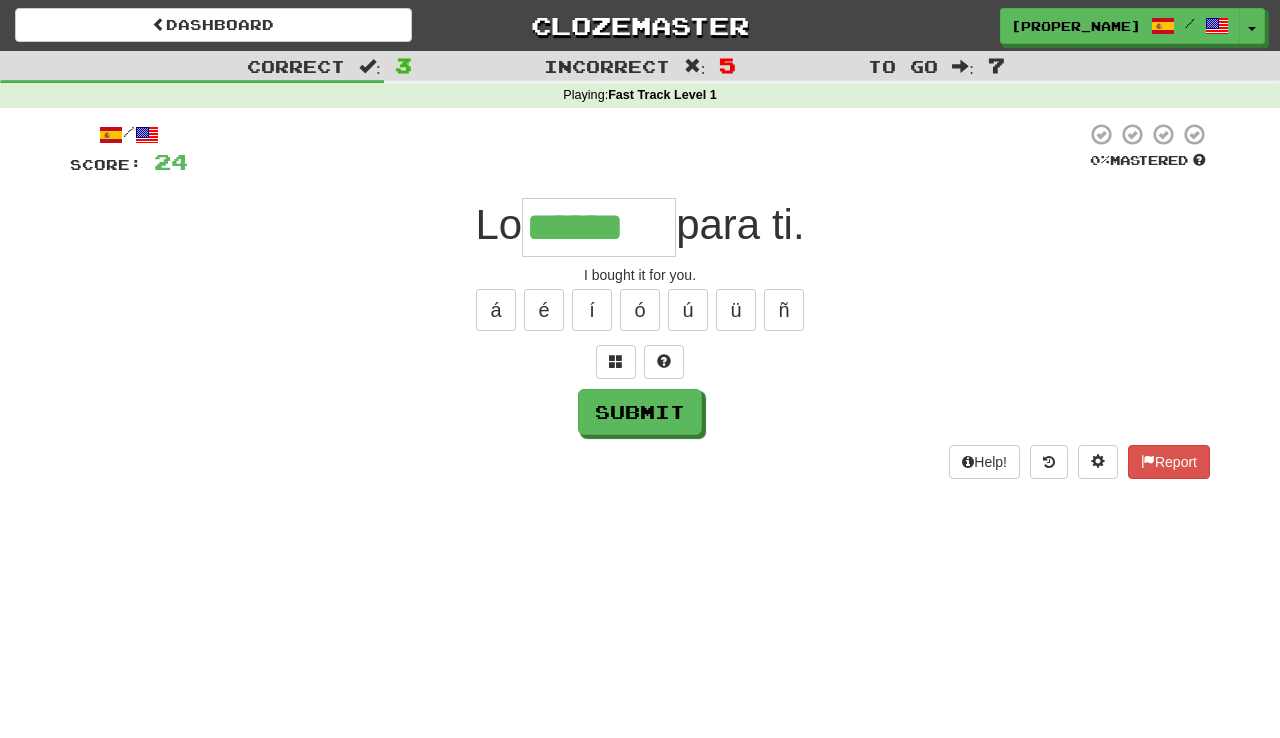 type on "******" 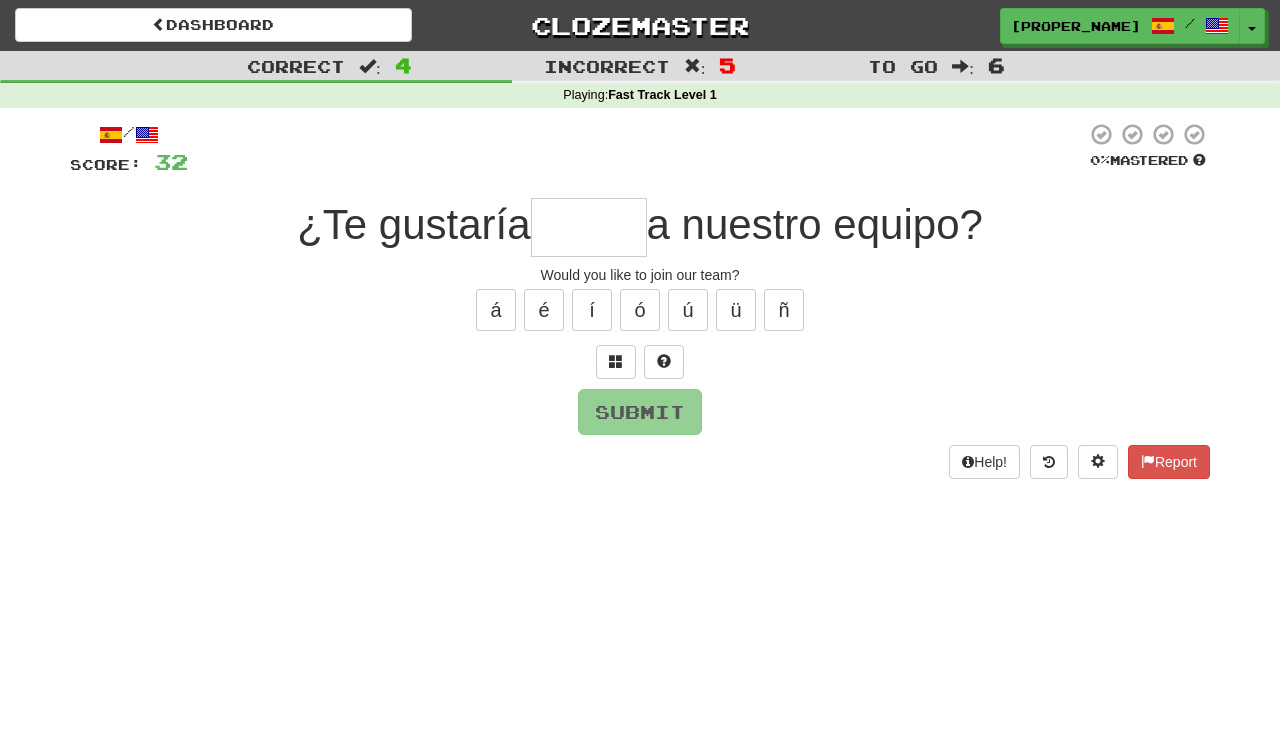 type on "******" 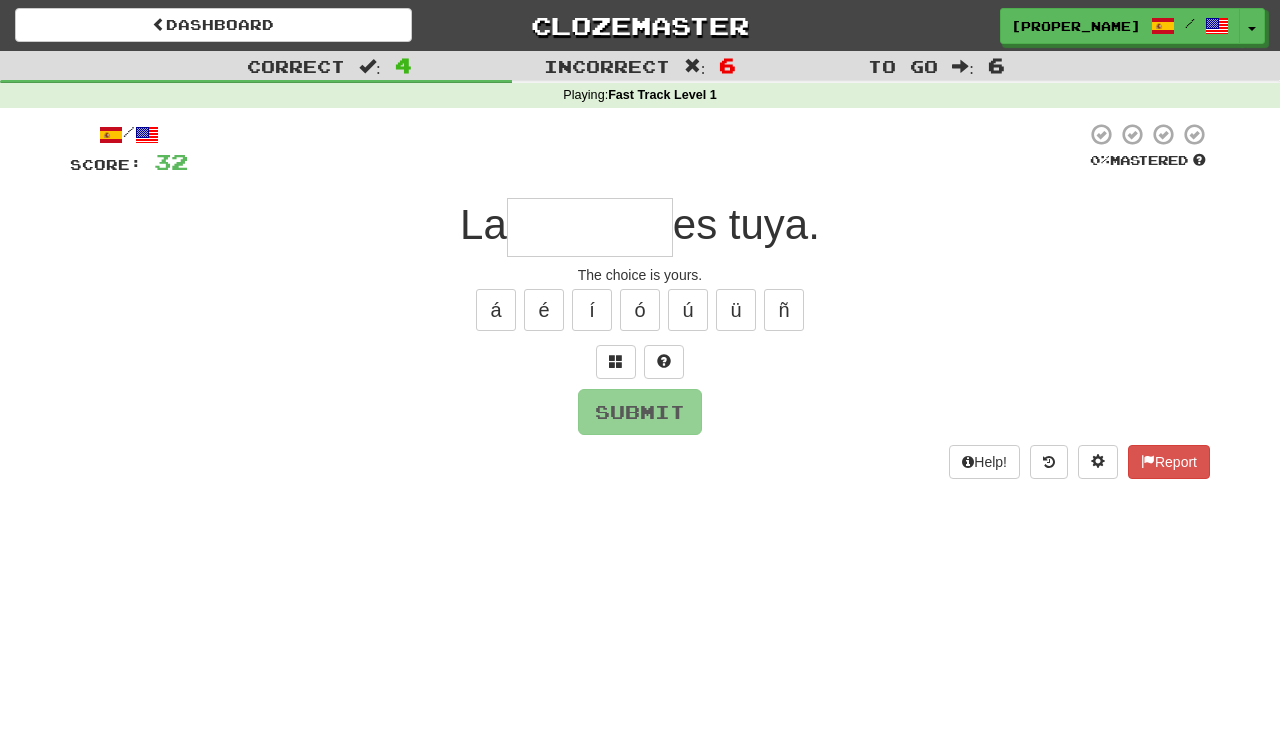 type on "********" 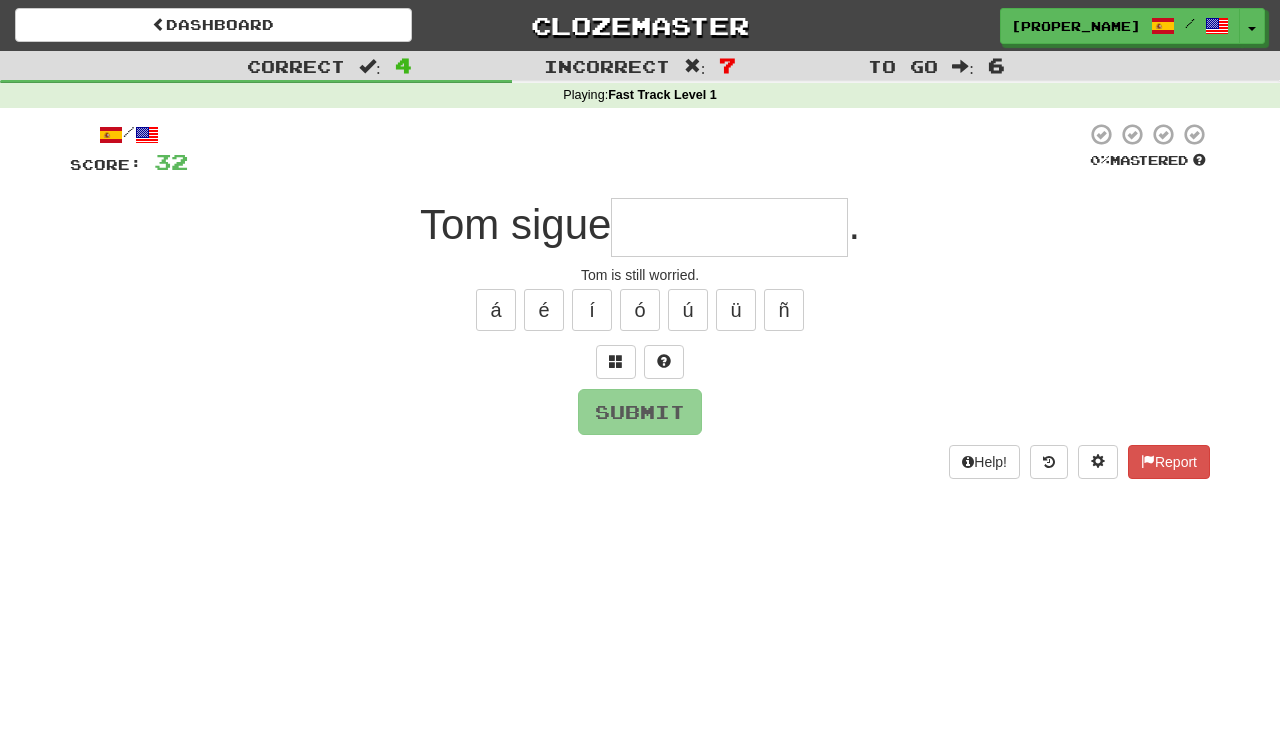 type on "**********" 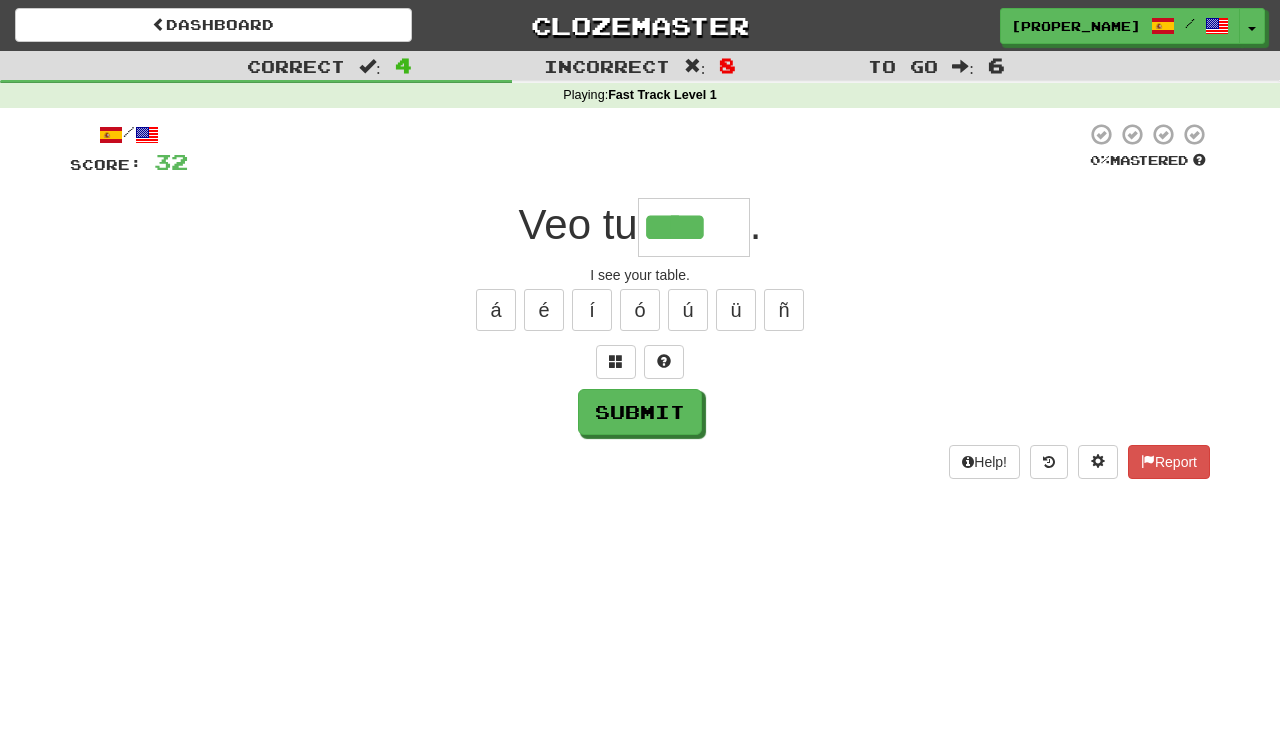 type on "****" 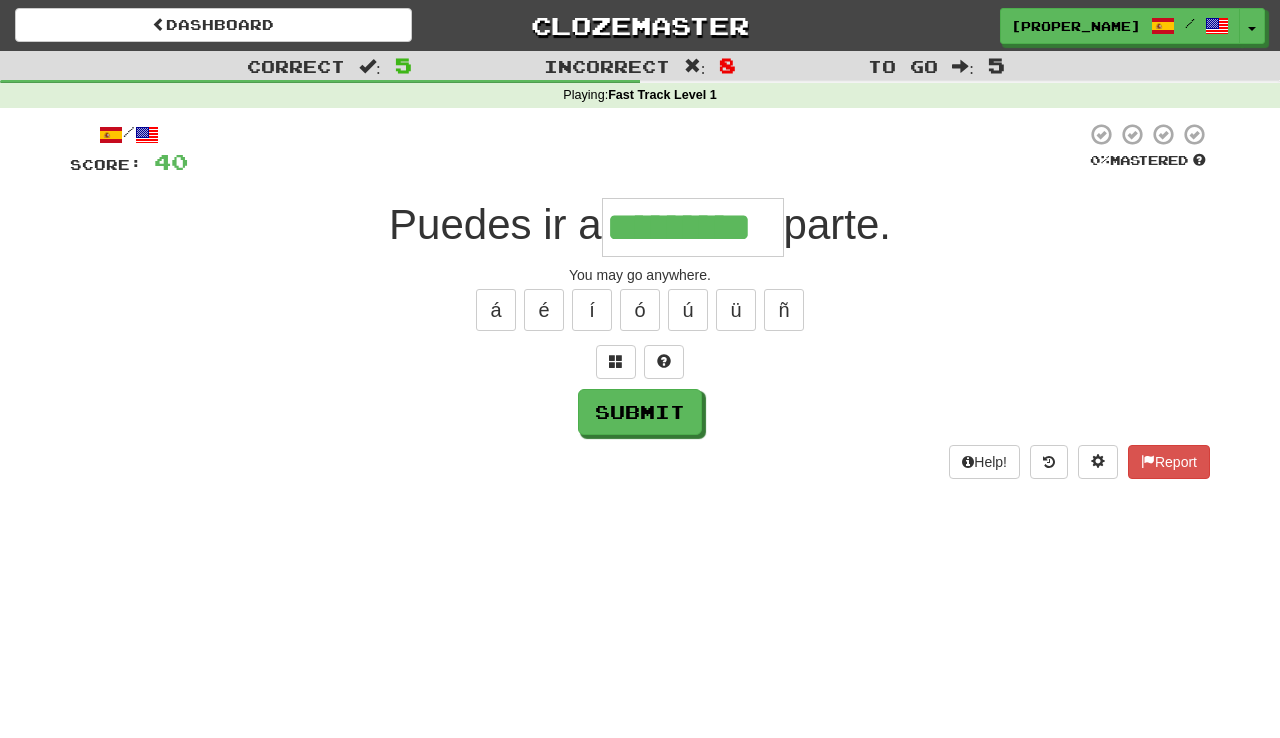 type on "*********" 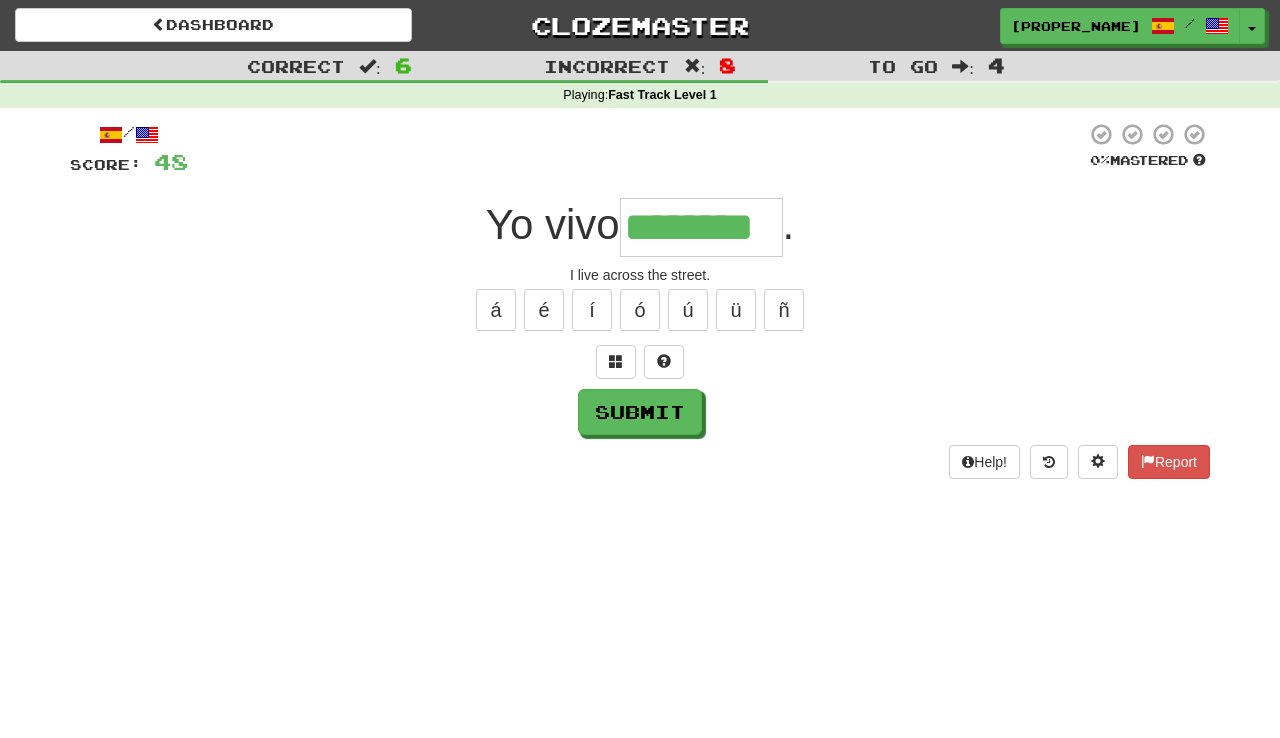 type on "********" 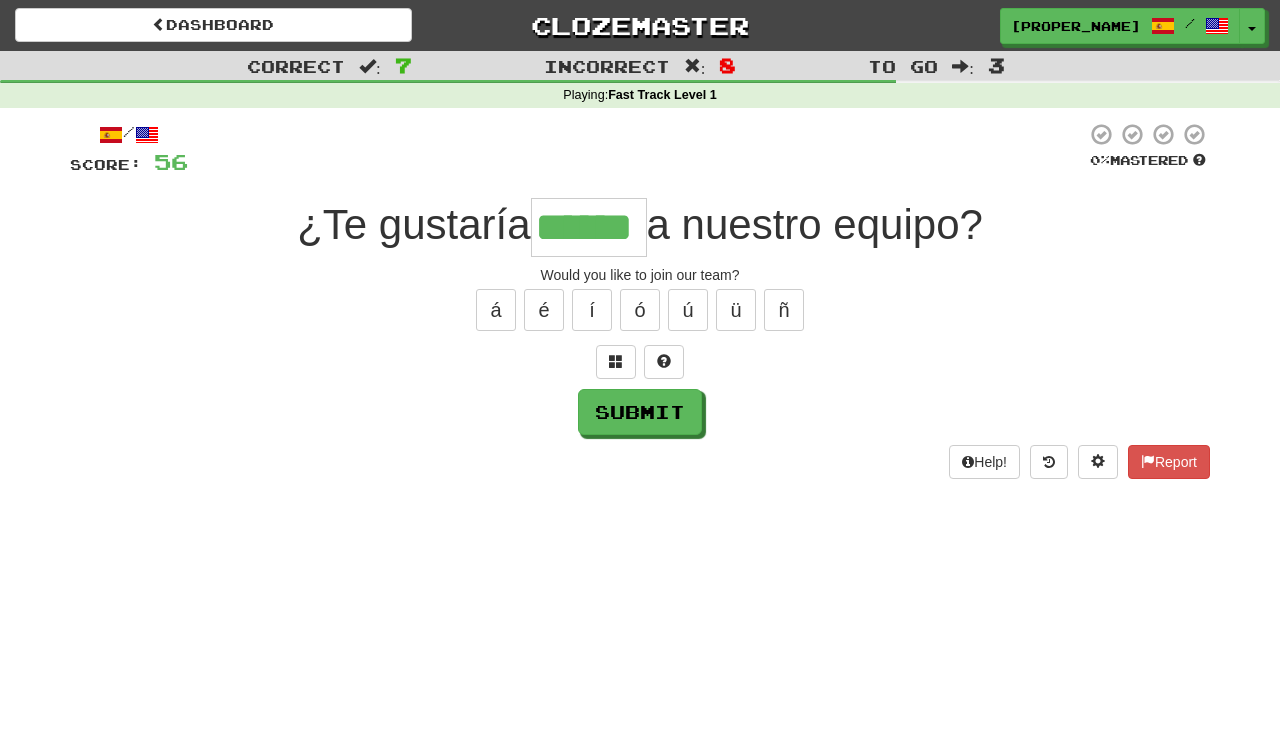 type on "******" 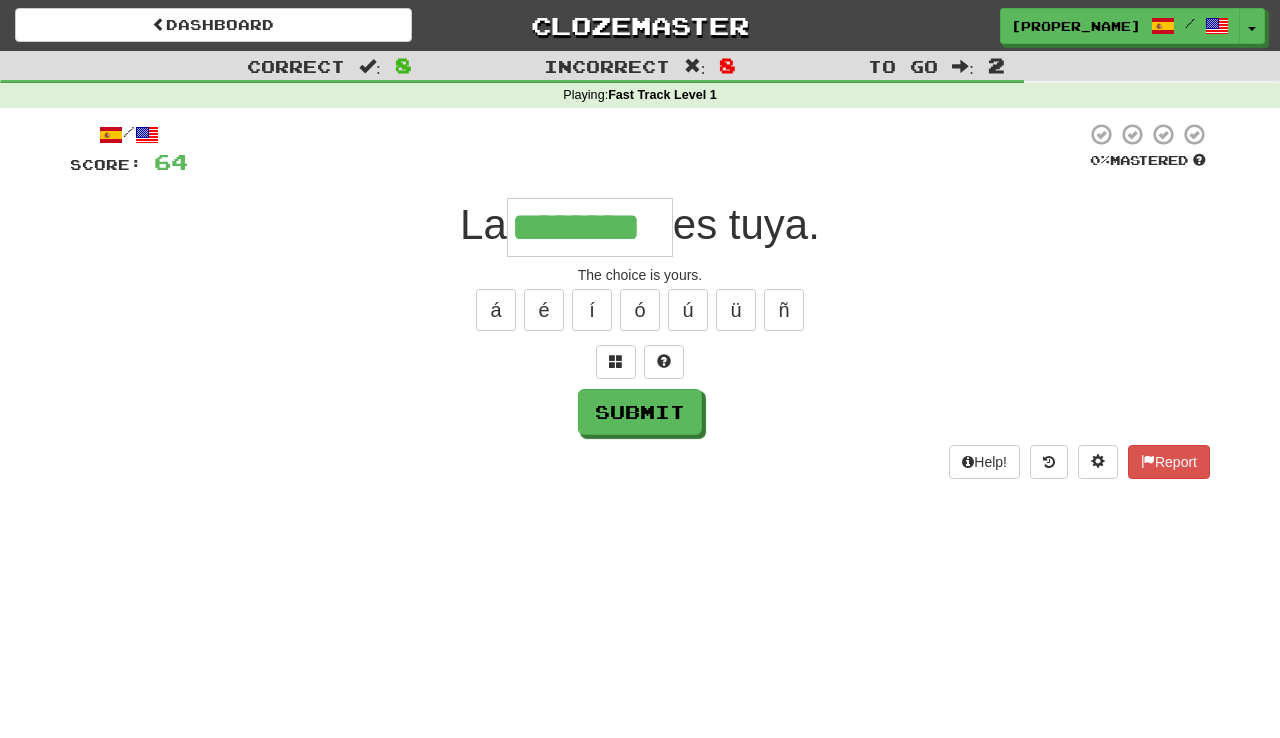 type on "********" 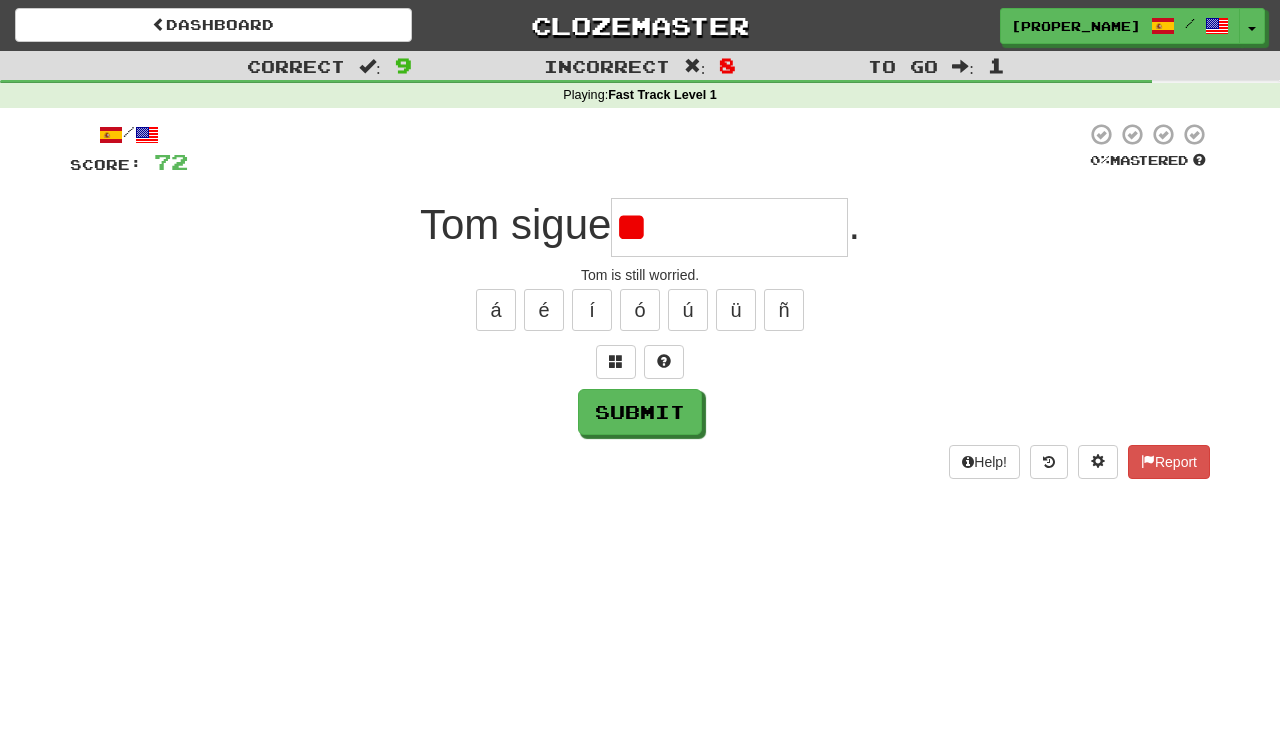 type on "*" 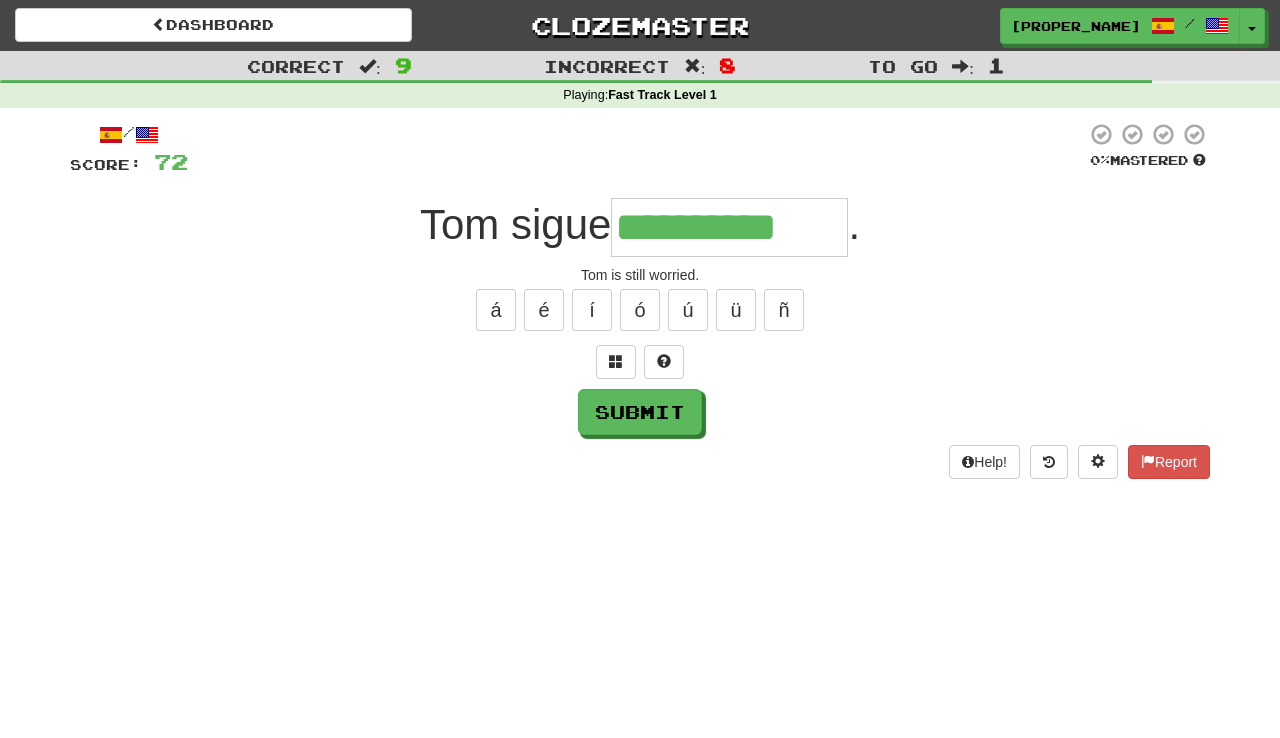 type on "**********" 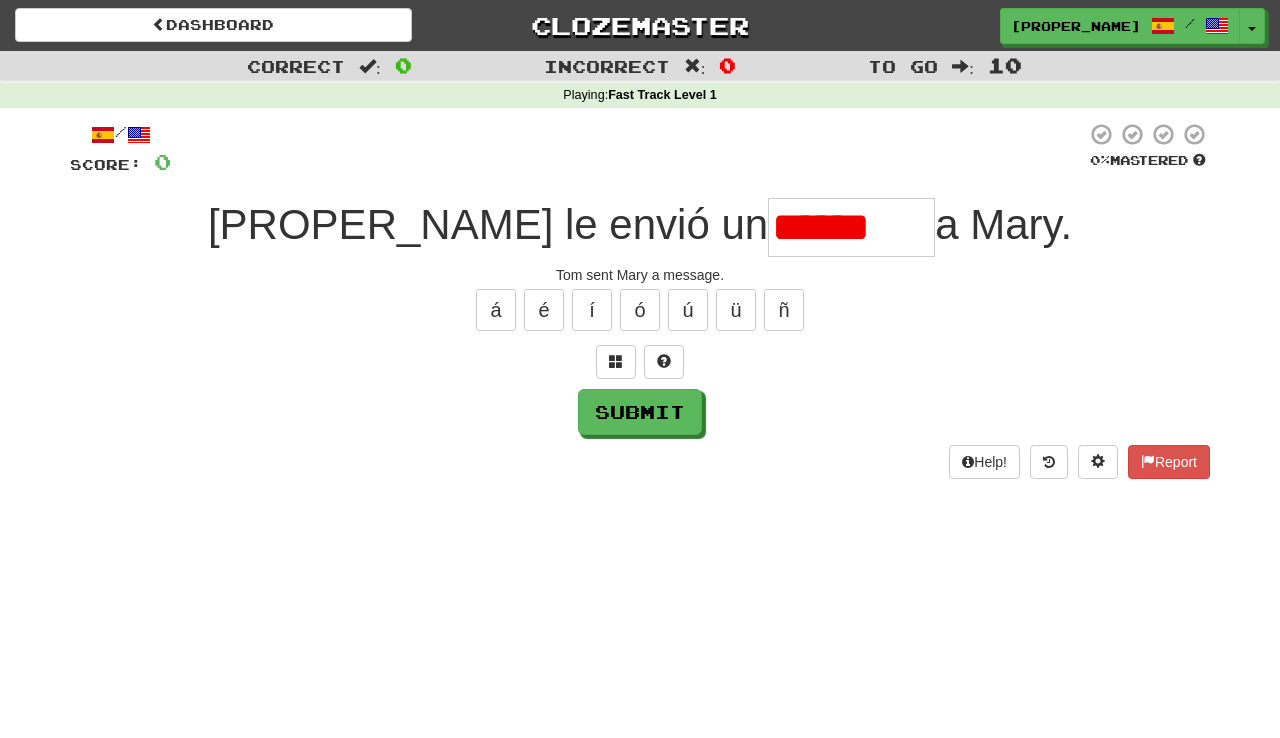 scroll, scrollTop: 0, scrollLeft: 0, axis: both 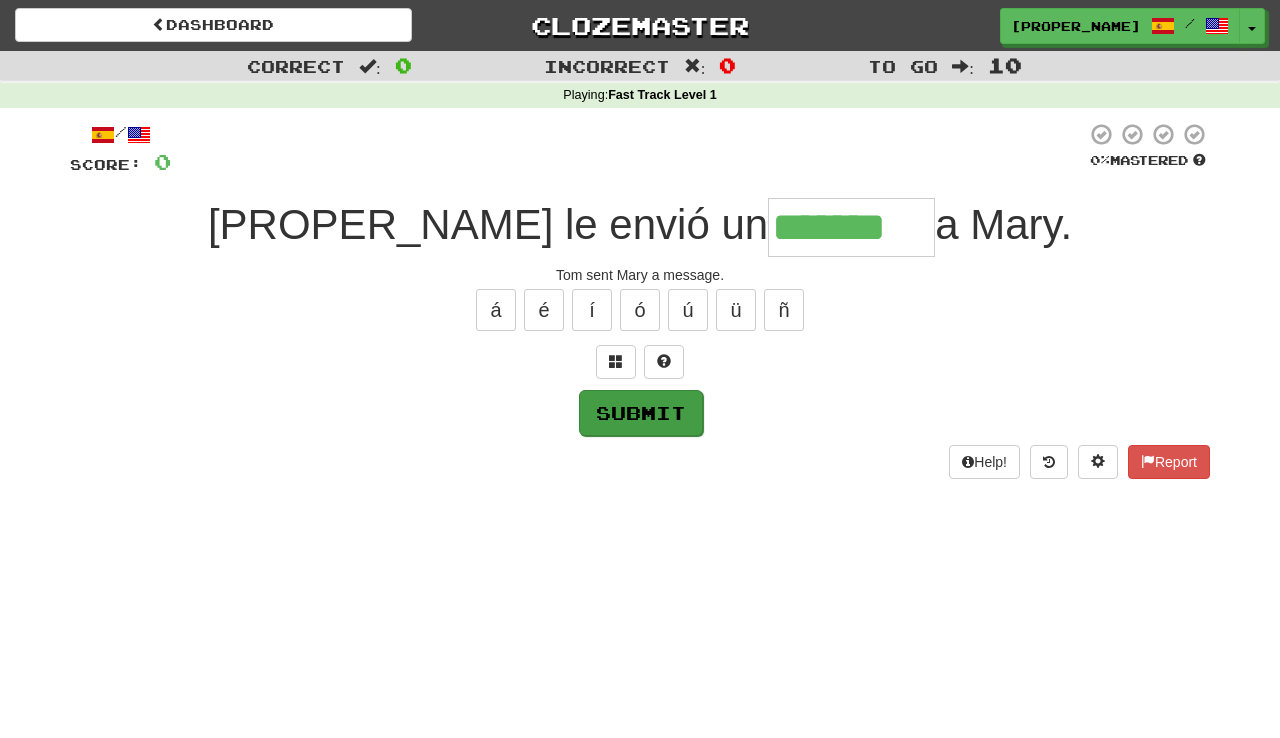 type on "*******" 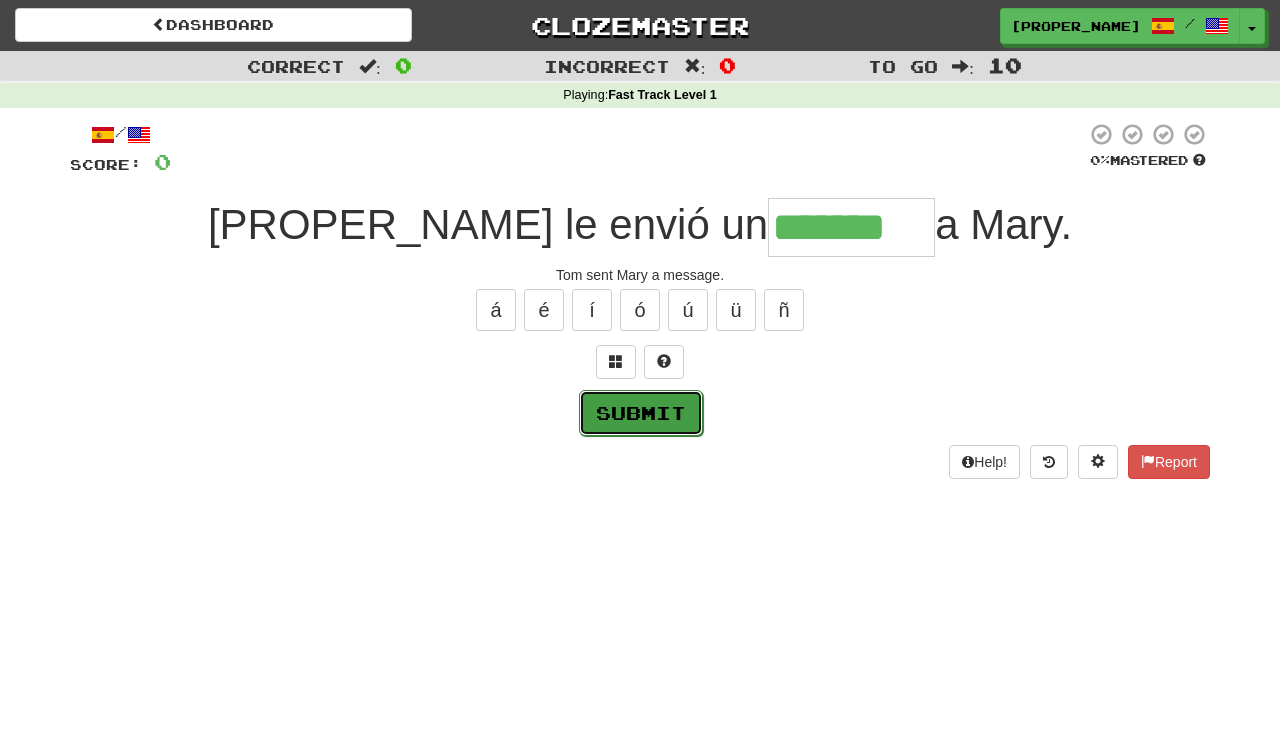 click on "Submit" at bounding box center (641, 413) 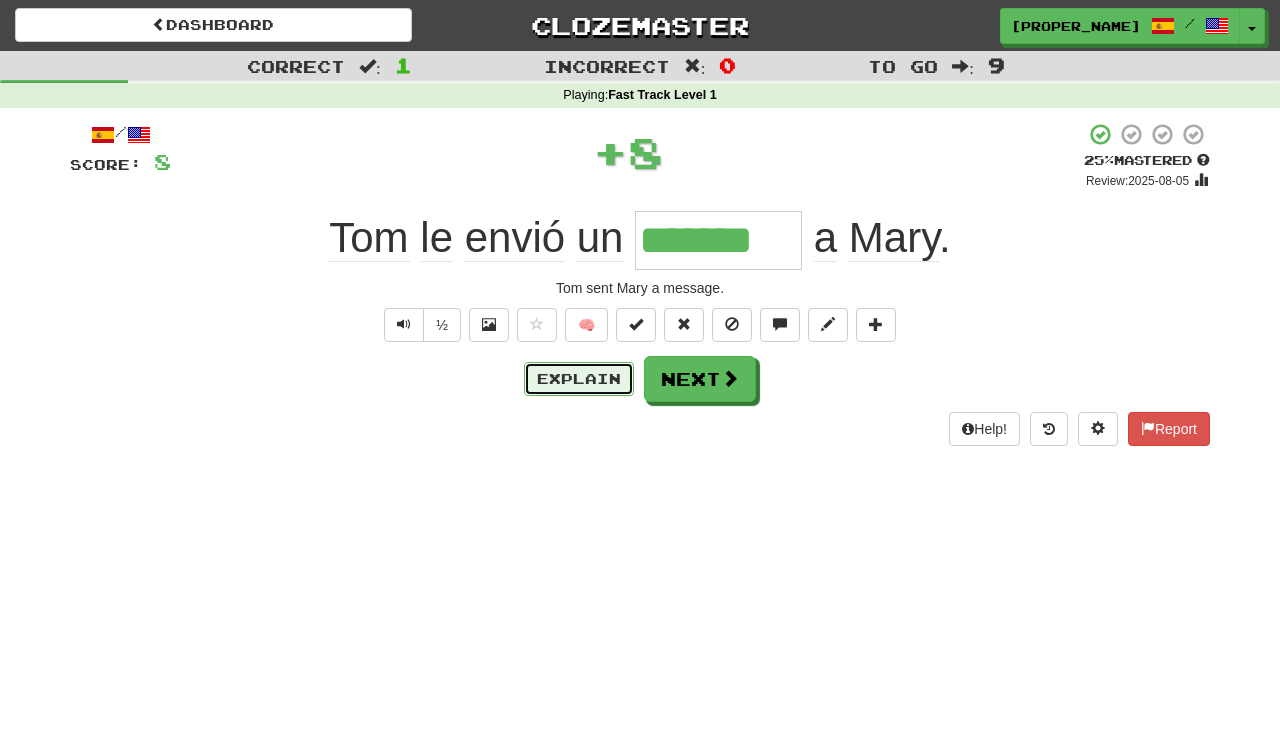 click on "Explain" at bounding box center [579, 379] 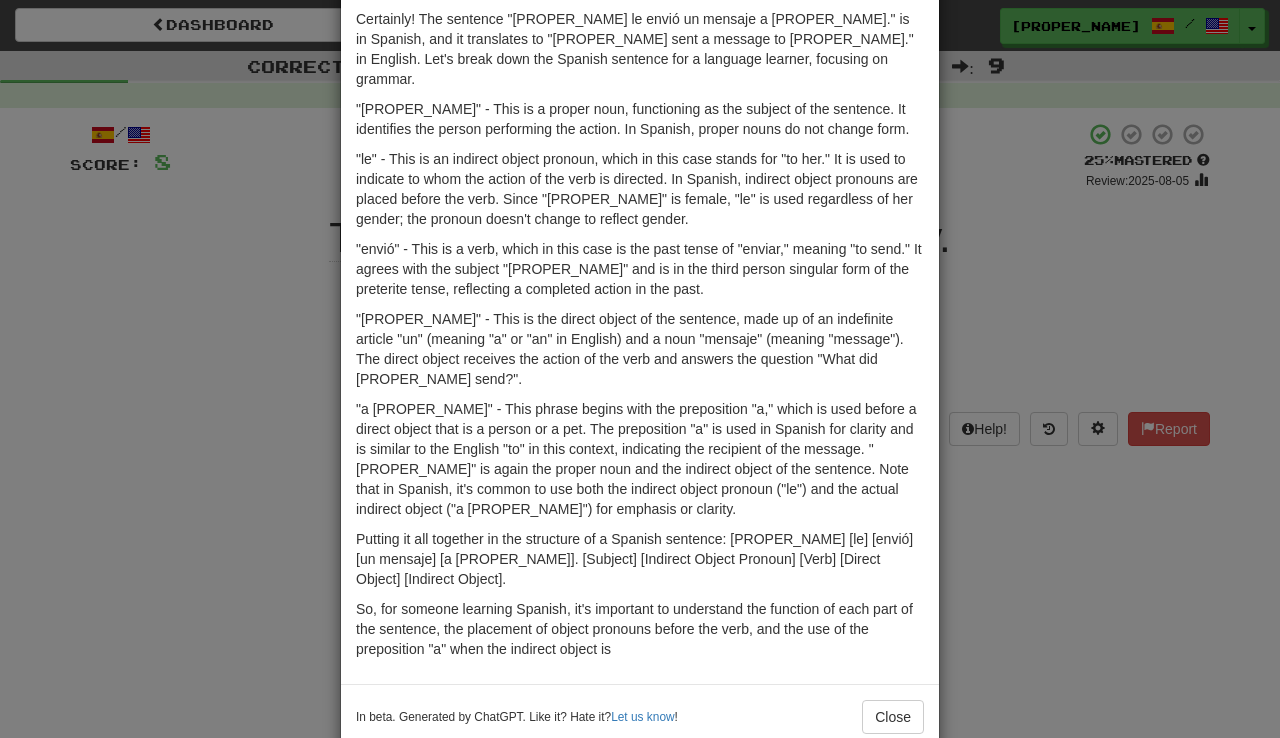 scroll, scrollTop: 90, scrollLeft: 0, axis: vertical 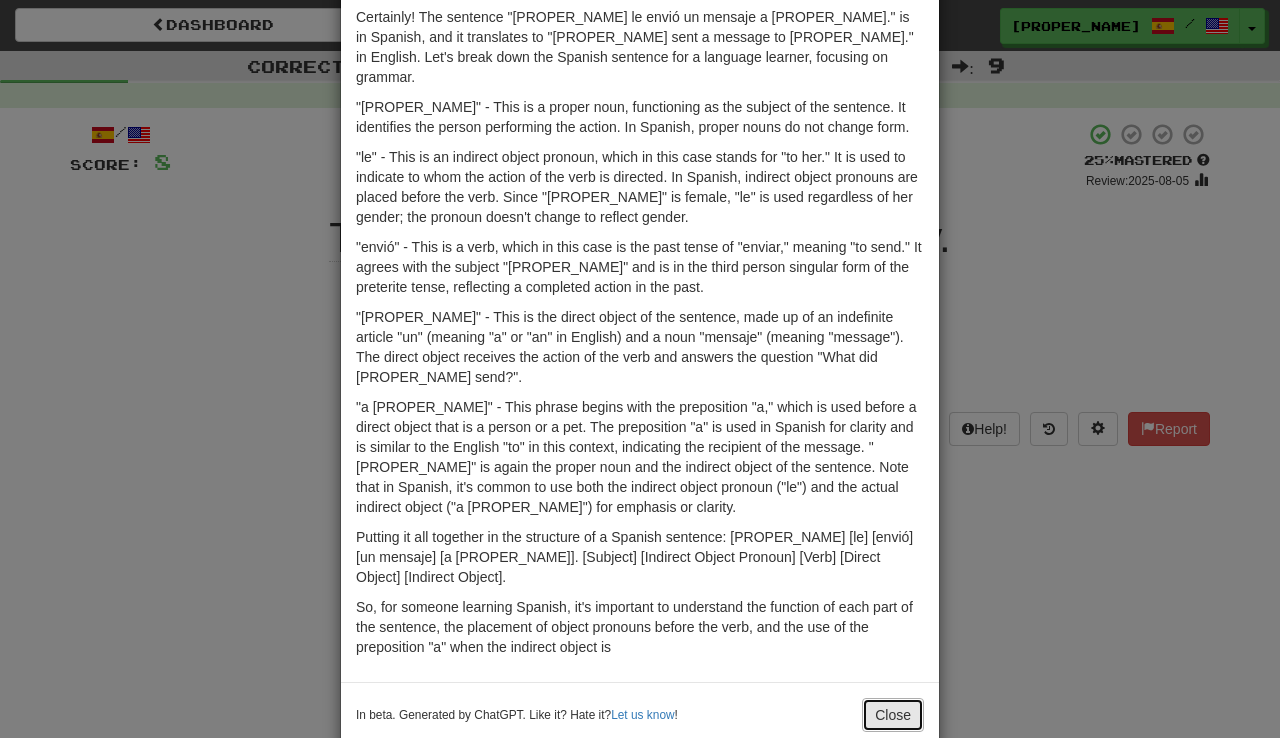 click on "Close" at bounding box center [893, 715] 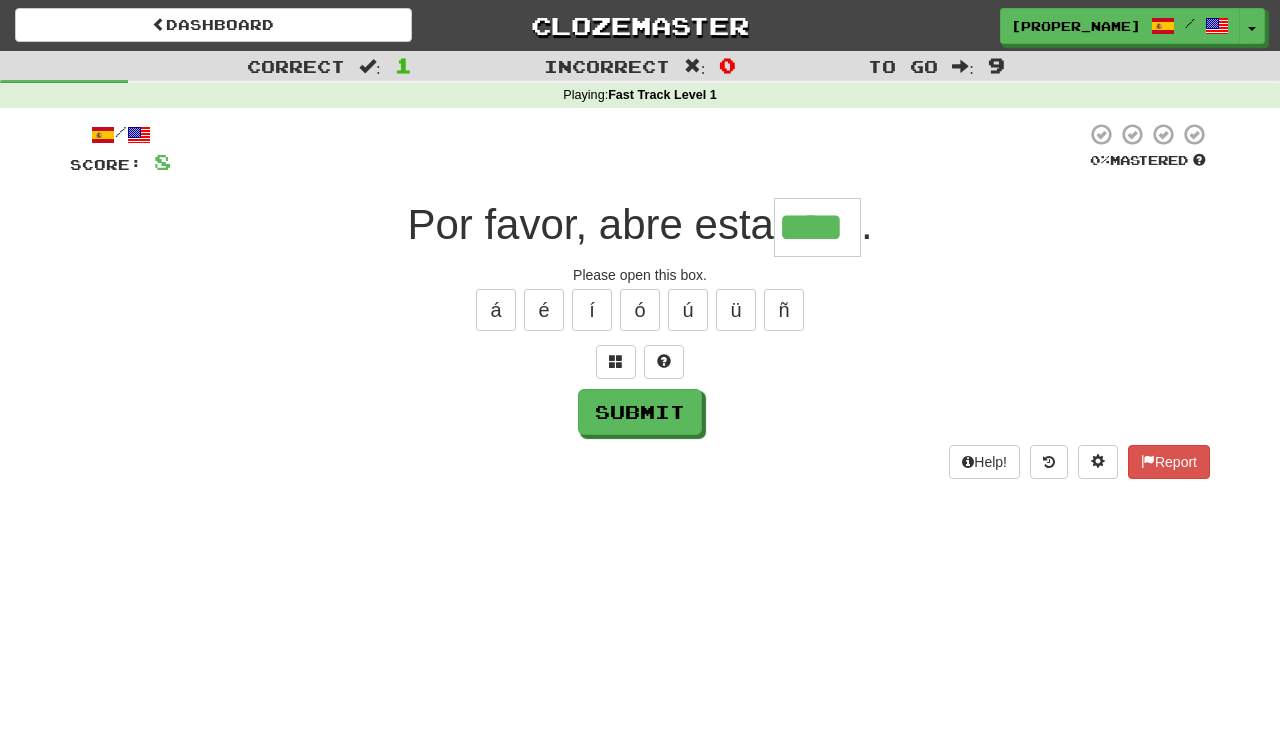 type on "****" 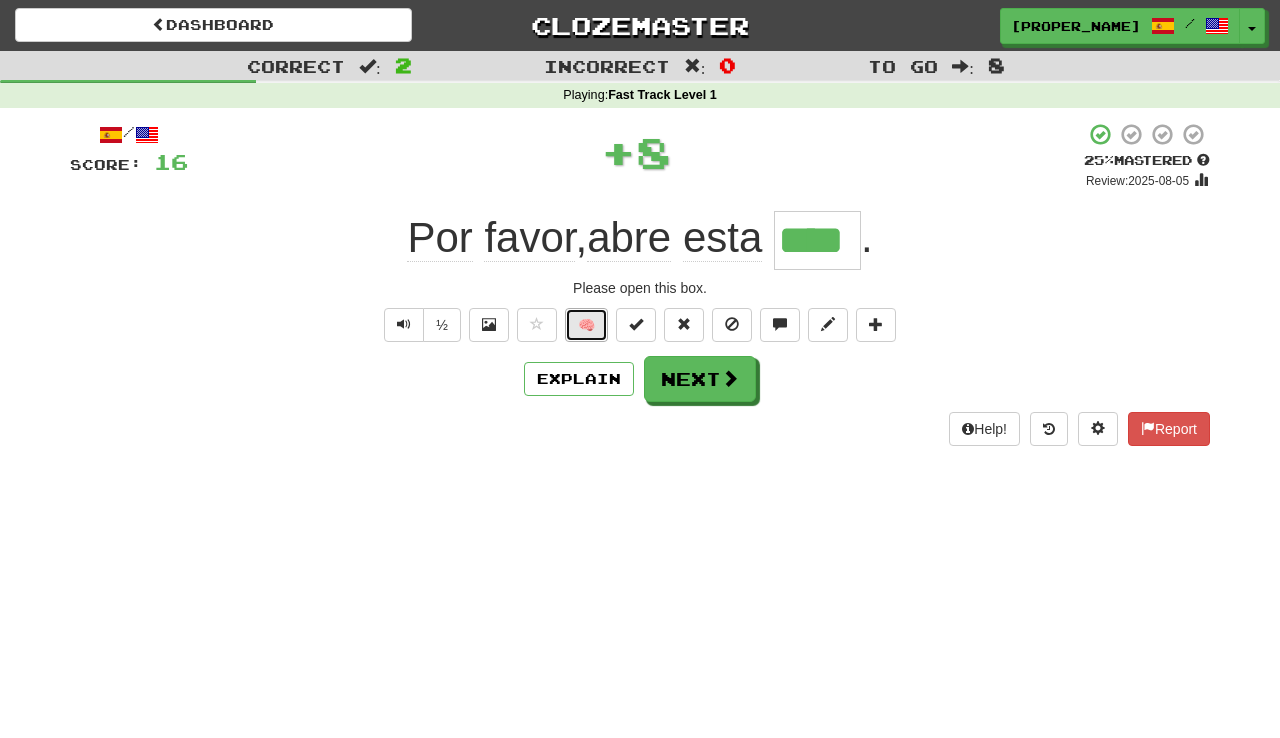 click on "🧠" at bounding box center [586, 325] 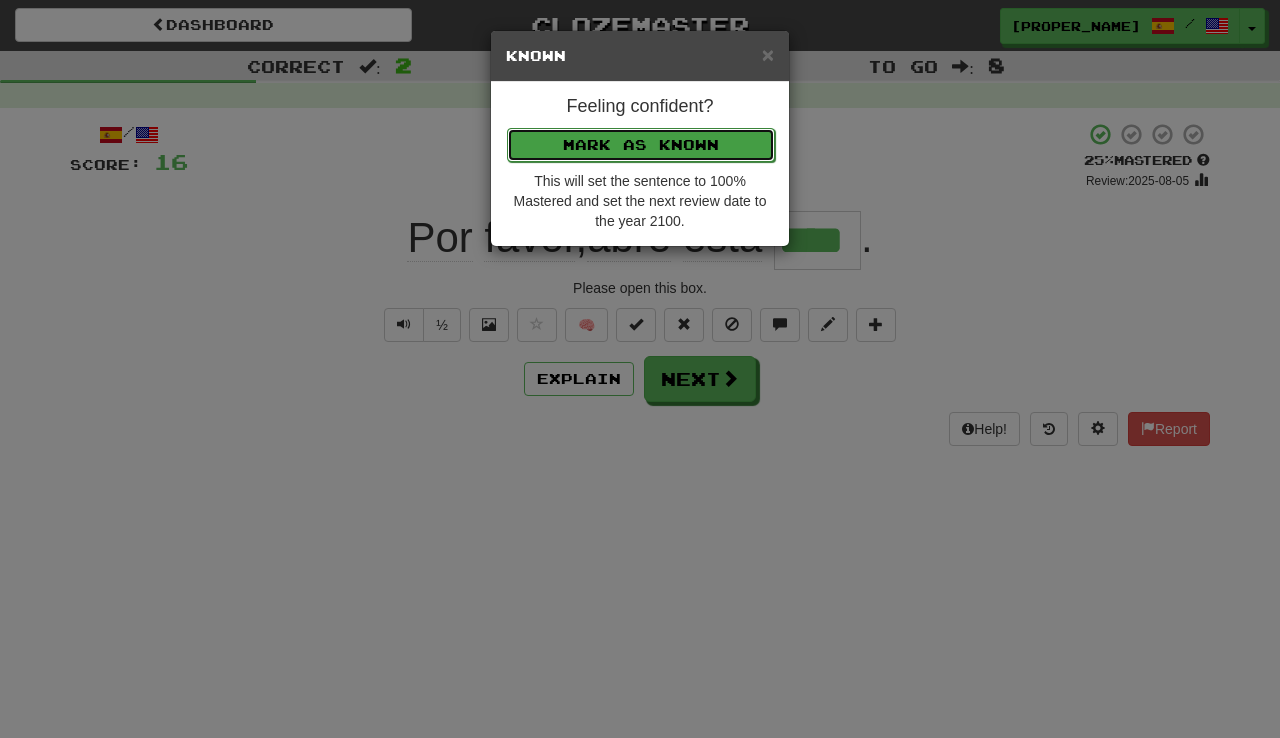click on "Mark as Known" at bounding box center [641, 145] 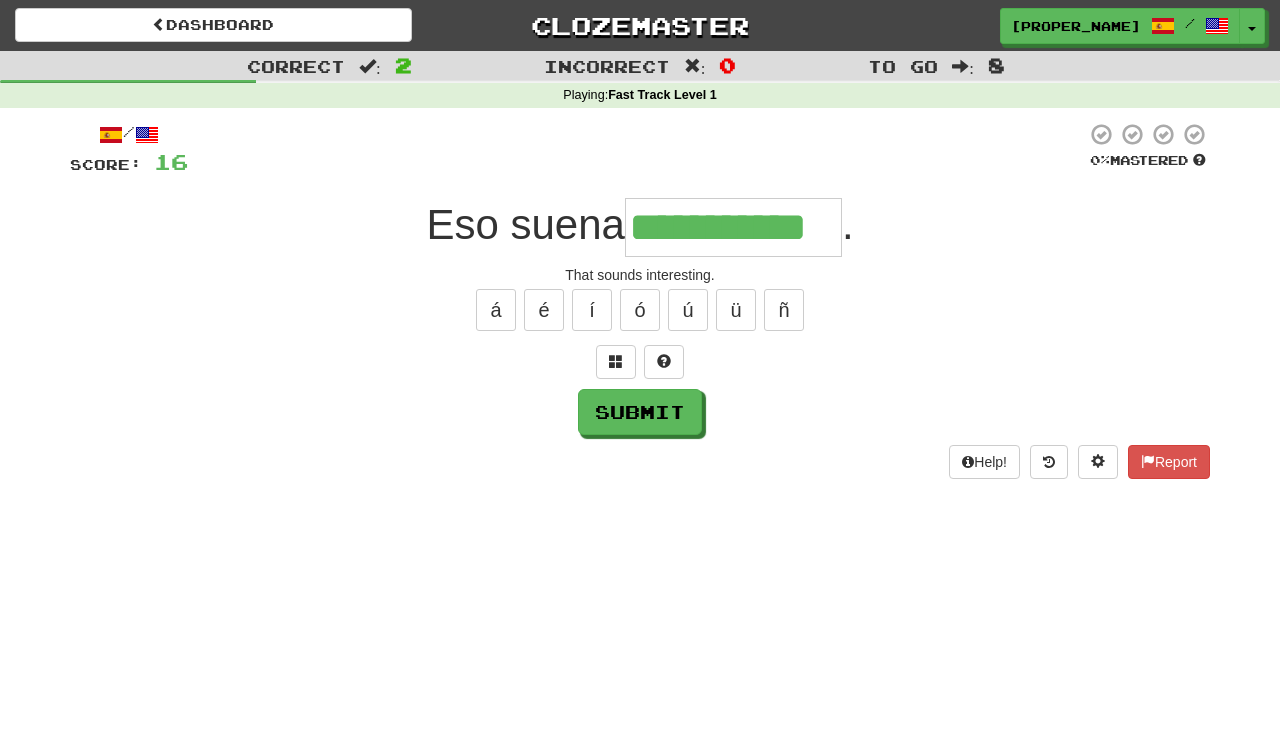 type on "**********" 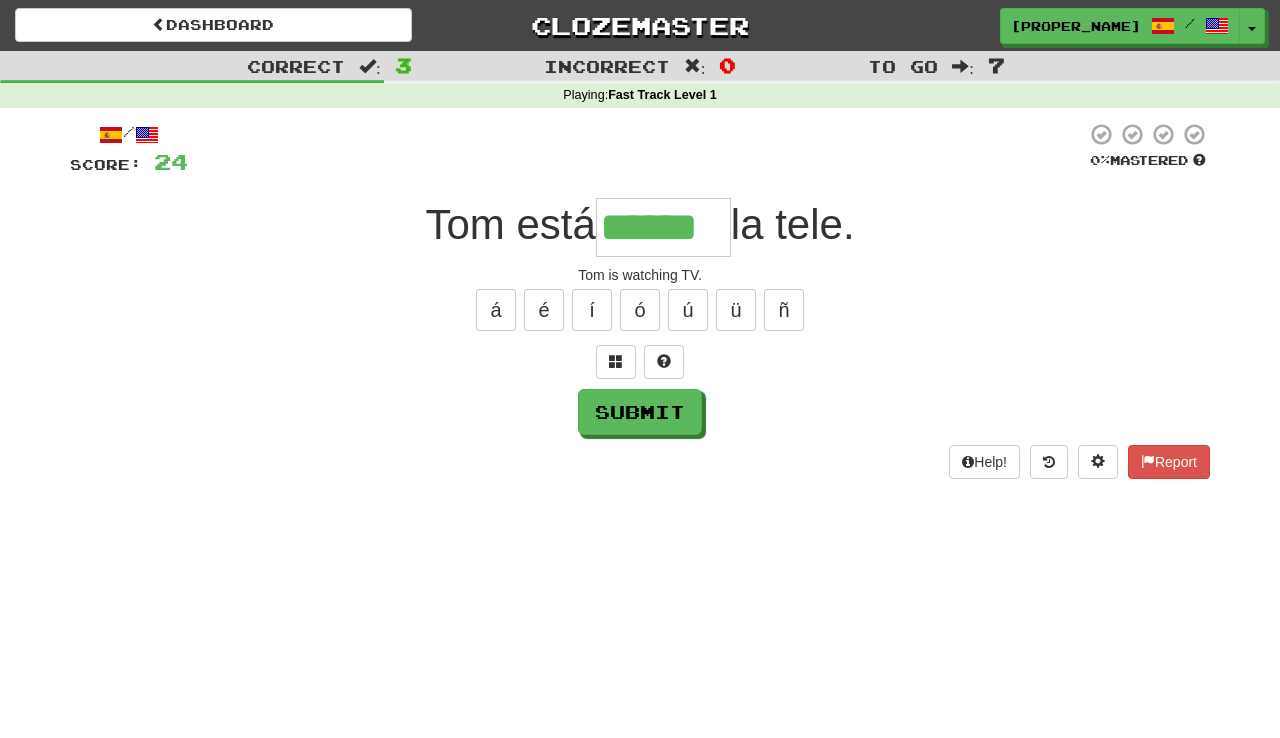 type on "******" 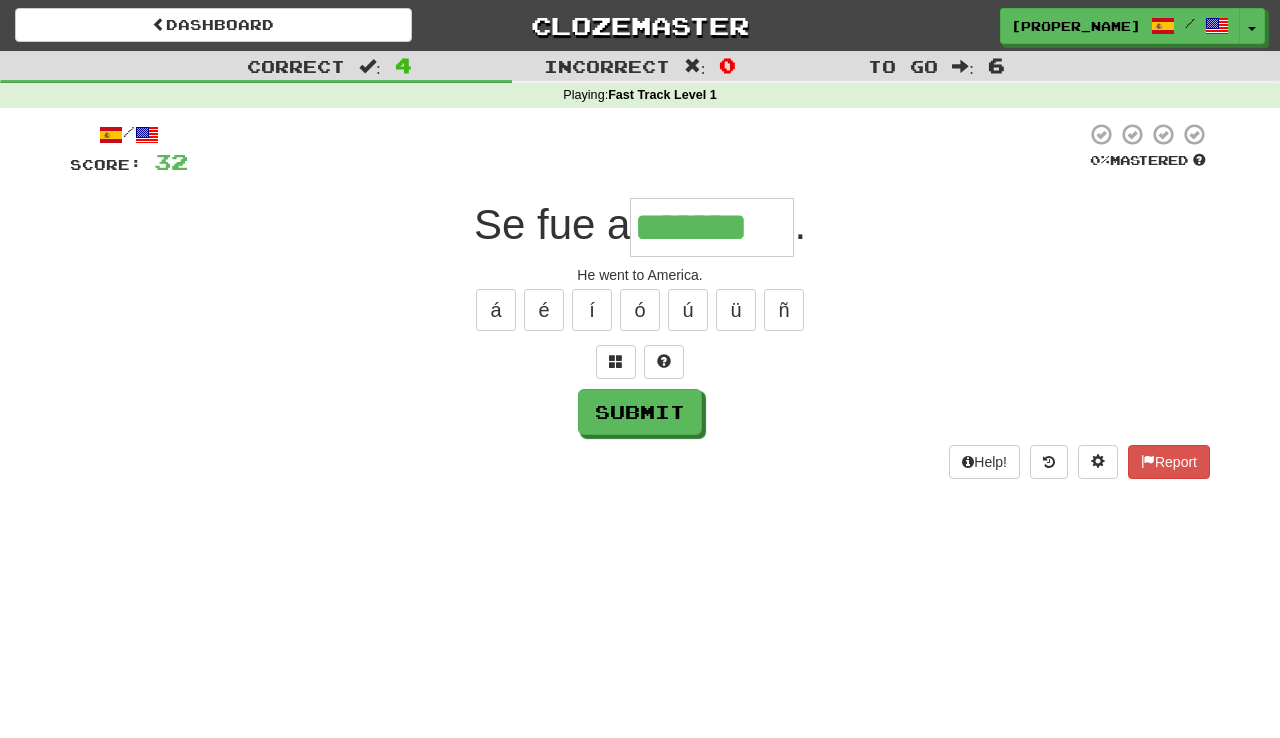 type on "*******" 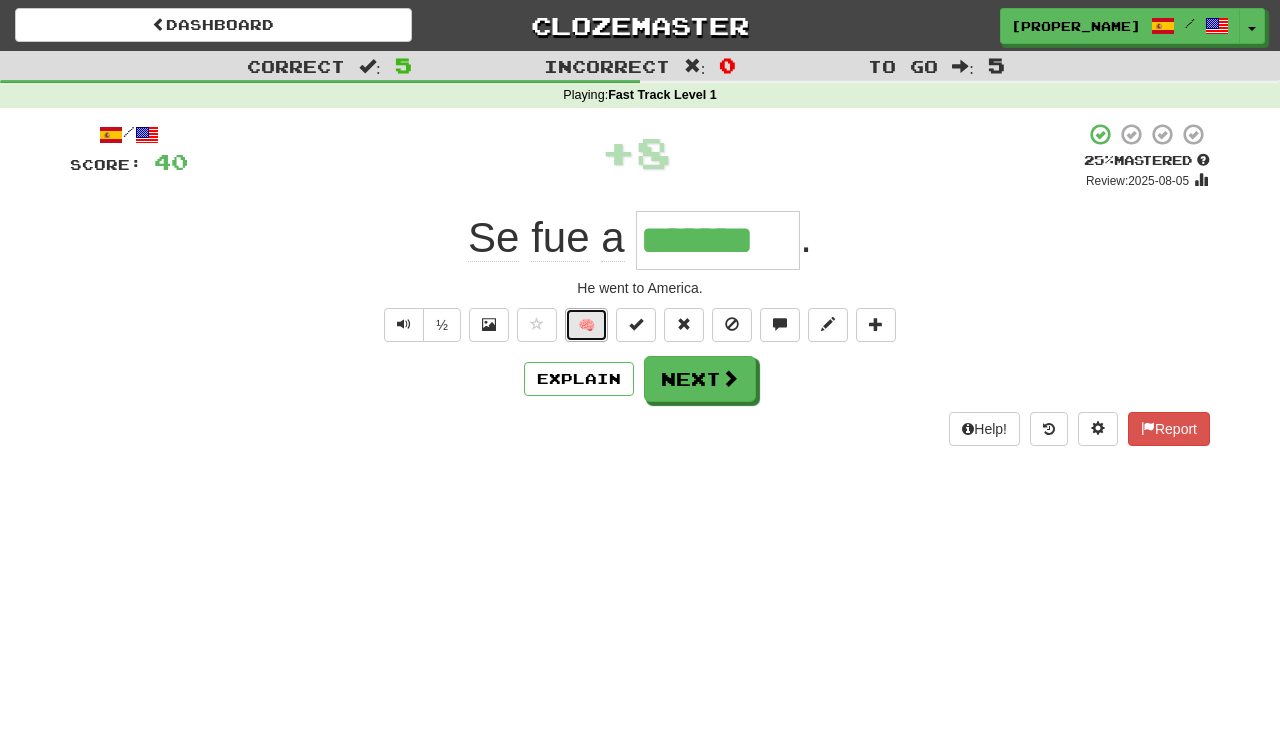 click on "🧠" at bounding box center [586, 325] 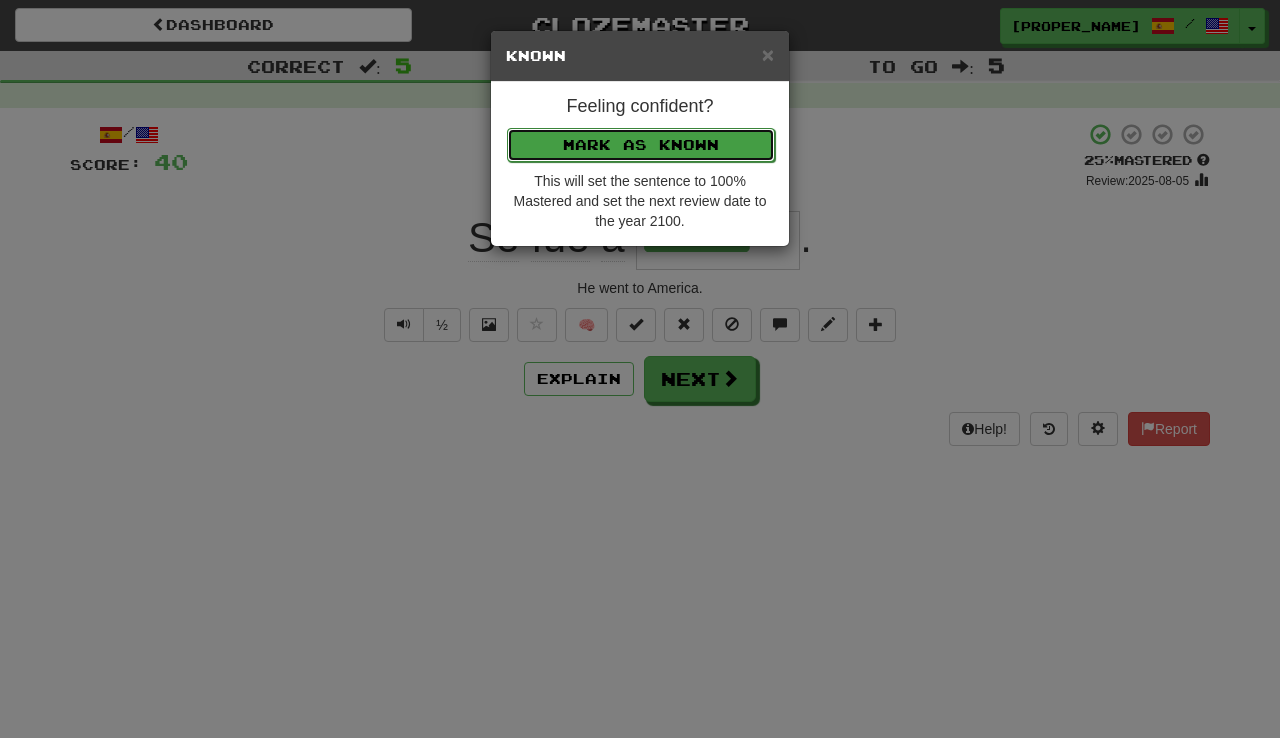 click on "Mark as Known" at bounding box center (641, 145) 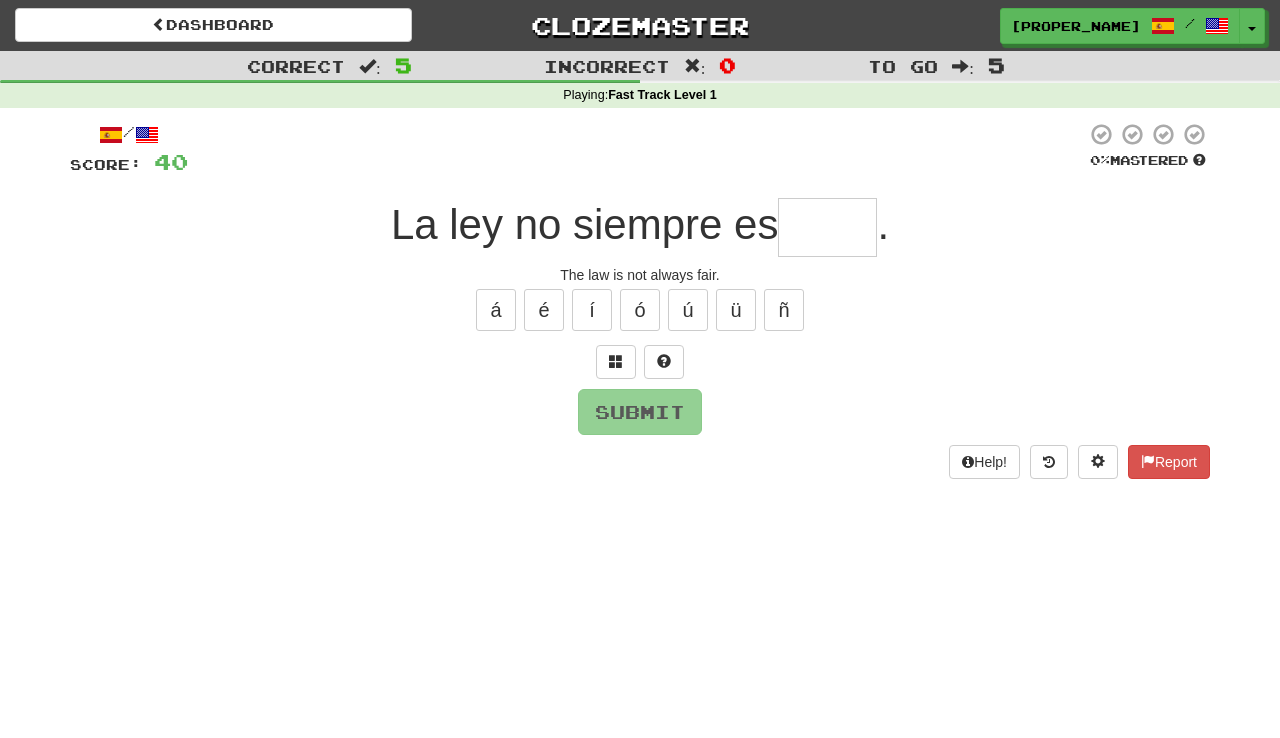 type on "*" 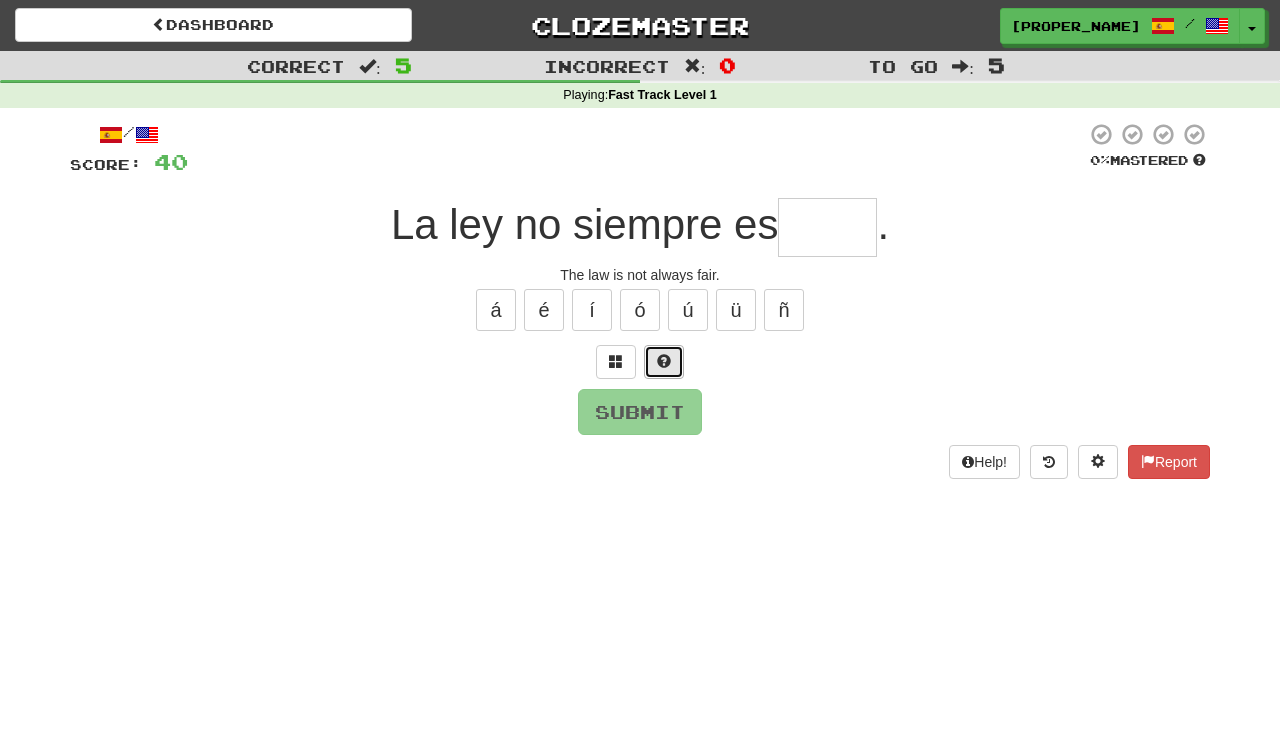 click at bounding box center (664, 361) 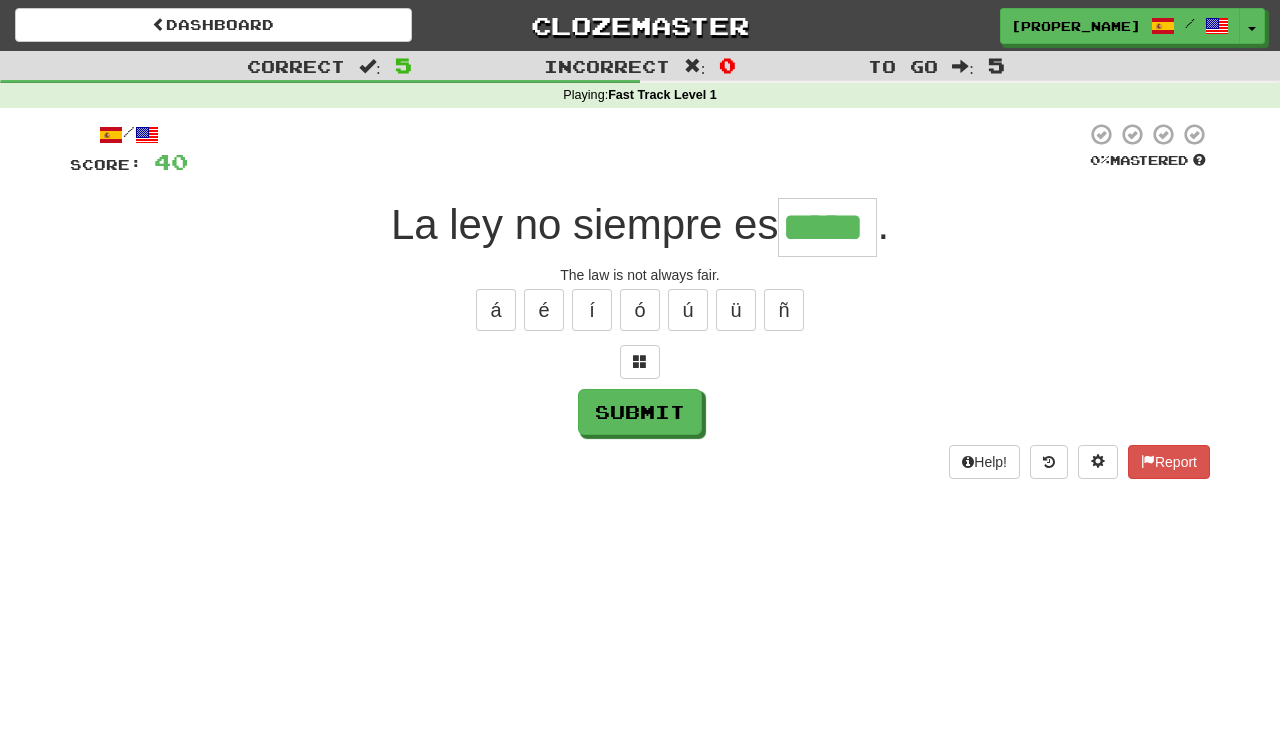 type on "*****" 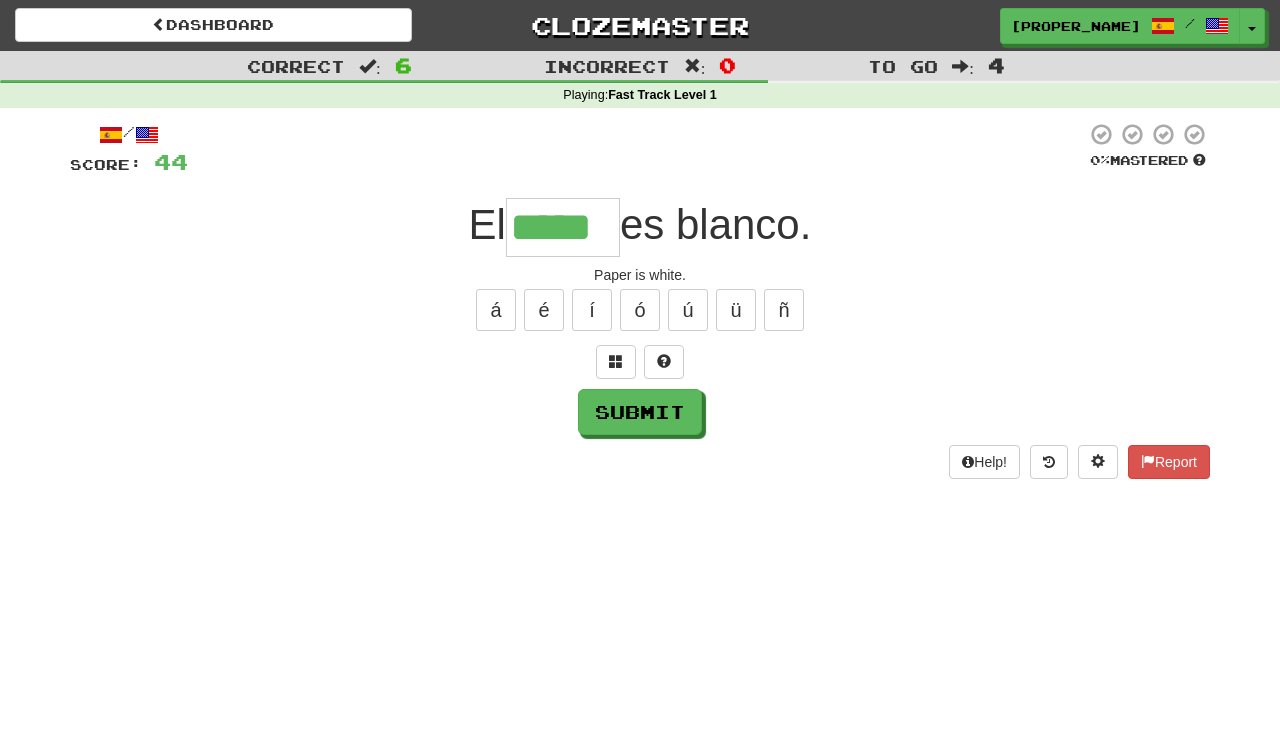 type on "*****" 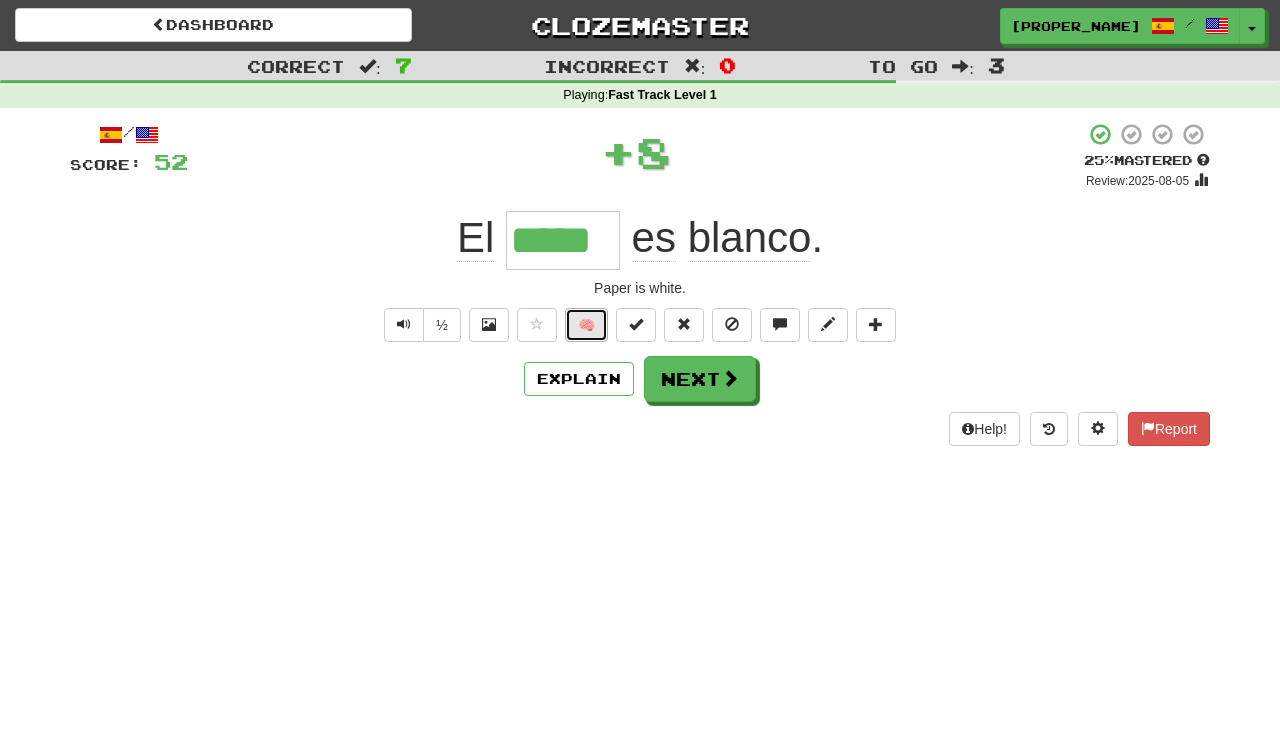 click on "🧠" at bounding box center [586, 325] 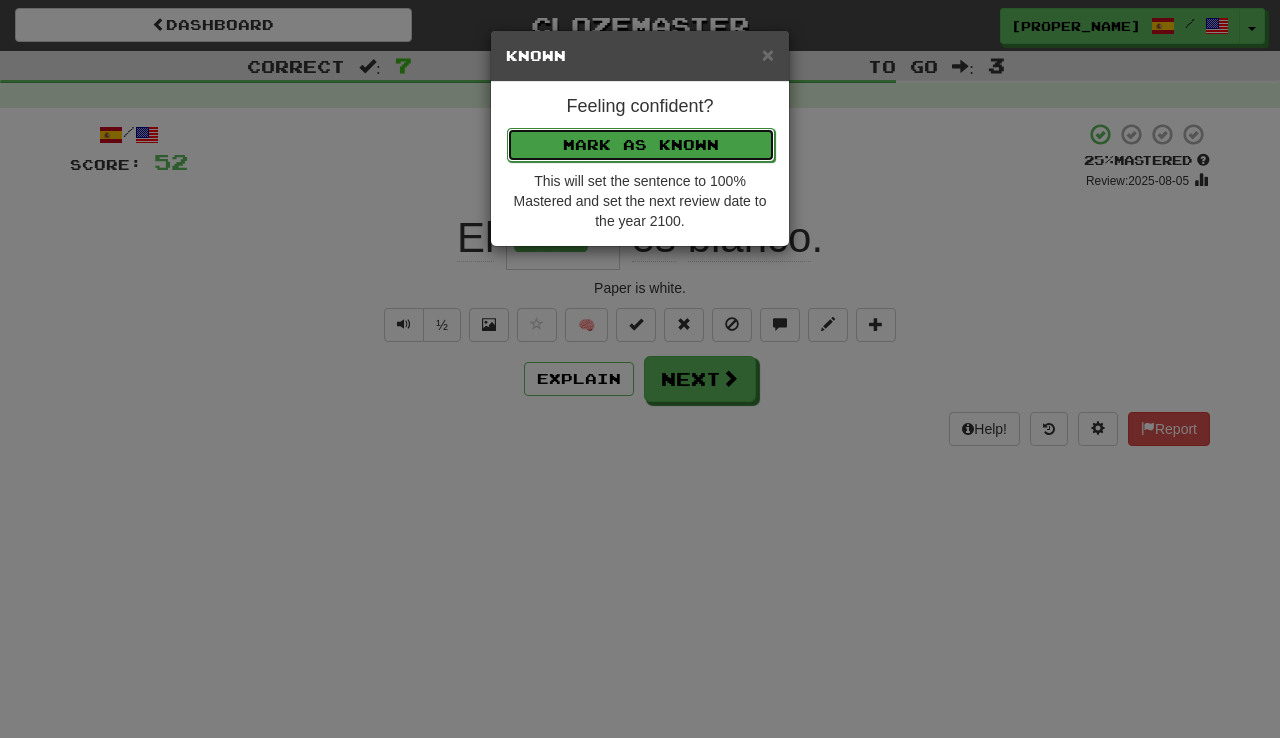 click on "Mark as Known" at bounding box center [641, 145] 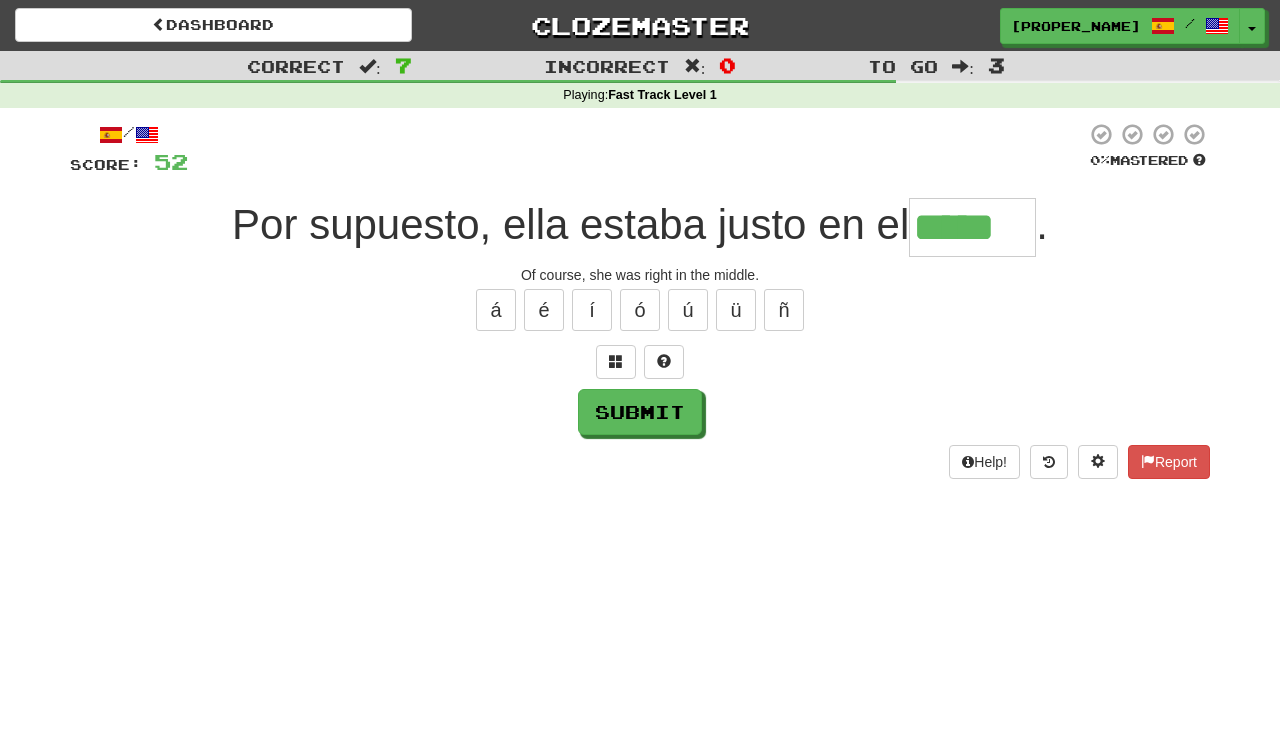 type on "*****" 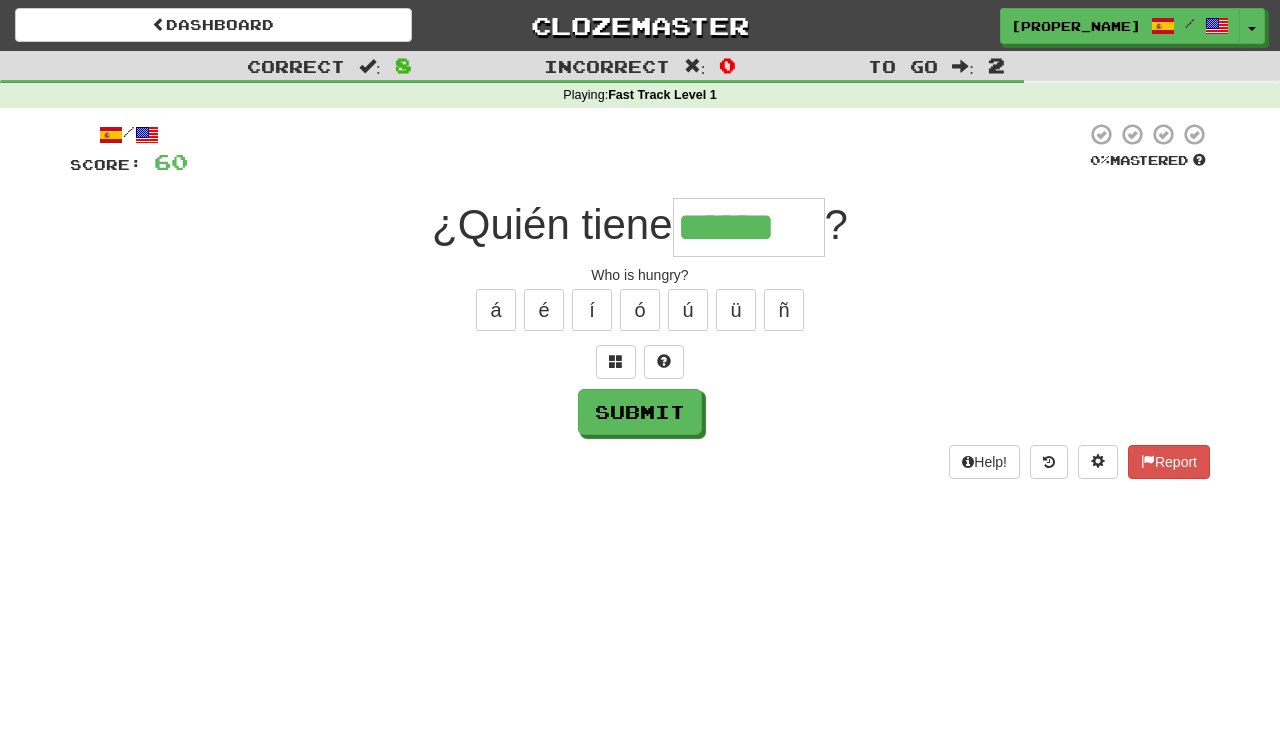 type on "******" 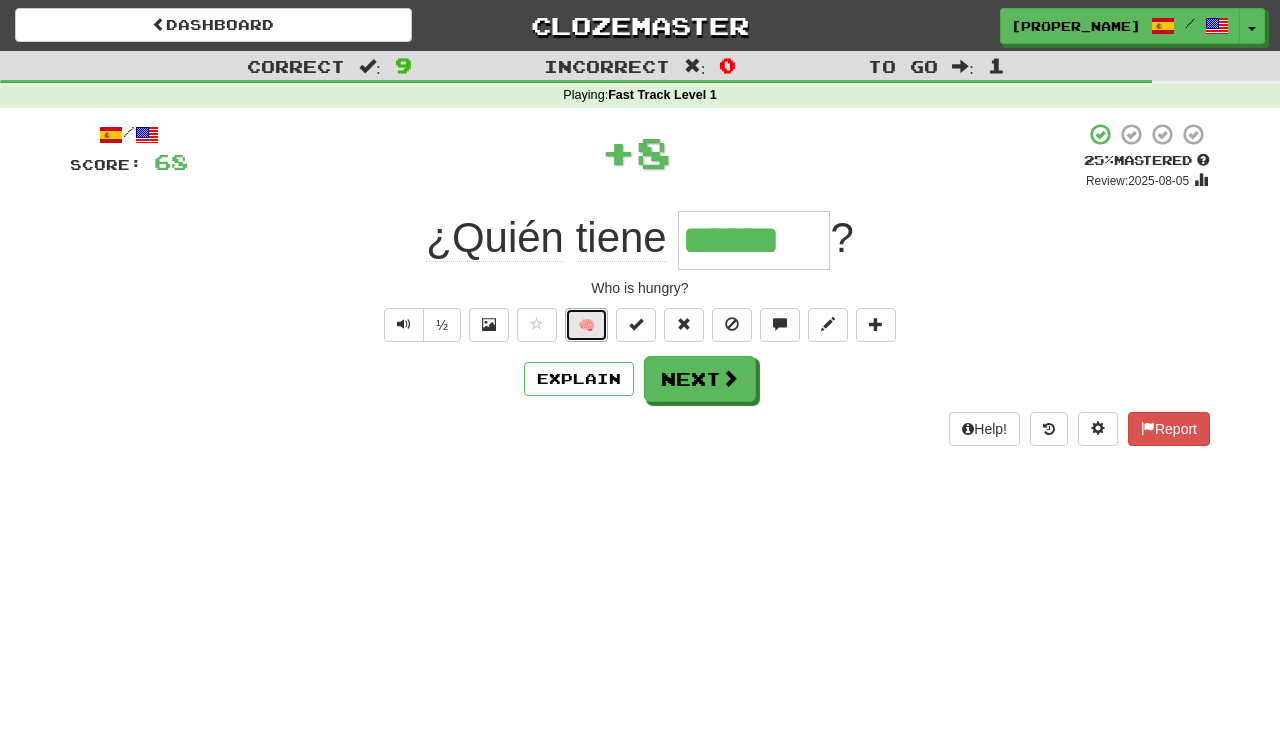 click on "🧠" at bounding box center [586, 325] 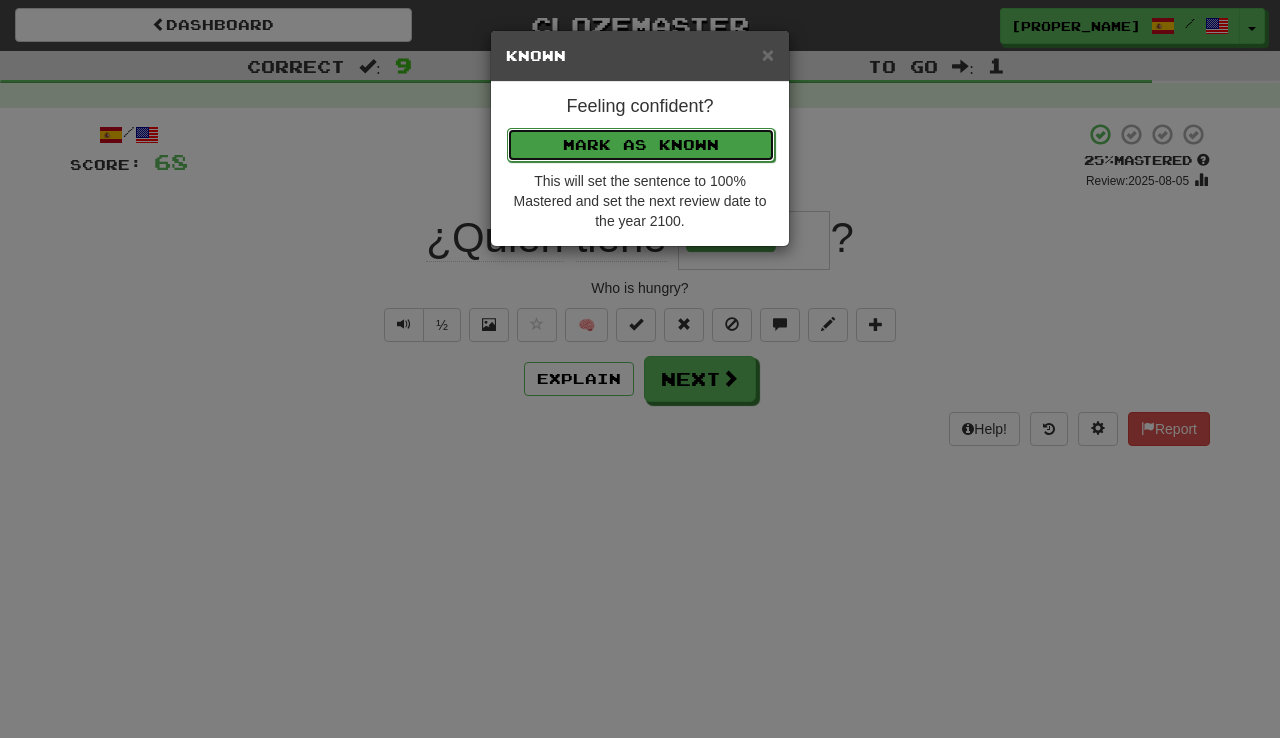 click on "Mark as Known" at bounding box center (641, 145) 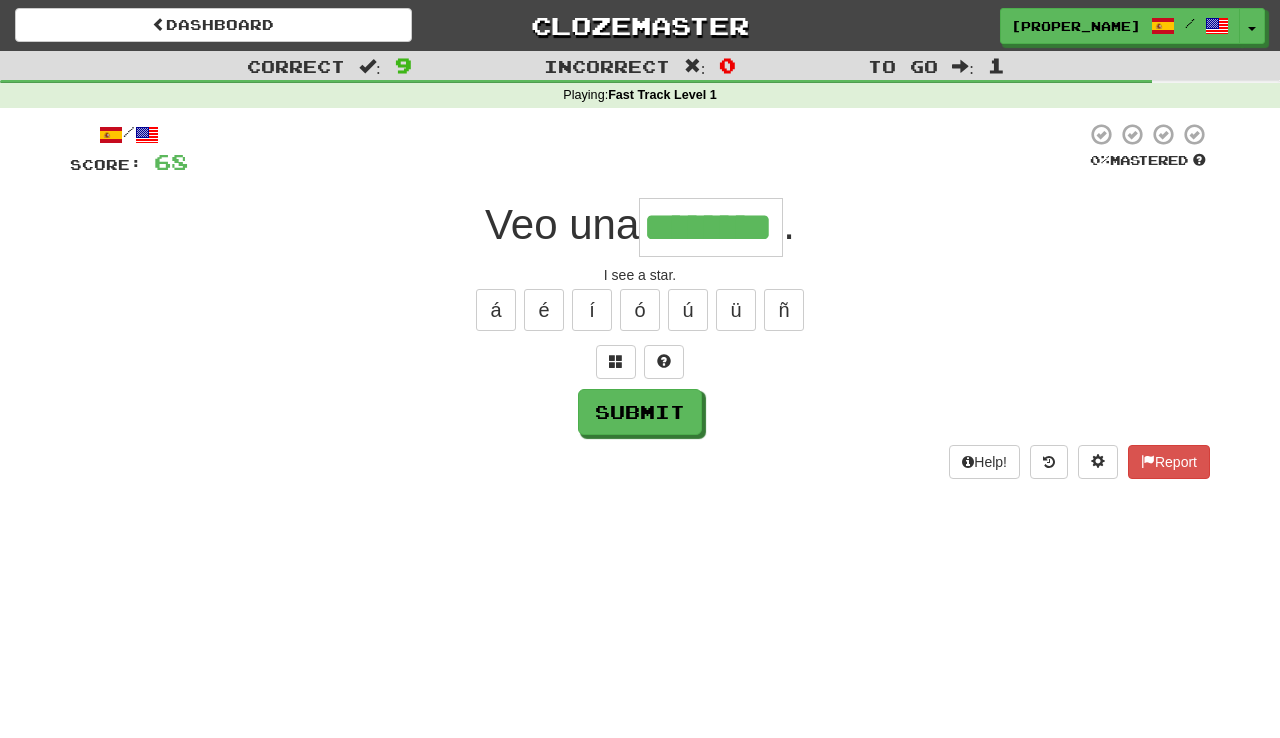 type on "********" 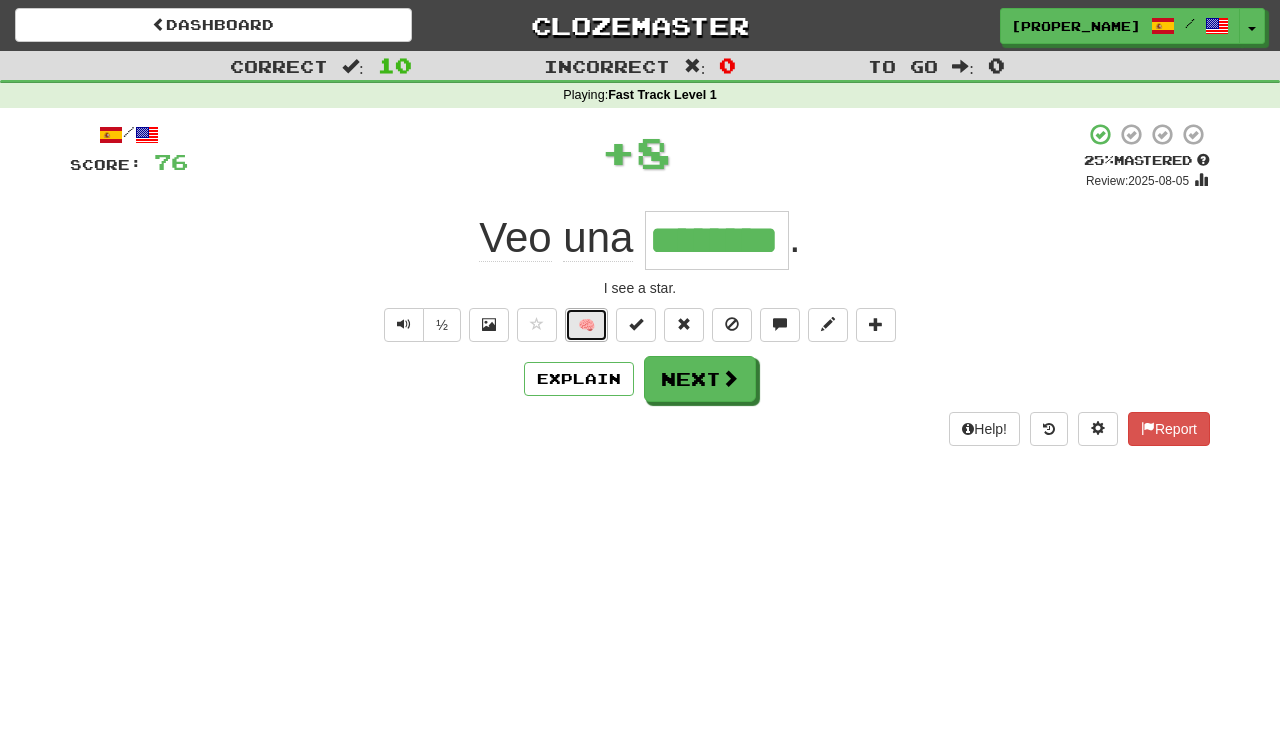 click on "🧠" at bounding box center (586, 325) 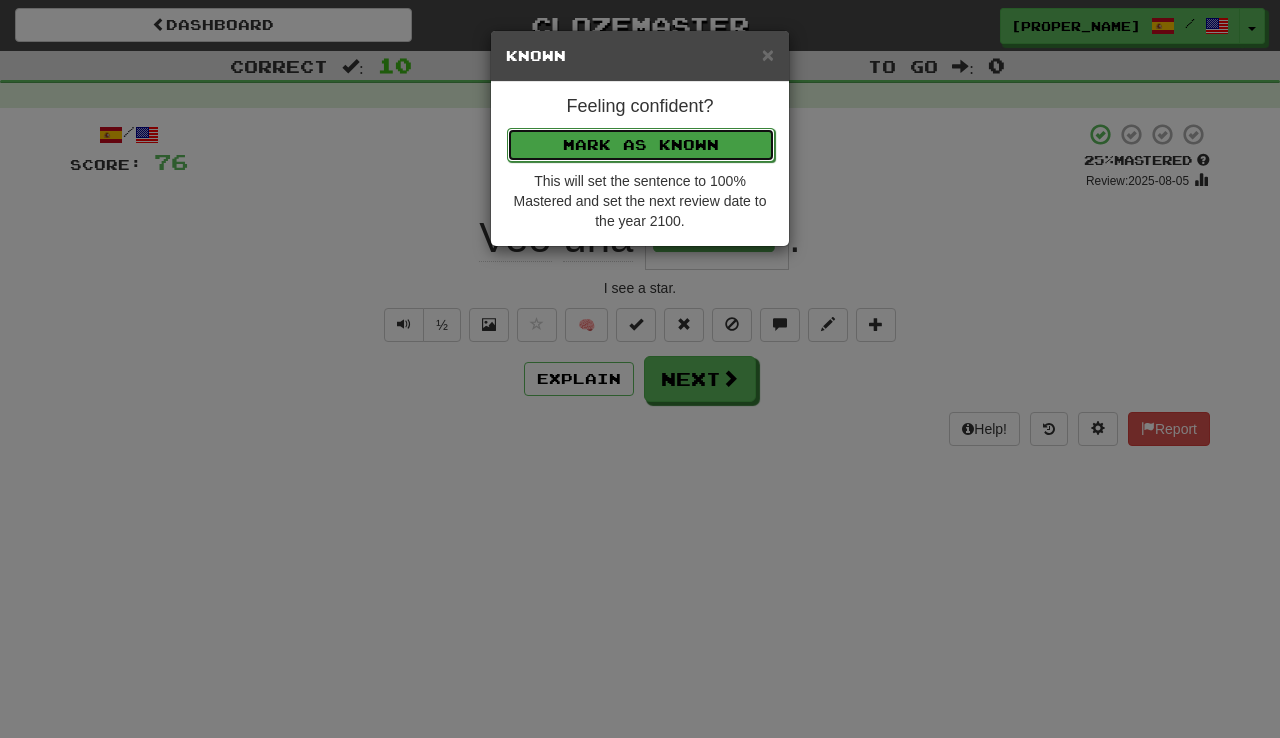 click on "Mark as Known" at bounding box center (641, 145) 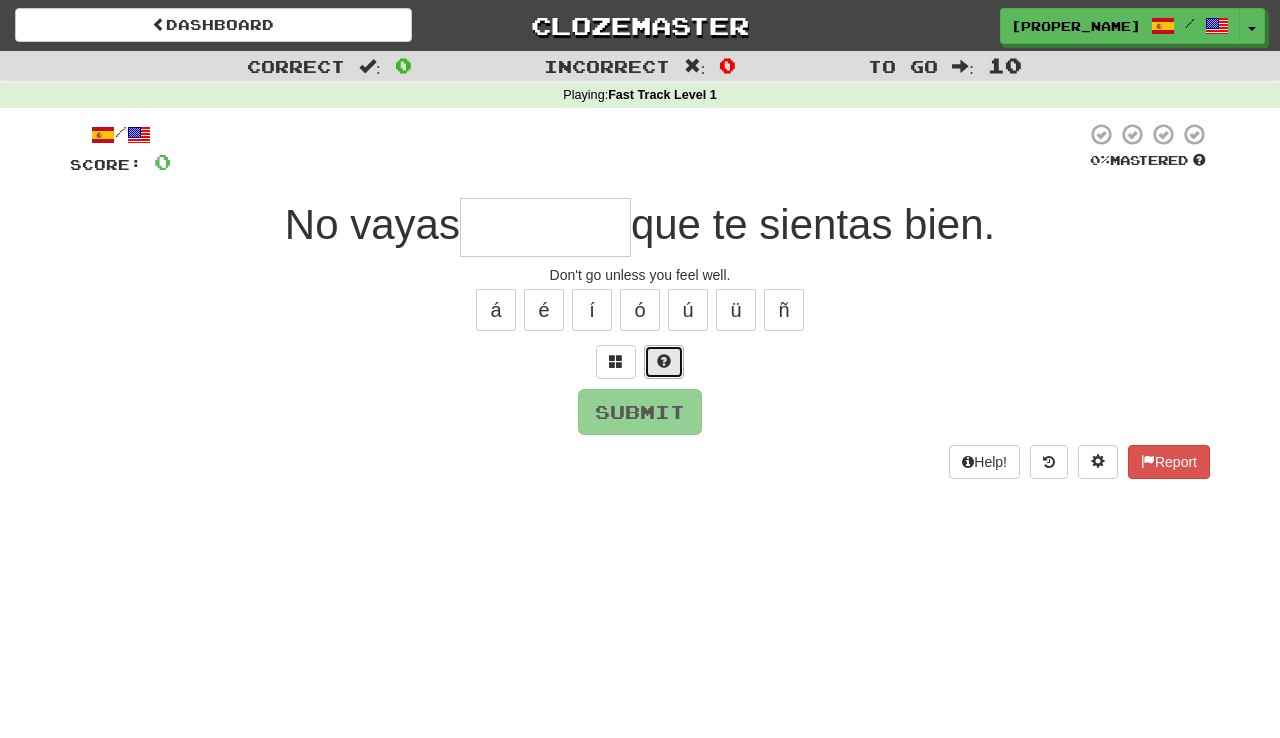 click at bounding box center (664, 361) 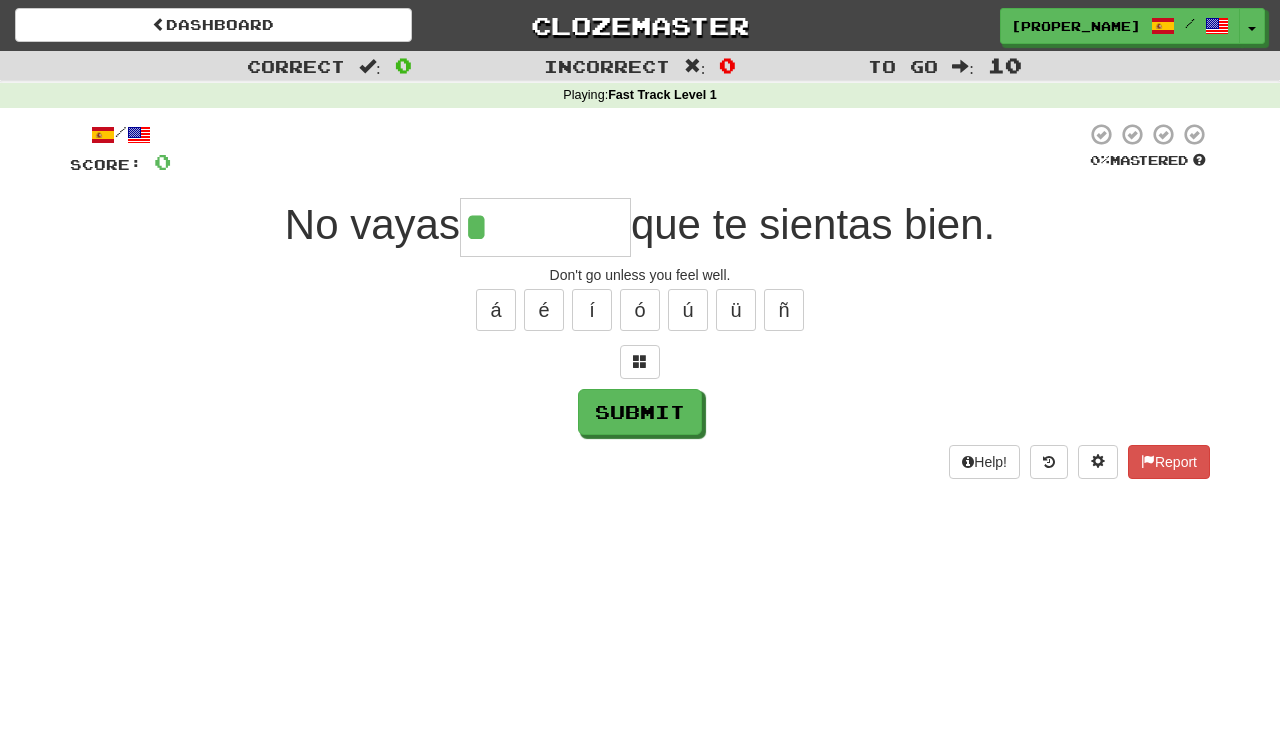 type on "*******" 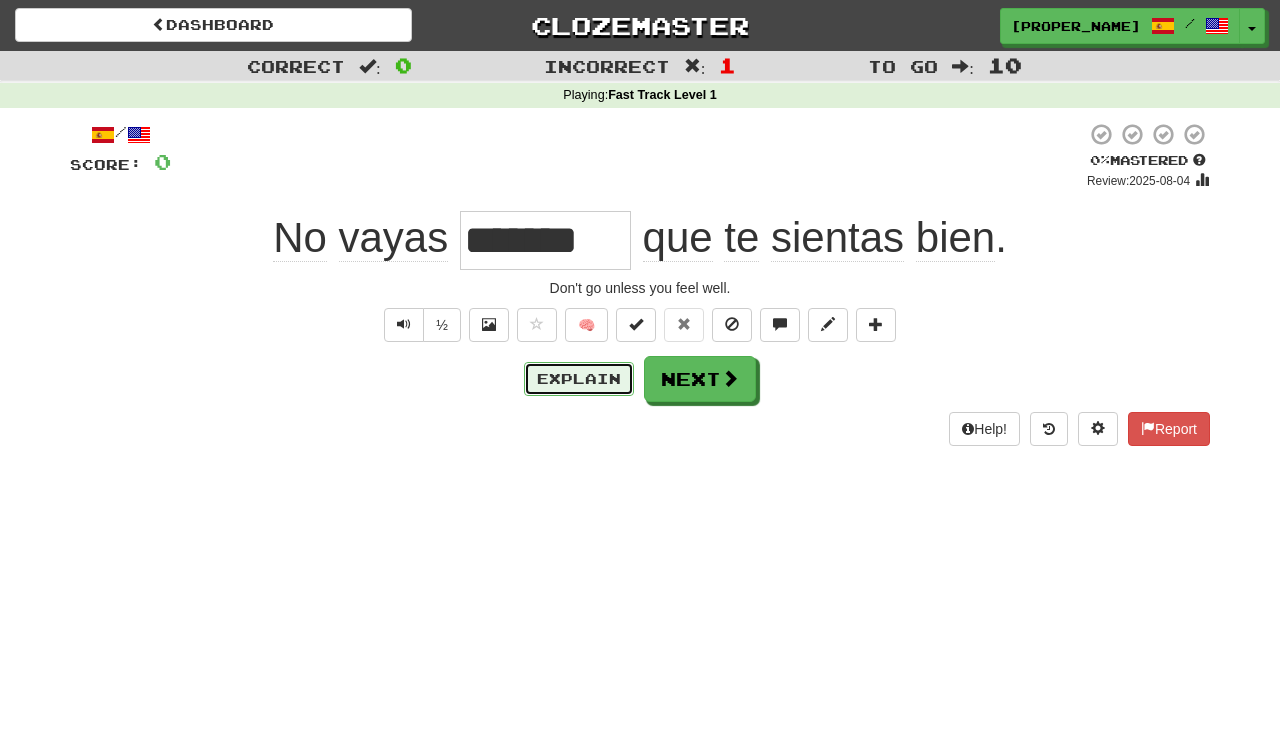 click on "Explain" at bounding box center [579, 379] 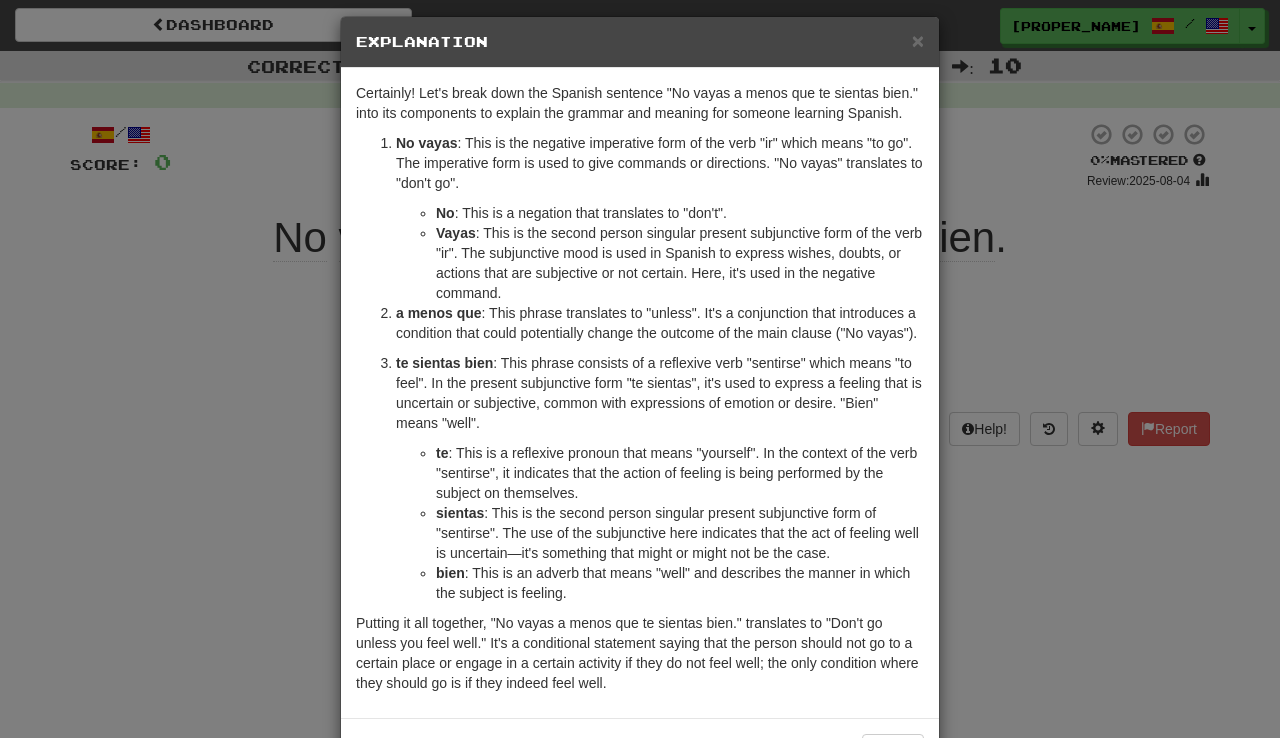 scroll, scrollTop: 15, scrollLeft: 0, axis: vertical 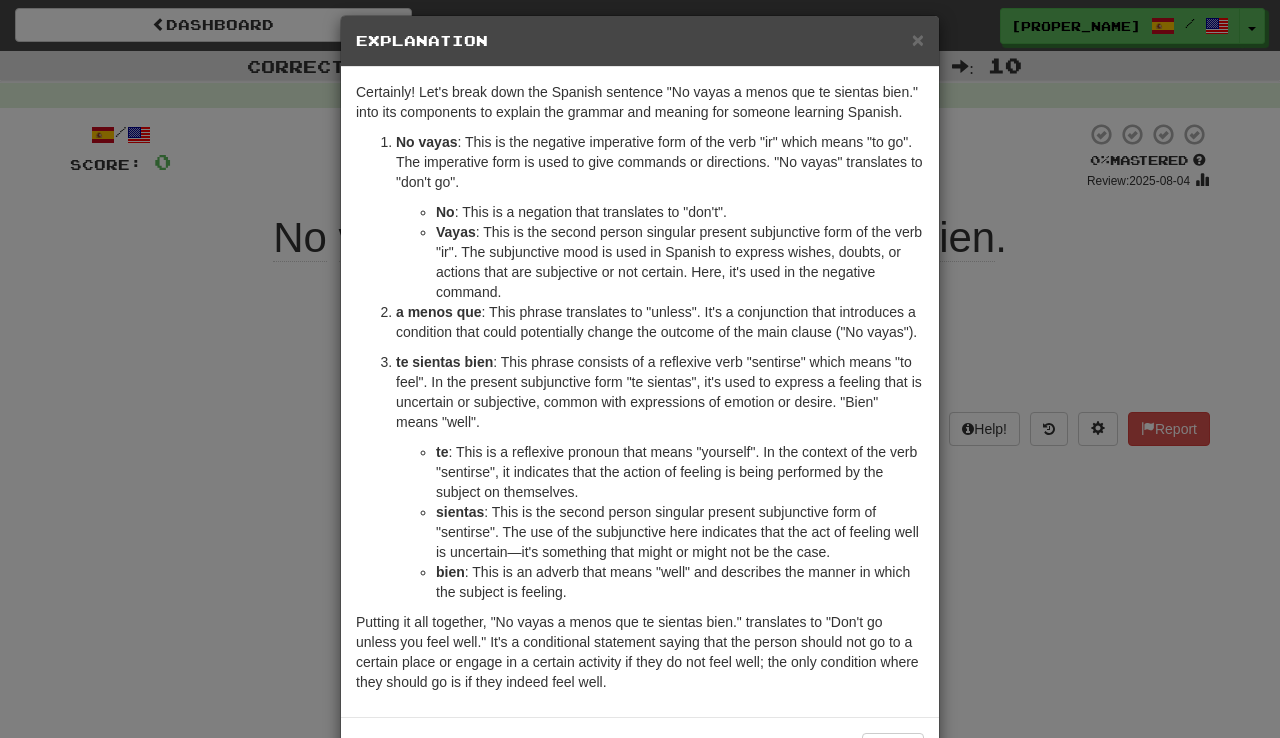 click on "× Explanation Certainly! Let's break down the Spanish sentence "No vayas a menos que te sientas bien." into its components to explain the grammar and meaning for someone learning Spanish.
No vayas : This is the negative imperative form of the verb "ir" which means "to go". The imperative form is used to give commands or directions. "No vayas" translates to "don't go".
No : This is a negation that translates to "don't".
Vayas : This is the second person singular present subjunctive form of the verb "ir". The subjunctive mood is used in Spanish to express wishes, doubts, or actions that are subjective or not certain. Here, it's used in the negative command.
a menos que : This phrase translates to "unless". It's a conjunction that introduces a condition that could potentially change the outcome of the main clause ("No vayas").
te sientas bien
te
sientas
bien : This is an adverb that means "well" and describes the manner in which the subject is feeling.
Let us know !" at bounding box center [640, 369] 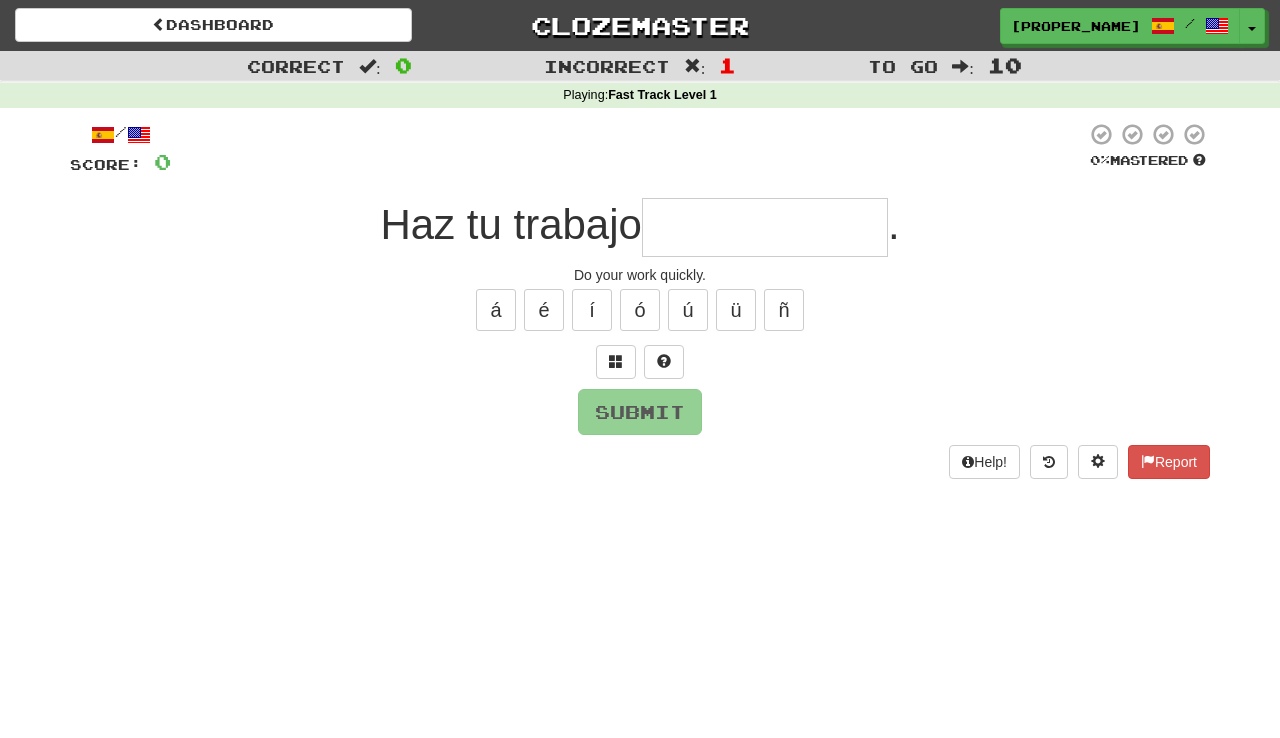 type on "**********" 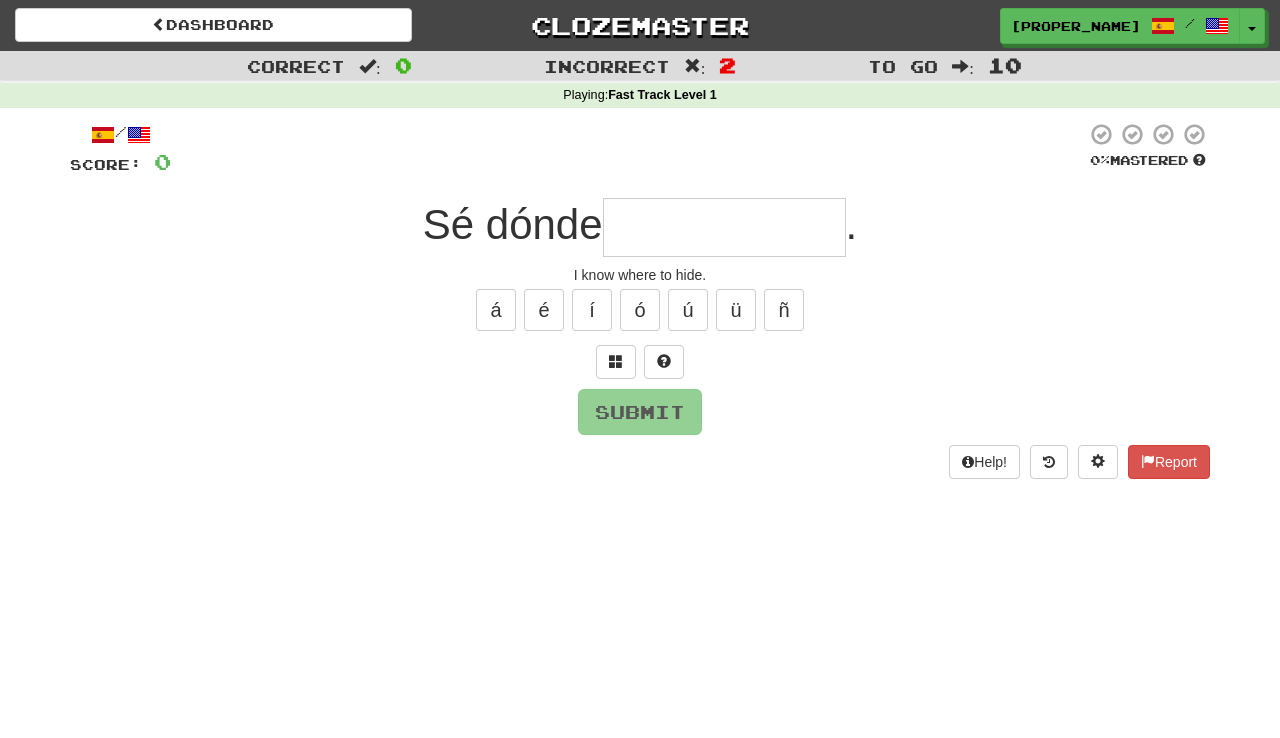 type on "**********" 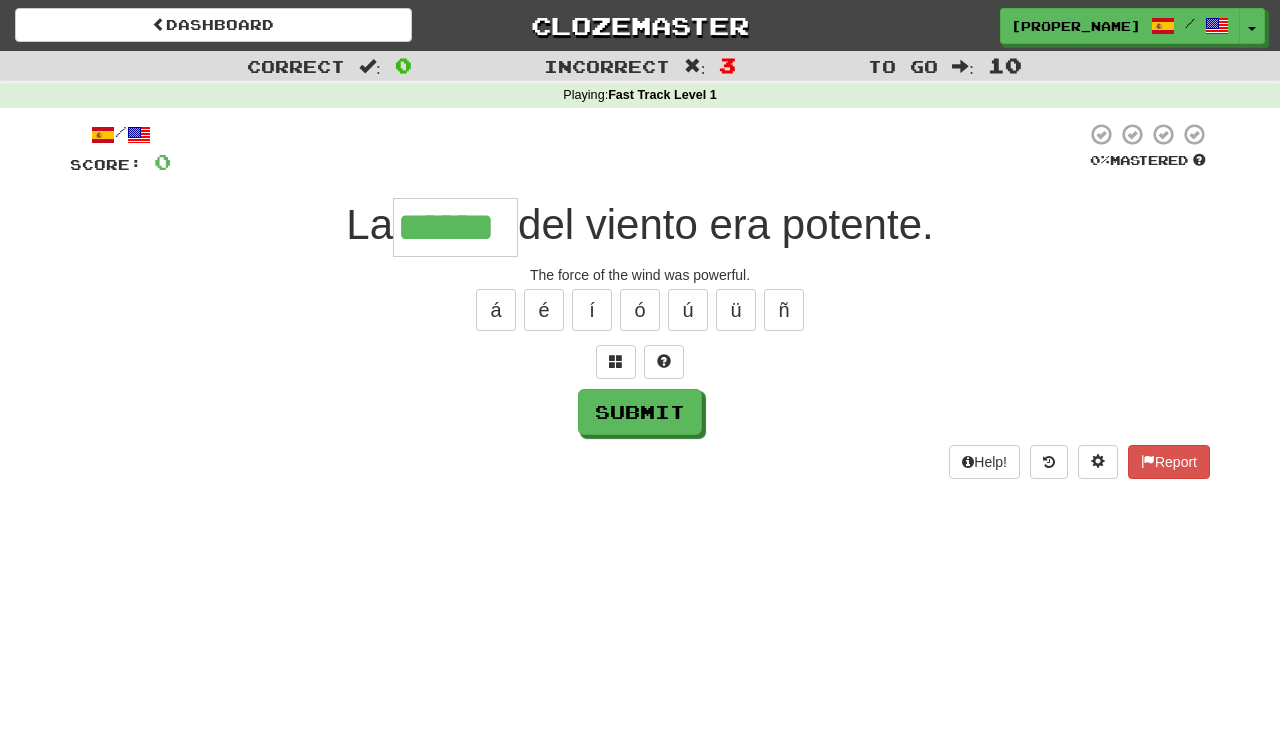 type on "******" 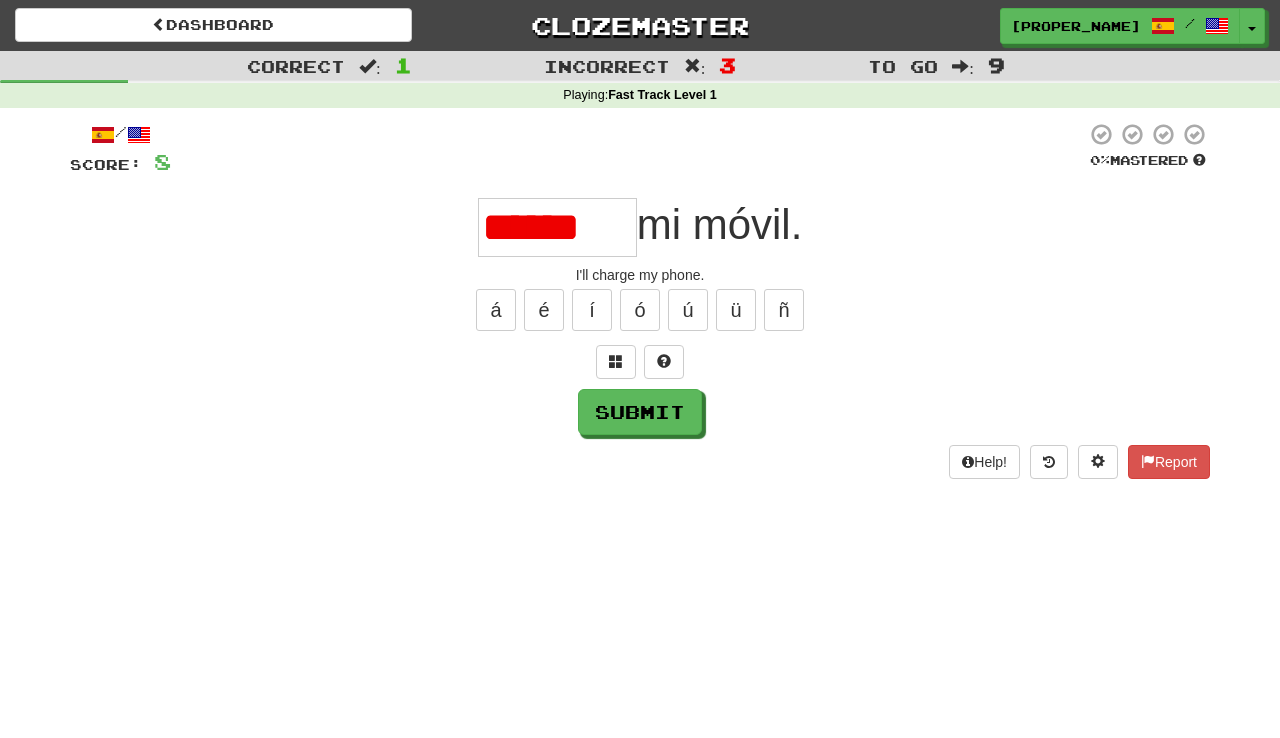 scroll, scrollTop: 0, scrollLeft: 0, axis: both 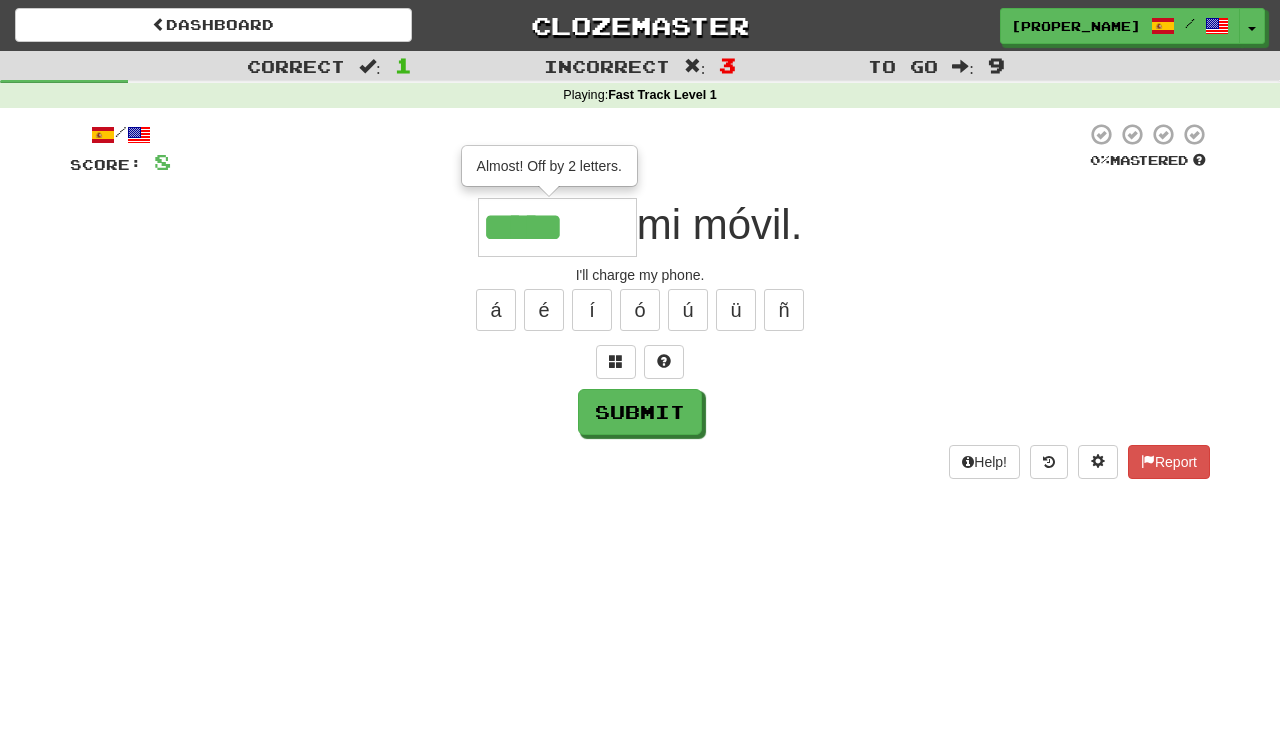 type on "*******" 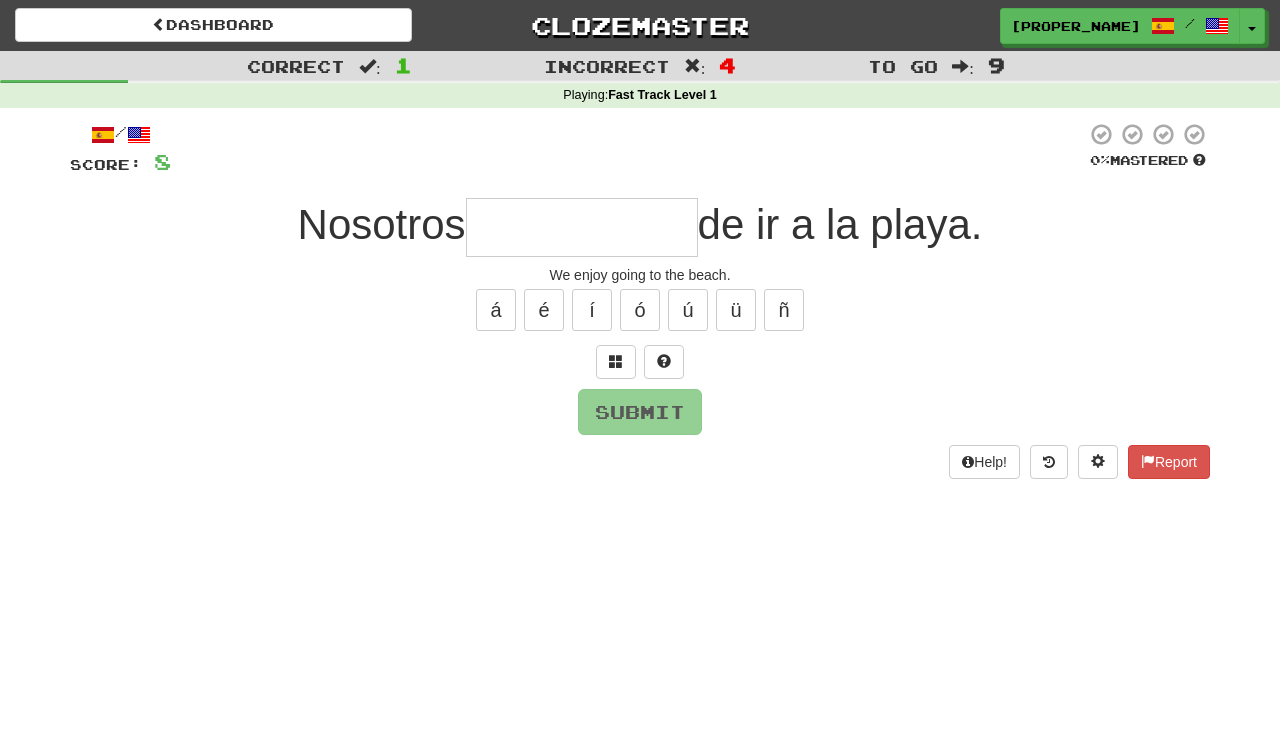 type on "*" 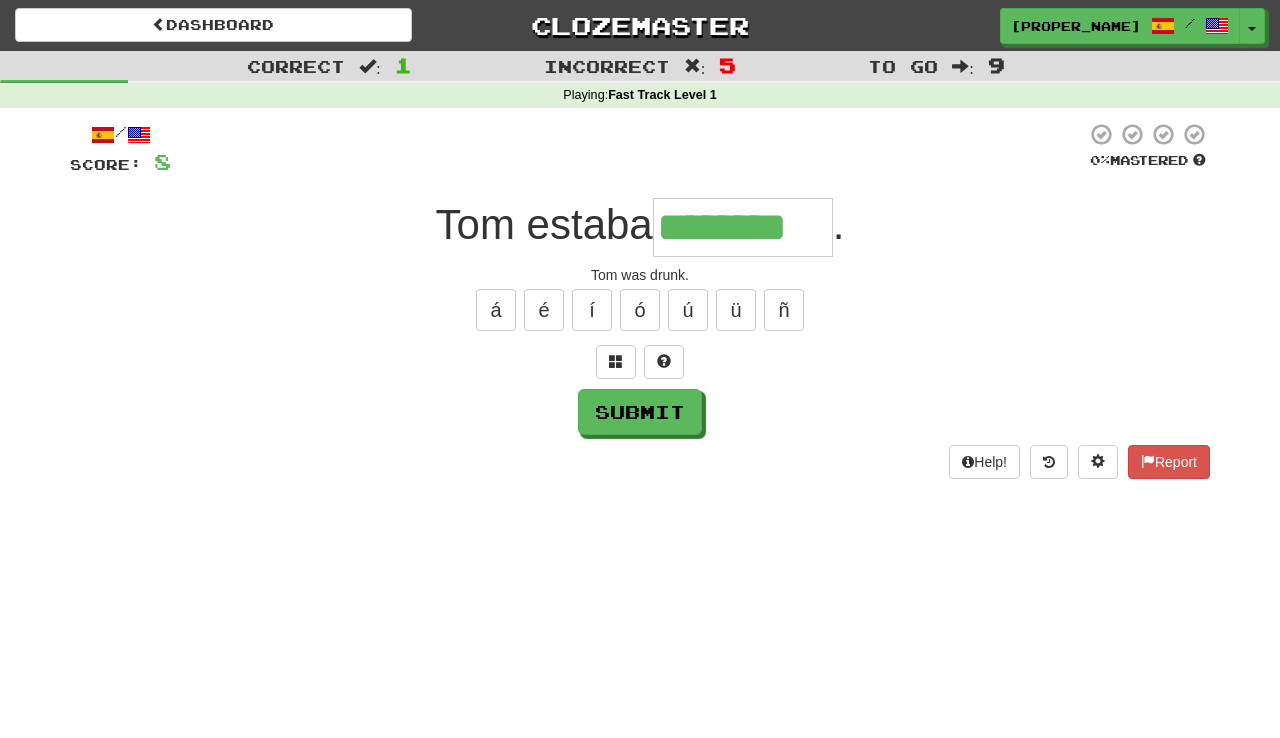 type on "********" 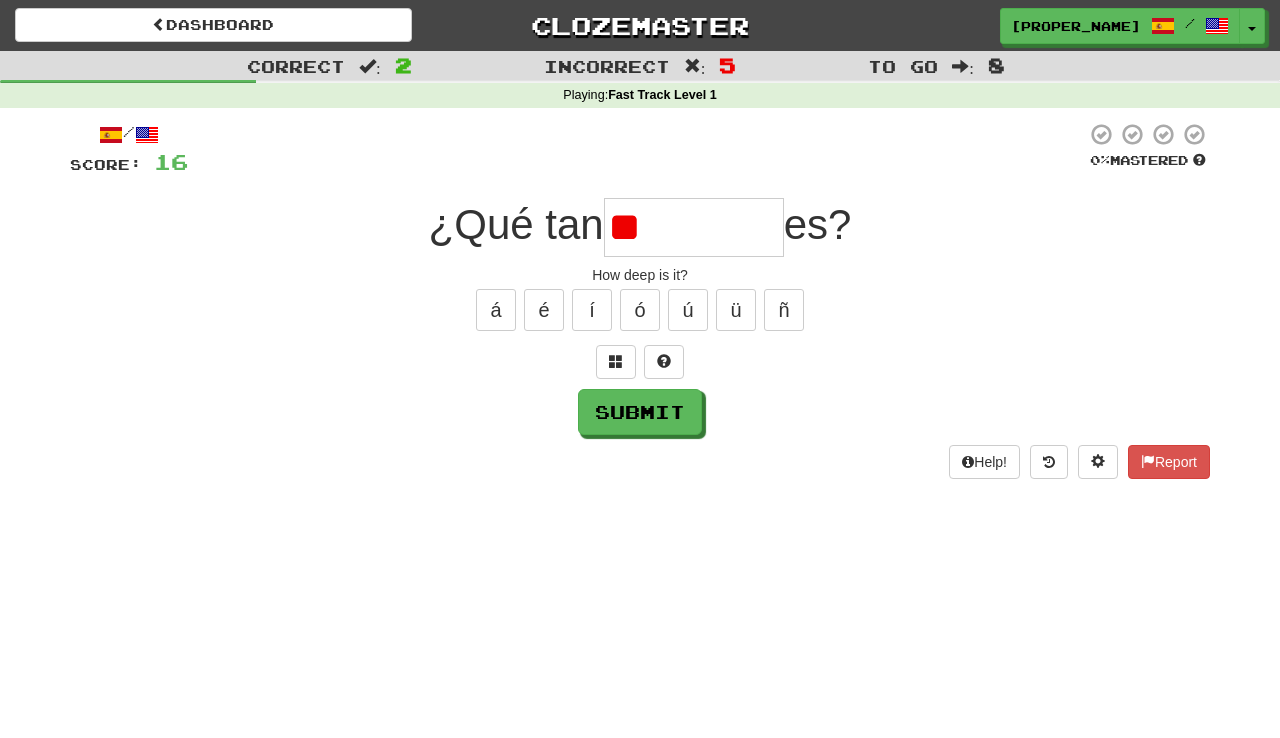 type on "*" 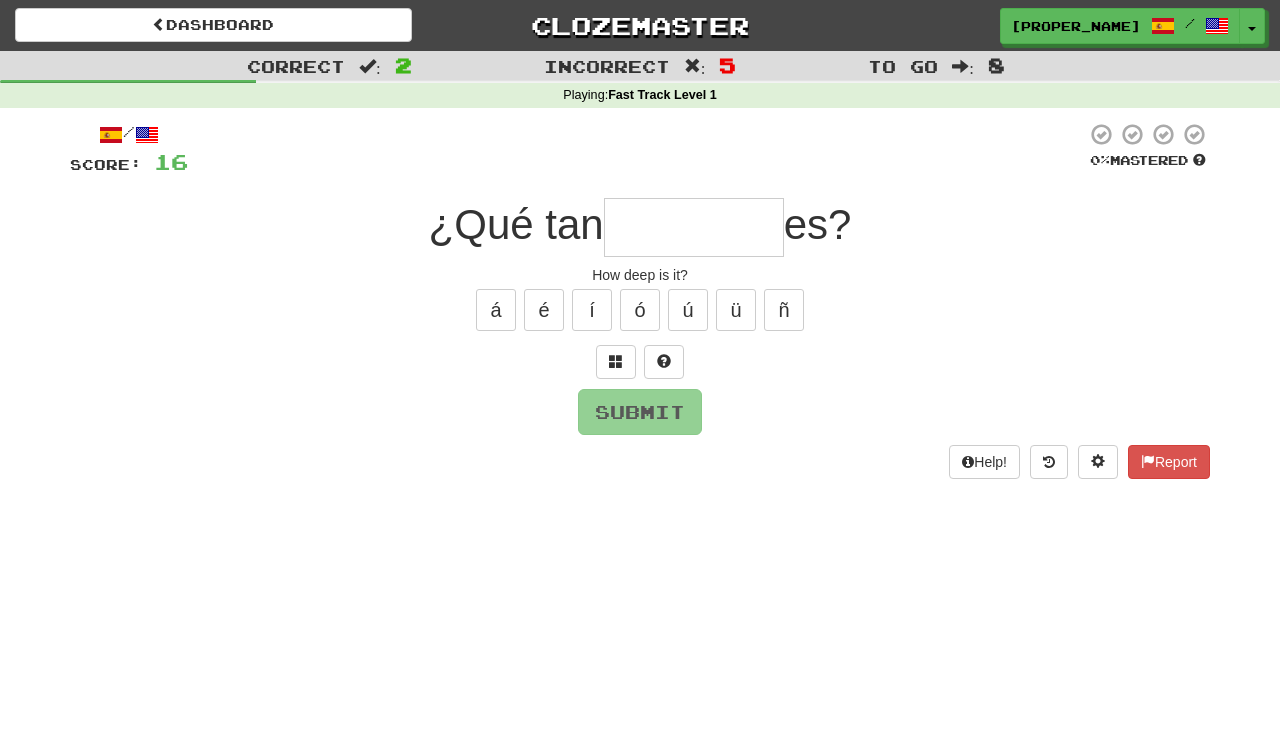 type on "********" 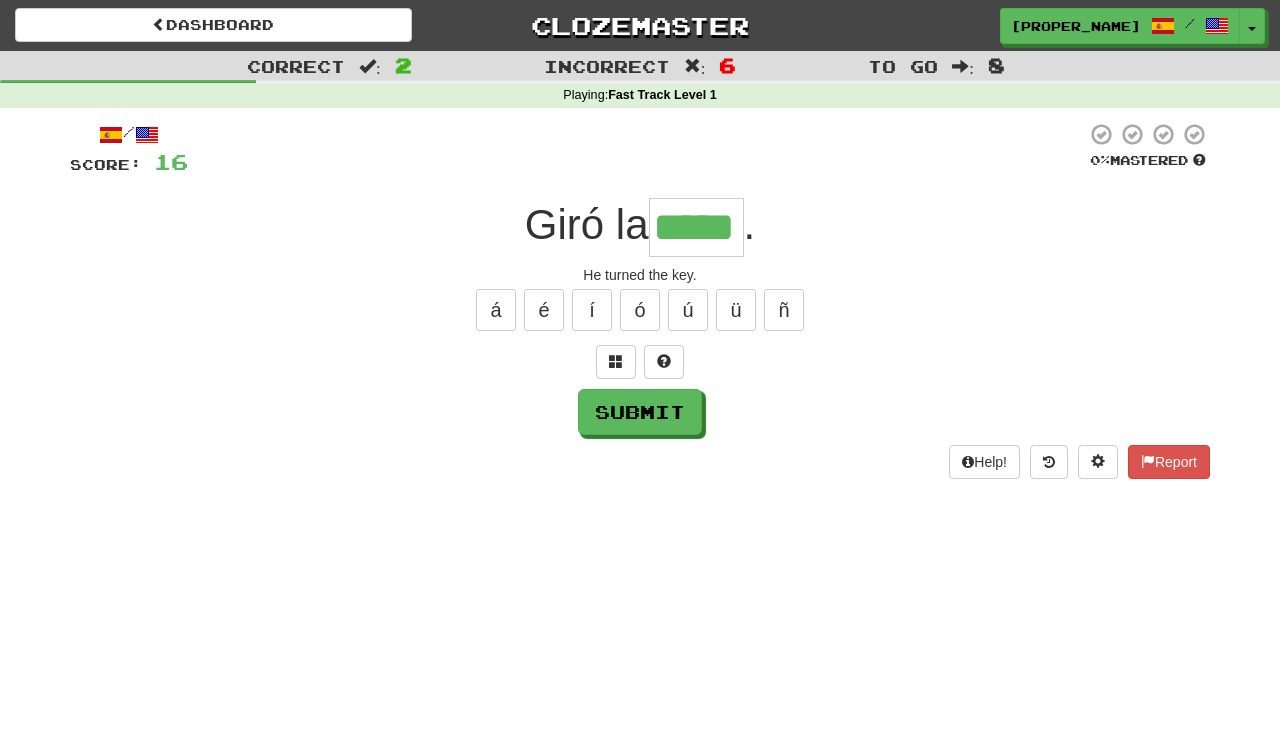 type on "*****" 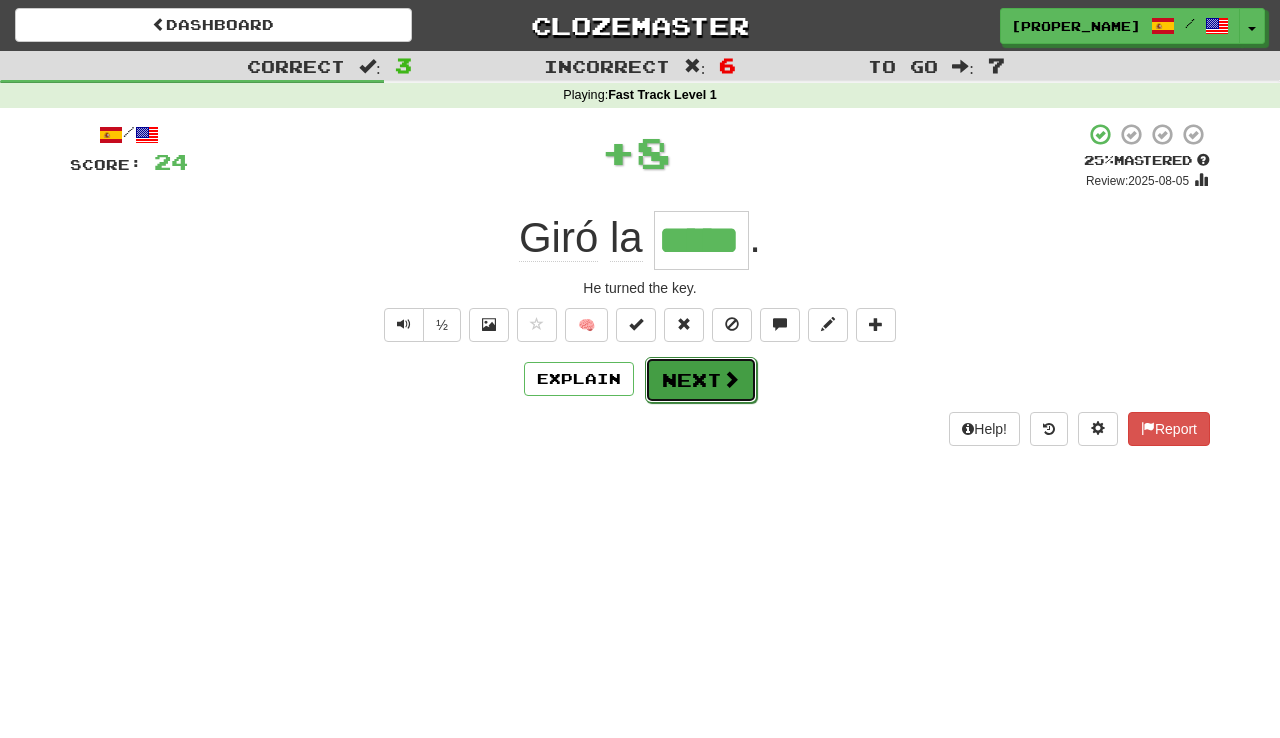 click on "Next" at bounding box center [701, 380] 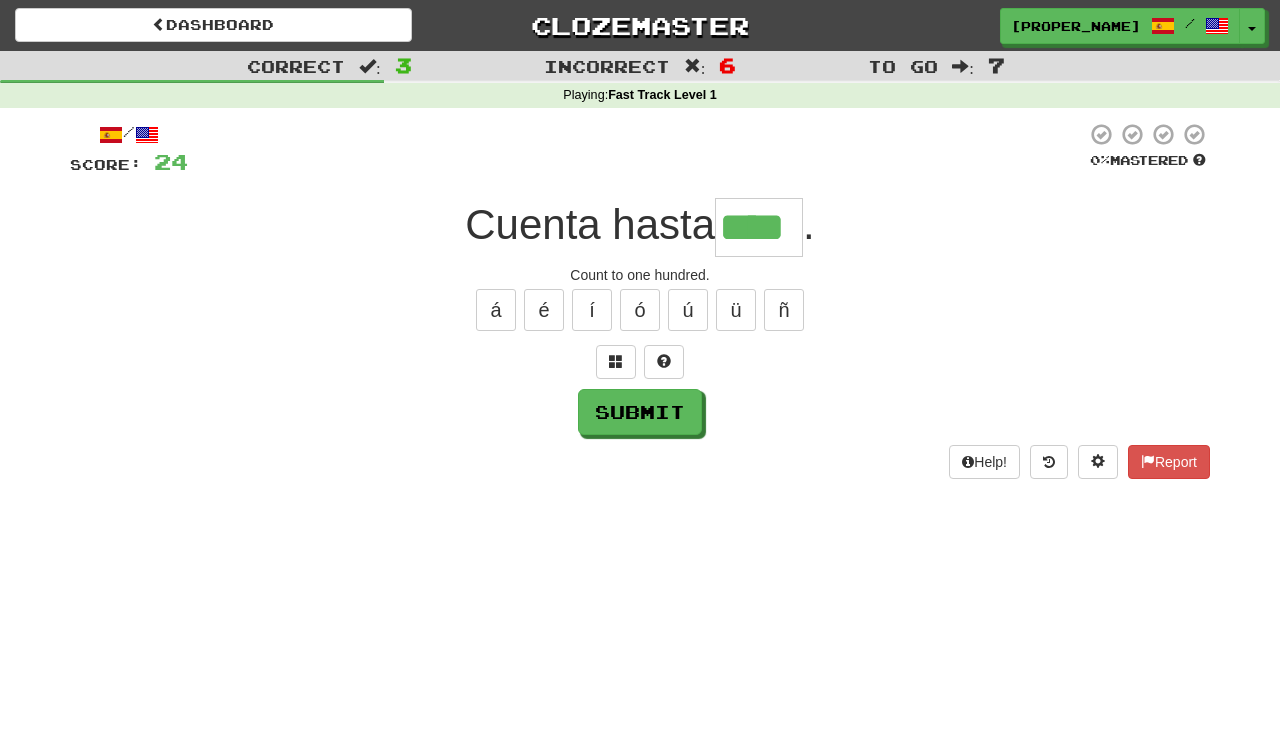 type on "****" 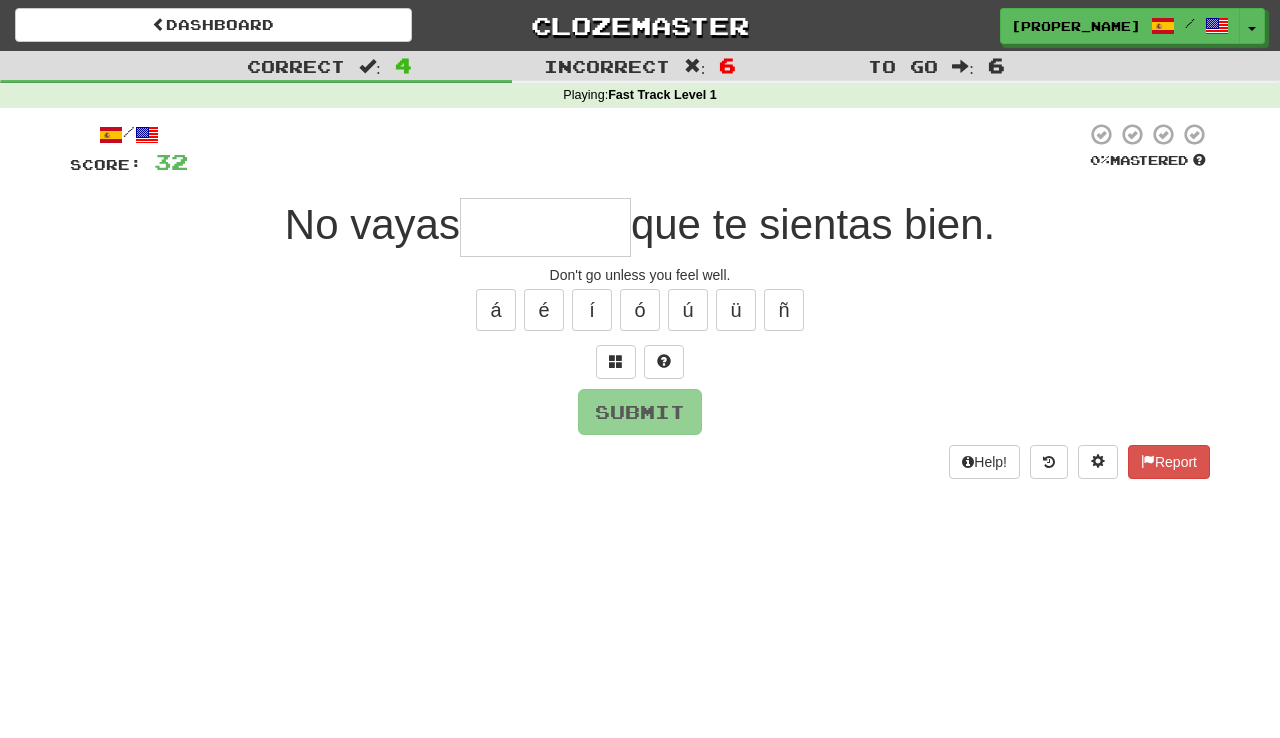 type on "*******" 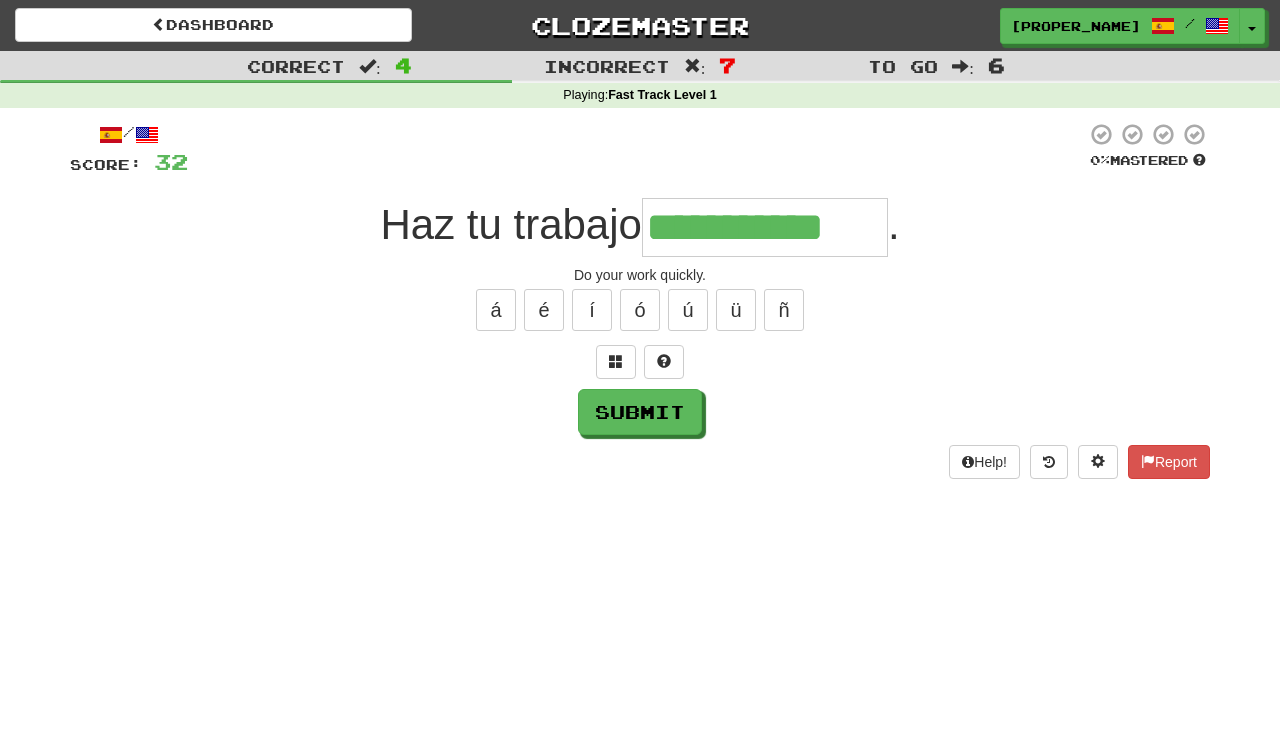 type on "**********" 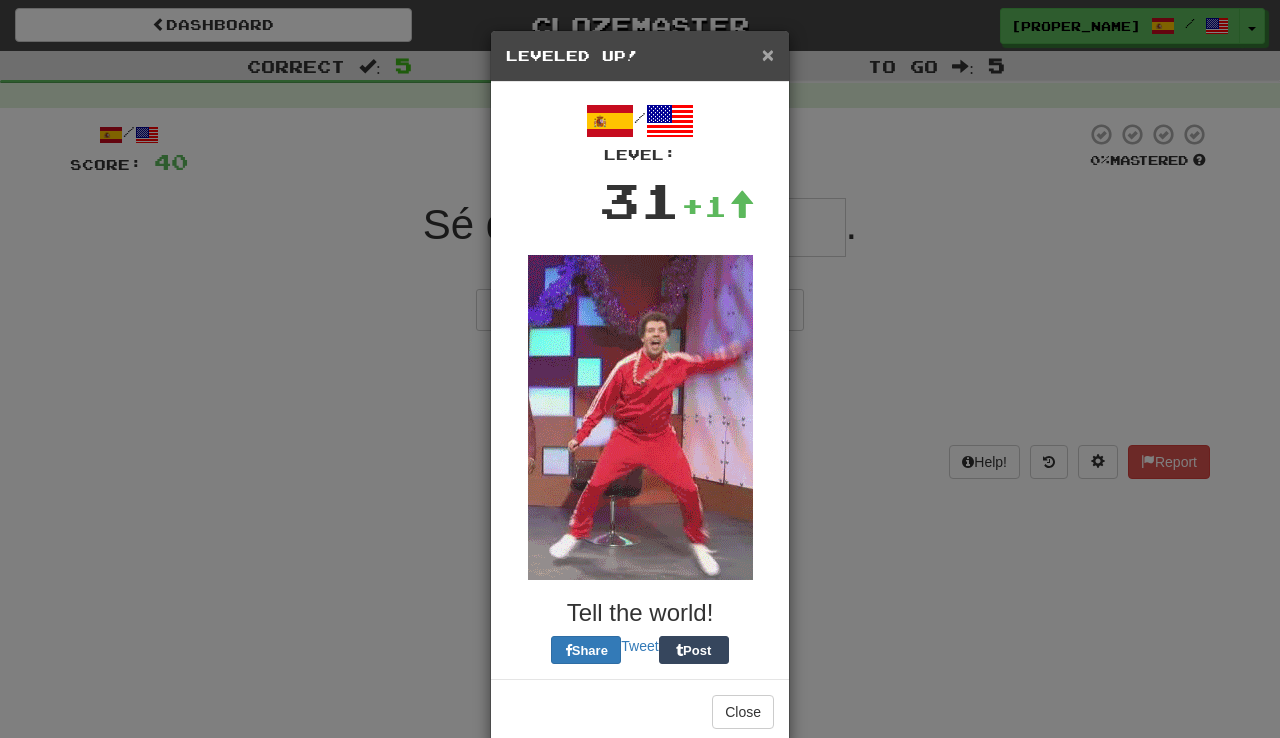 click on "×" at bounding box center (768, 54) 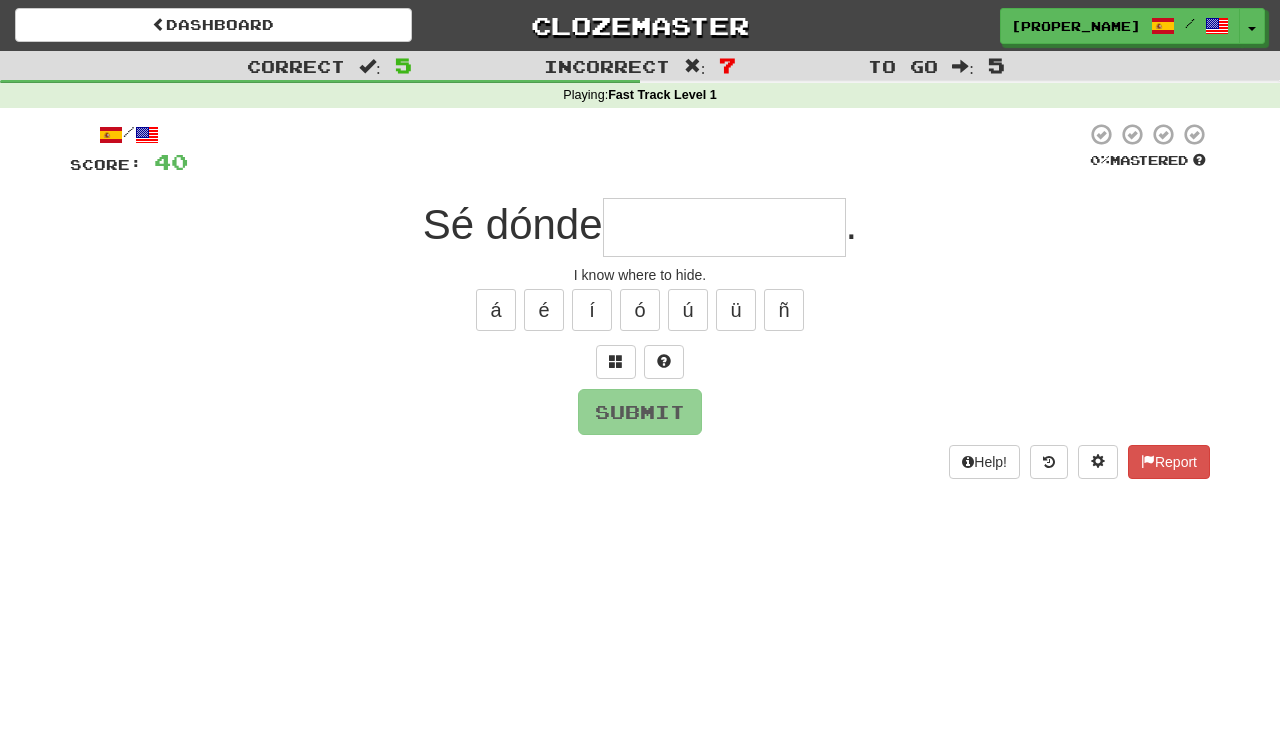 click at bounding box center (724, 227) 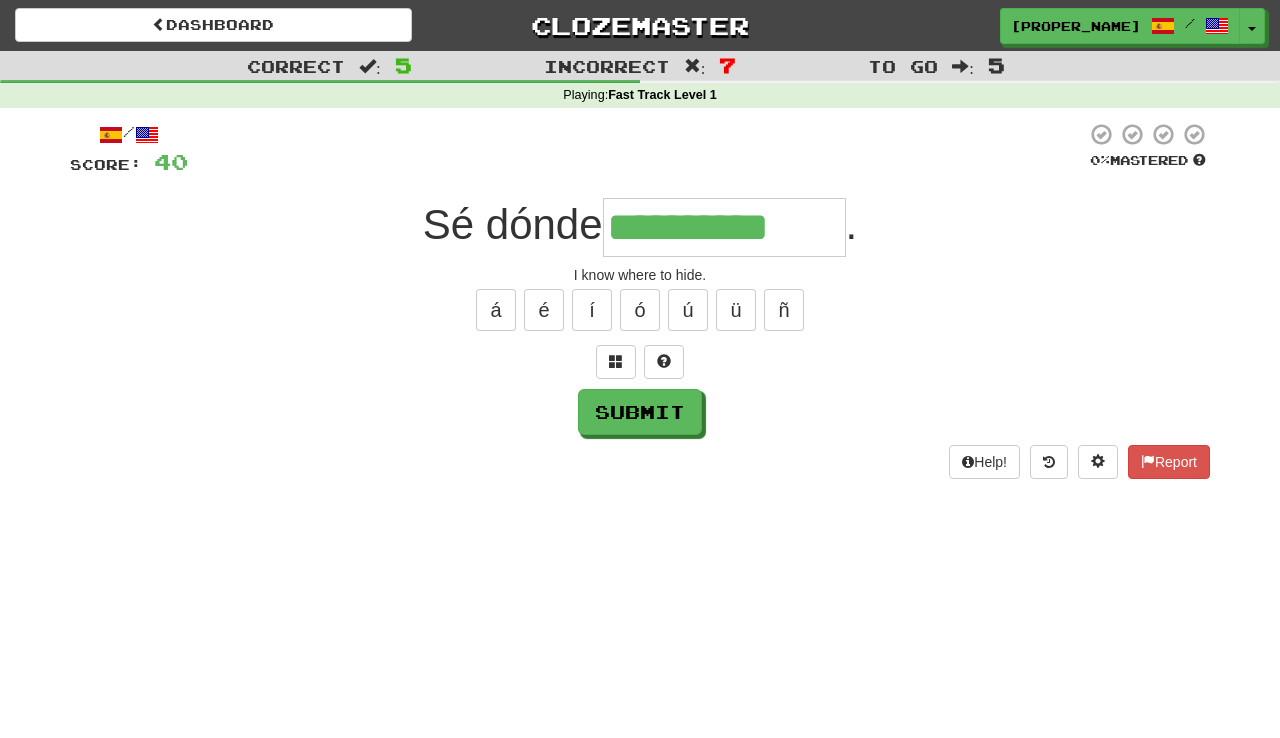 type on "**********" 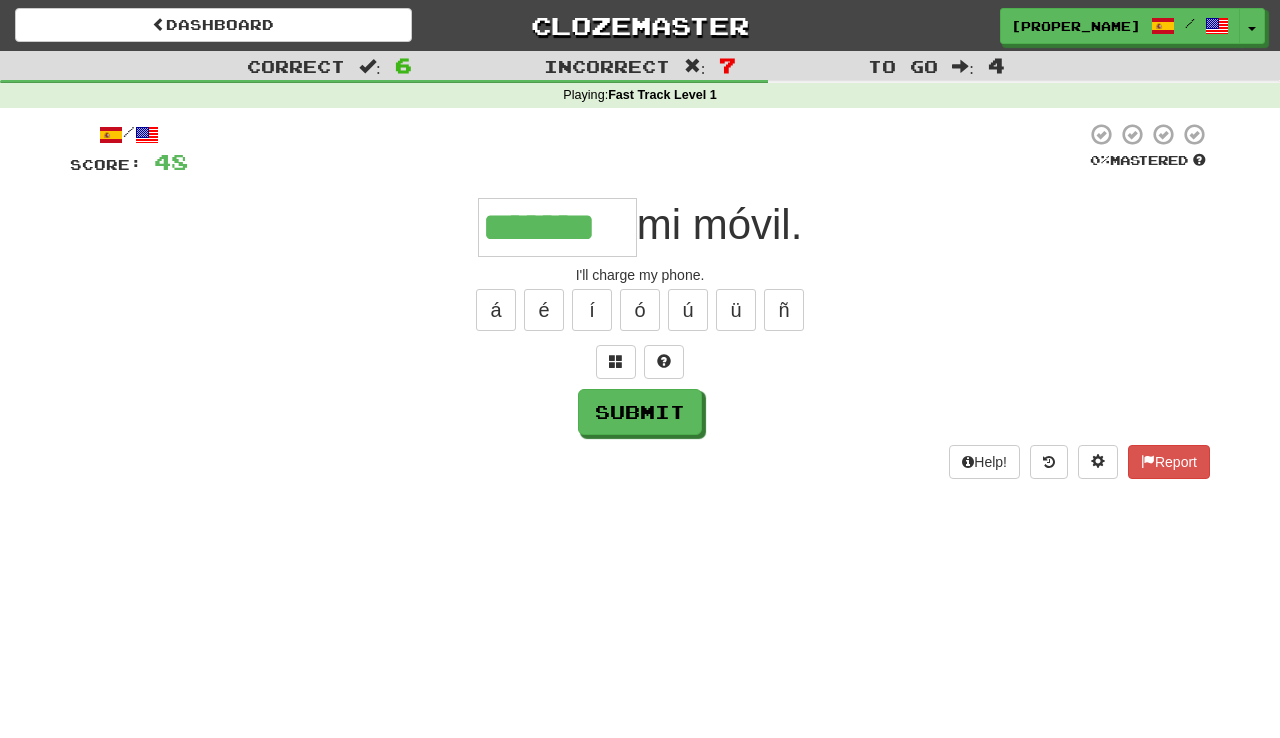 type on "*******" 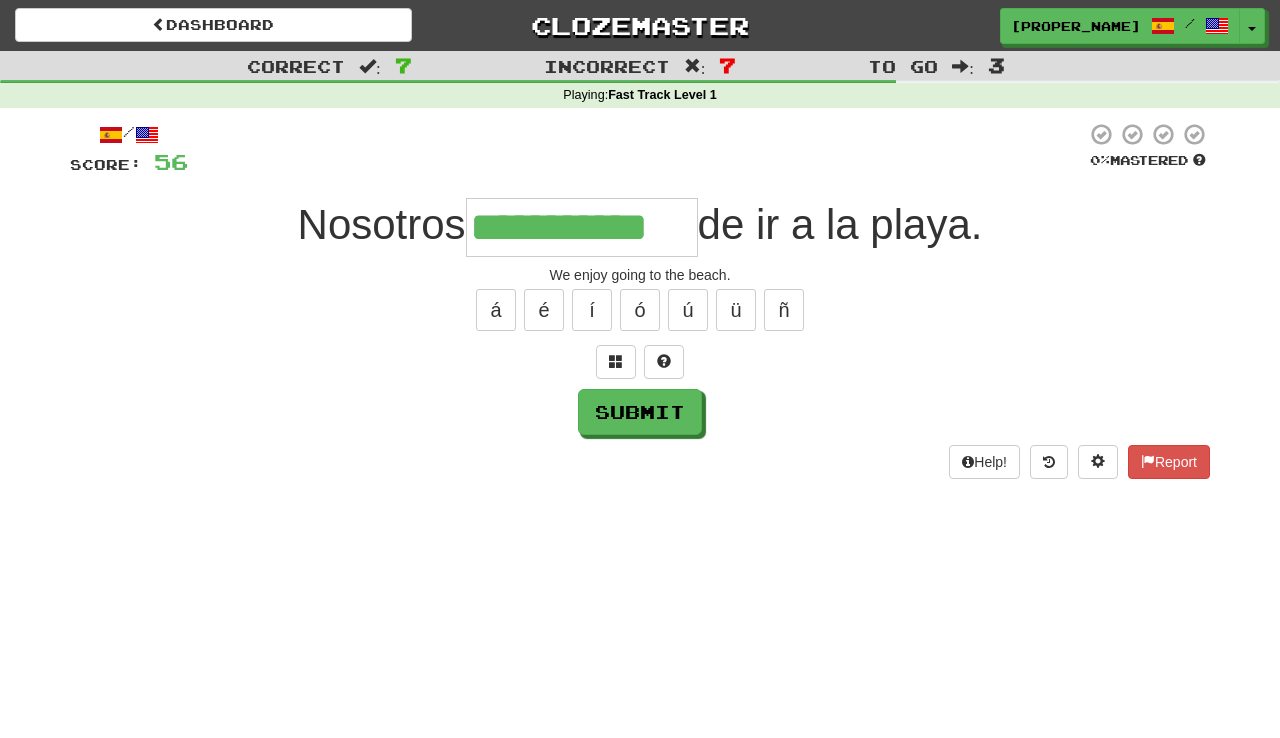 type on "**********" 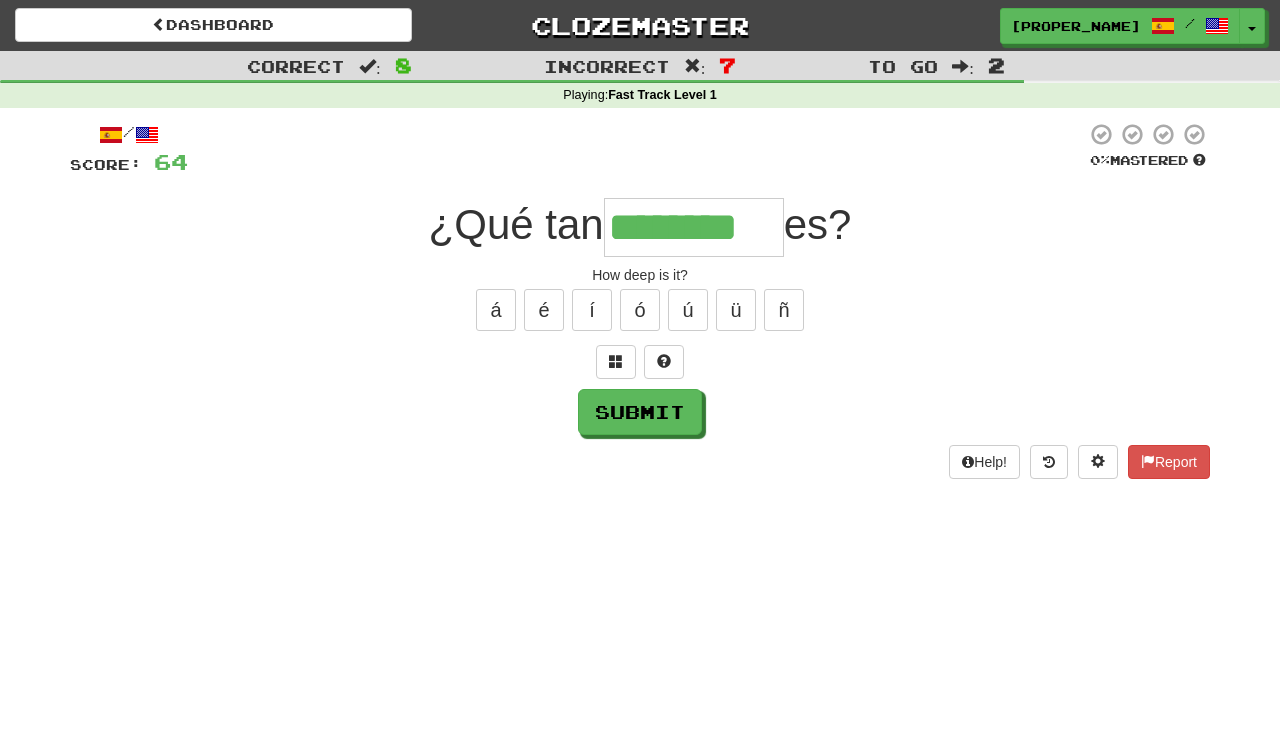 type on "********" 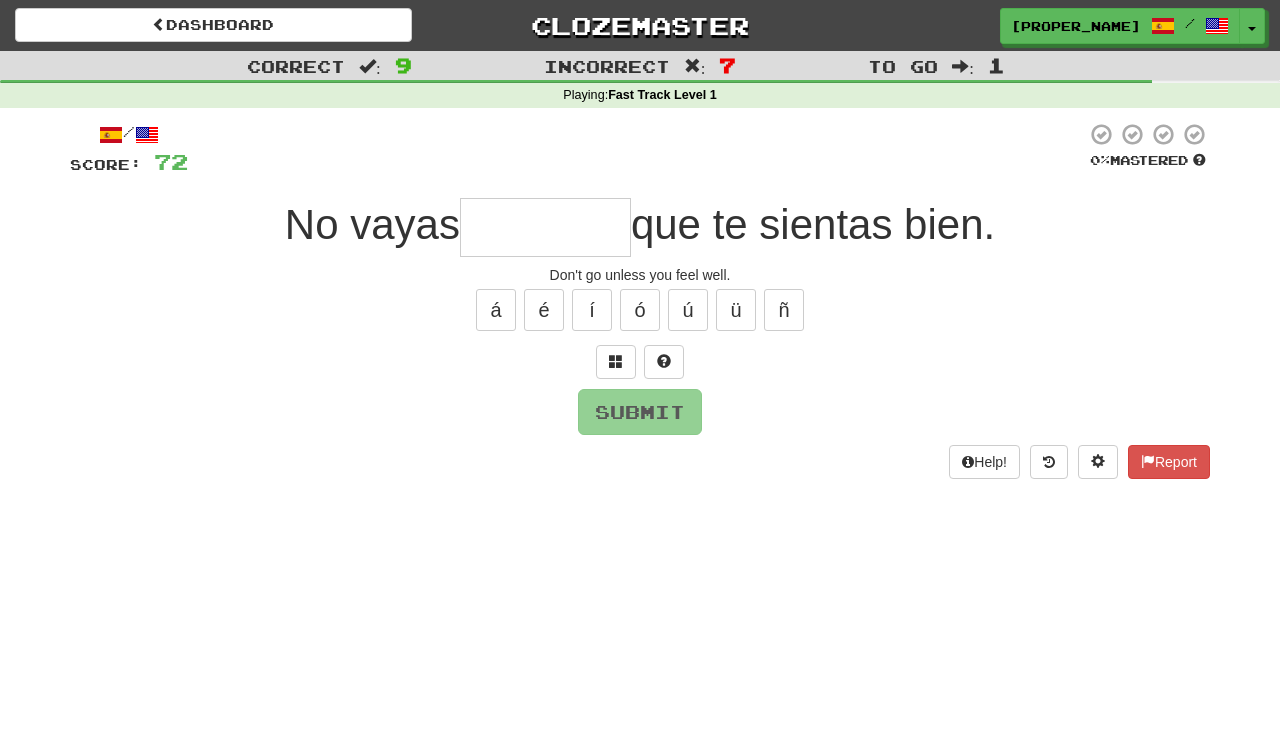 type on "*" 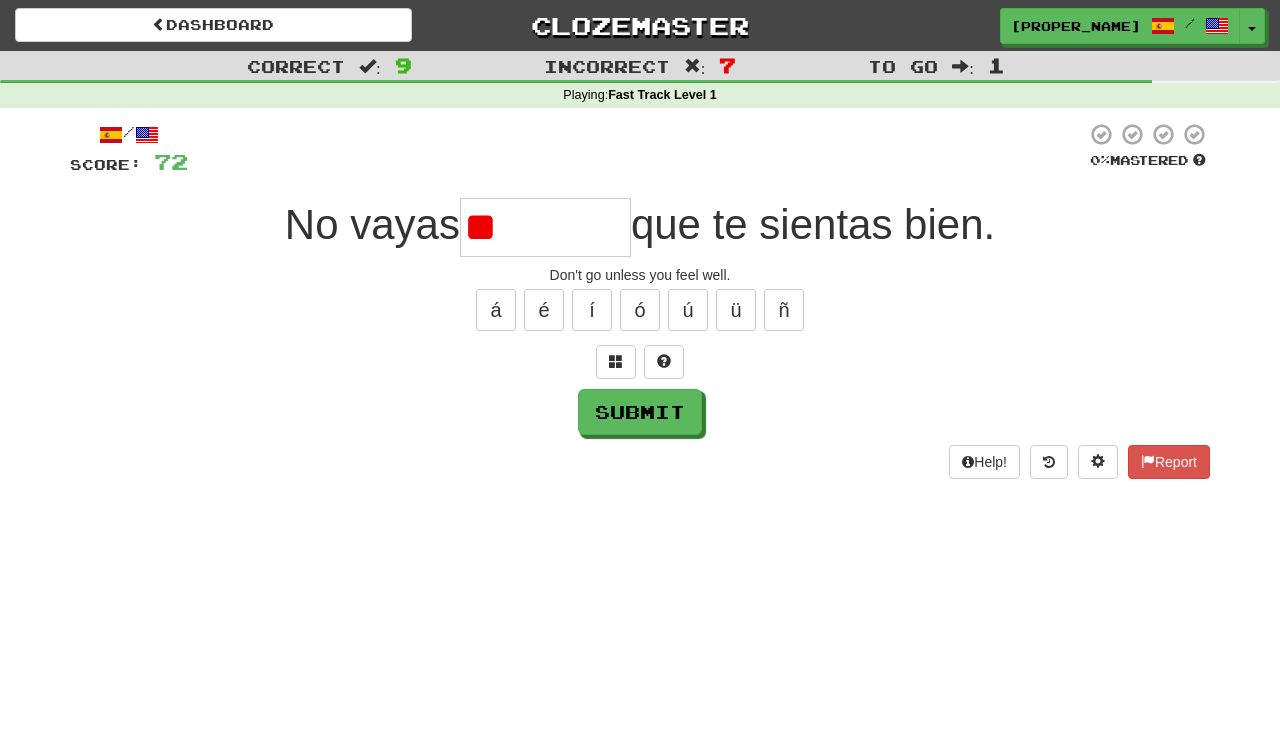 type on "*" 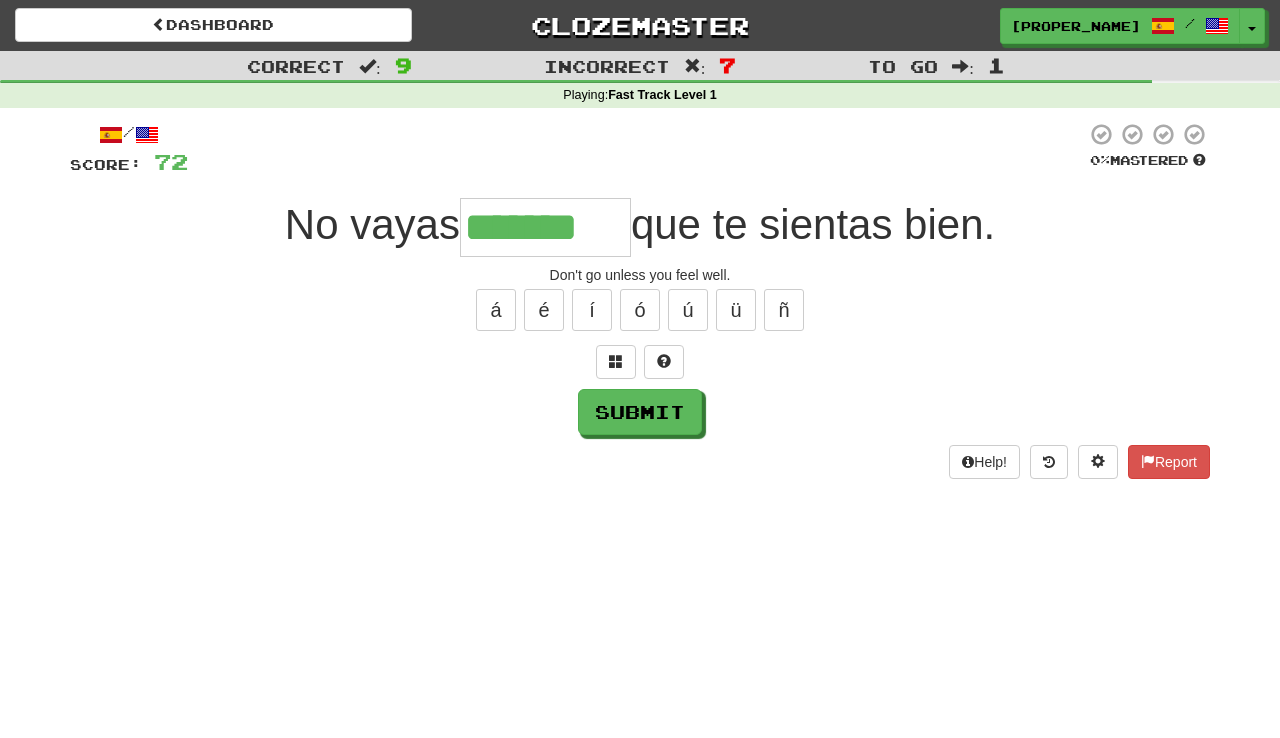 type on "*******" 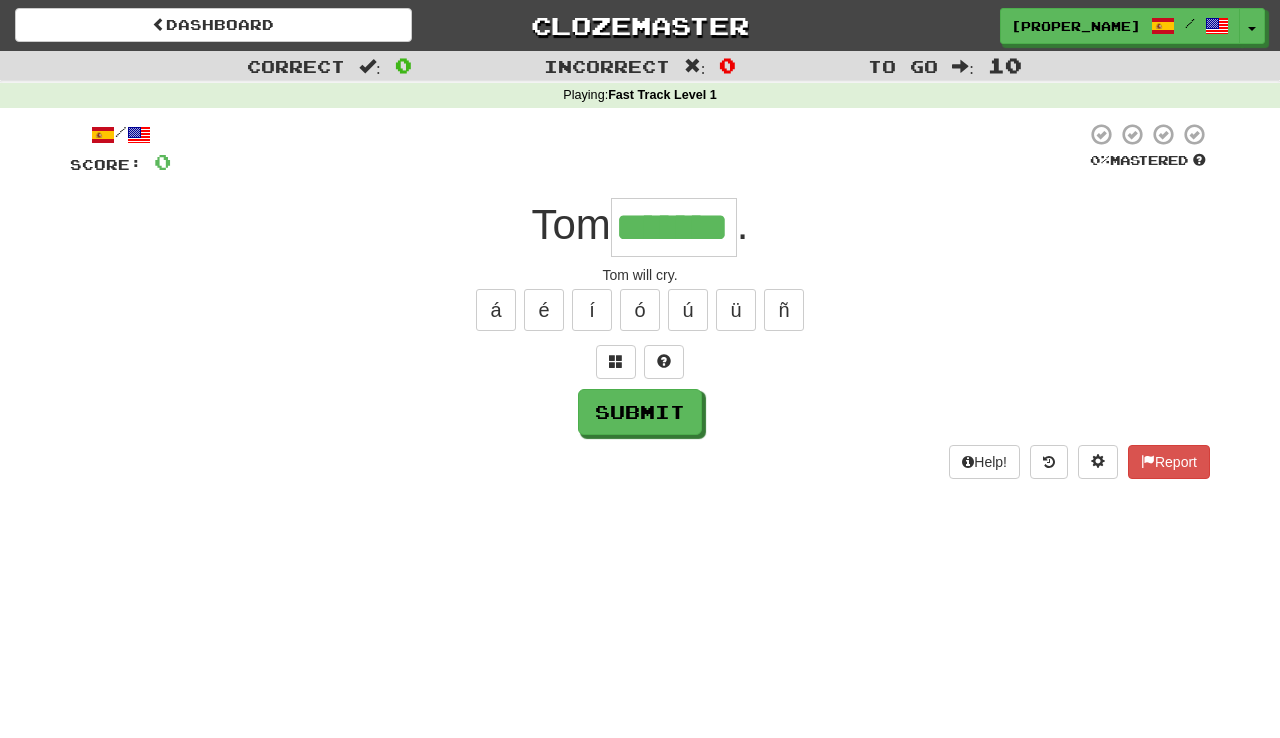 type on "*******" 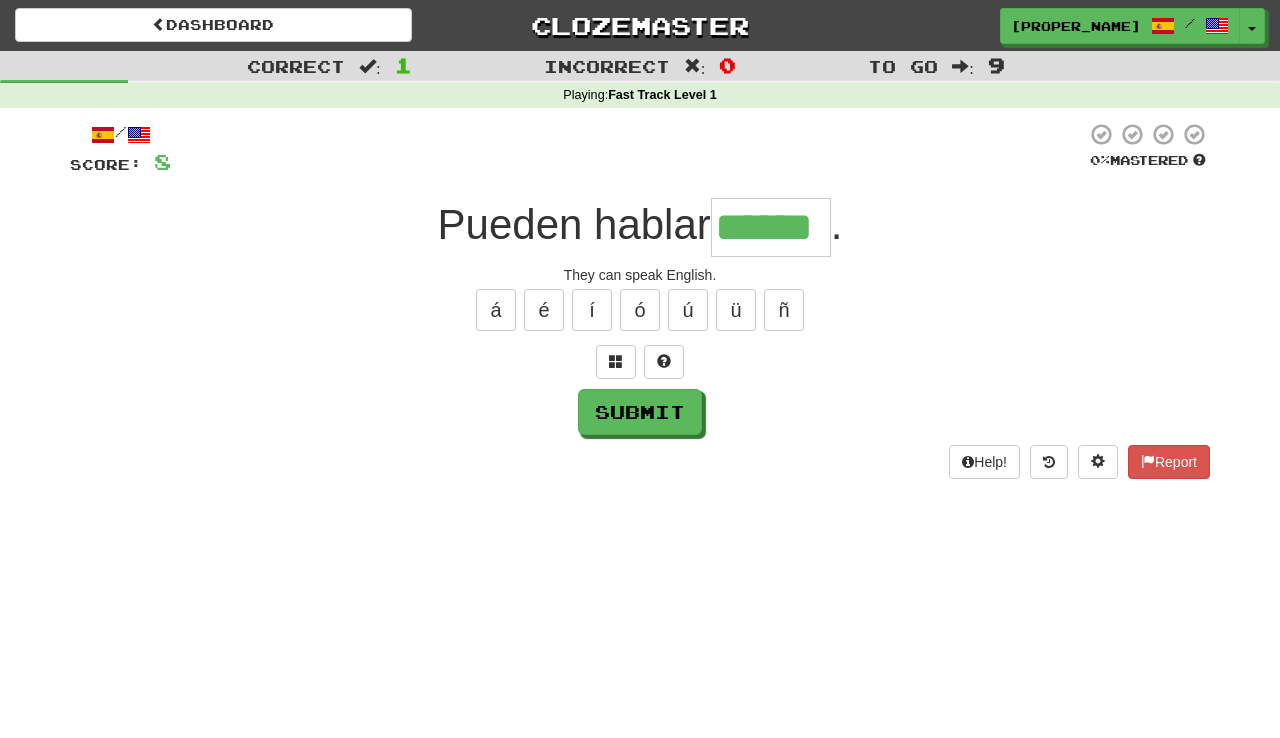 type on "******" 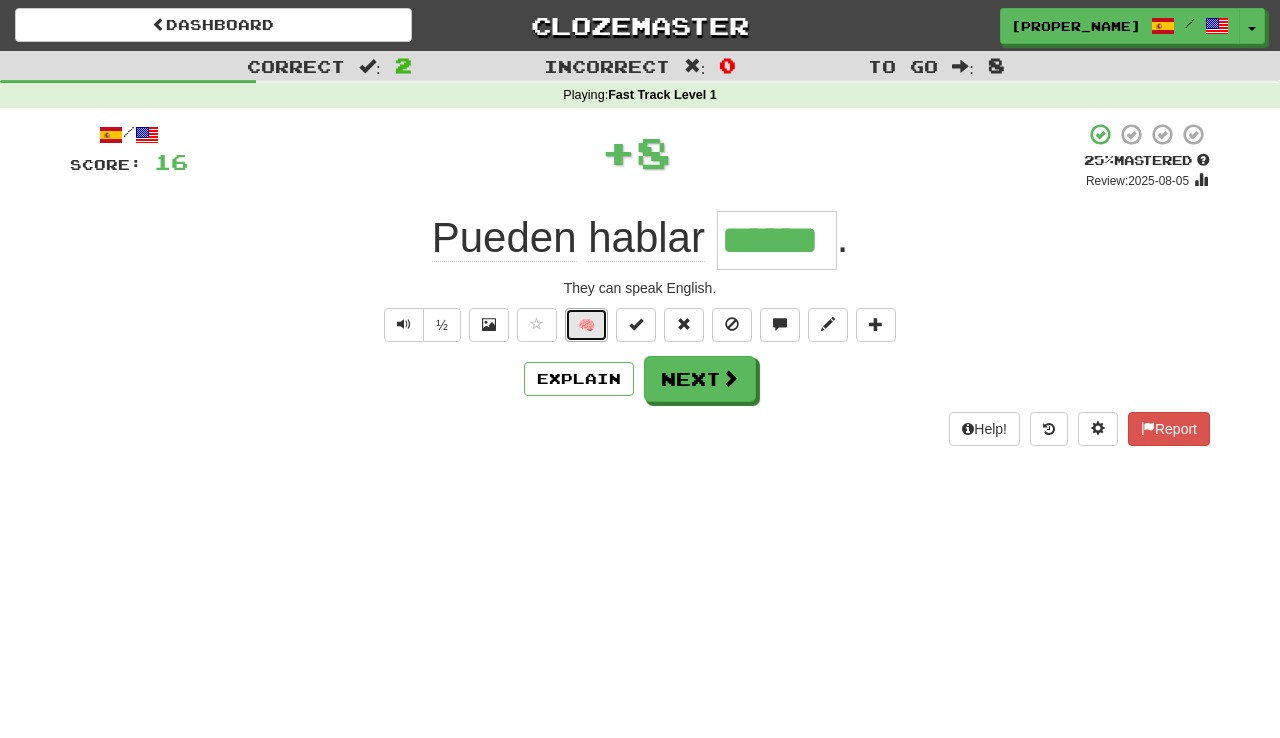 click on "🧠" at bounding box center [586, 325] 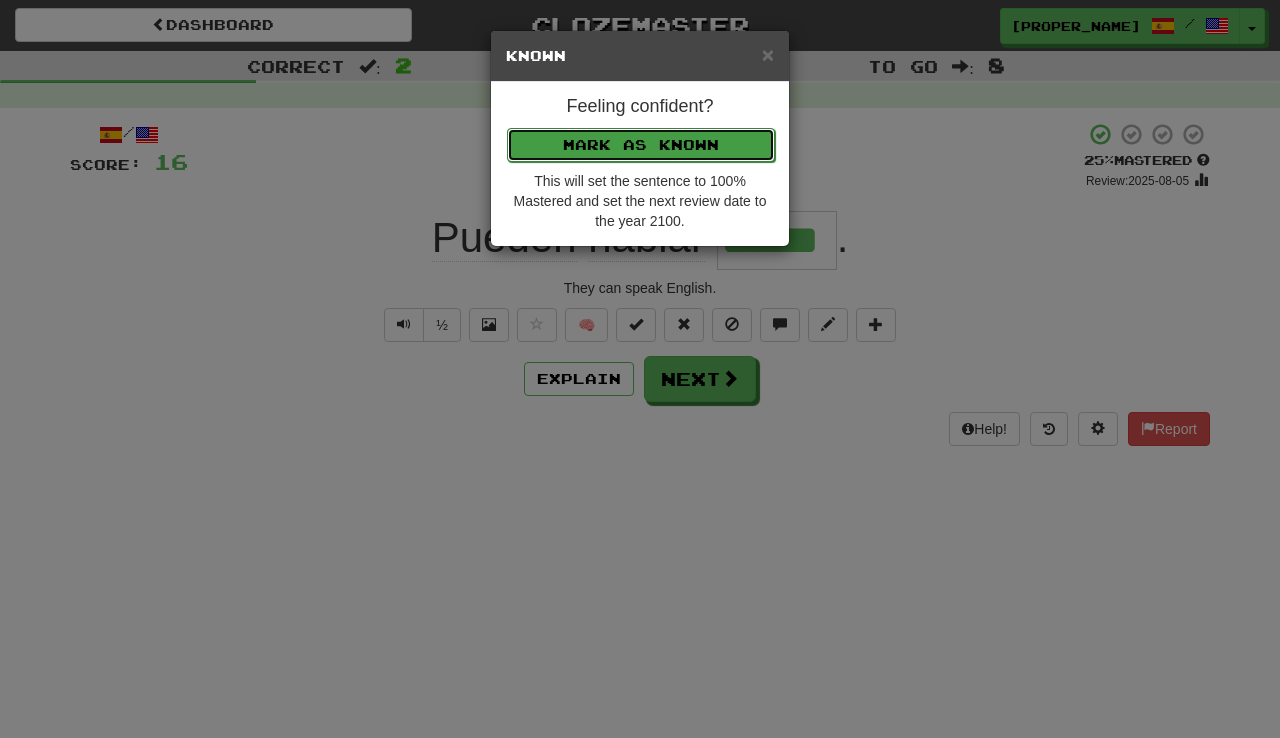 click on "Mark as Known" at bounding box center (641, 145) 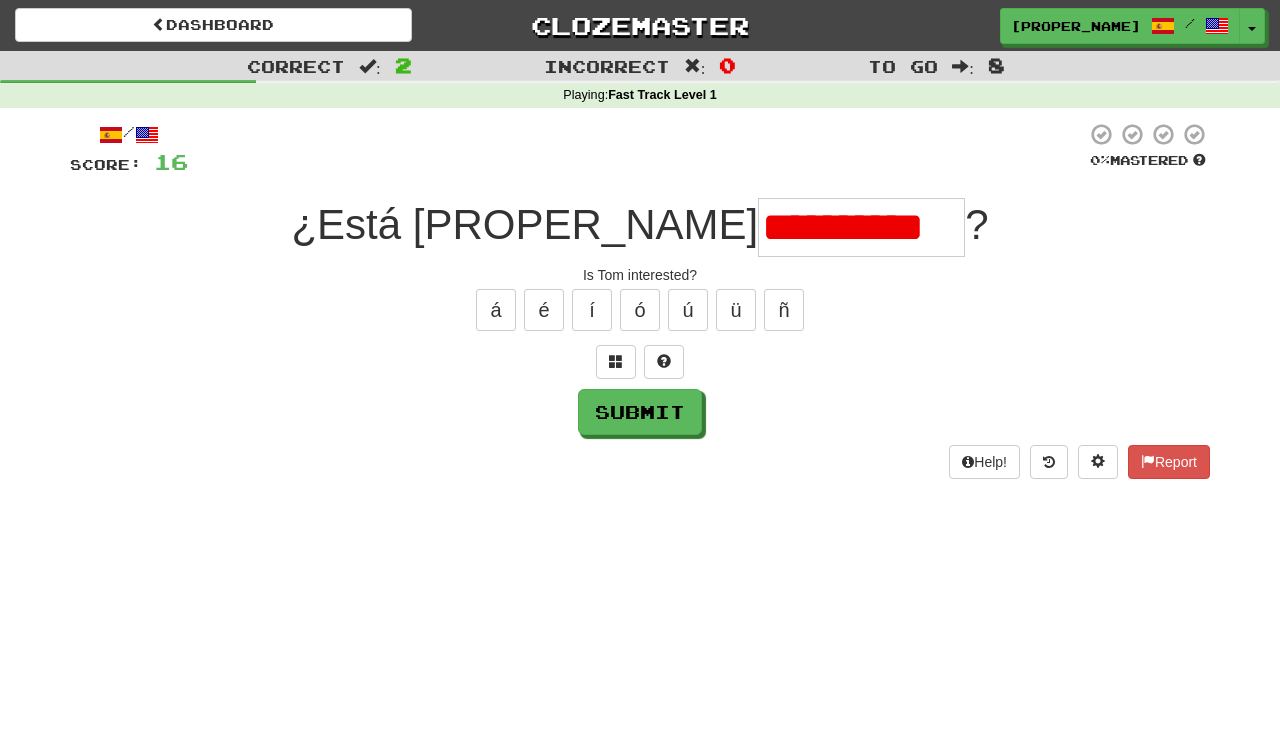 scroll, scrollTop: 0, scrollLeft: 0, axis: both 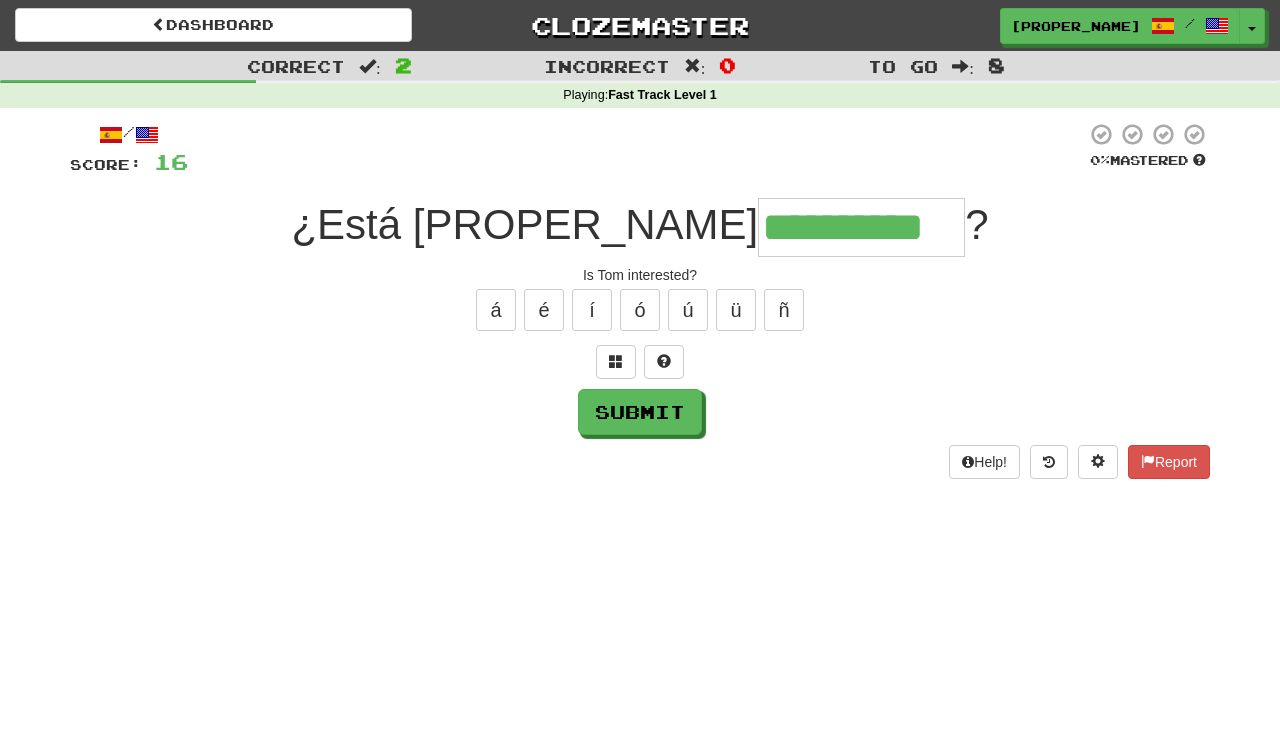 type on "**********" 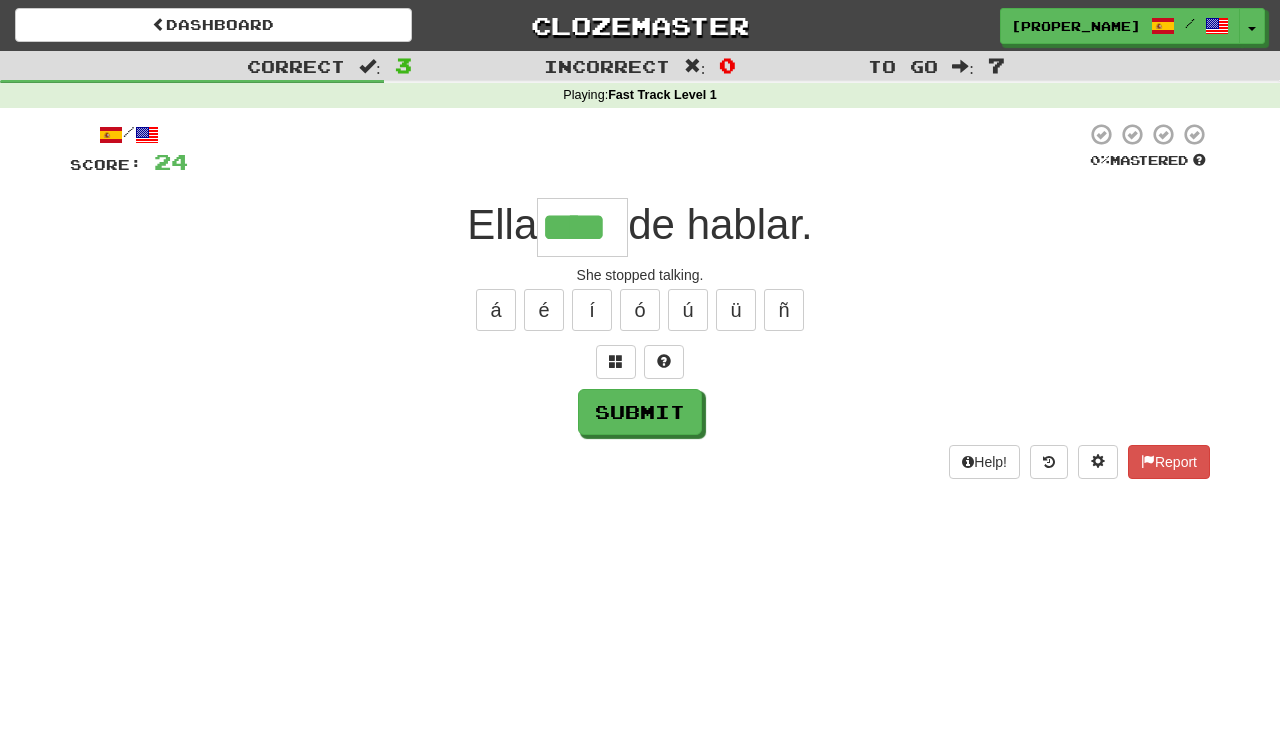 type on "****" 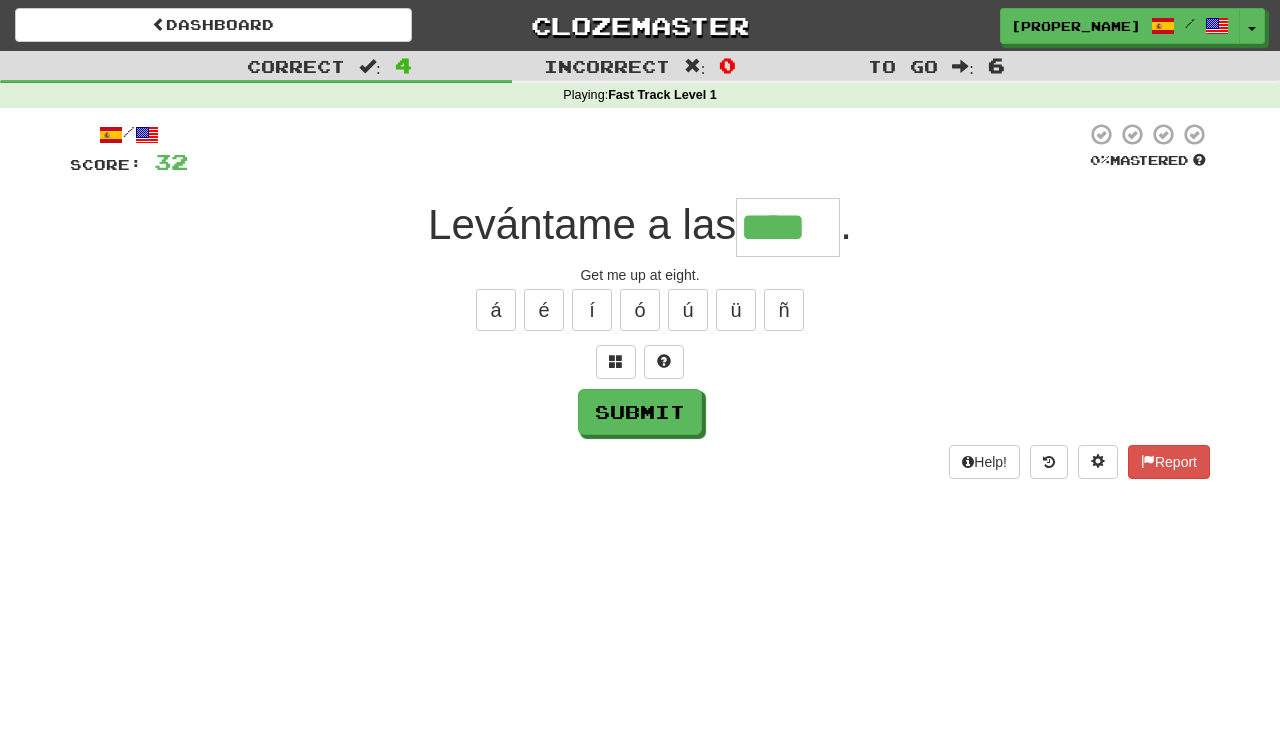 type on "****" 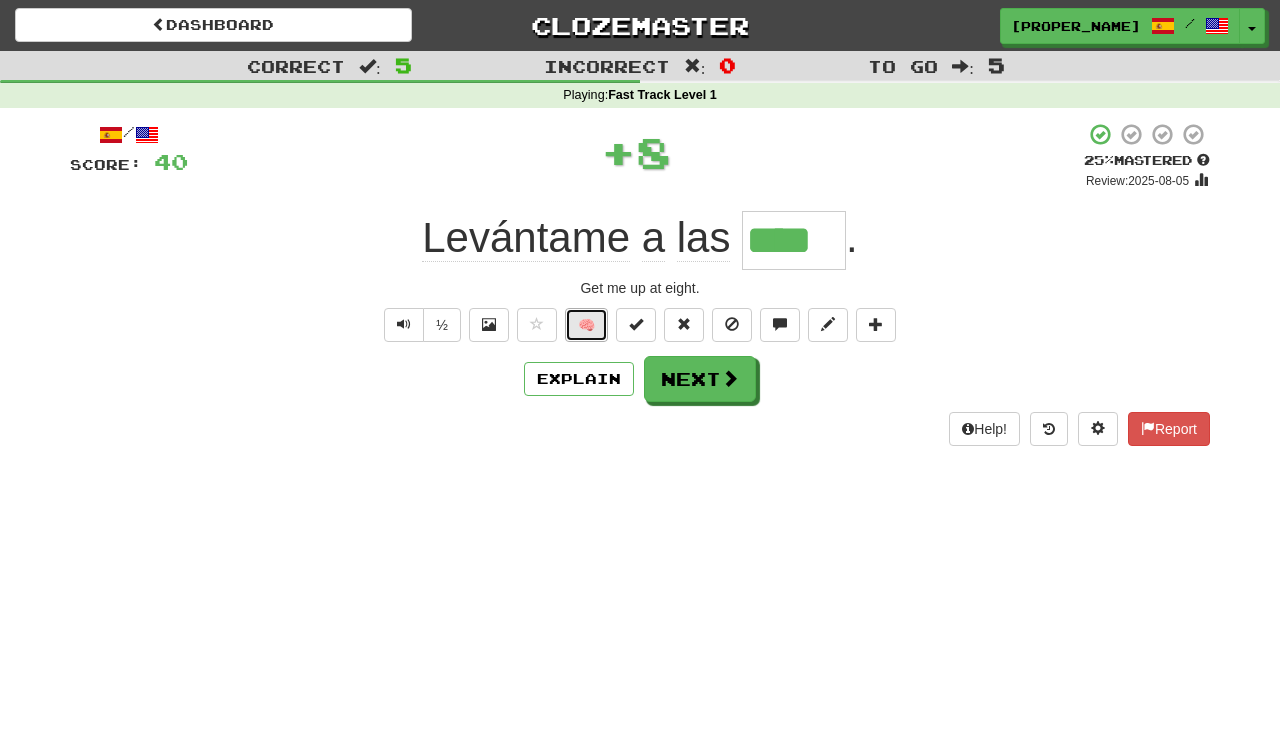 click on "🧠" at bounding box center (586, 325) 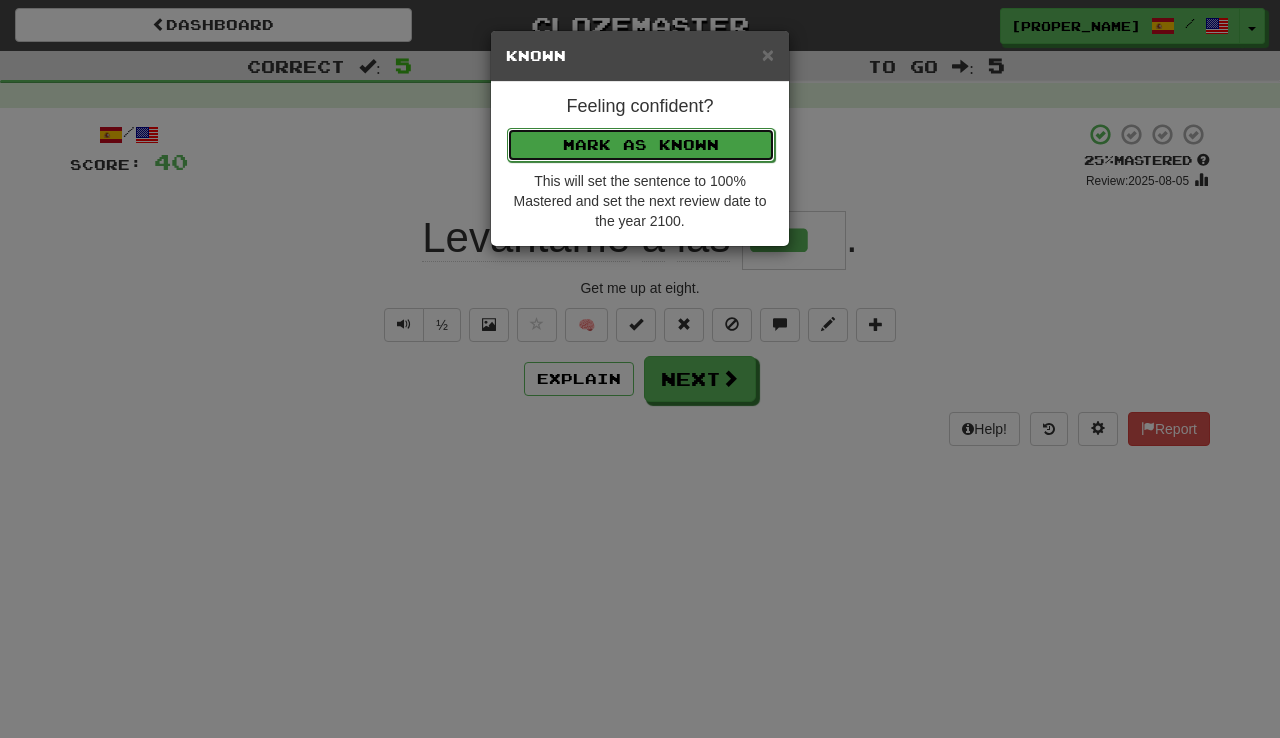 click on "Mark as Known" at bounding box center (641, 145) 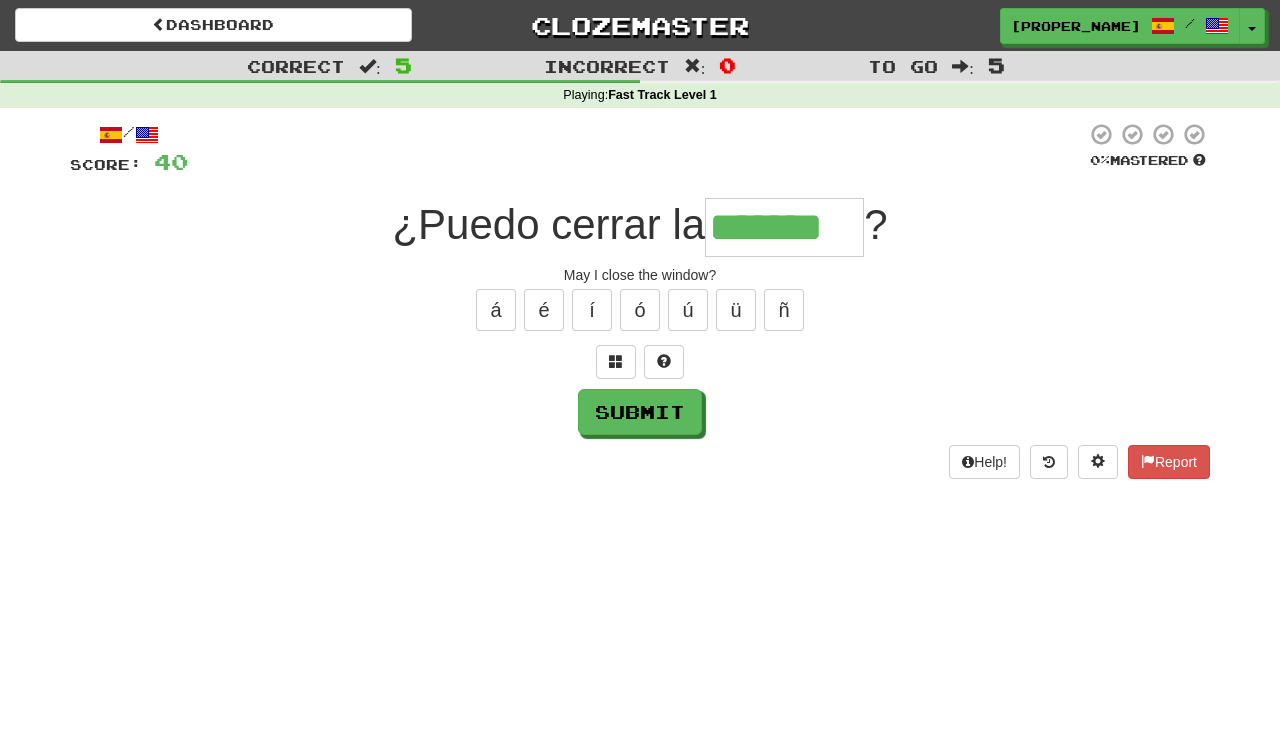 type on "*******" 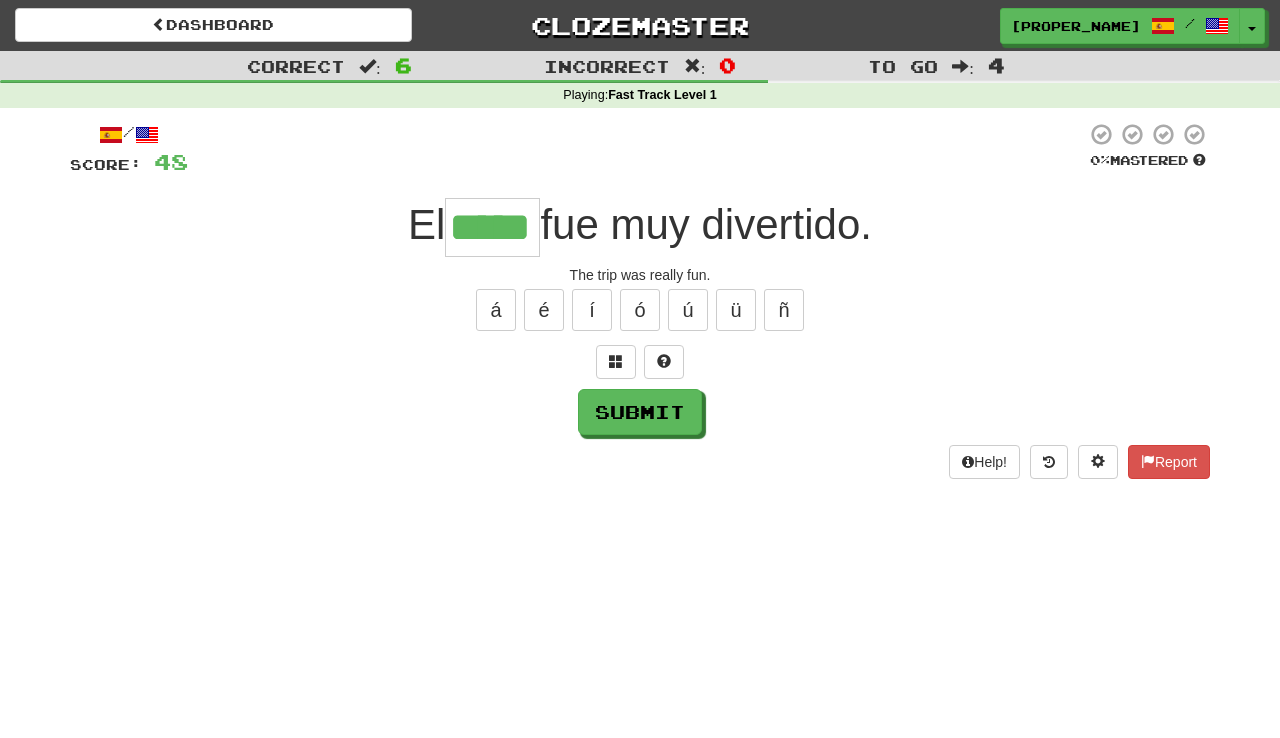 type on "*****" 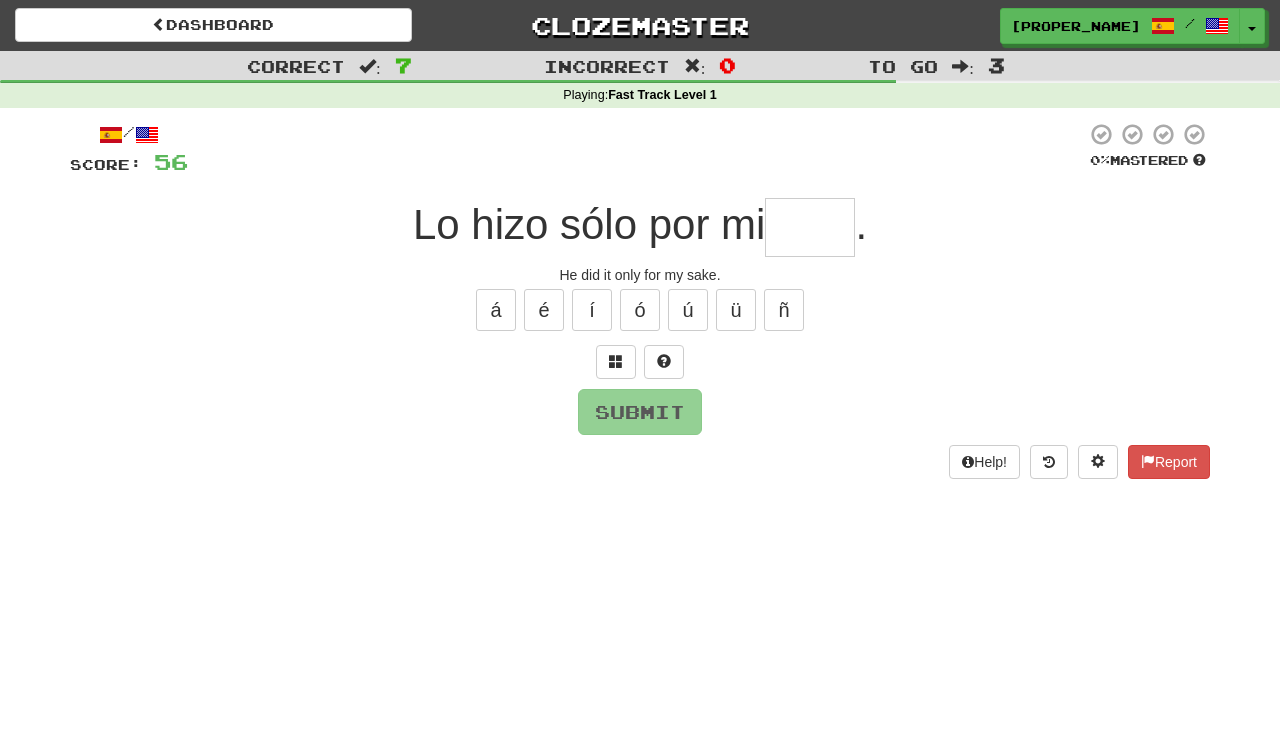 type on "****" 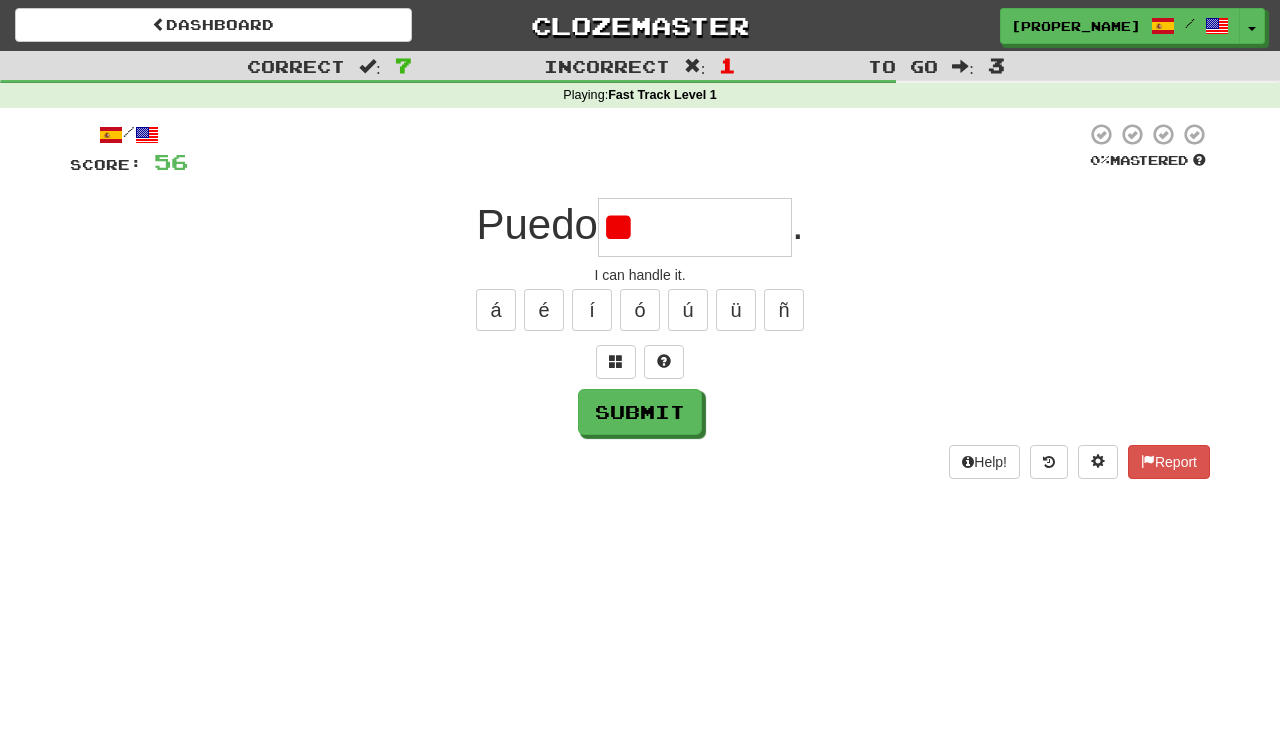 type on "*********" 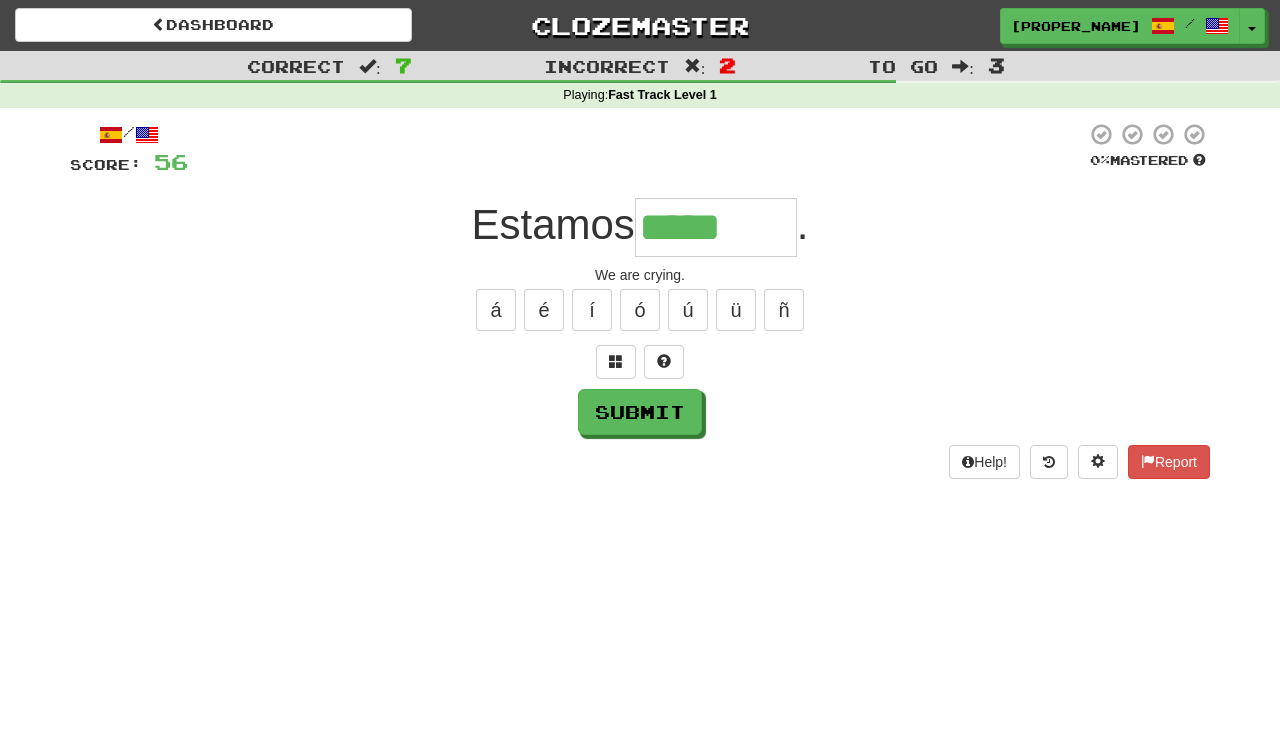 type on "********" 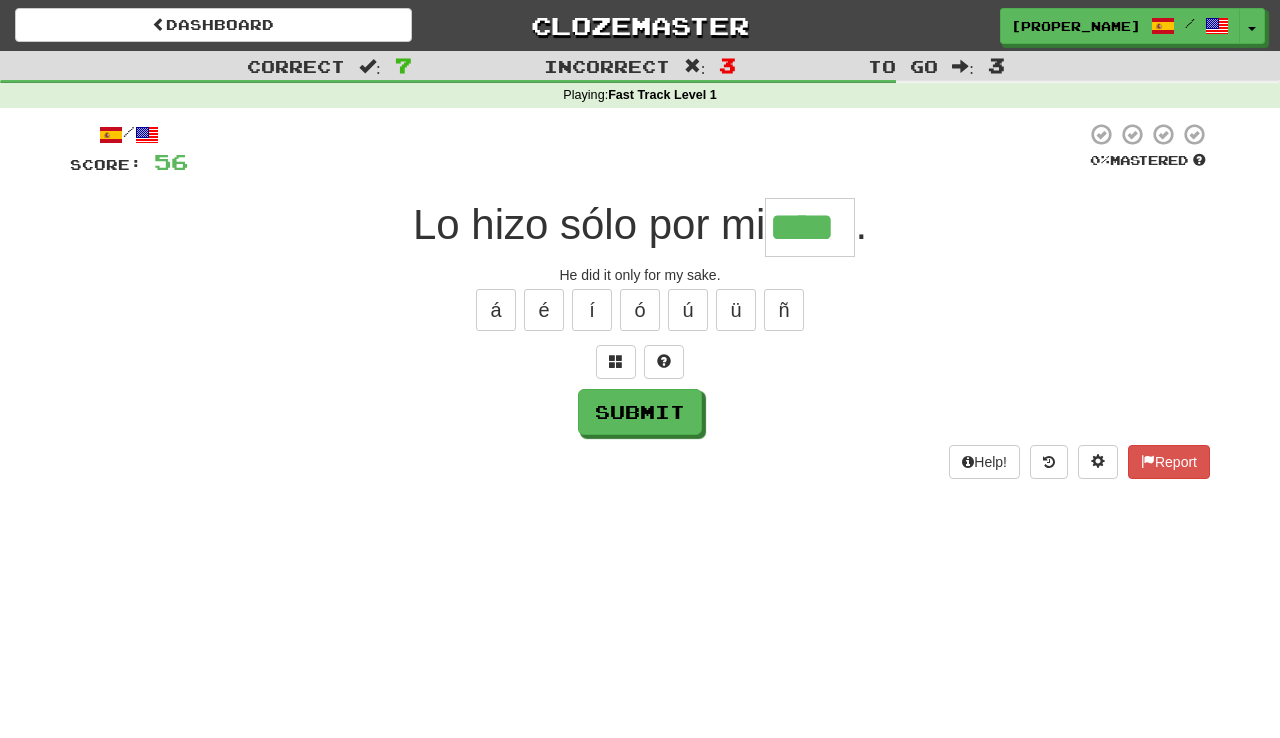 type on "****" 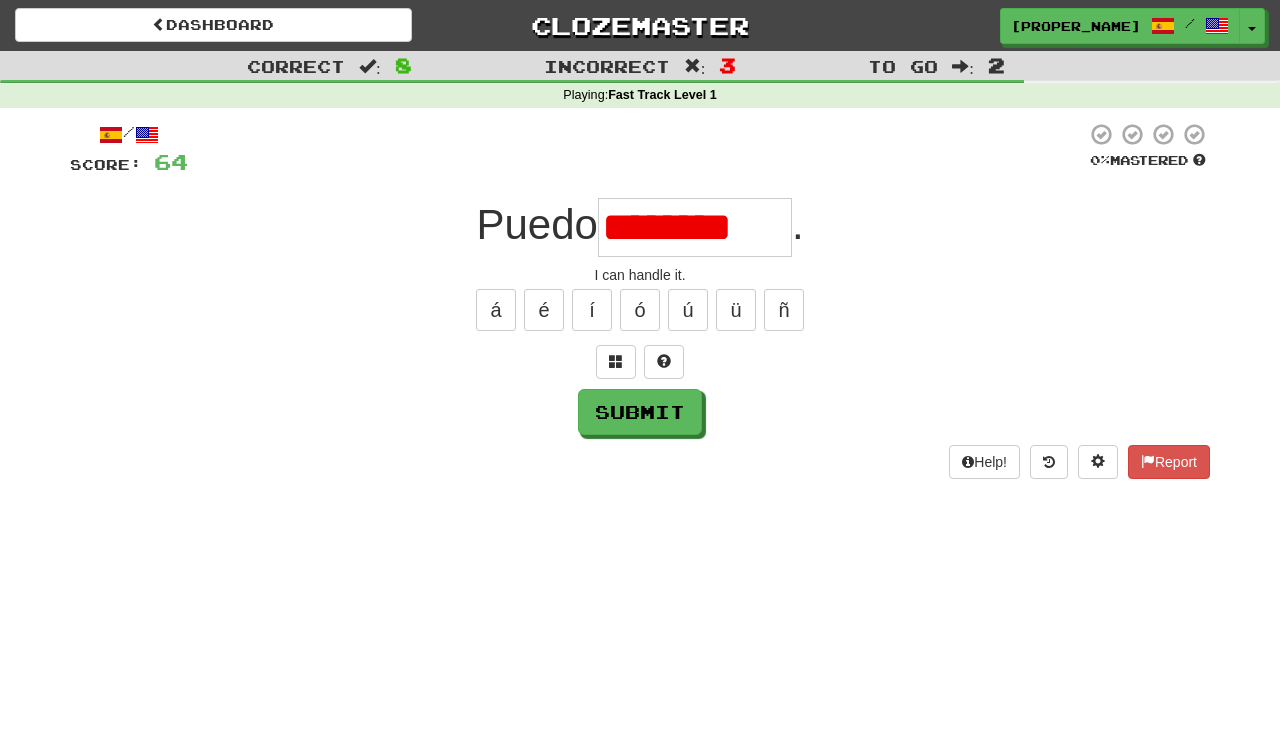 scroll, scrollTop: 0, scrollLeft: 0, axis: both 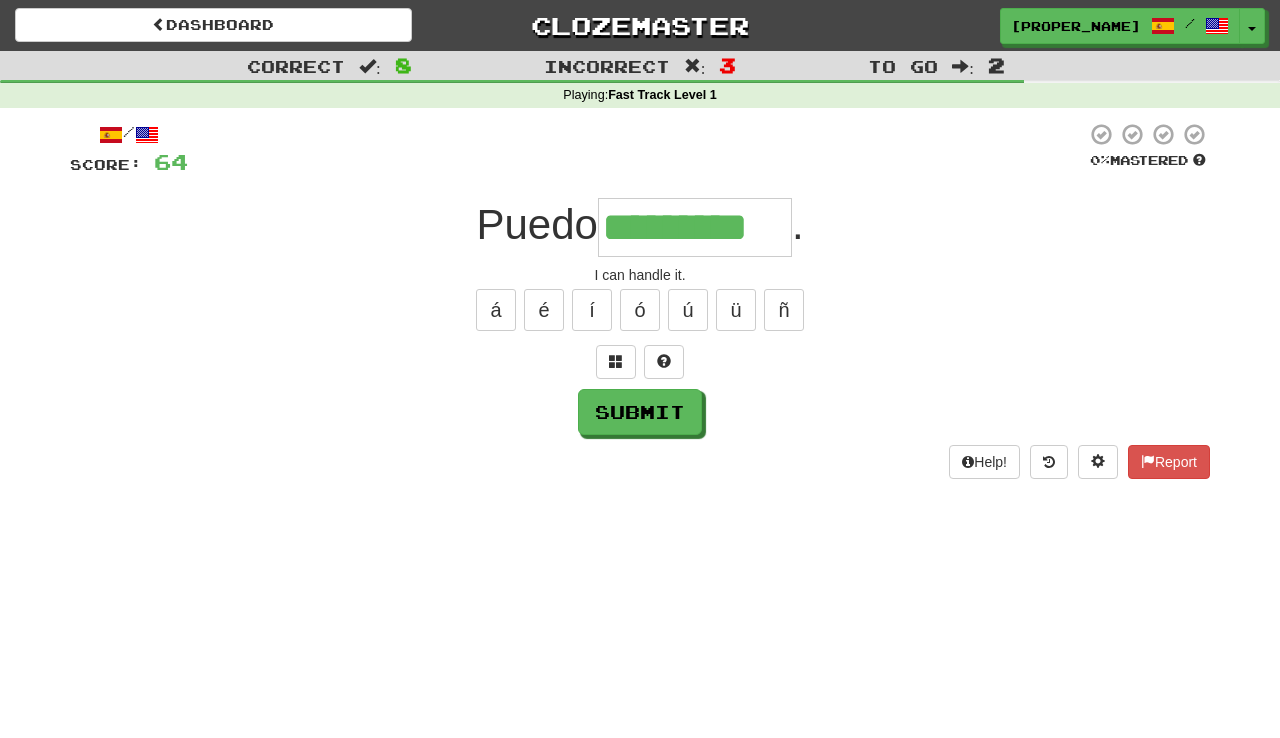 type on "*********" 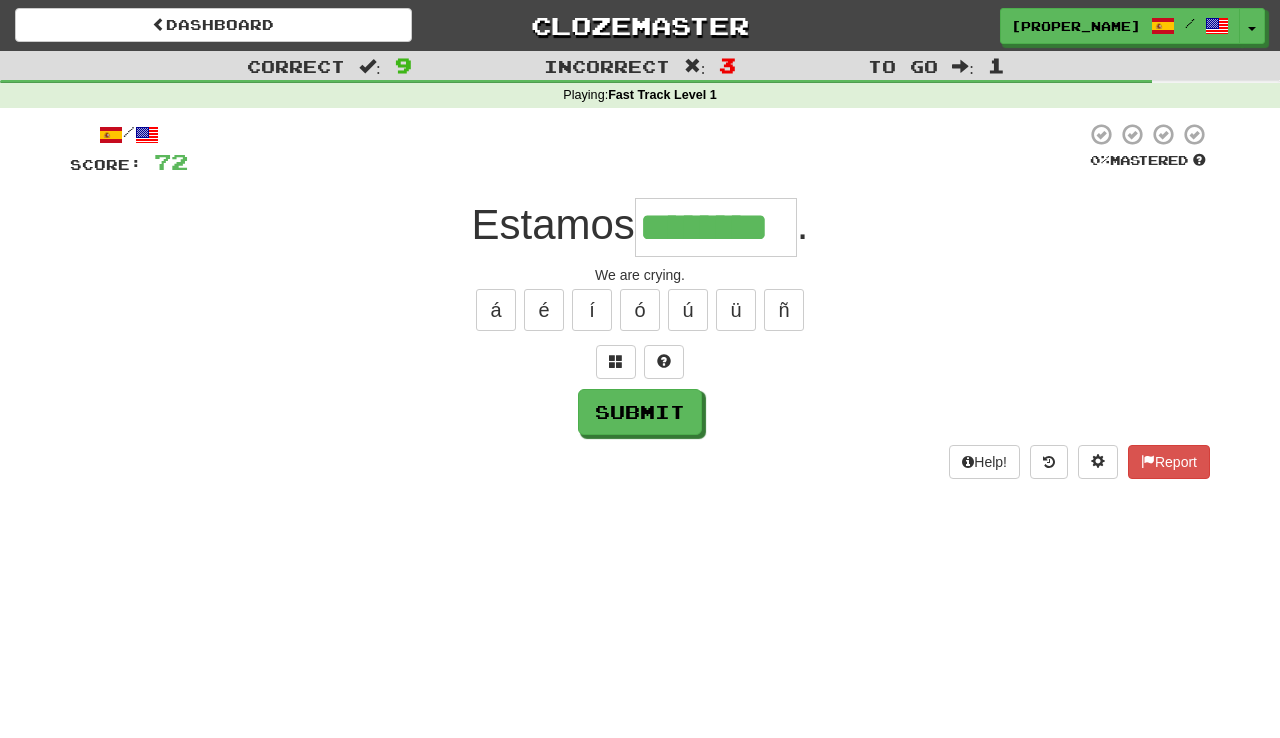 type on "********" 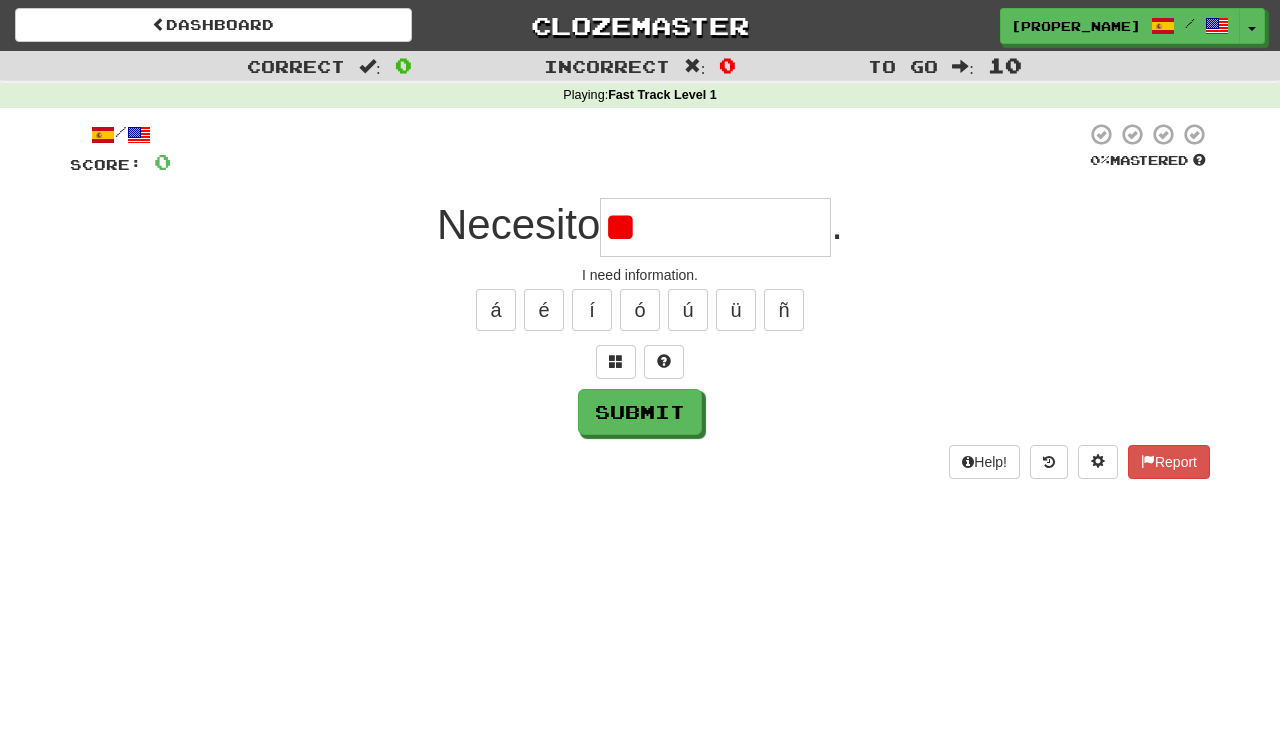 type on "*" 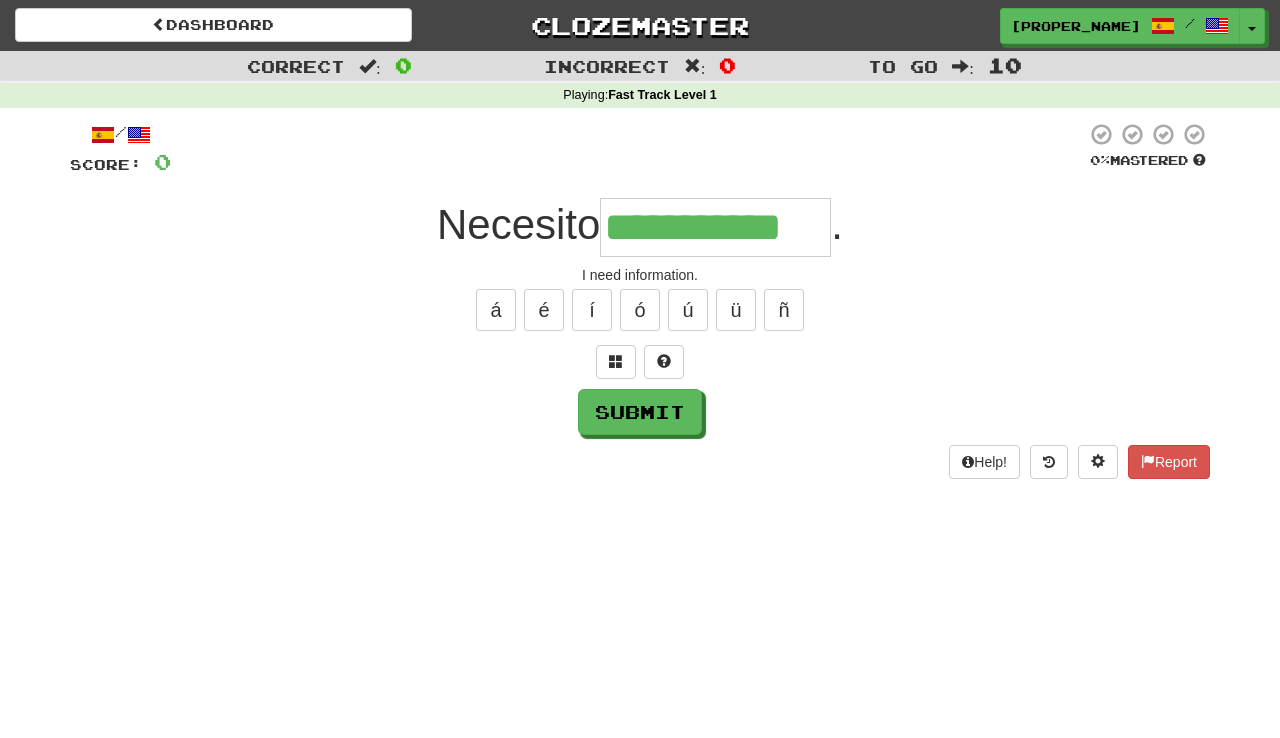 type on "**********" 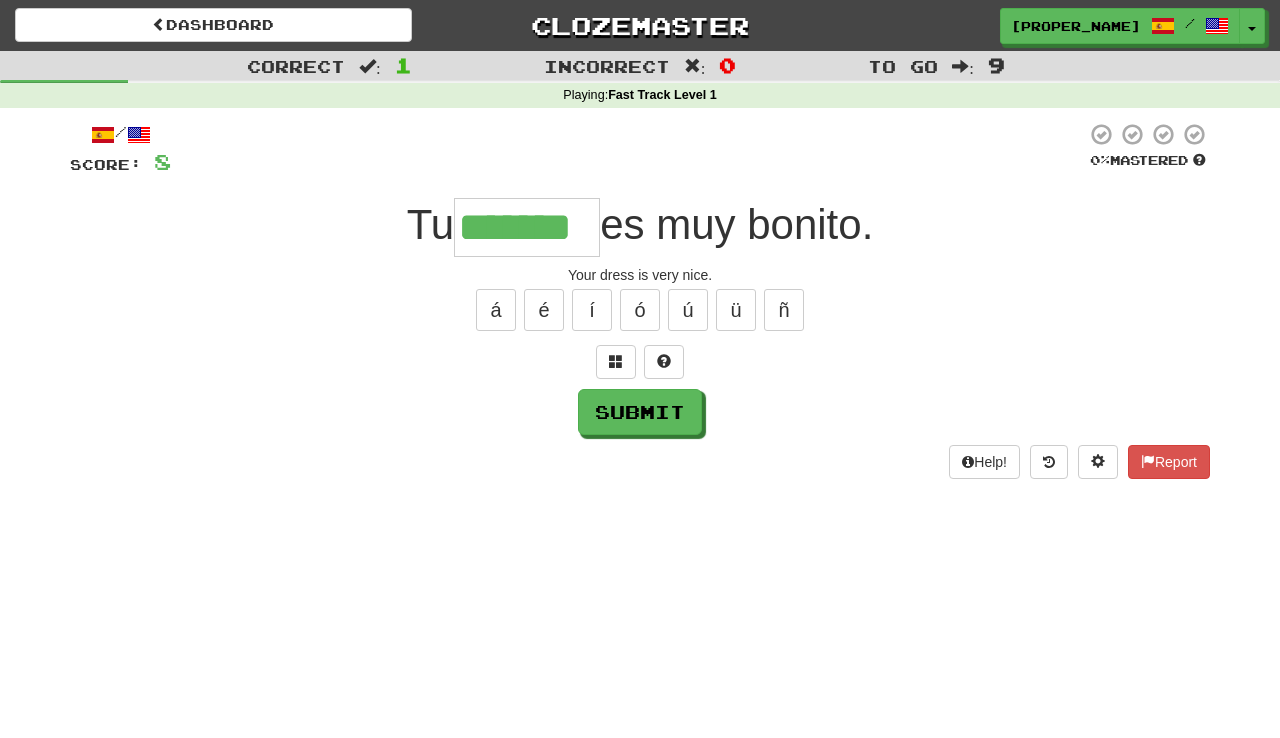 type on "*******" 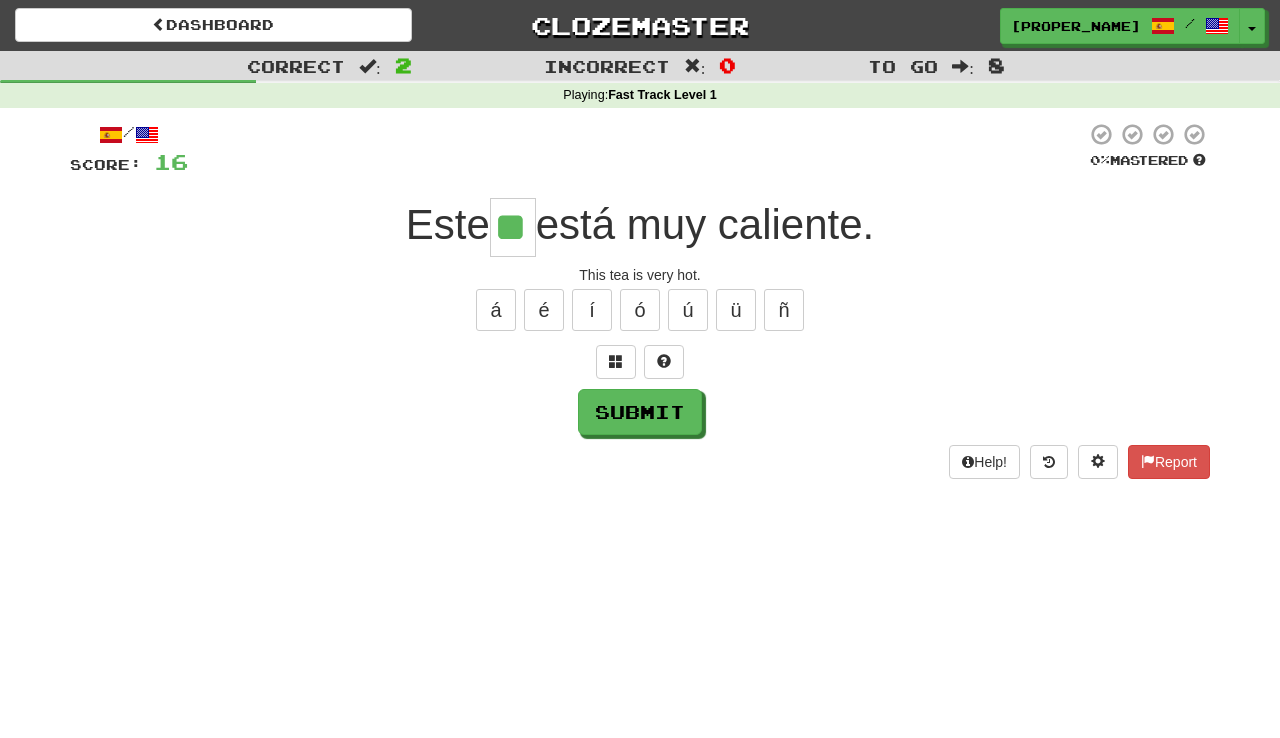 type on "**" 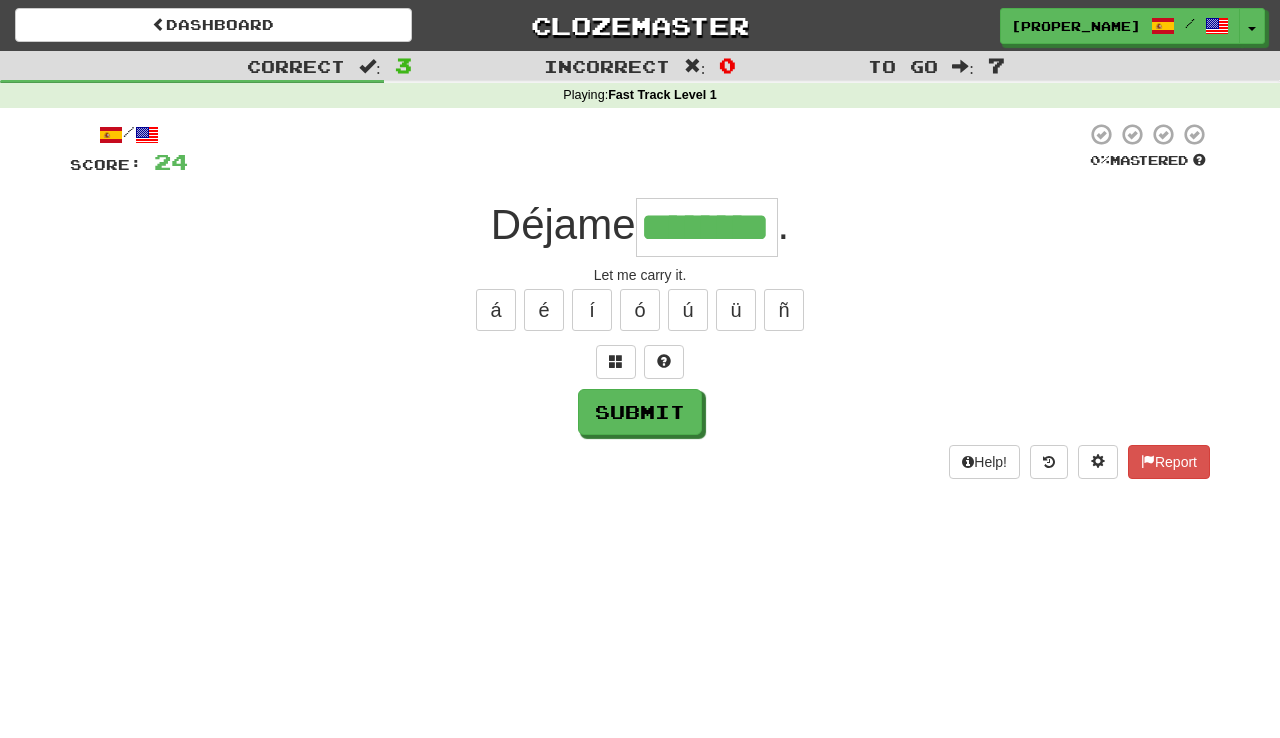 type on "********" 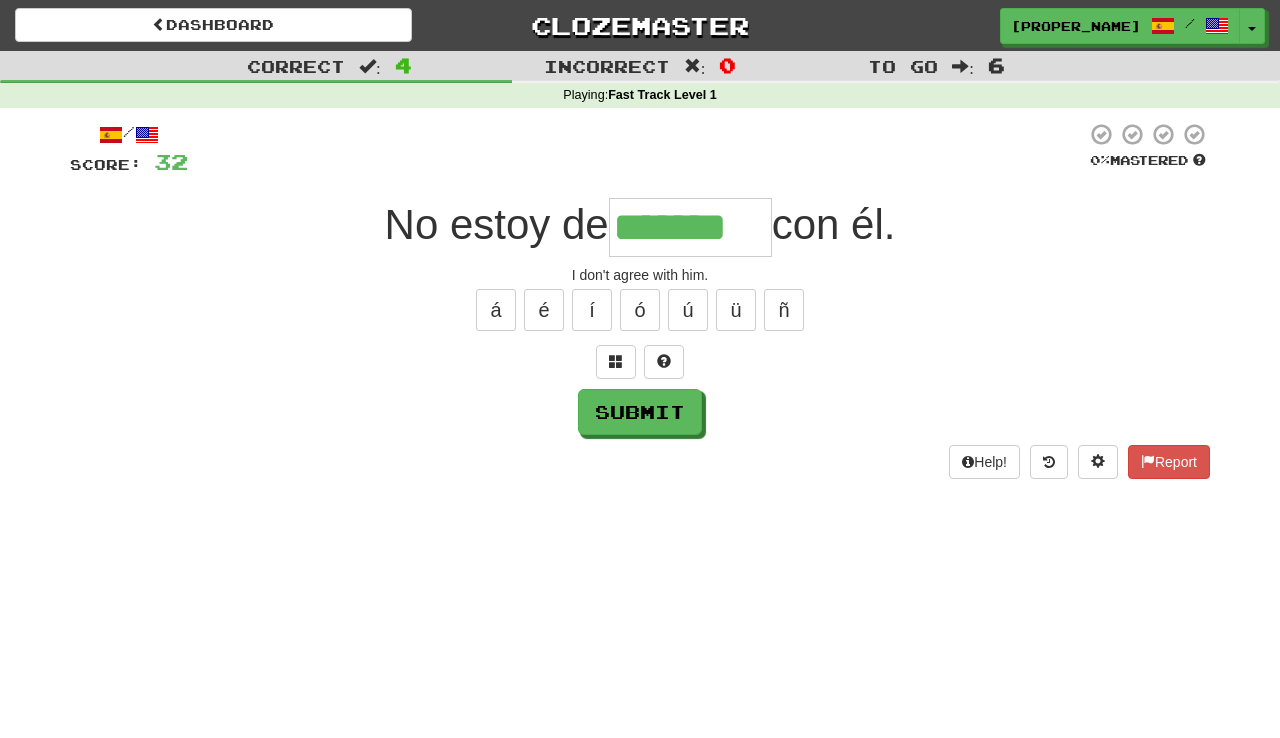 type on "*******" 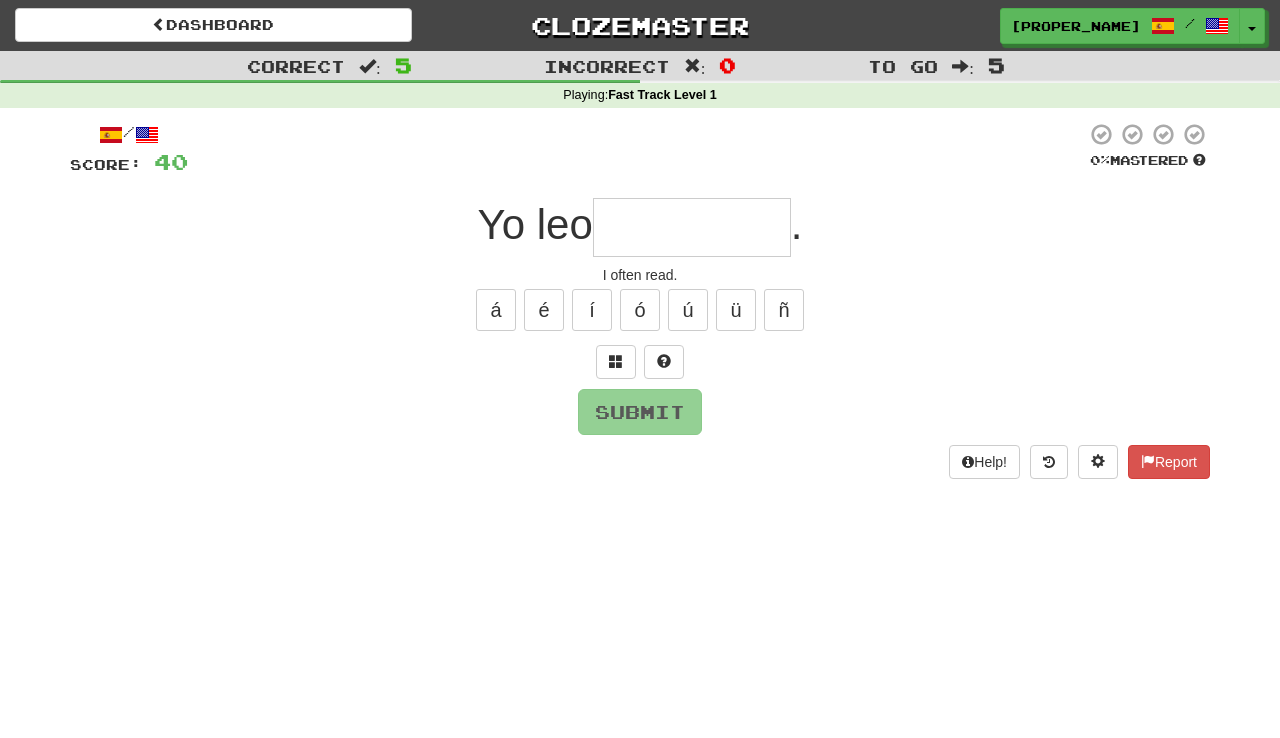 type on "*" 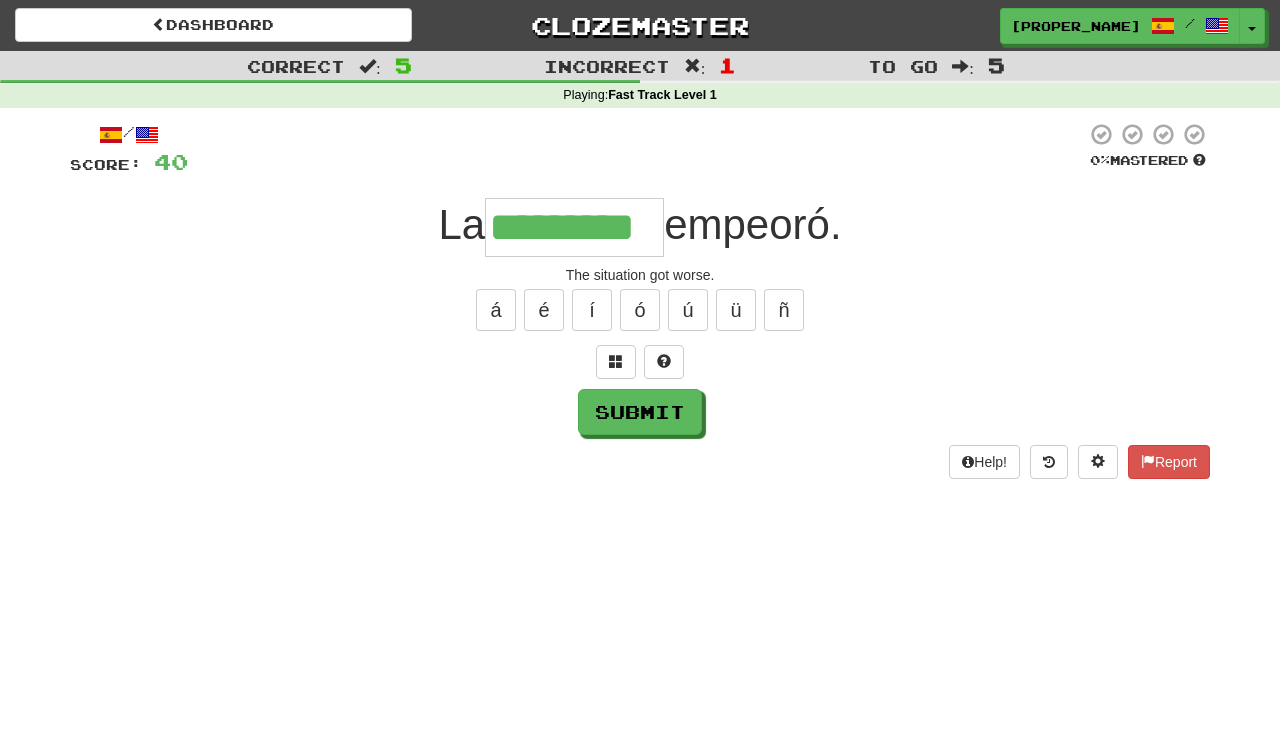type on "*********" 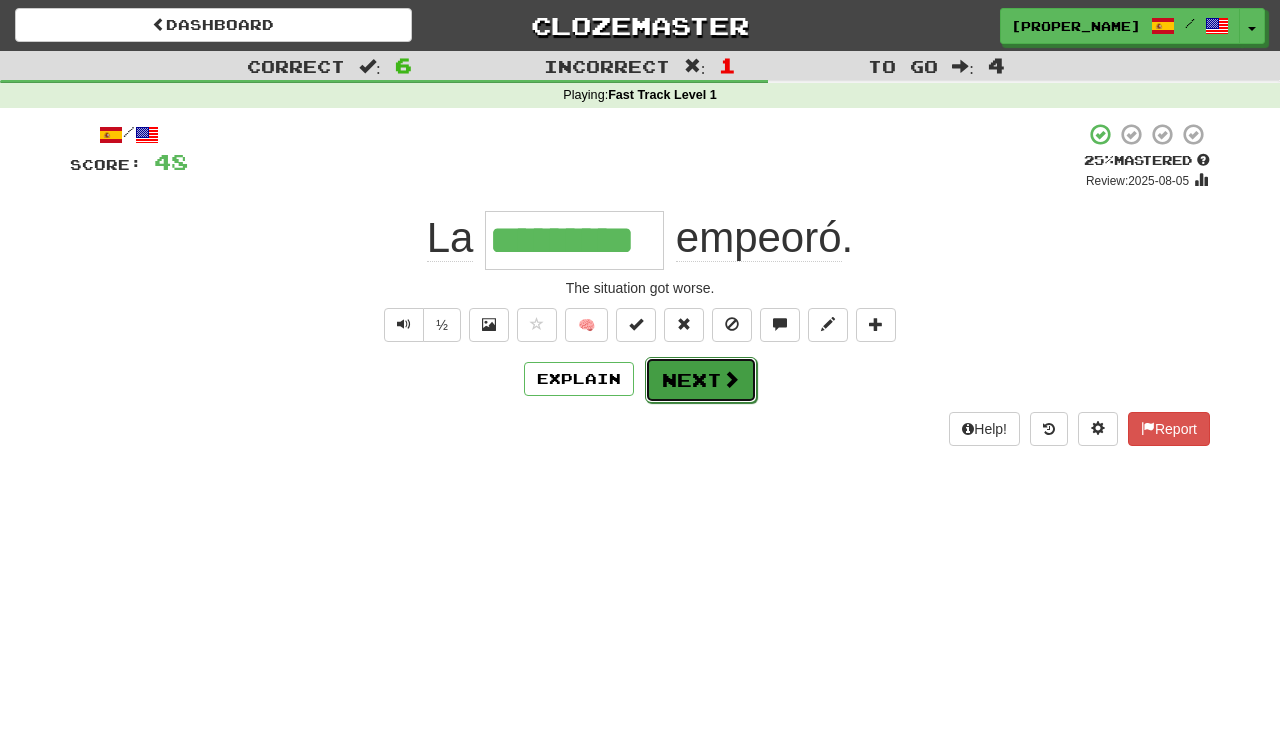 click on "Next" at bounding box center (701, 380) 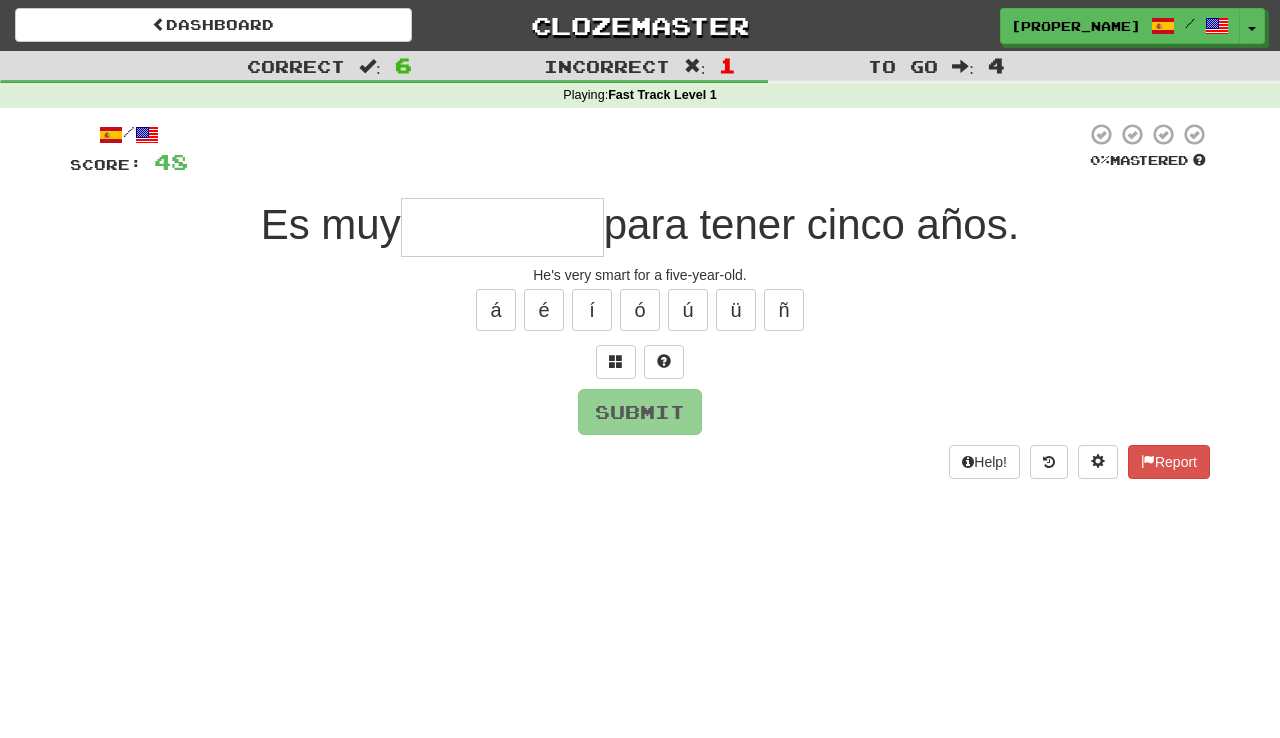 type on "**********" 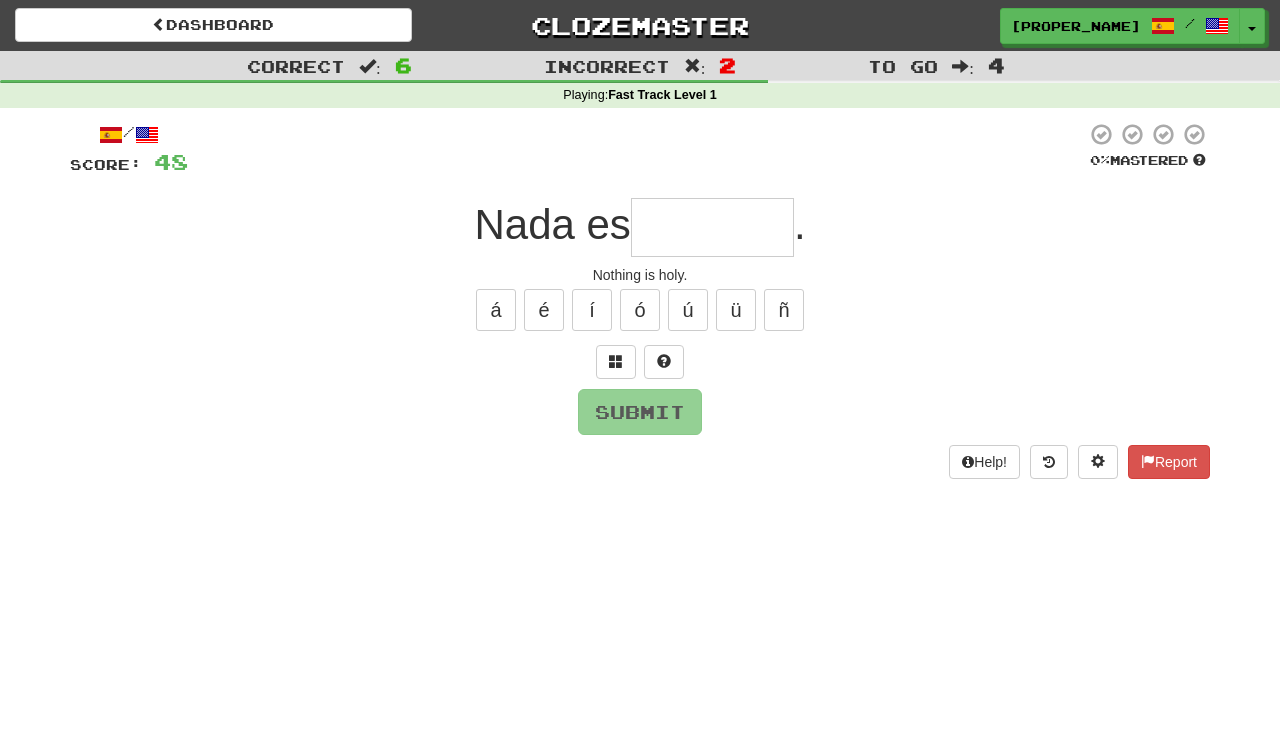 type on "*******" 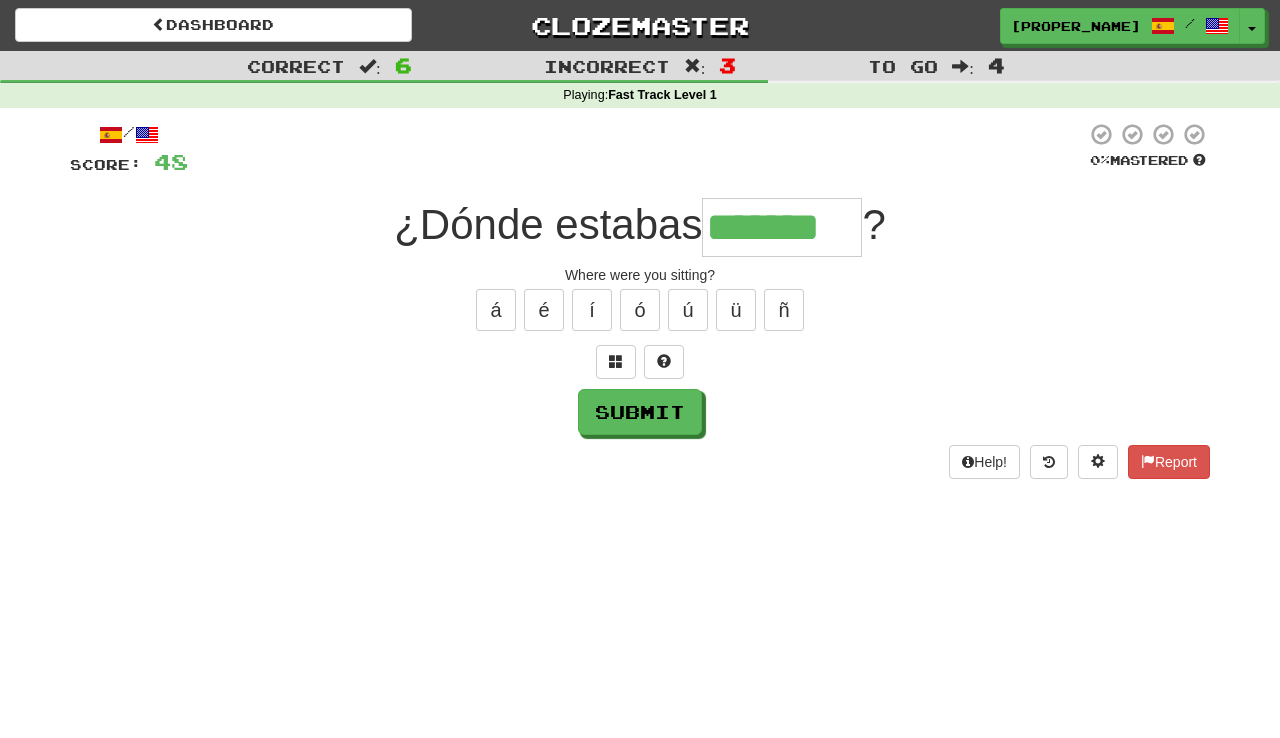 type on "*******" 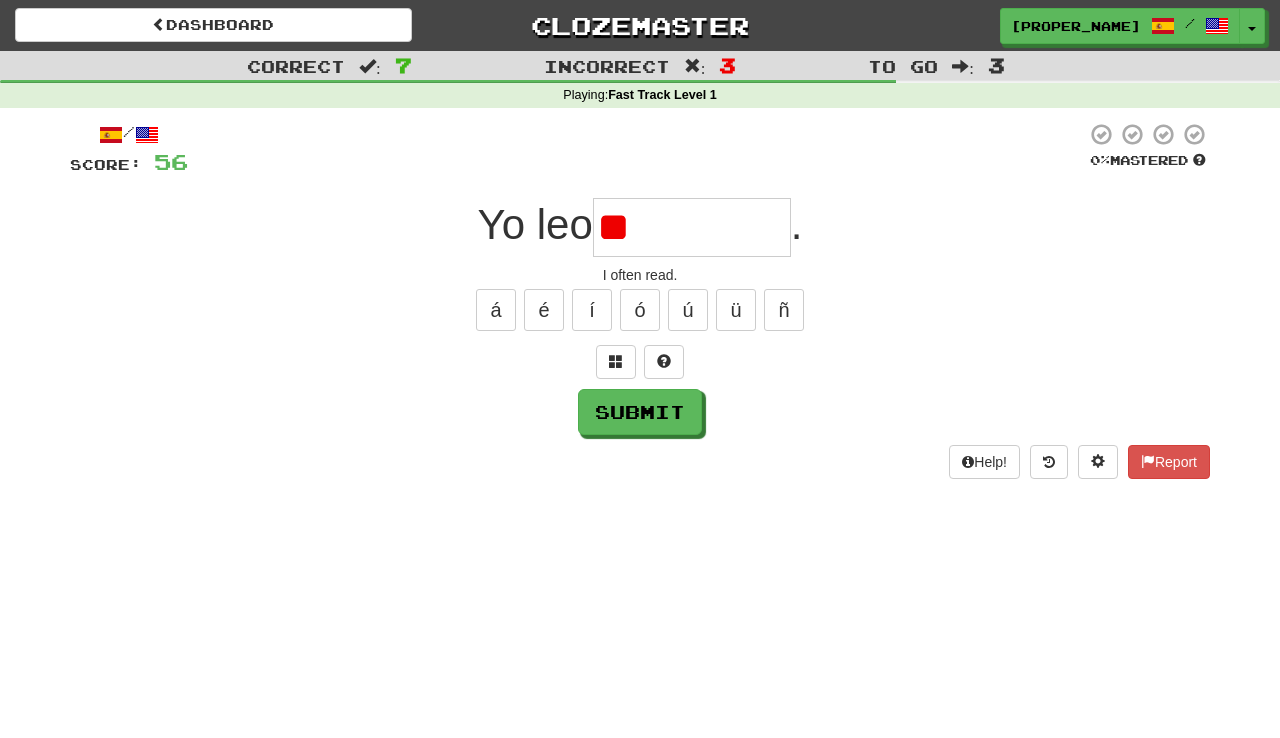 type on "*" 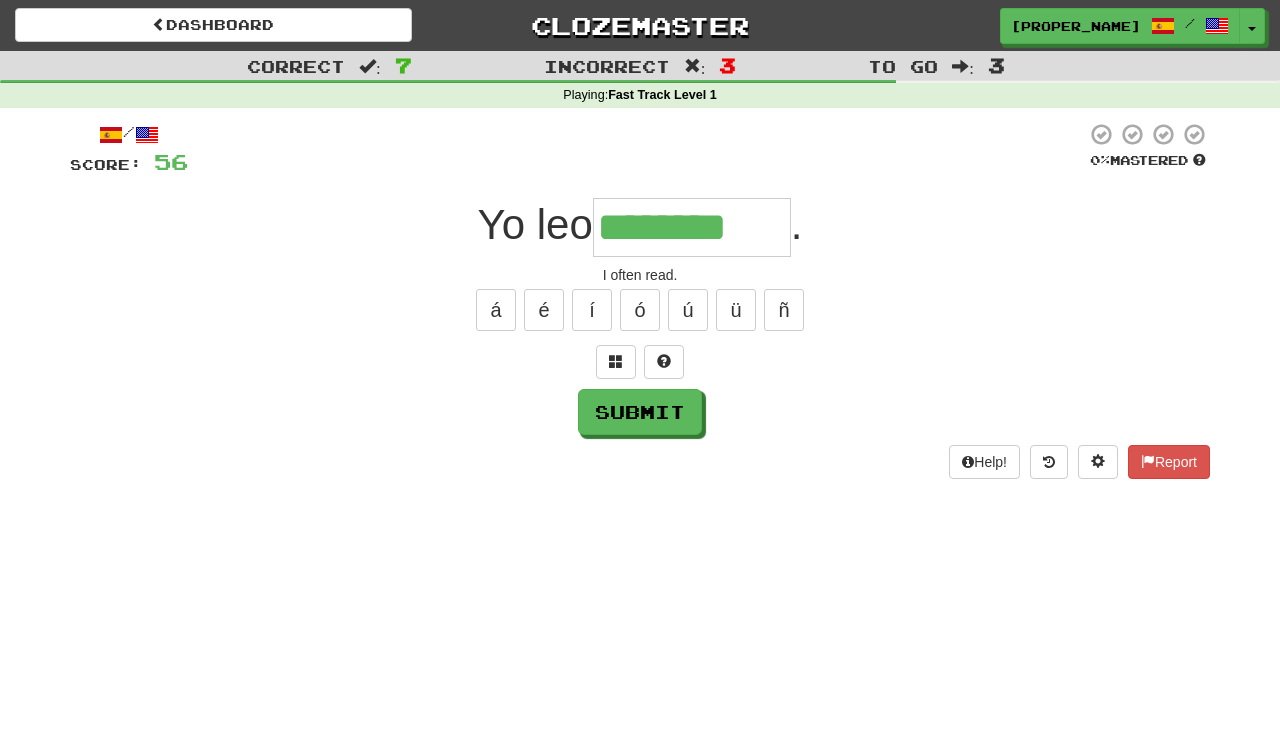 type on "********" 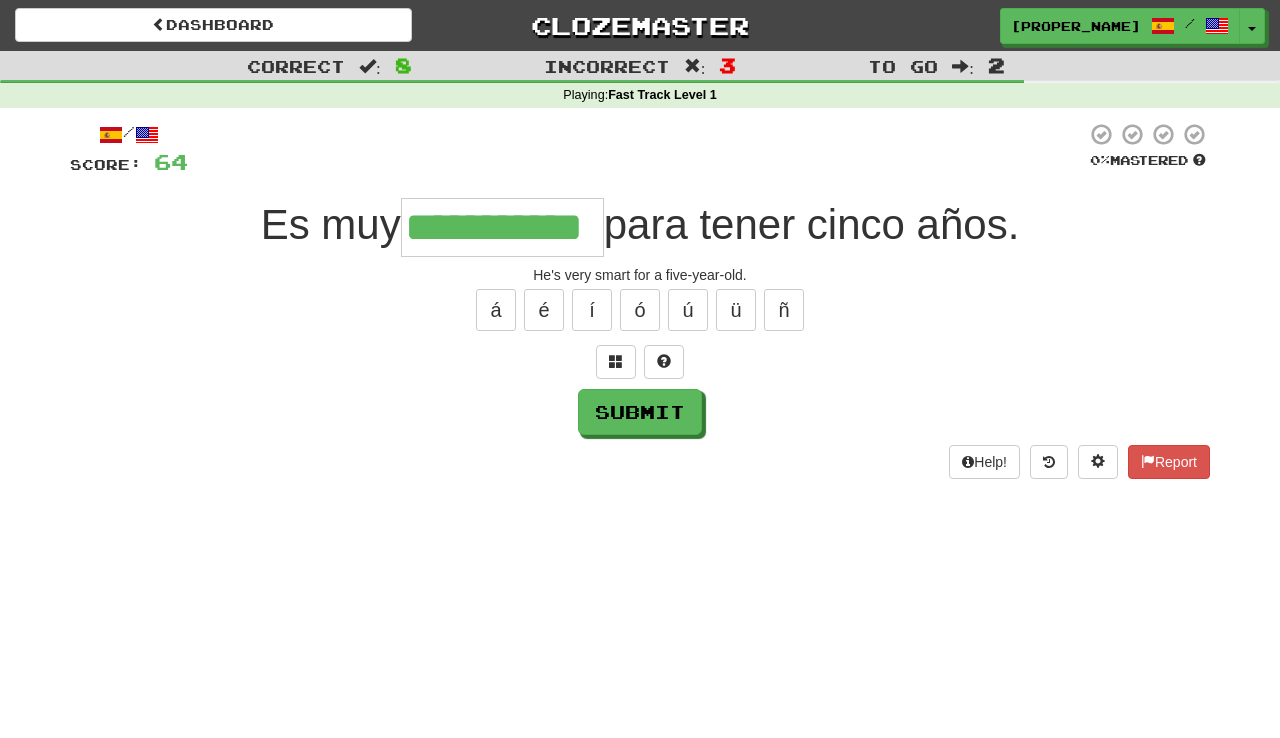 type on "**********" 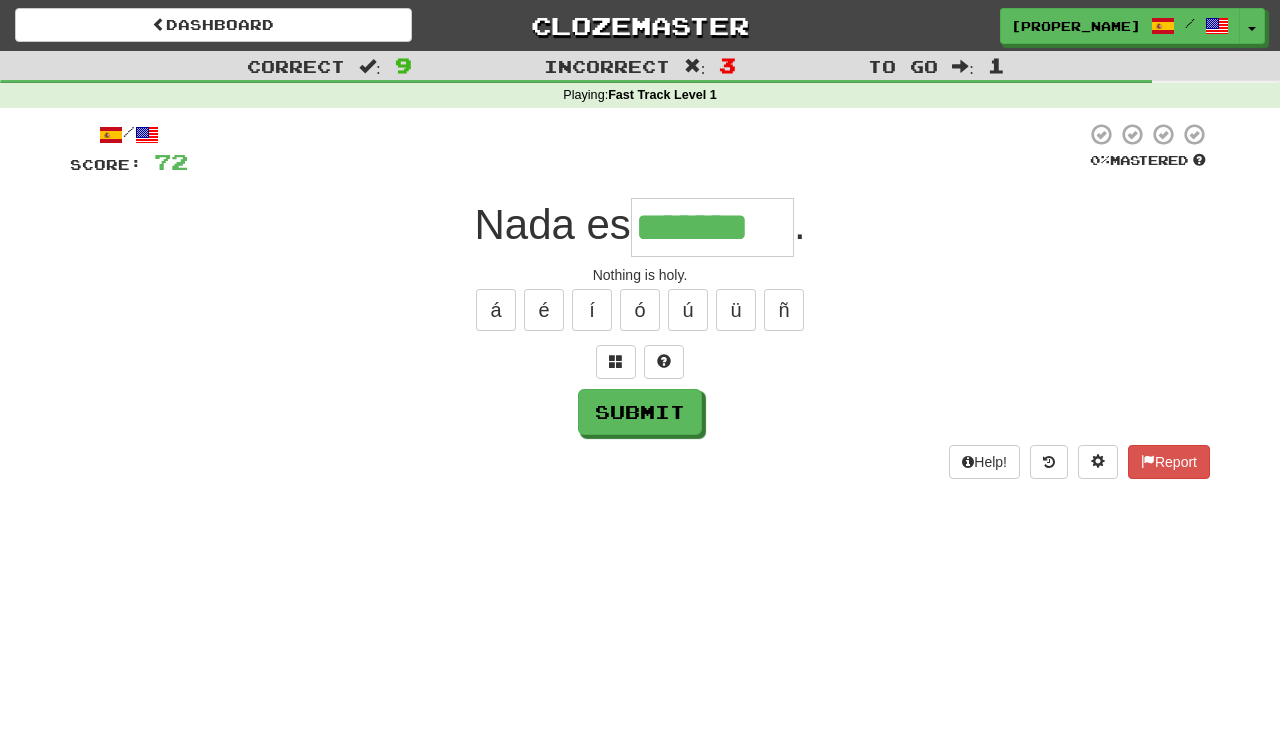 type on "*******" 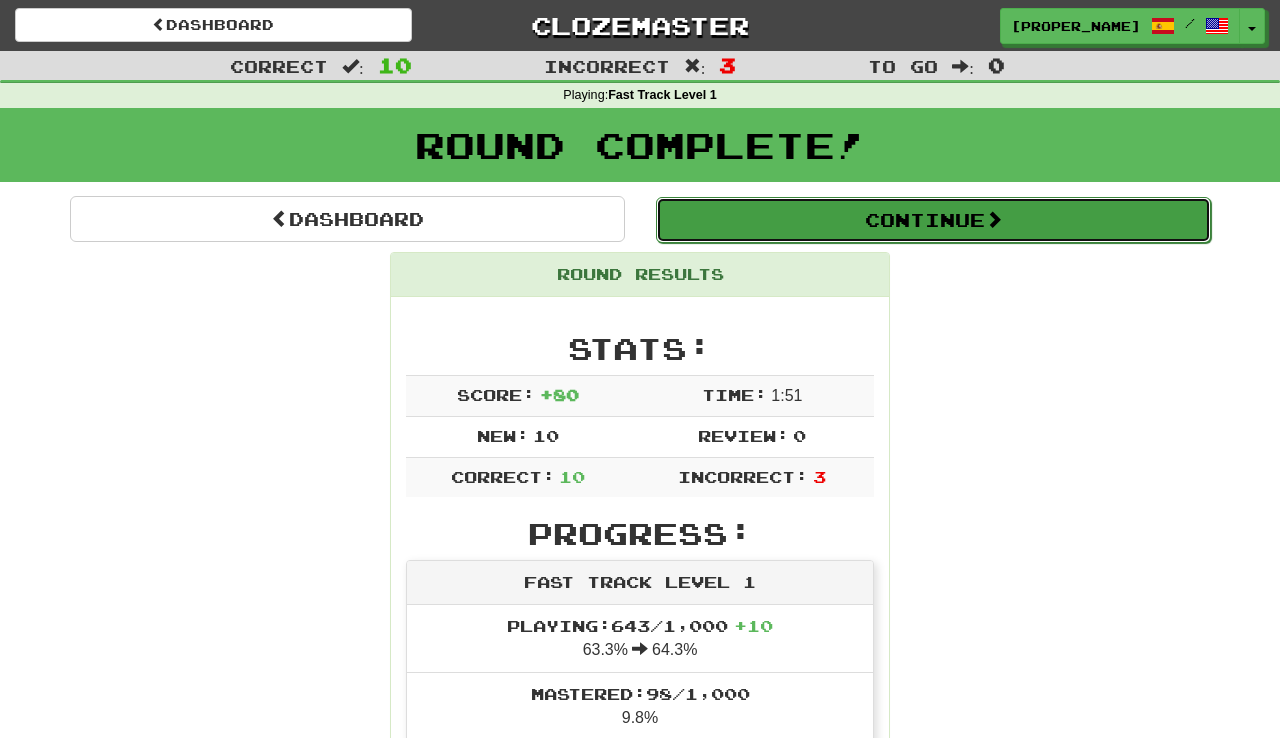 click on "Continue" at bounding box center [933, 220] 